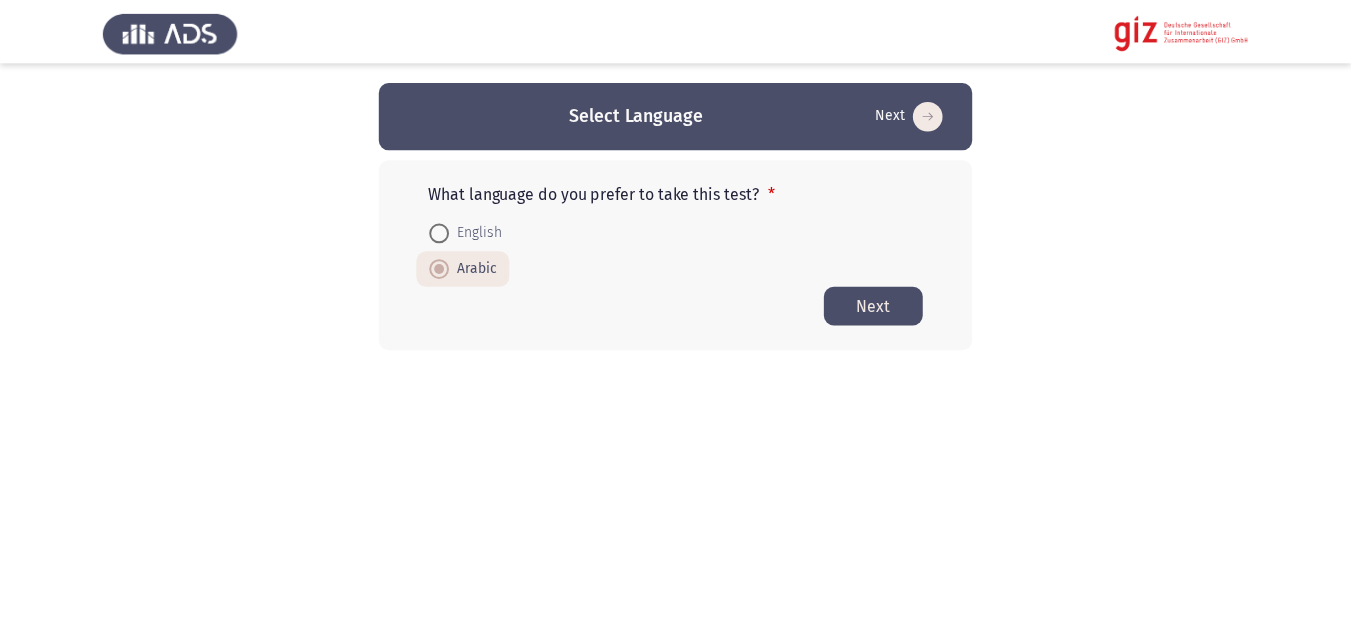 scroll, scrollTop: 0, scrollLeft: 0, axis: both 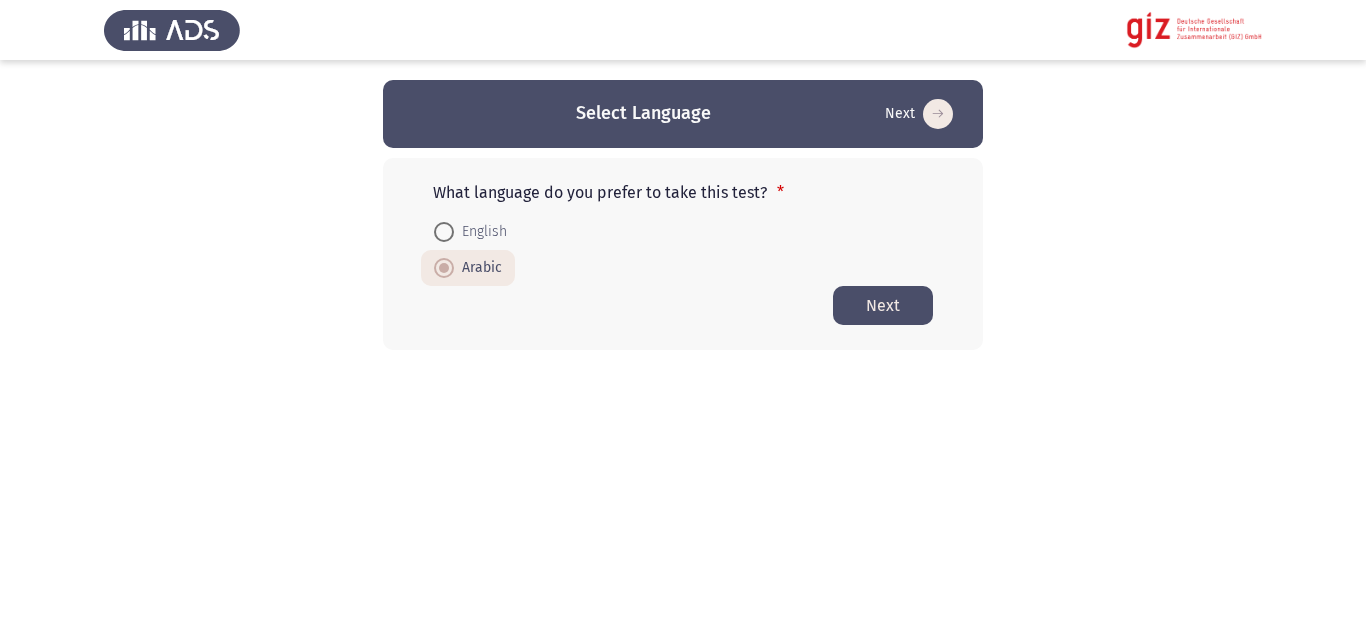 click on "Next" 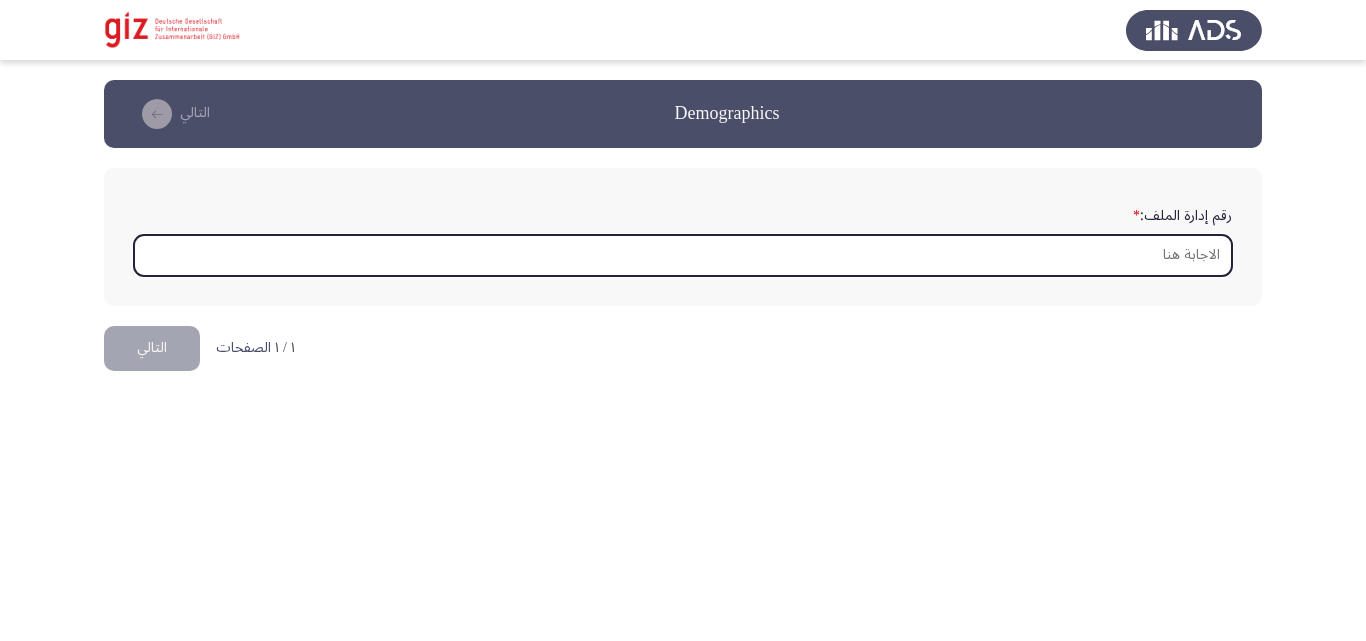 click on "رقم إدارة الملف:    *" at bounding box center (683, 255) 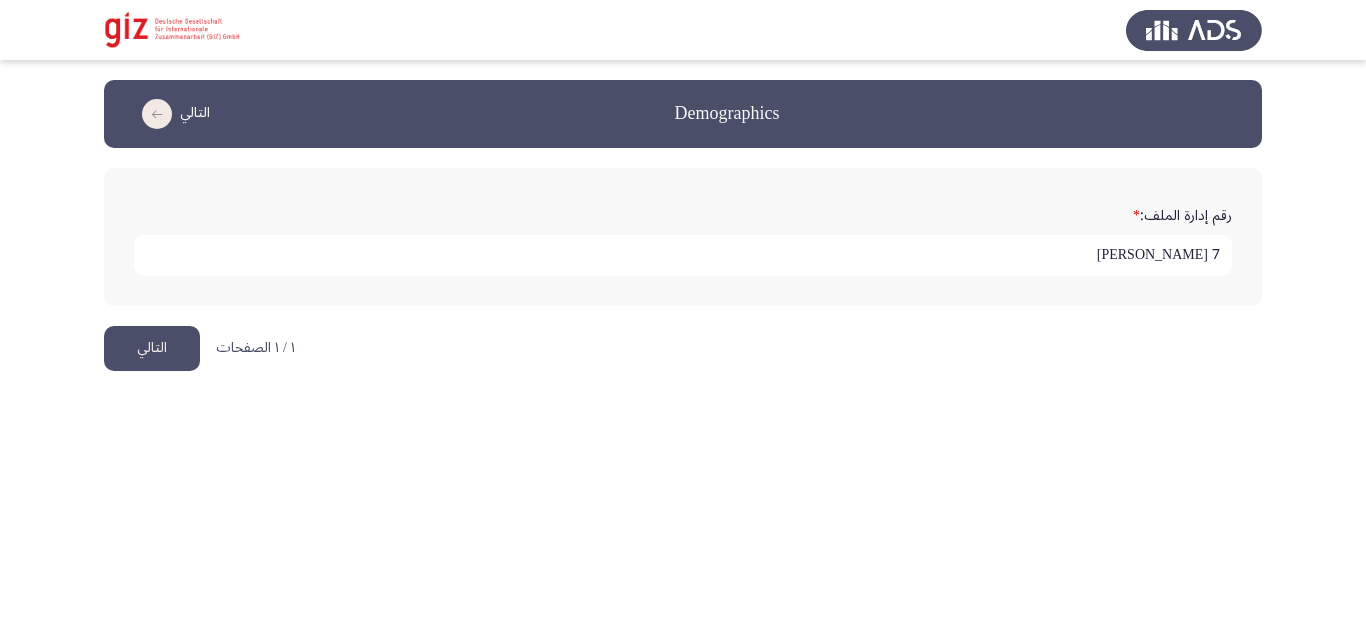 type on "7 ابو بكر حسن" 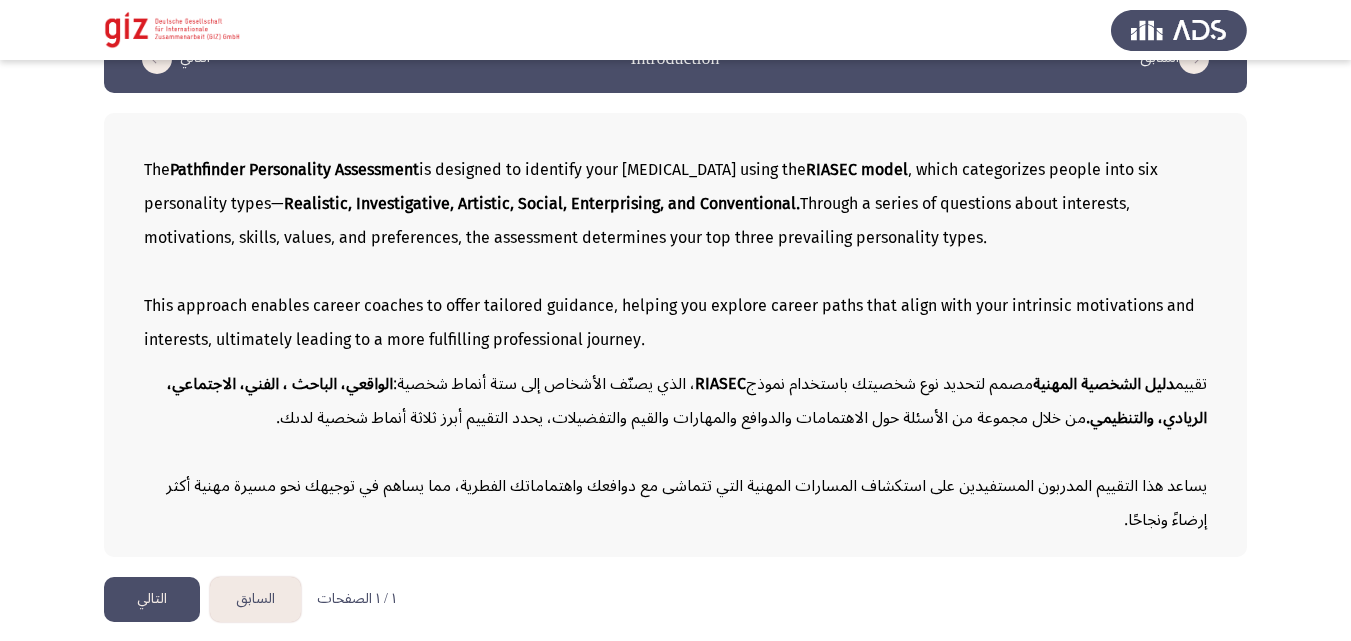 scroll, scrollTop: 56, scrollLeft: 0, axis: vertical 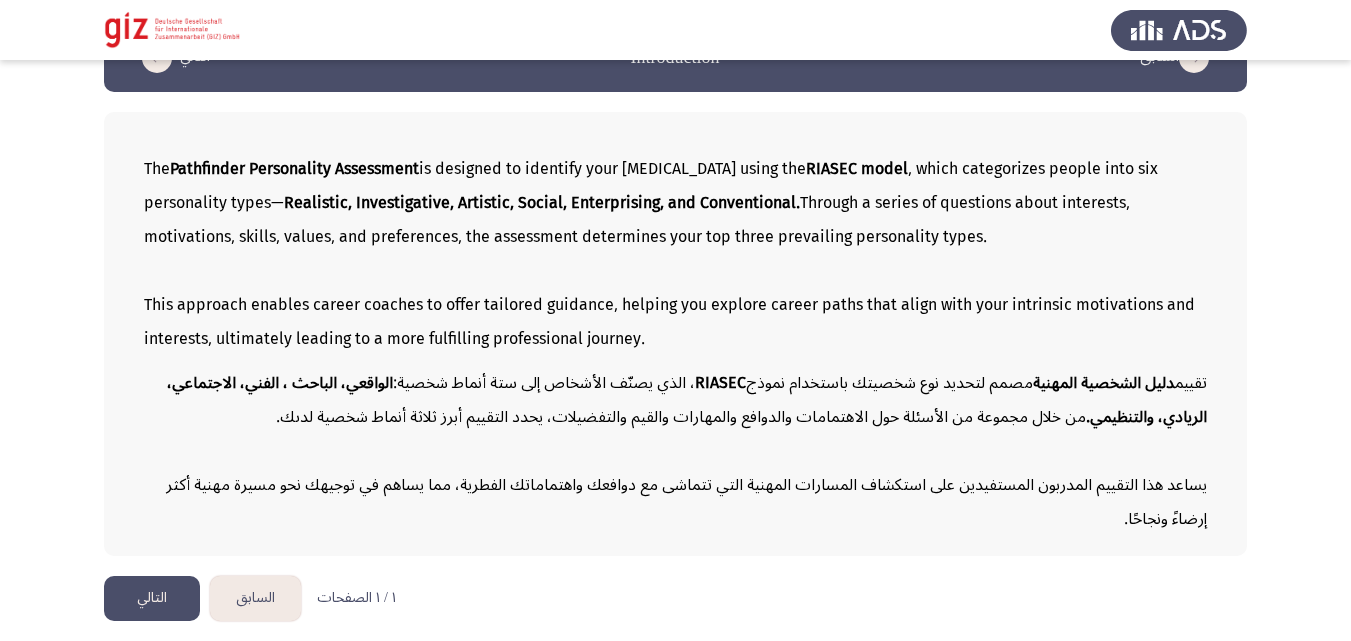 click on "التالي" 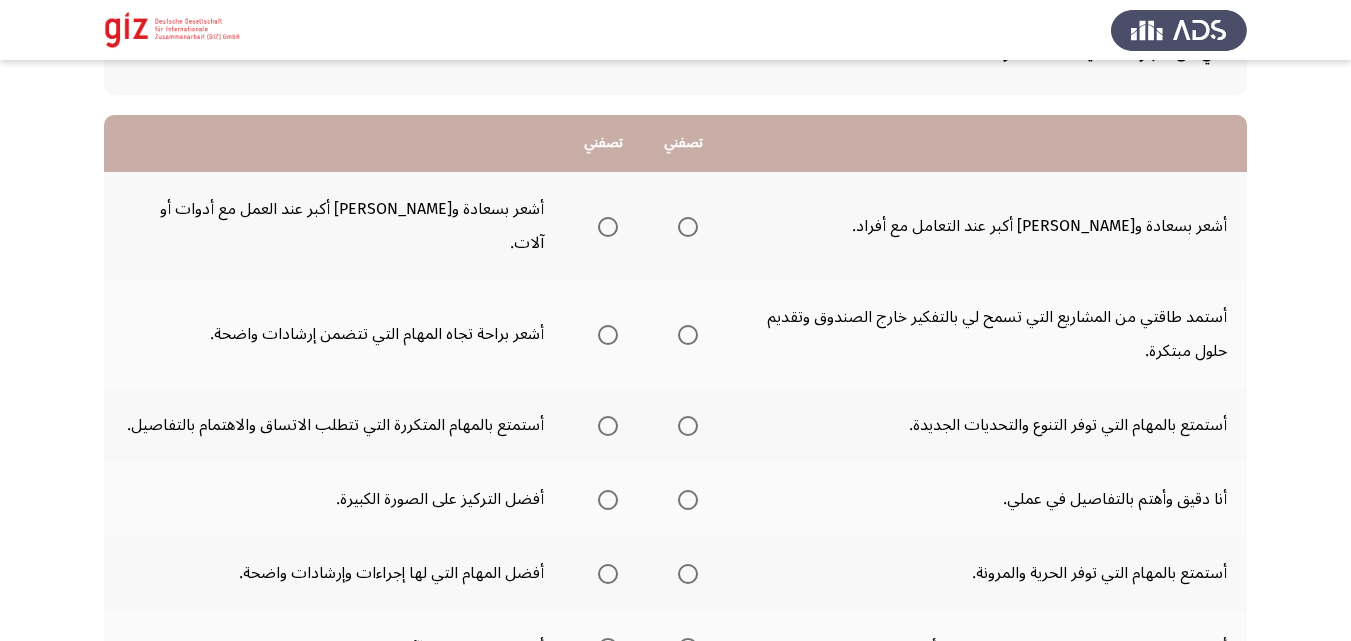 scroll, scrollTop: 160, scrollLeft: 0, axis: vertical 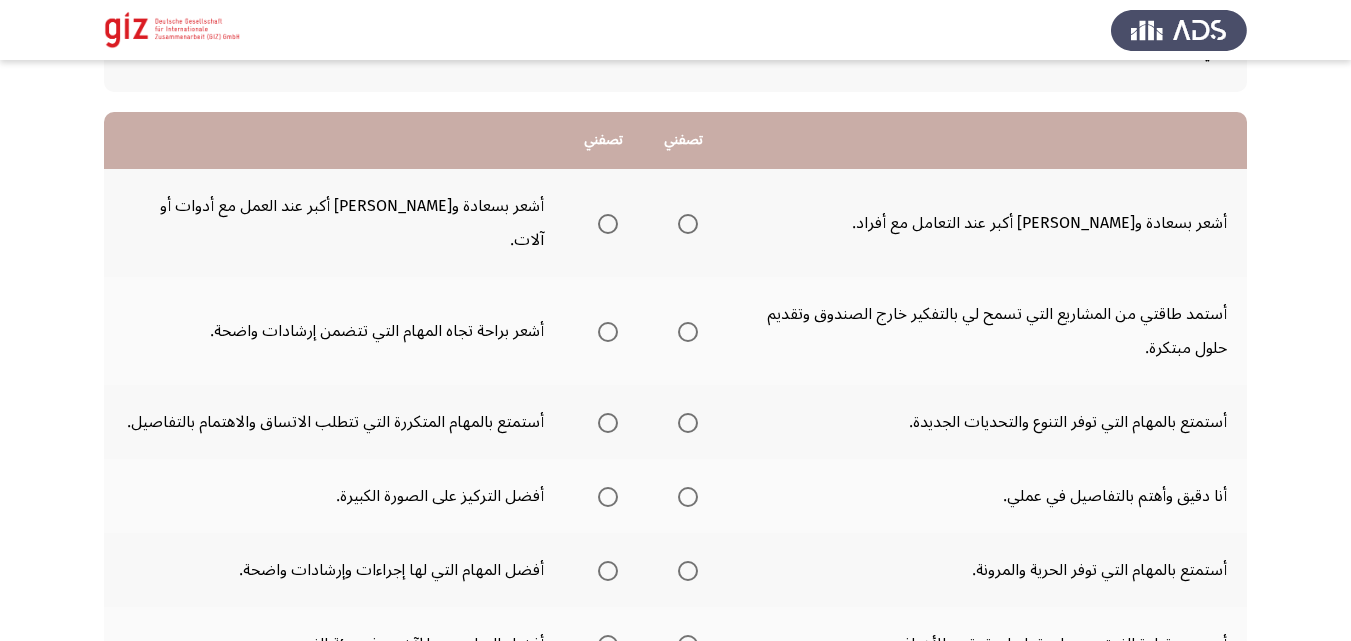 click on "أستمد طاقتي من المشاريع التي تسمح لي بالتفكير خارج الصندوق وتقديم حلول مبتكرة." 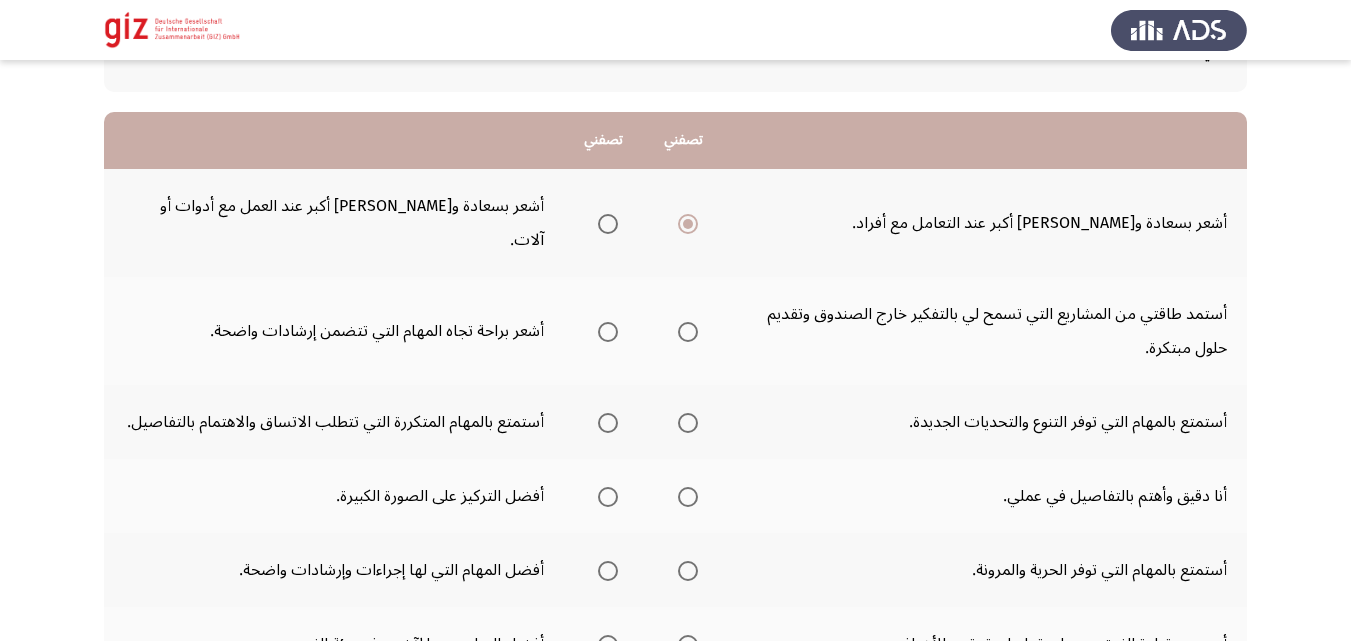 click at bounding box center (688, 332) 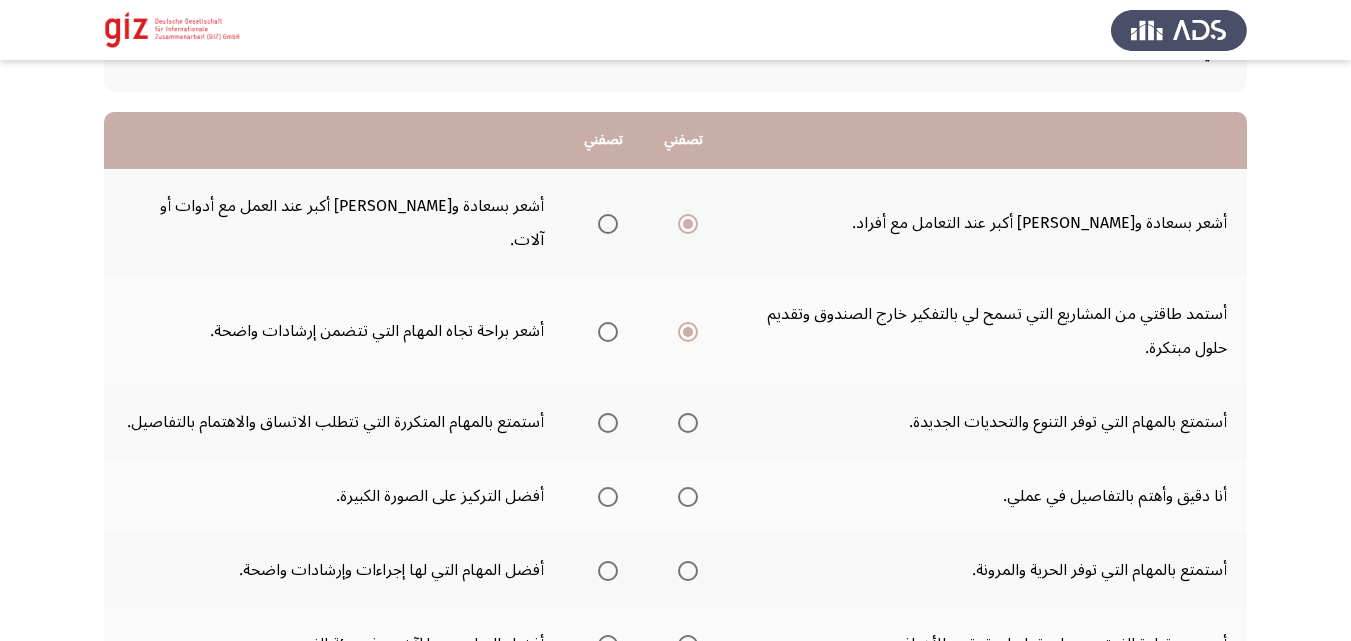 click at bounding box center (688, 423) 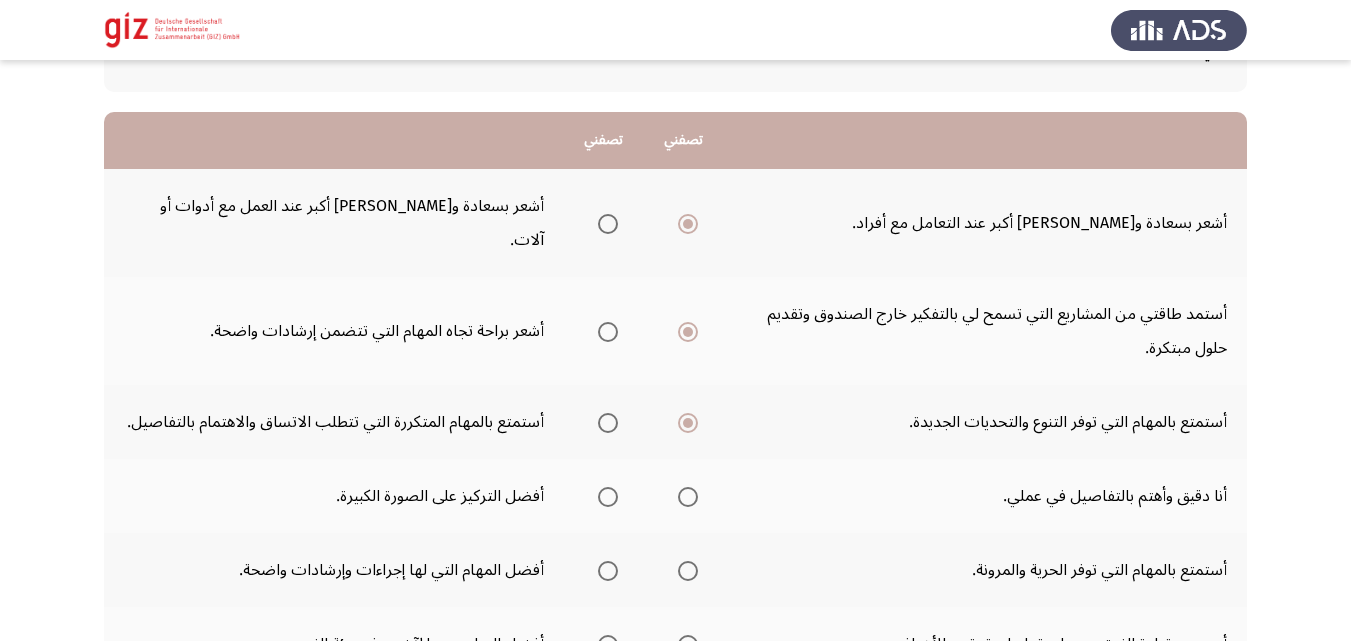 click at bounding box center [688, 497] 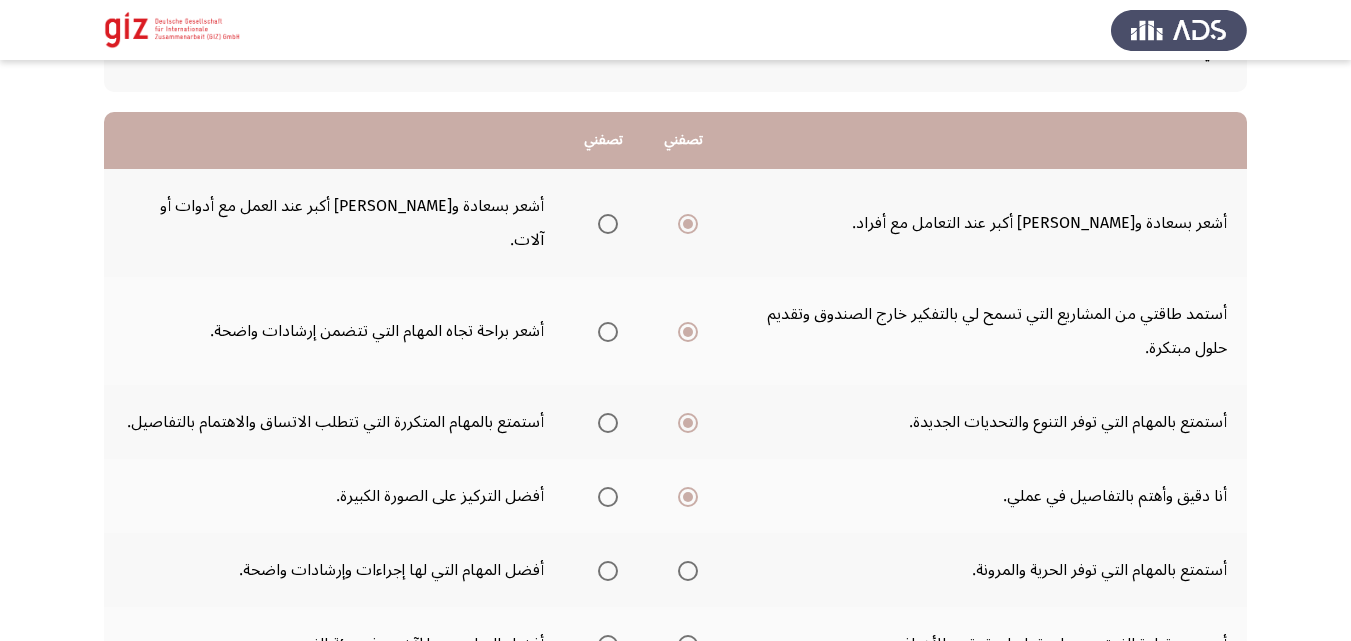 click at bounding box center [688, 571] 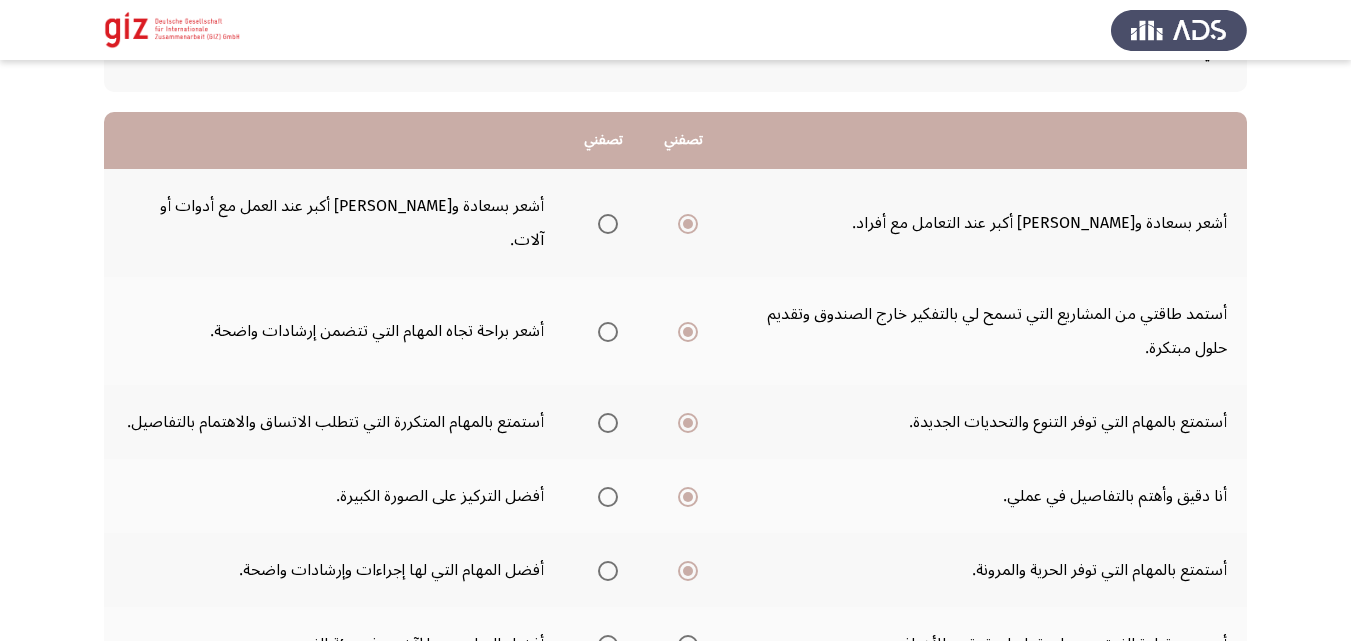 click at bounding box center [608, 645] 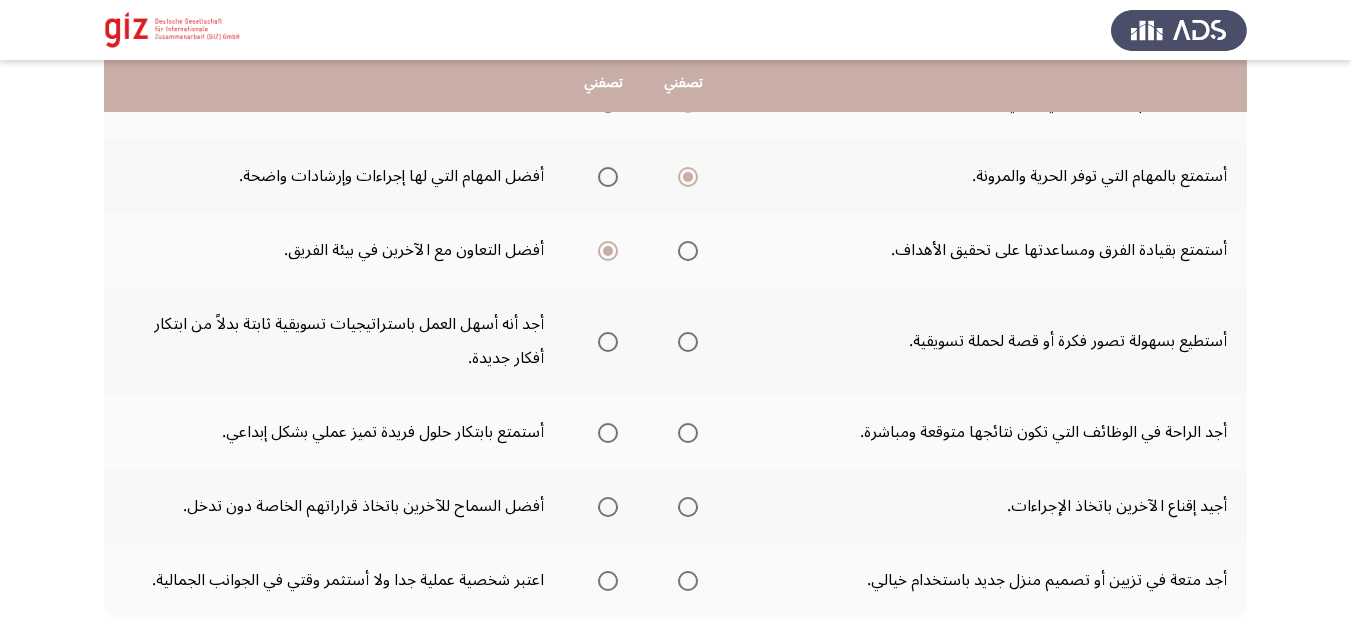 scroll, scrollTop: 560, scrollLeft: 0, axis: vertical 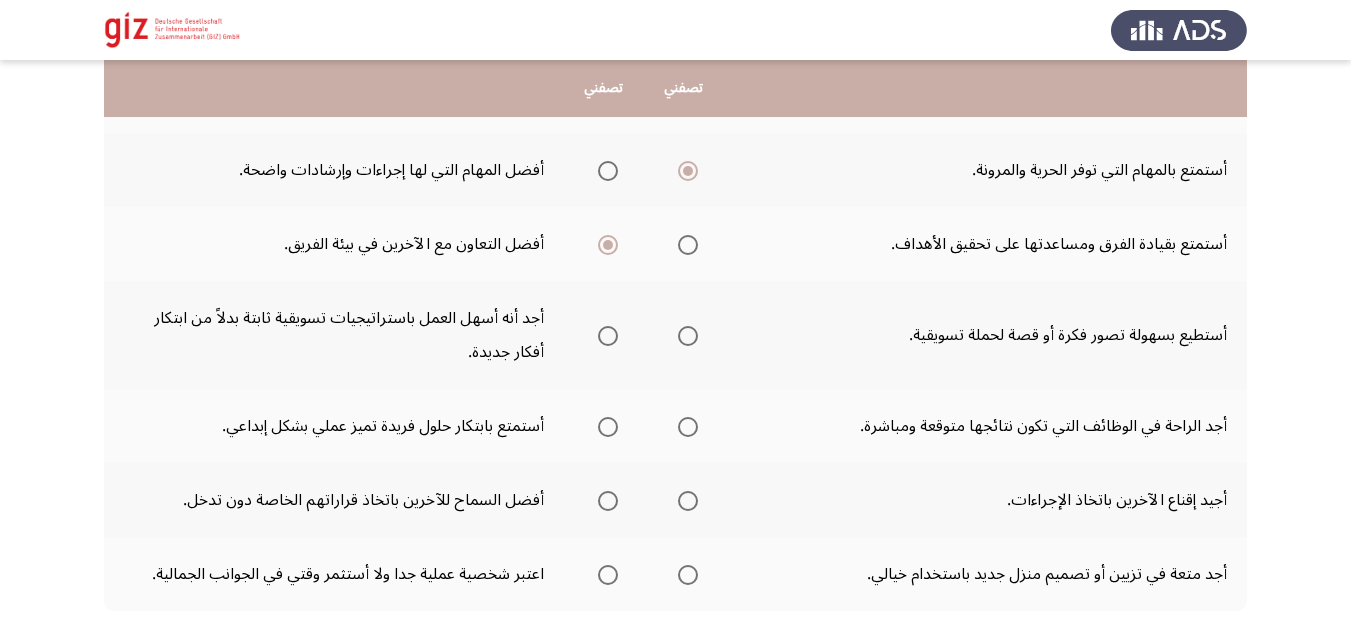 click at bounding box center [688, 336] 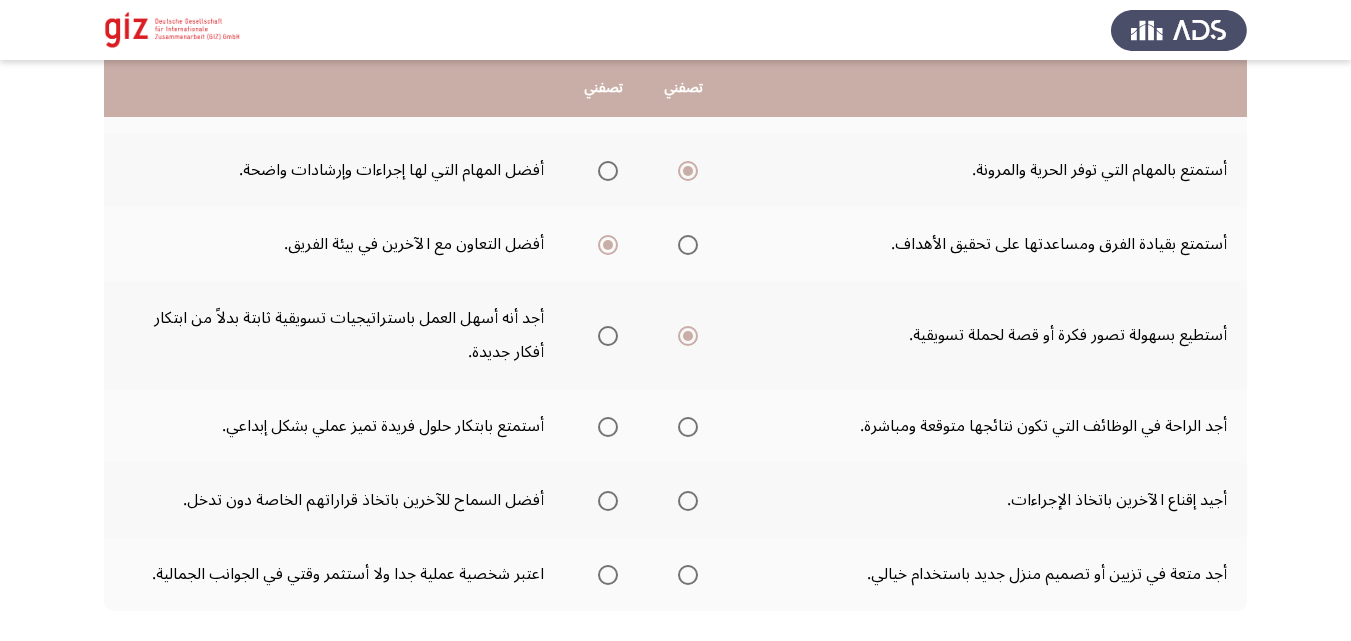 click at bounding box center [608, 427] 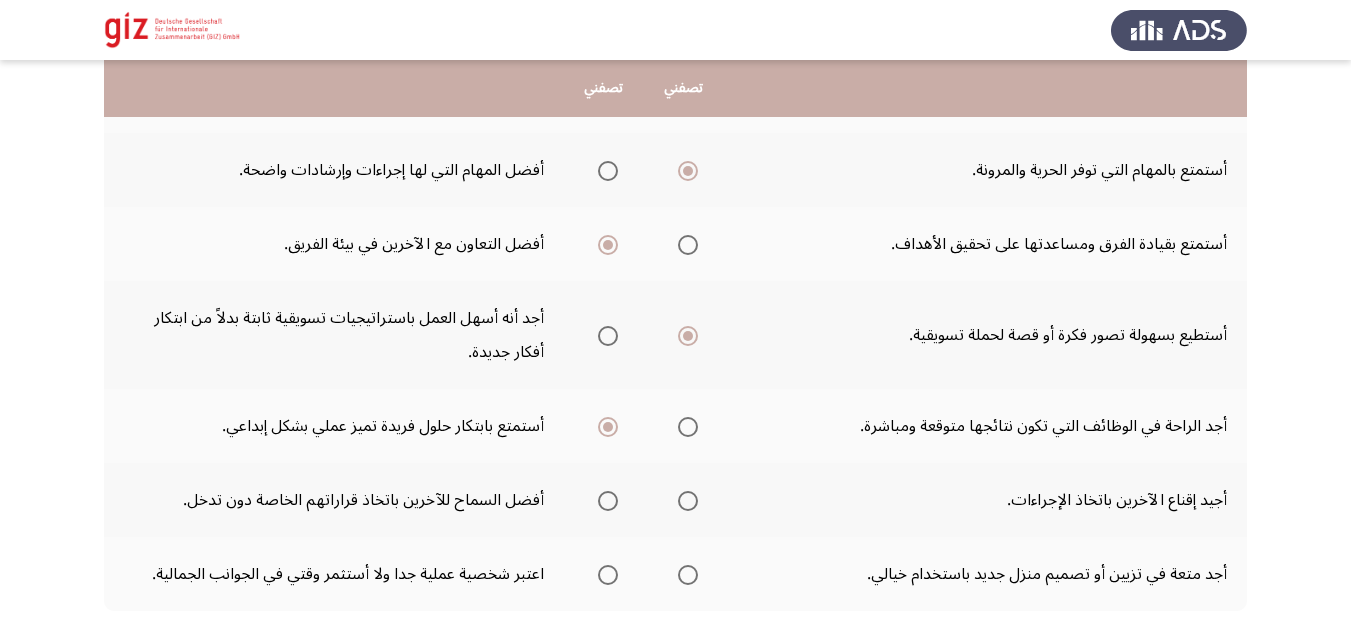 click at bounding box center (608, 501) 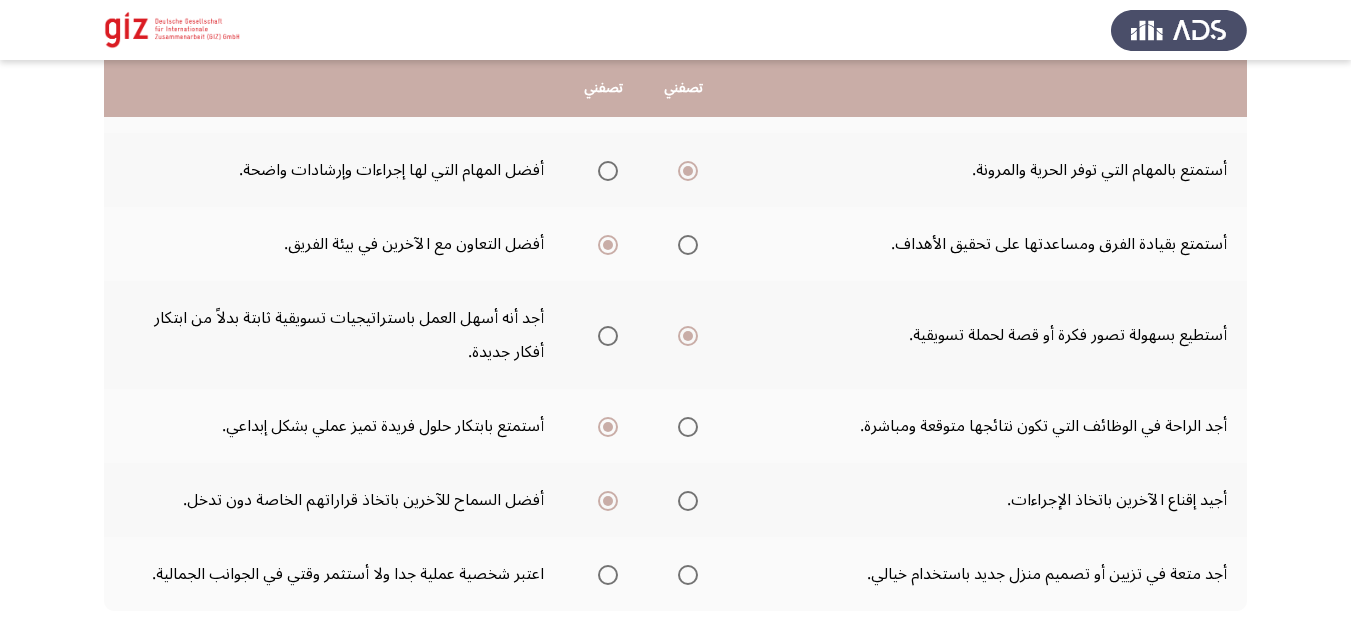 click at bounding box center (688, 575) 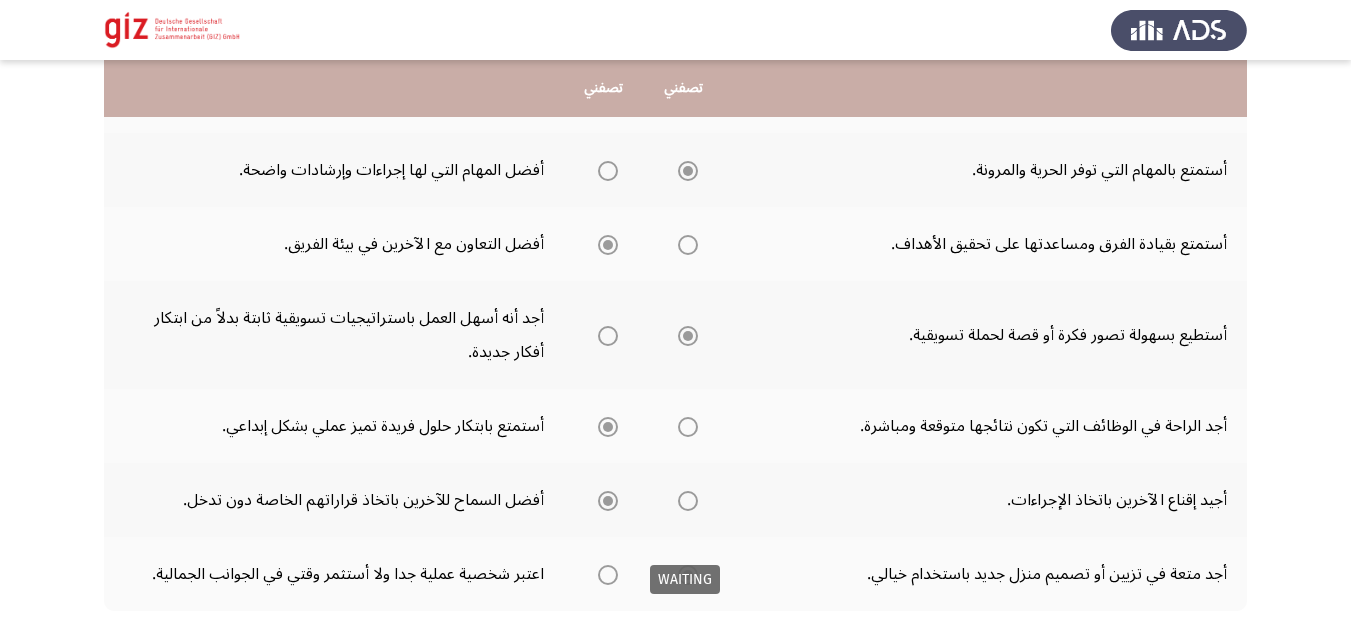 click on "السابق   Pathfinder Personality Module   التالي  أي من العبارات التالية تصفك أكثر؟  تصفني   تصفني  أشعر بسعادة ورضا أكبر عند التعامل مع أفراد.      أشعر بسعادة ورضا أكبر عند العمل مع أدوات أو آلات.  أستمد طاقتي من المشاريع التي تسمح لي بالتفكير خارج الصندوق وتقديم حلول مبتكرة.      أشعر براحة تجاه المهام التي تتضمن إرشادات واضحة.  أستمتع بالمهام التي توفر التنوع والتحديات الجديدة.      أستمتع بالمهام المتكررة التي تتطلب الاتساق والاهتمام بالتفاصيل.  أنا دقيق وأهتم بالتفاصيل في عملي.      أفضل التركيز على الصورة الكبيرة.  أستمتع بالمهام التي توفر الحرية والمرونة." at bounding box center [675, 95] 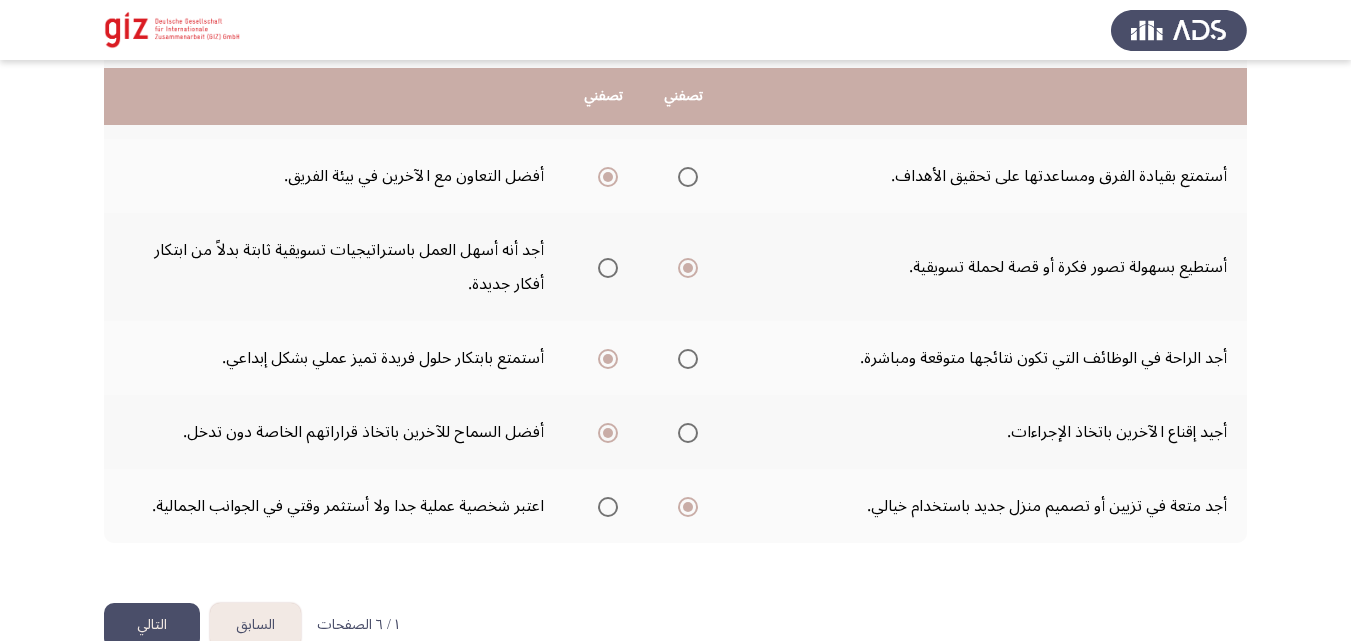 scroll, scrollTop: 636, scrollLeft: 0, axis: vertical 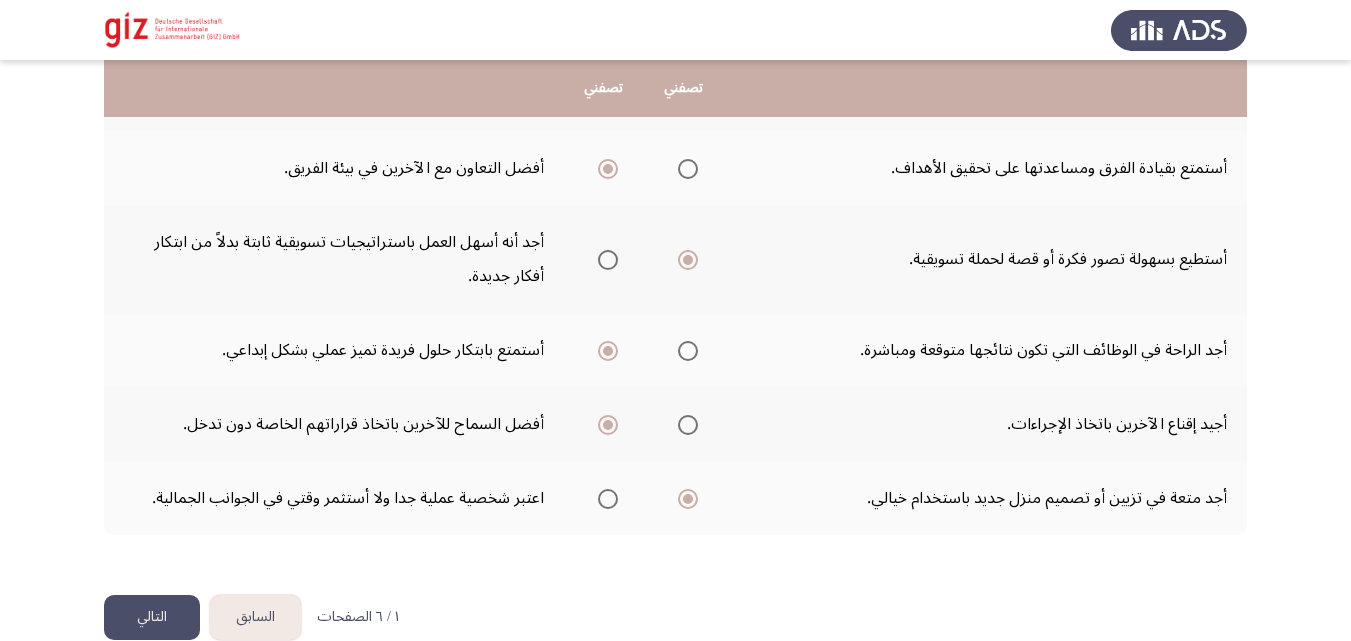 click on "التالي" 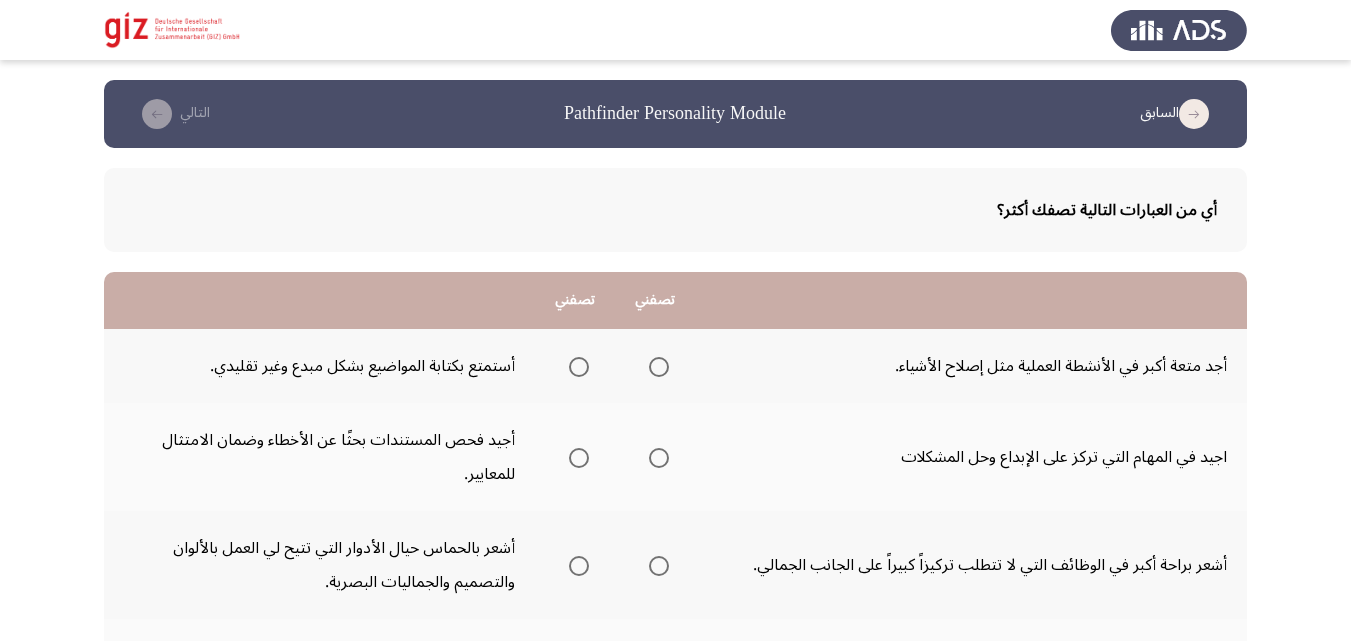 click at bounding box center (659, 367) 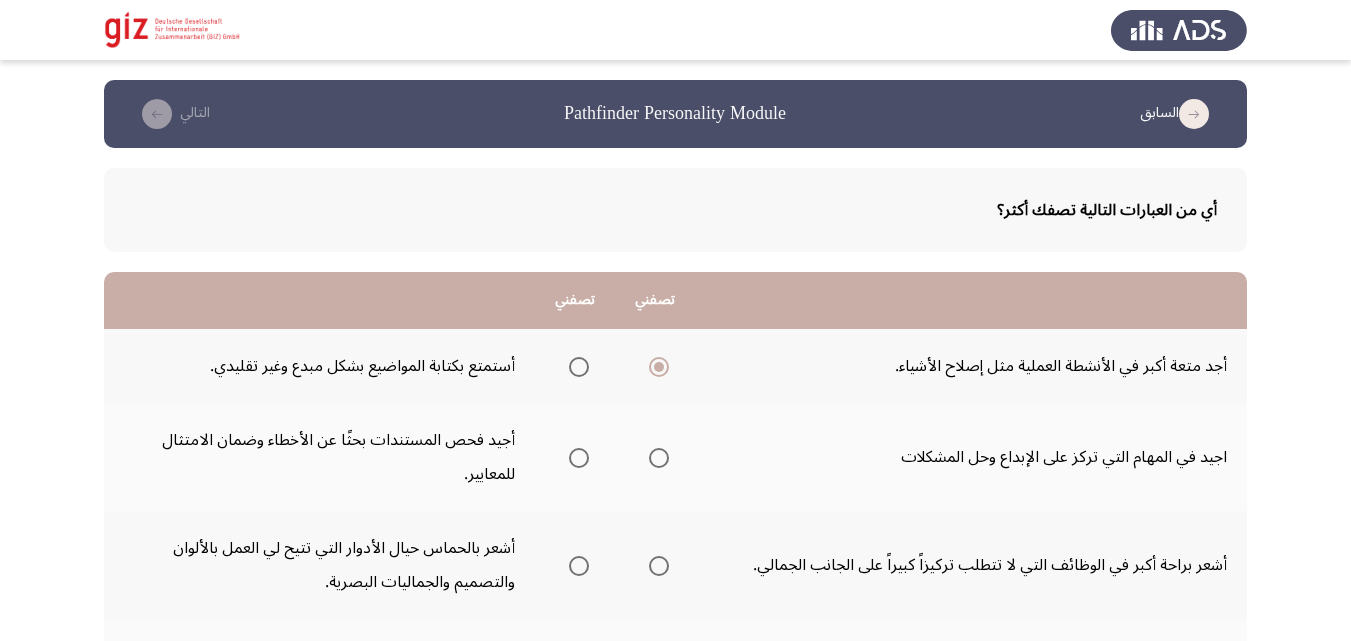 click at bounding box center [659, 458] 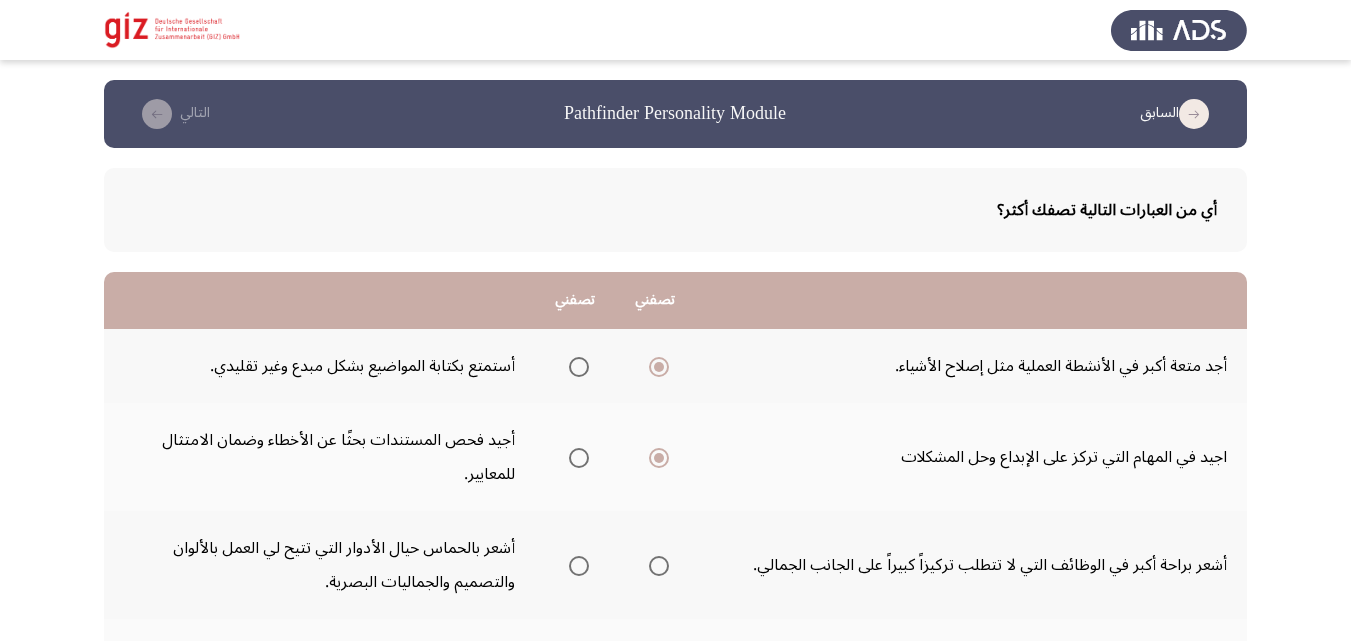 click at bounding box center (579, 566) 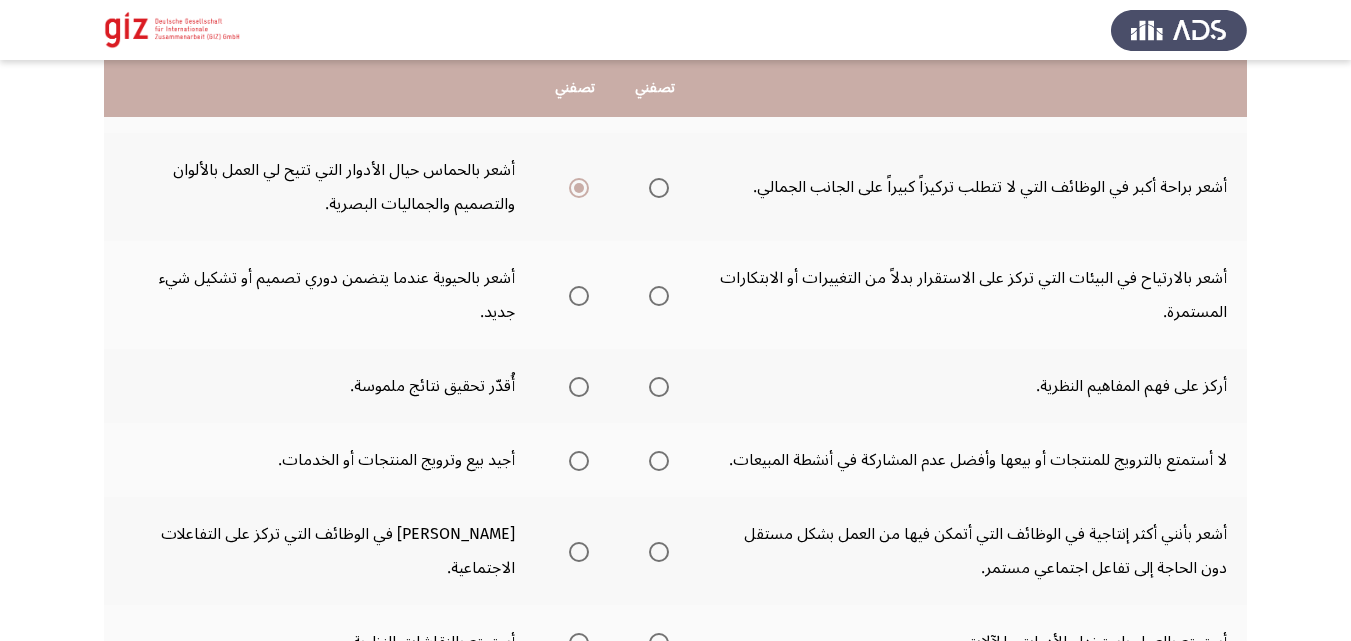 scroll, scrollTop: 400, scrollLeft: 0, axis: vertical 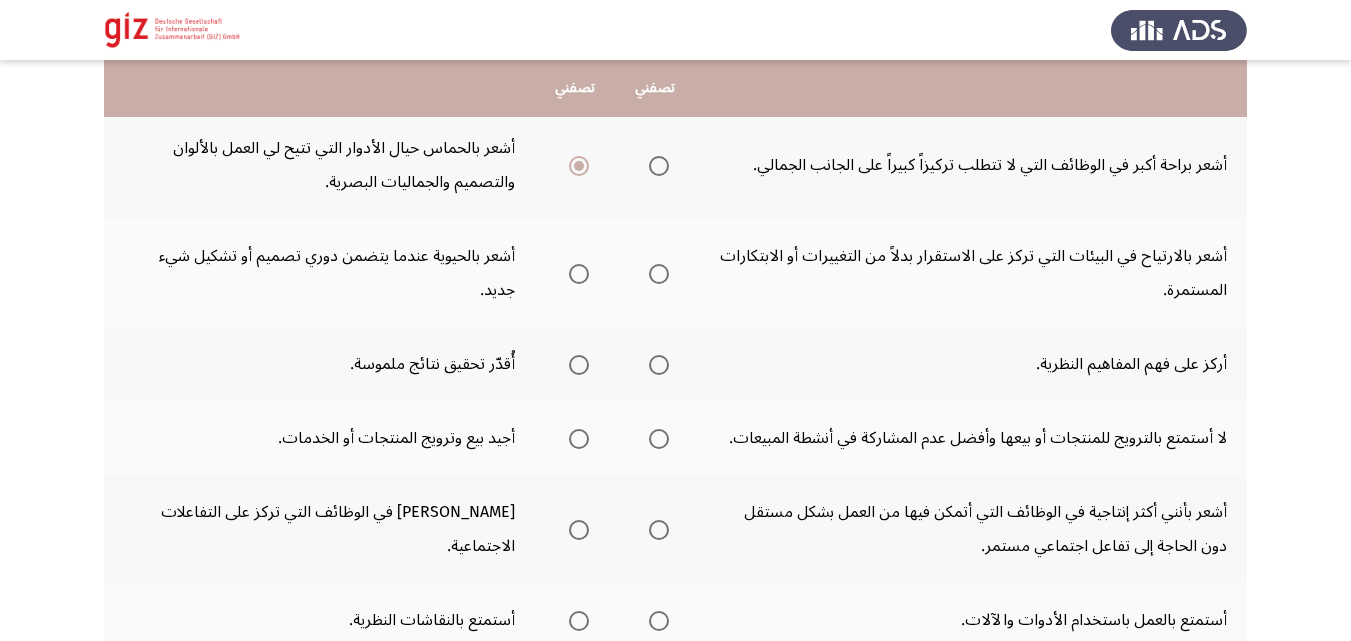 click at bounding box center (579, 274) 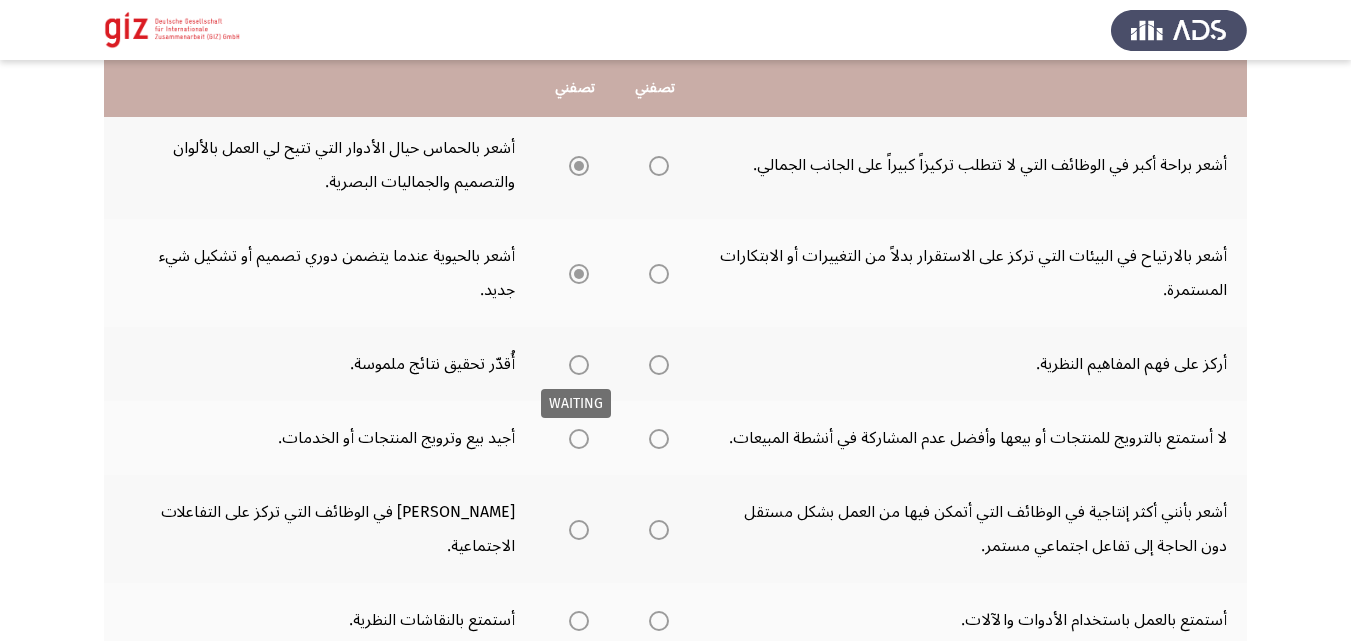 click at bounding box center [579, 365] 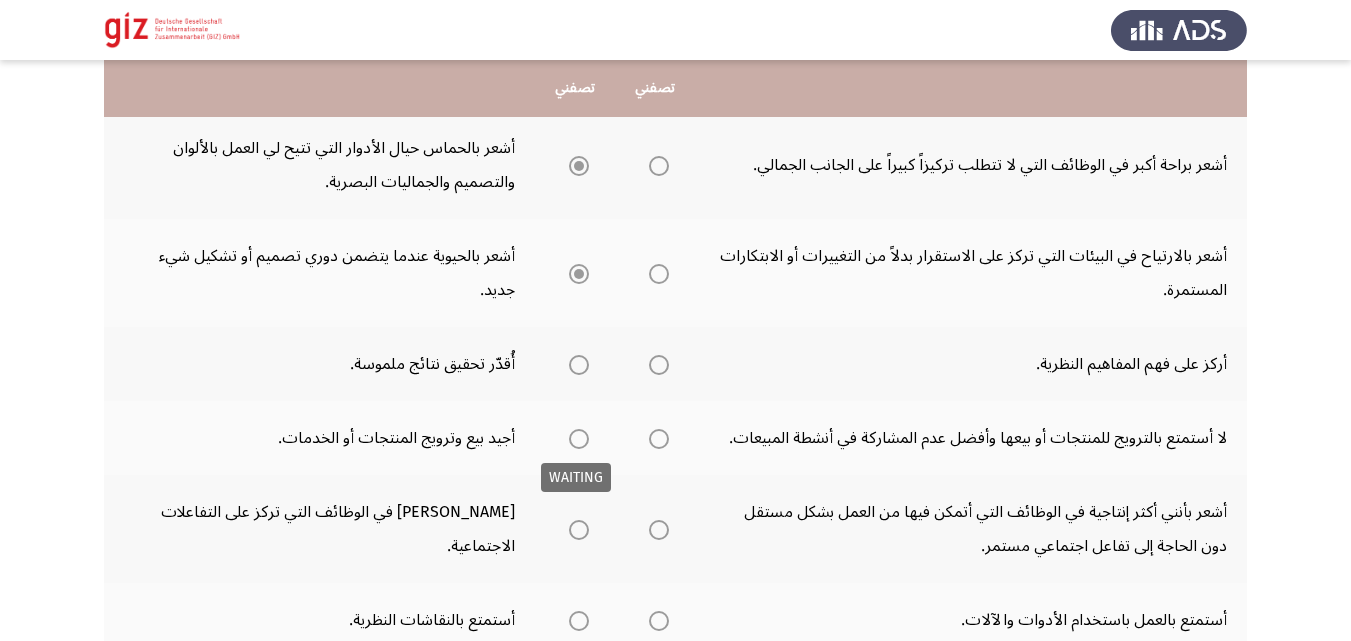 click at bounding box center (579, 439) 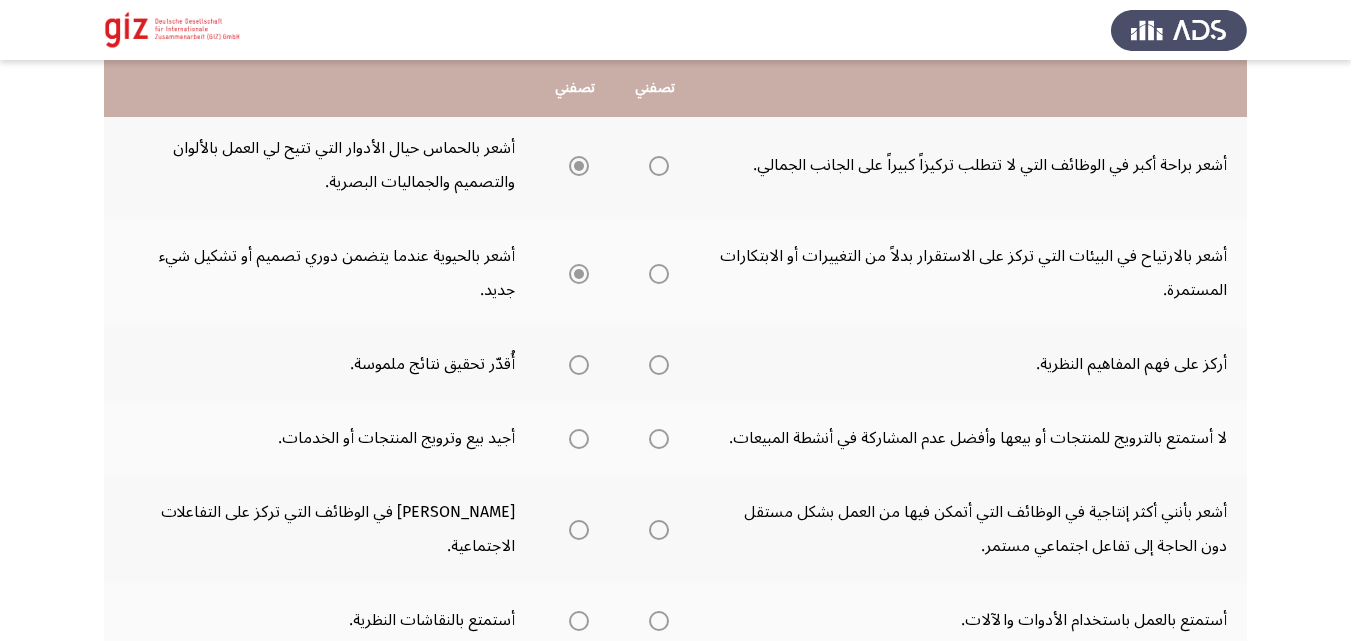 click at bounding box center (579, 439) 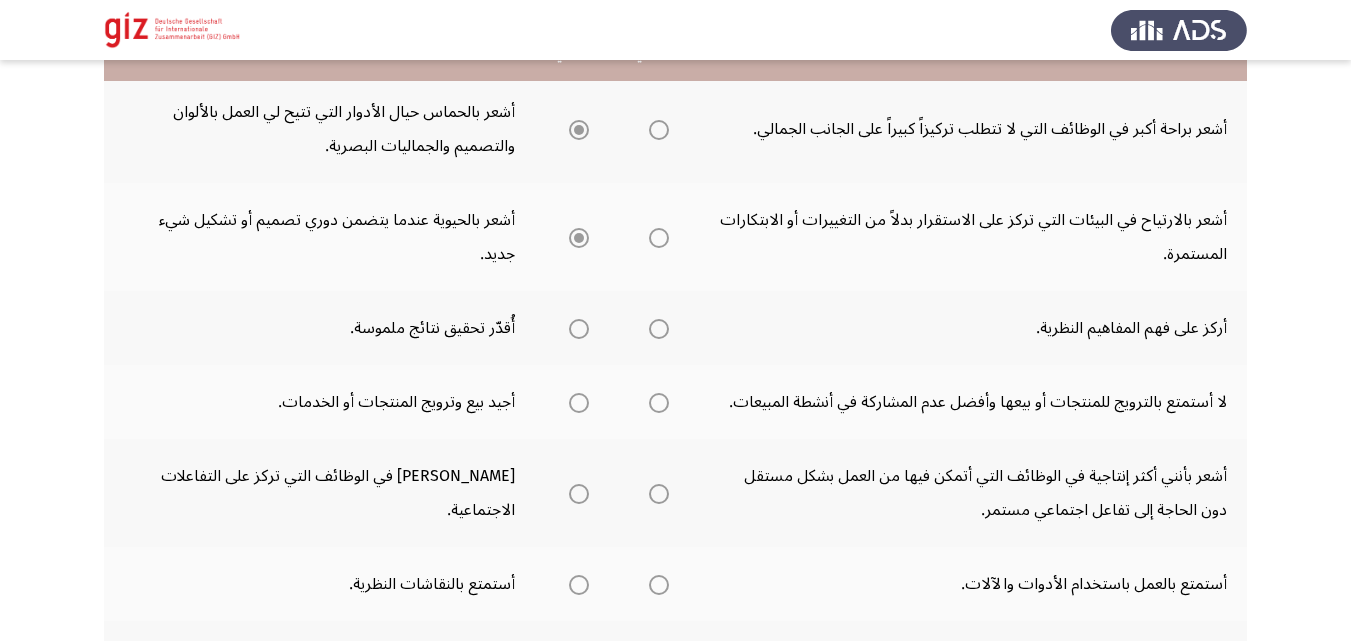 scroll, scrollTop: 440, scrollLeft: 0, axis: vertical 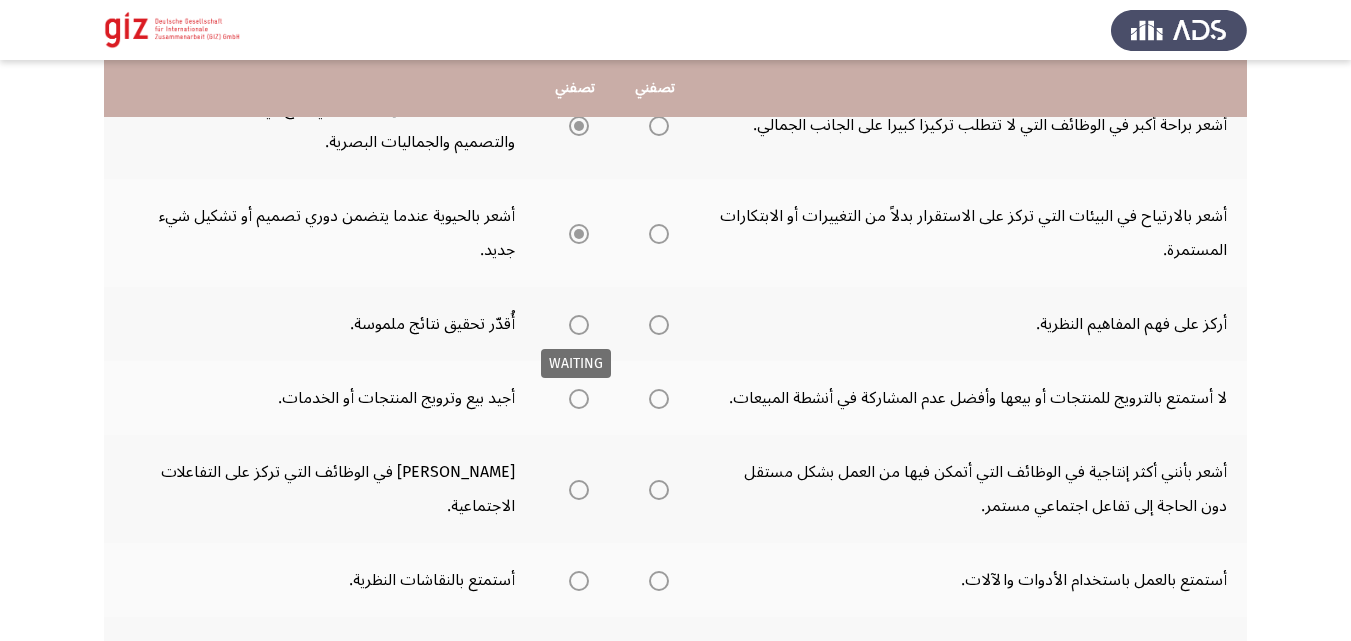 click at bounding box center [579, 325] 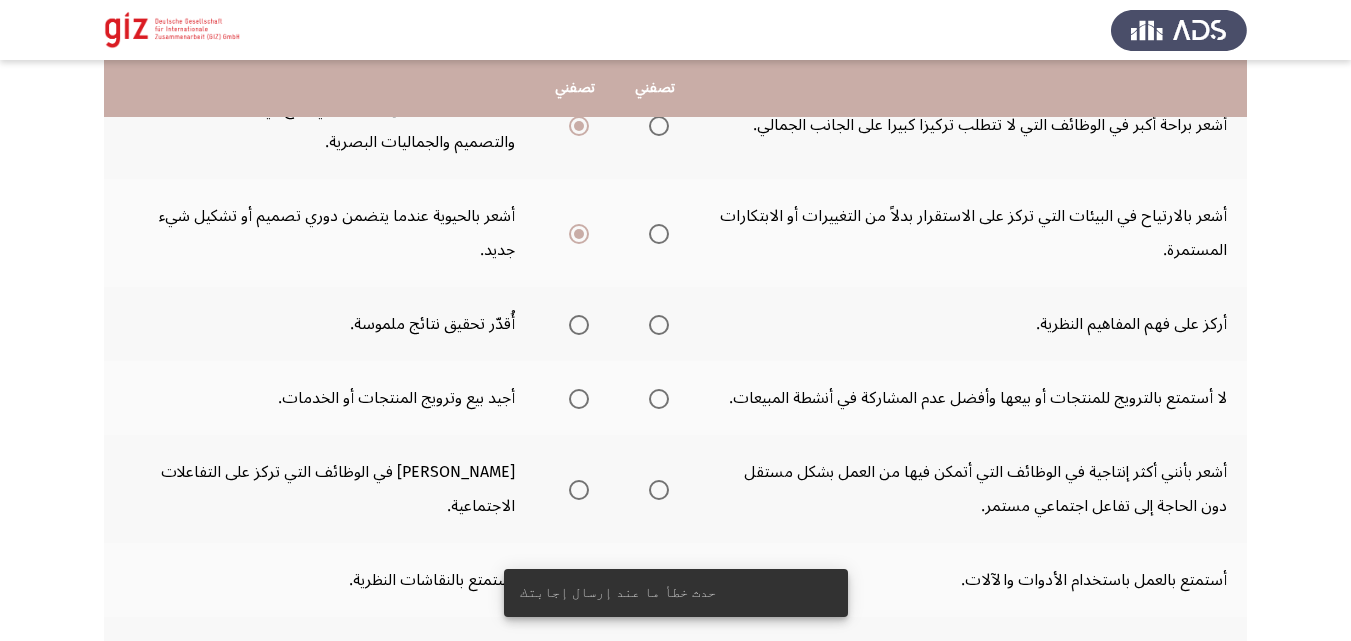 click at bounding box center [579, 325] 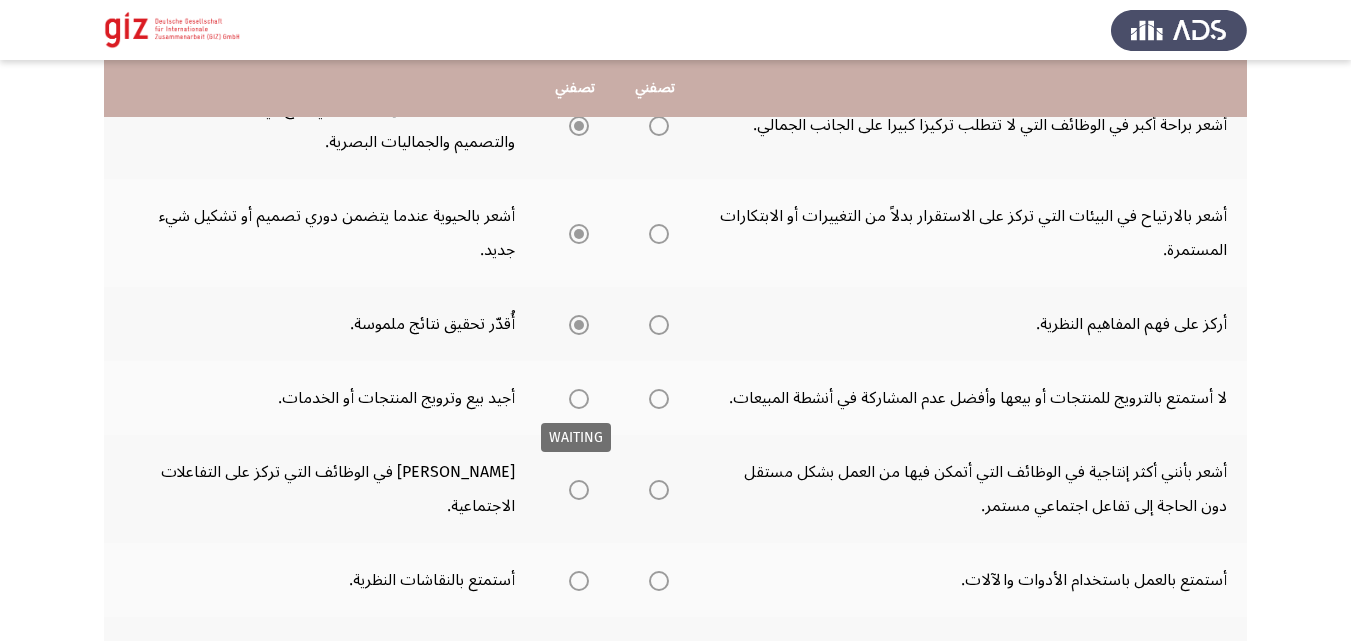 click at bounding box center [579, 399] 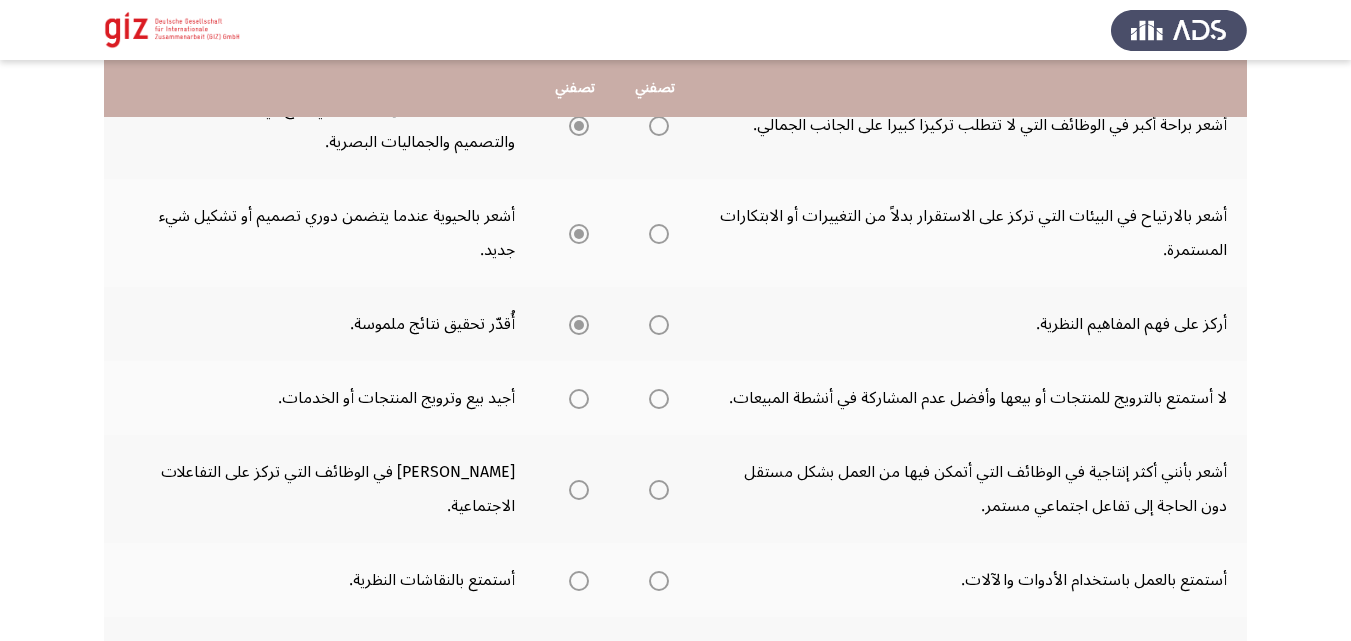 click at bounding box center (579, 399) 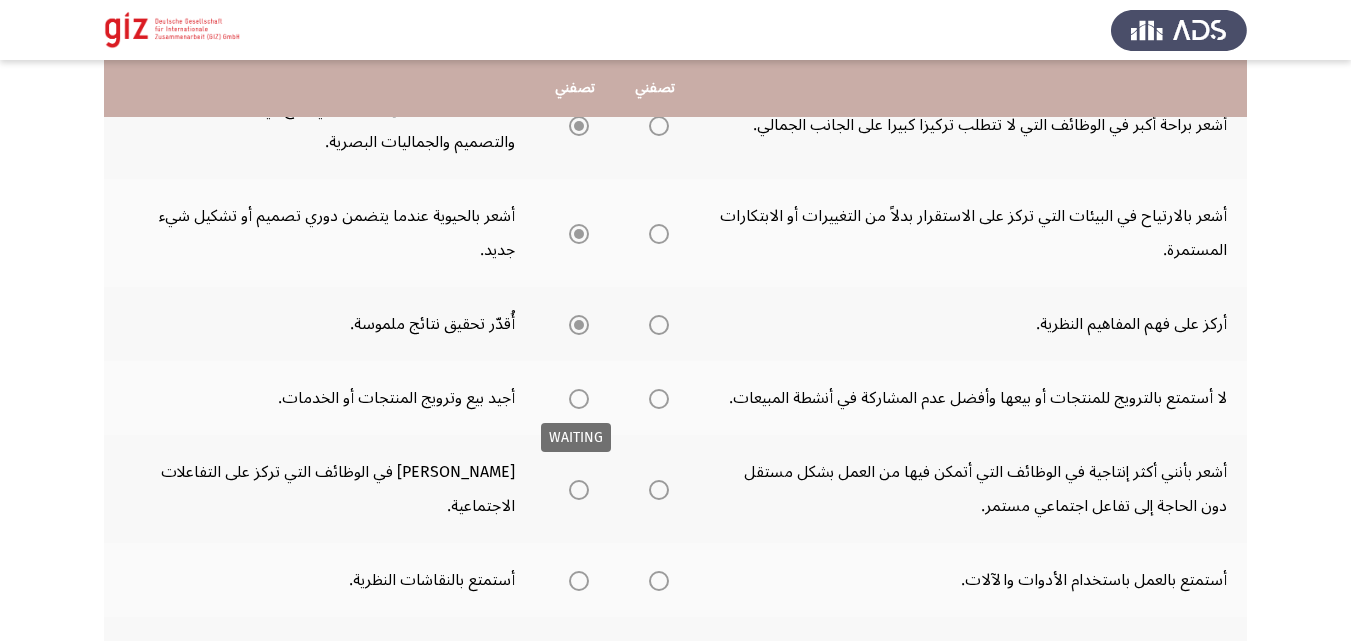 click at bounding box center (579, 399) 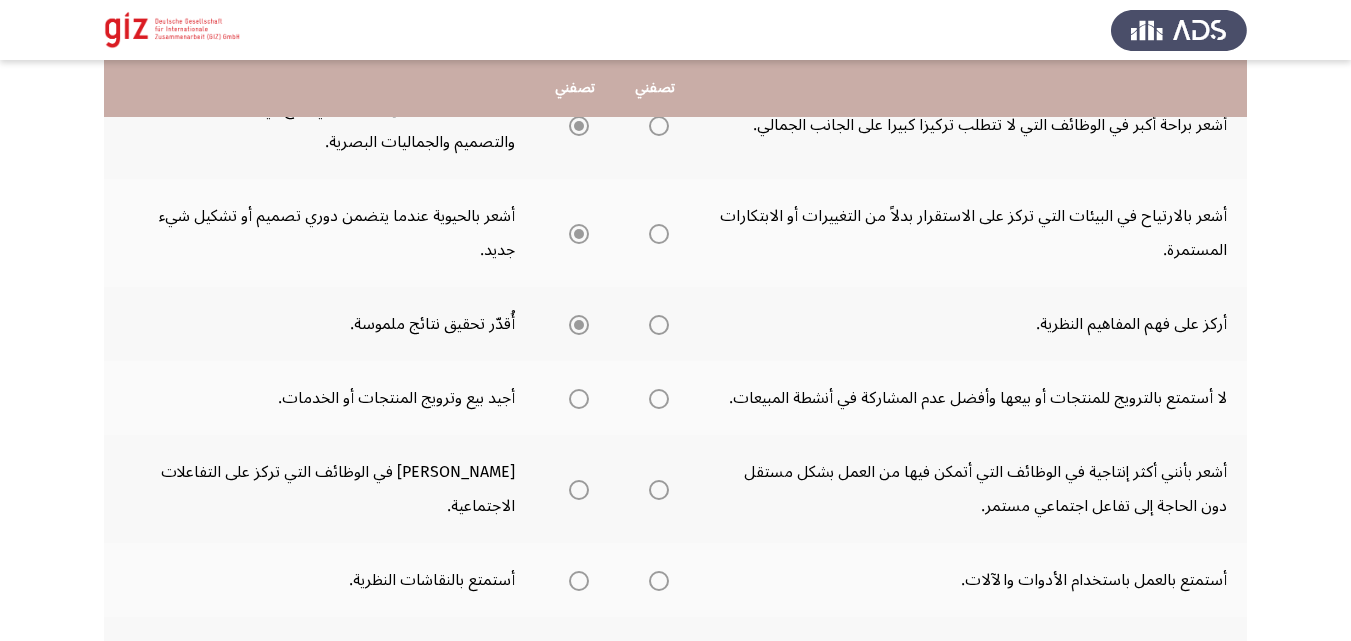 click at bounding box center [579, 399] 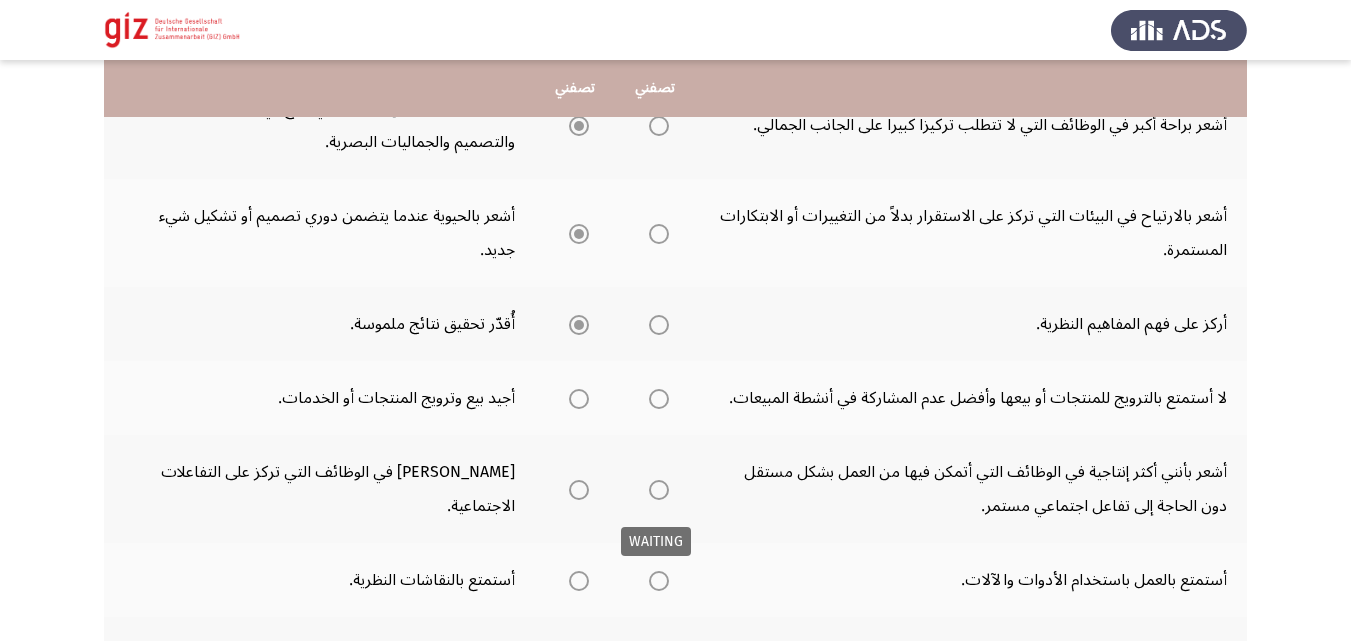 click at bounding box center [659, 581] 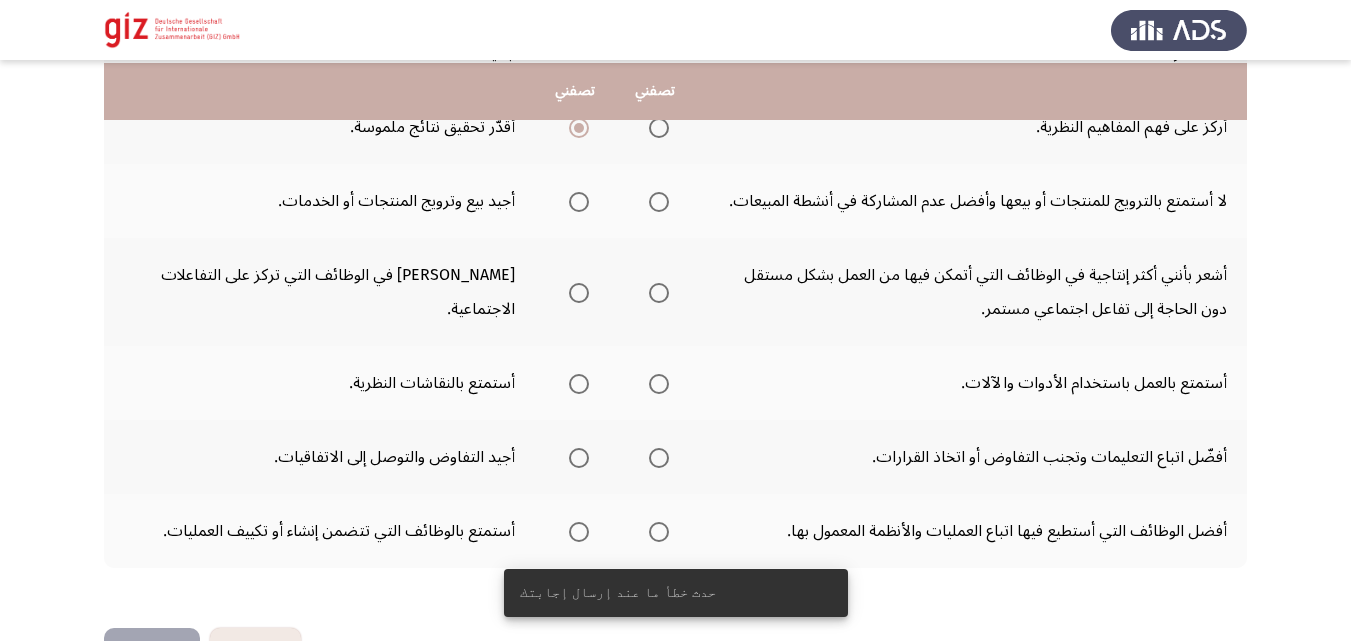 scroll, scrollTop: 640, scrollLeft: 0, axis: vertical 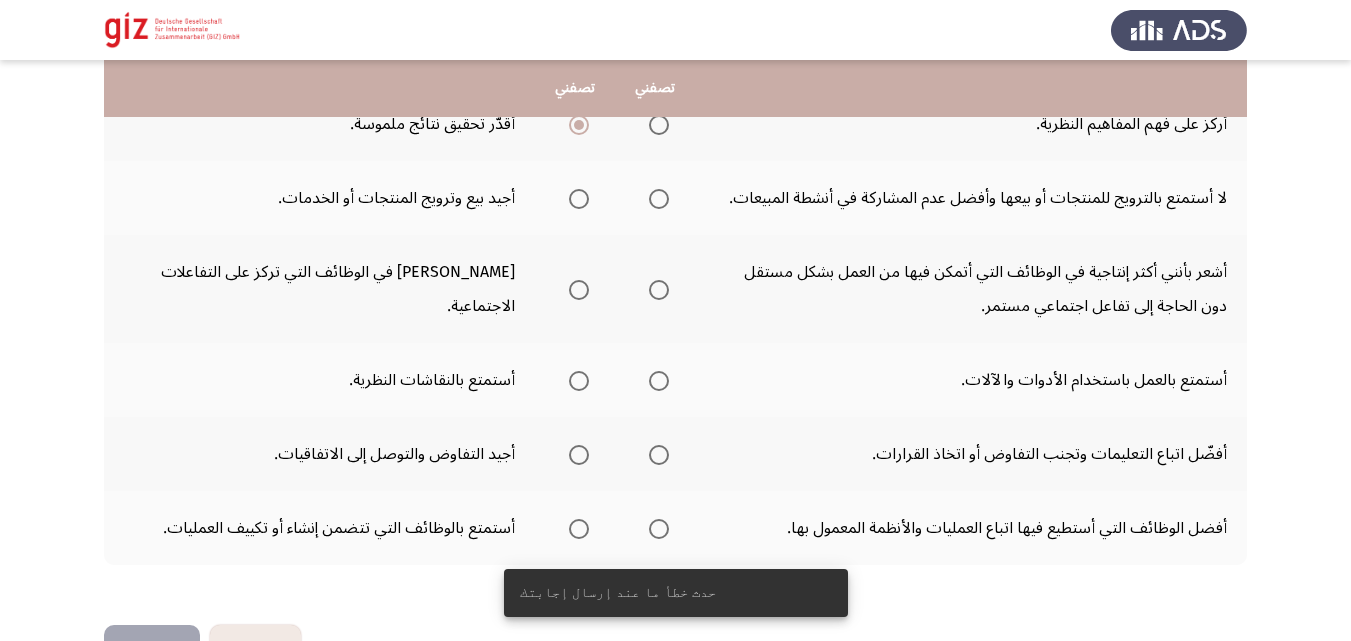 click at bounding box center (579, 199) 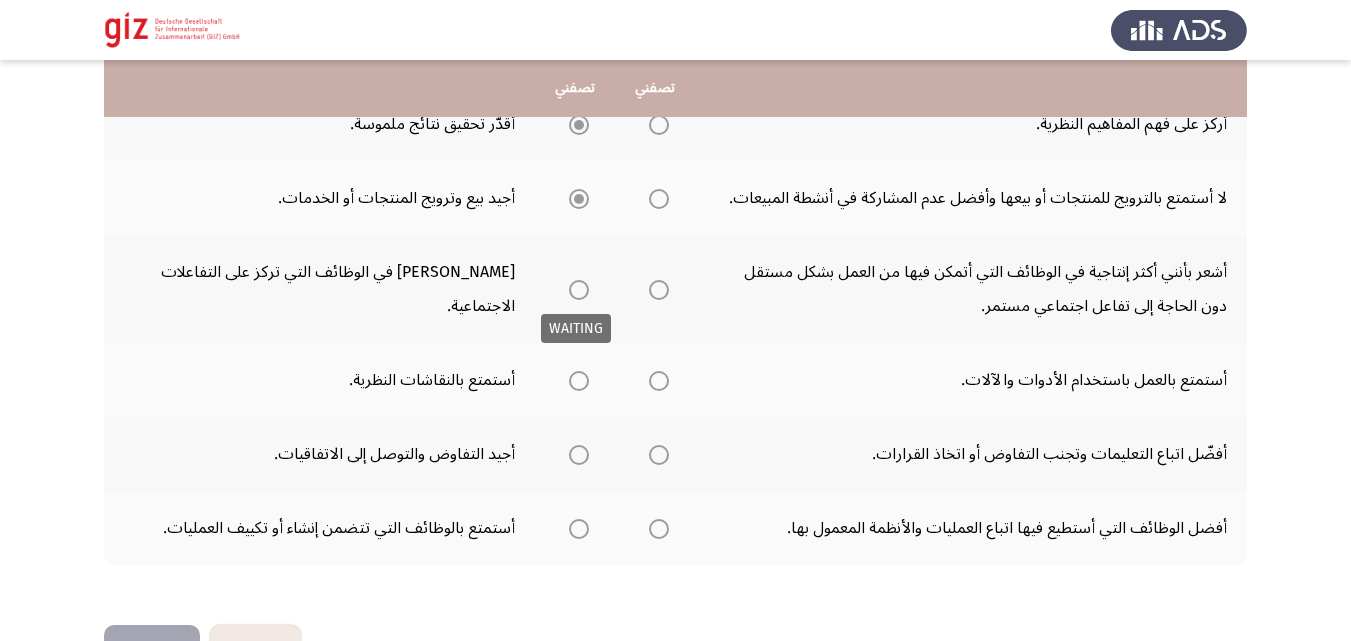 click at bounding box center (579, 290) 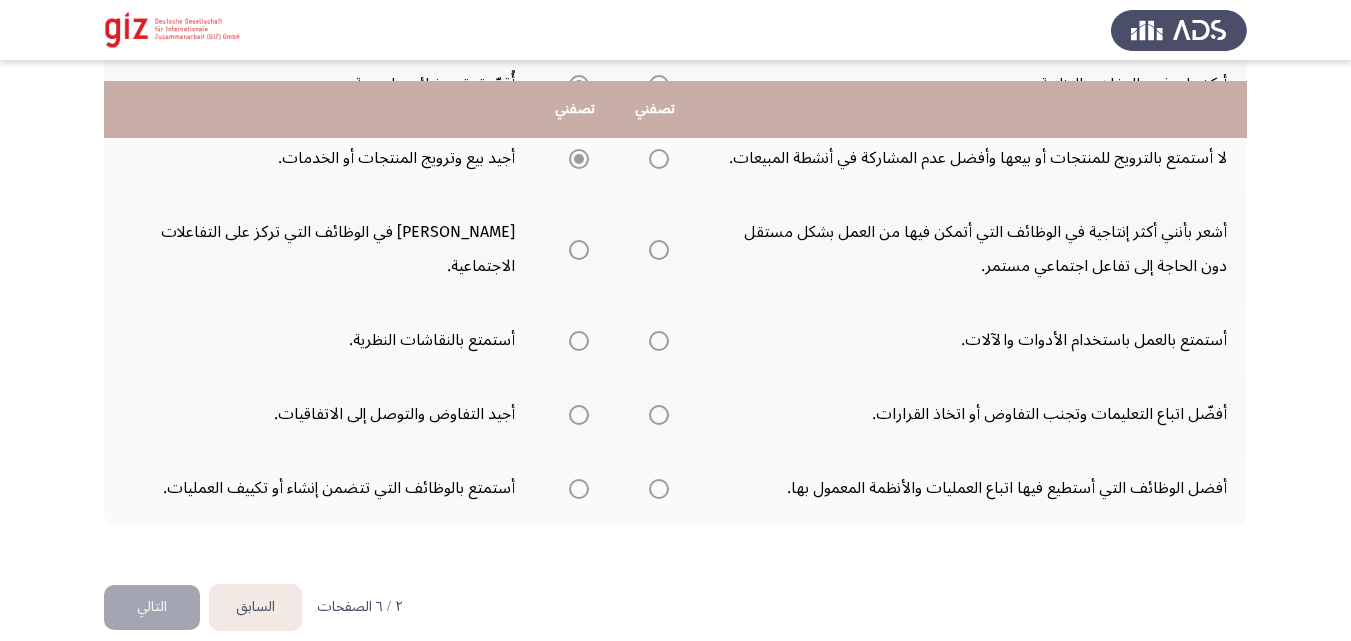scroll, scrollTop: 704, scrollLeft: 0, axis: vertical 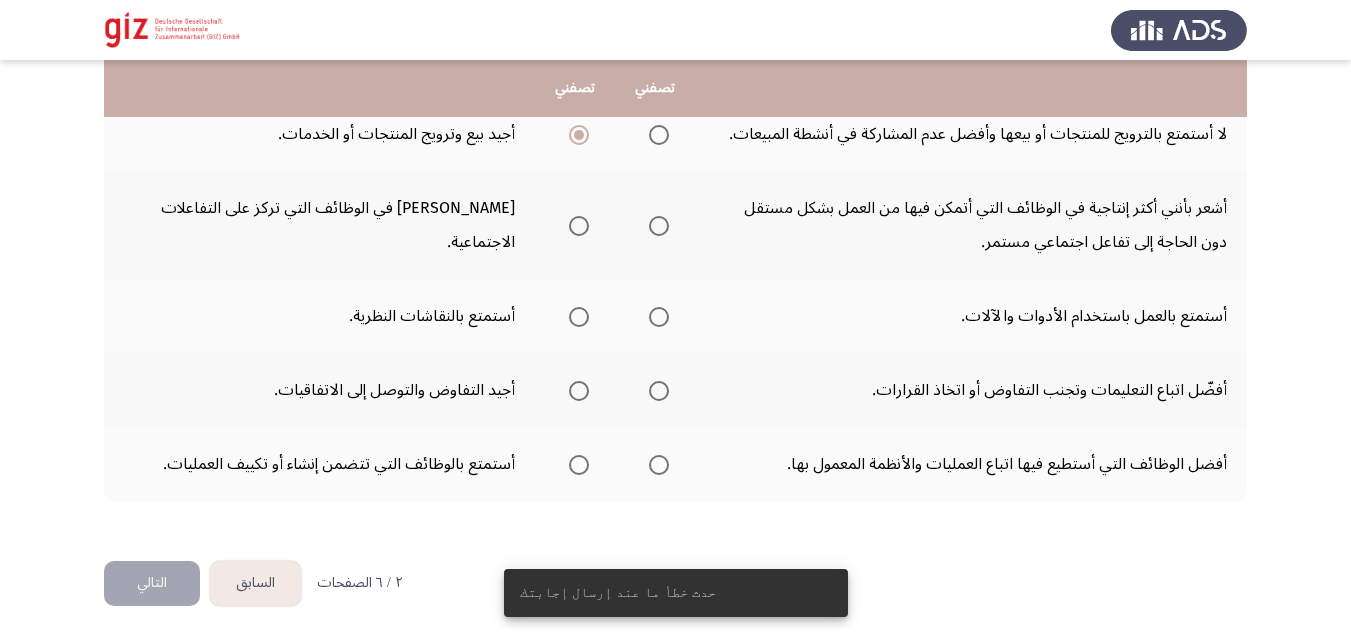 click at bounding box center (579, 226) 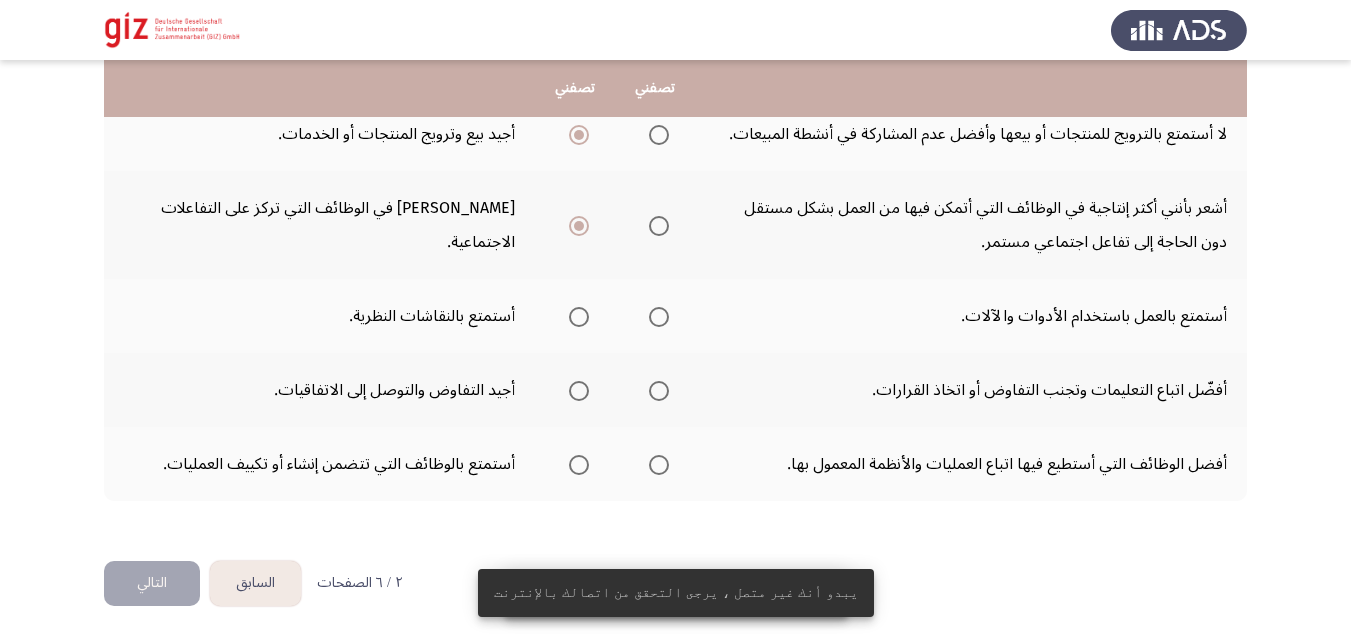 click at bounding box center (659, 317) 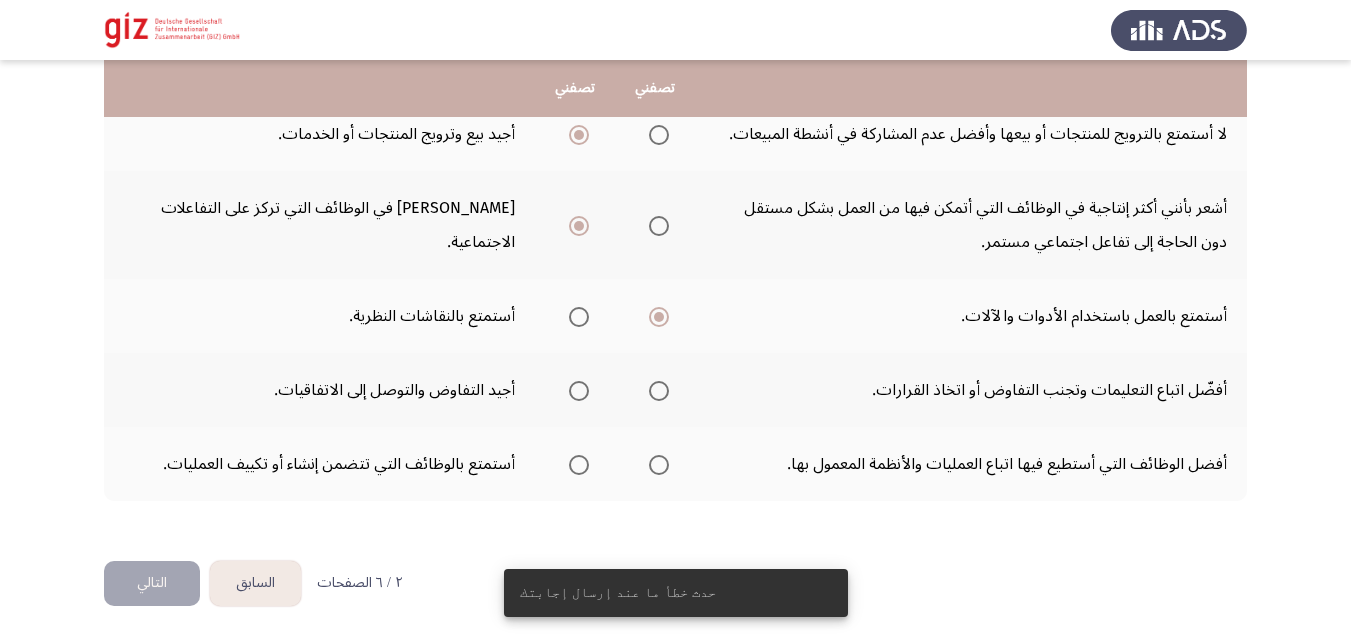 click at bounding box center [579, 391] 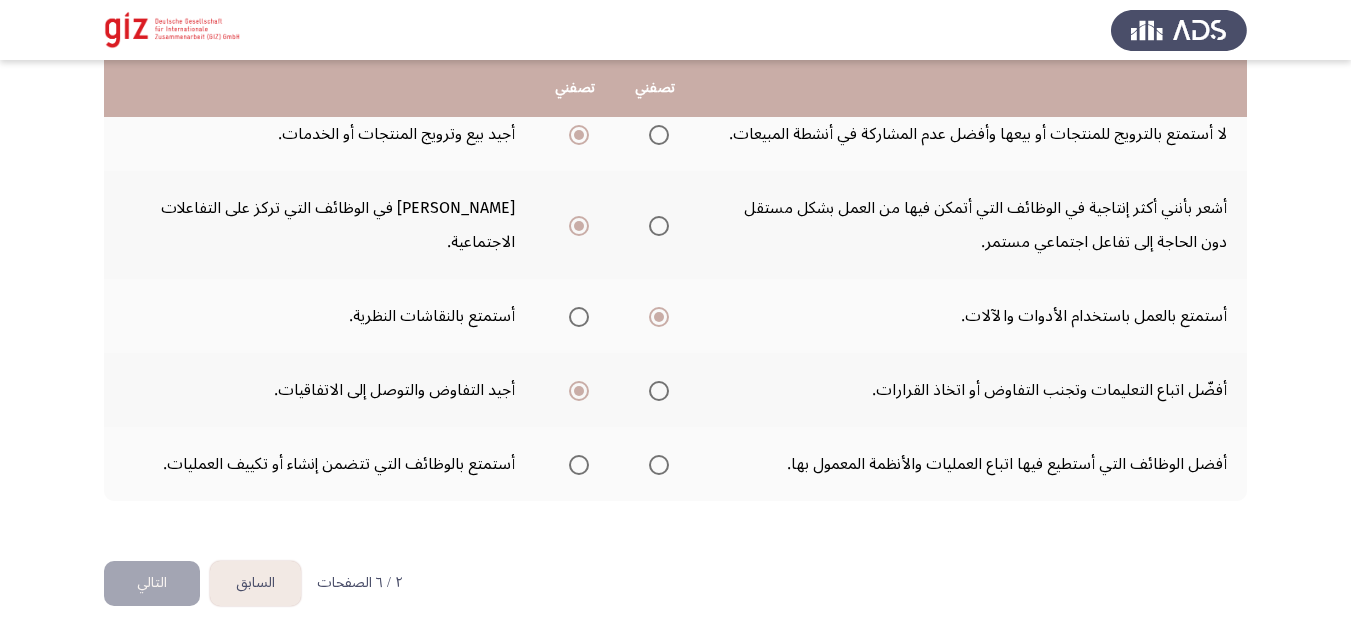 click at bounding box center [579, 465] 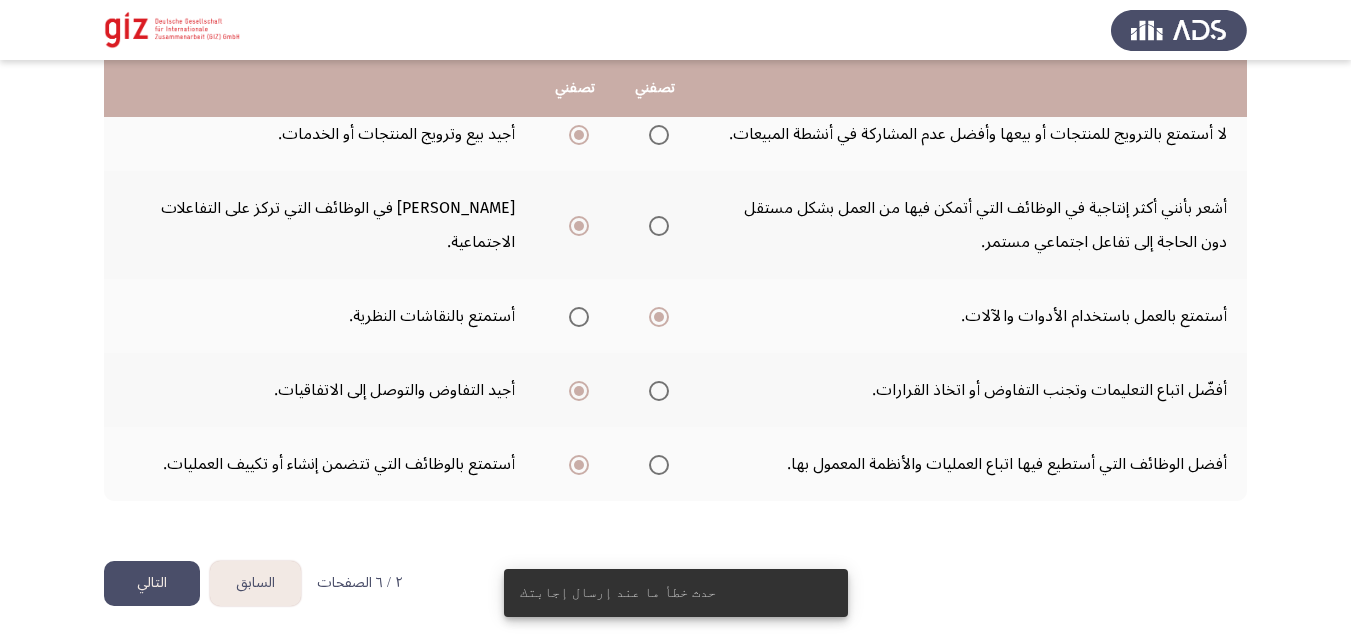 click on "التالي" 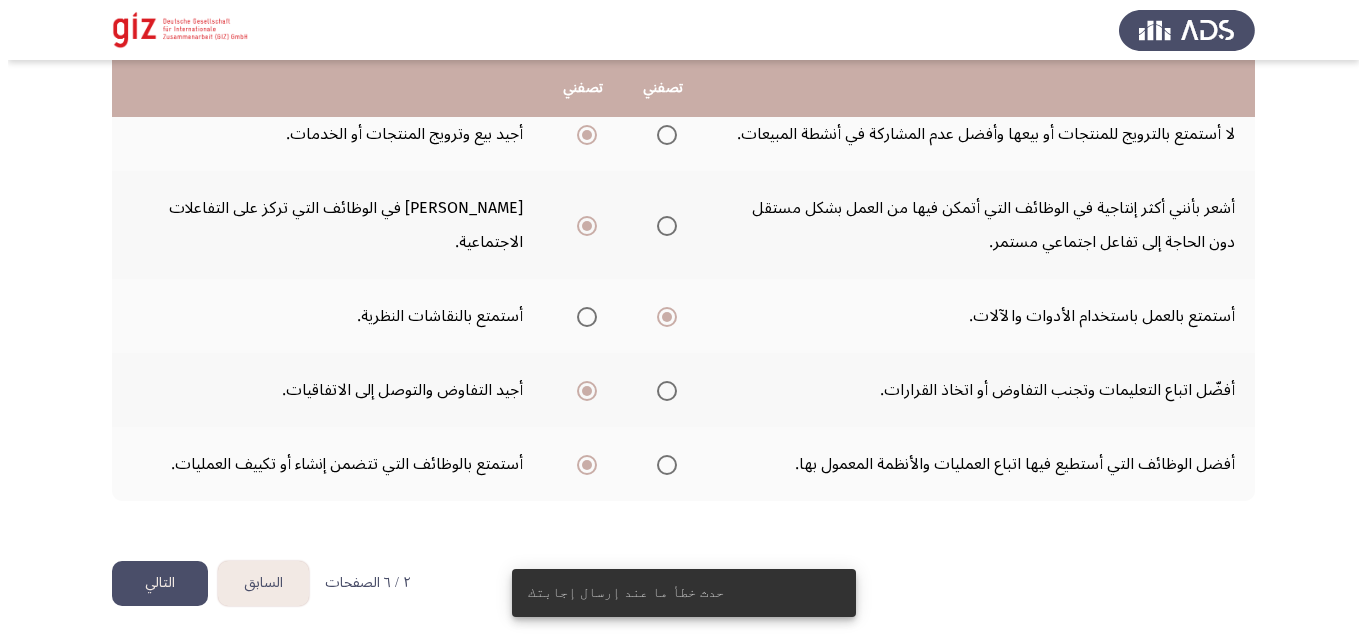 scroll, scrollTop: 0, scrollLeft: 0, axis: both 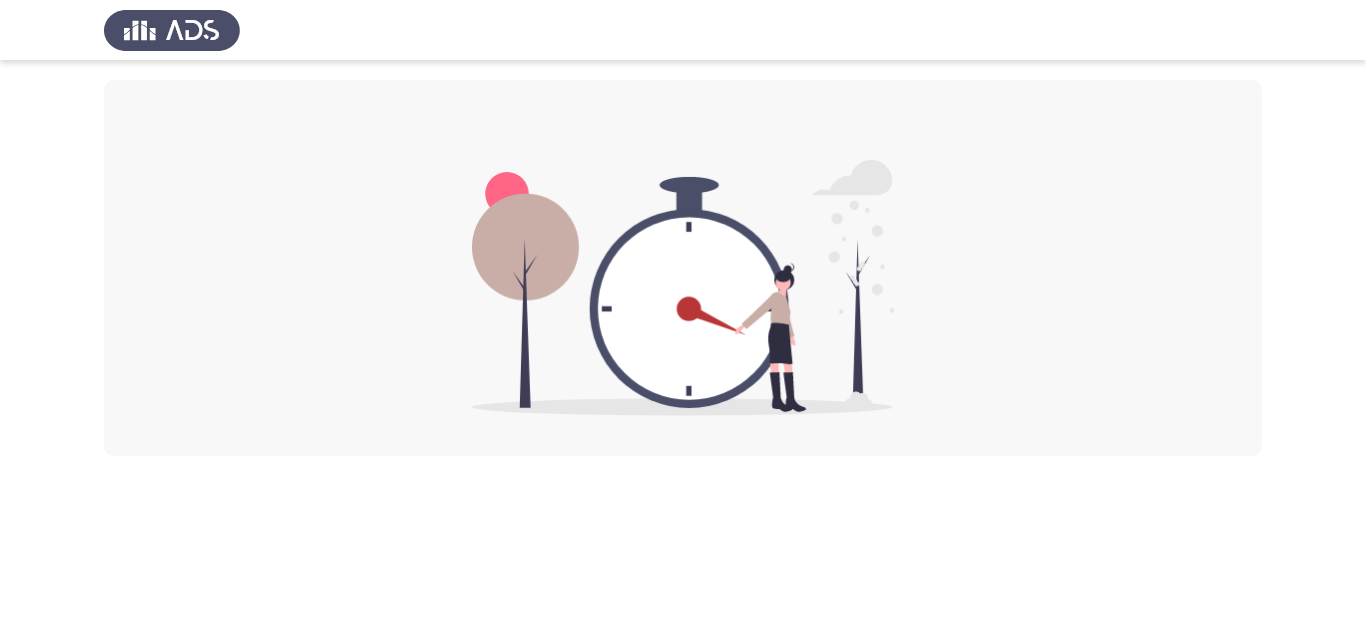 click 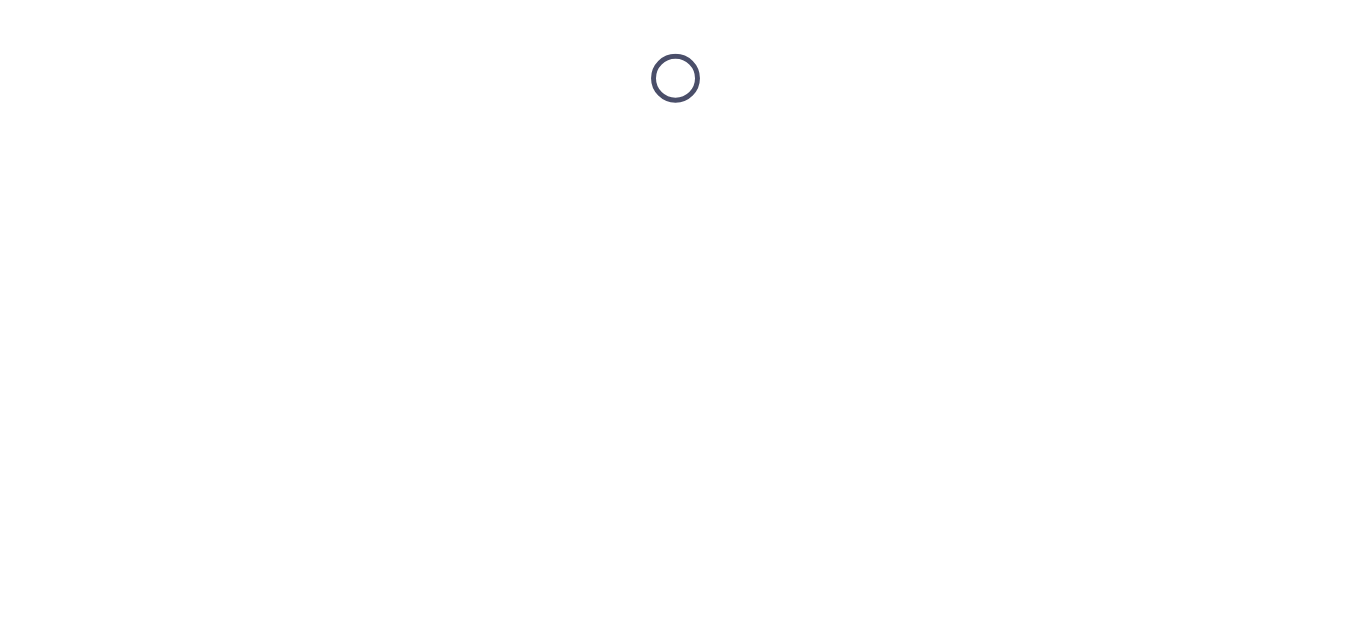 scroll, scrollTop: 0, scrollLeft: 0, axis: both 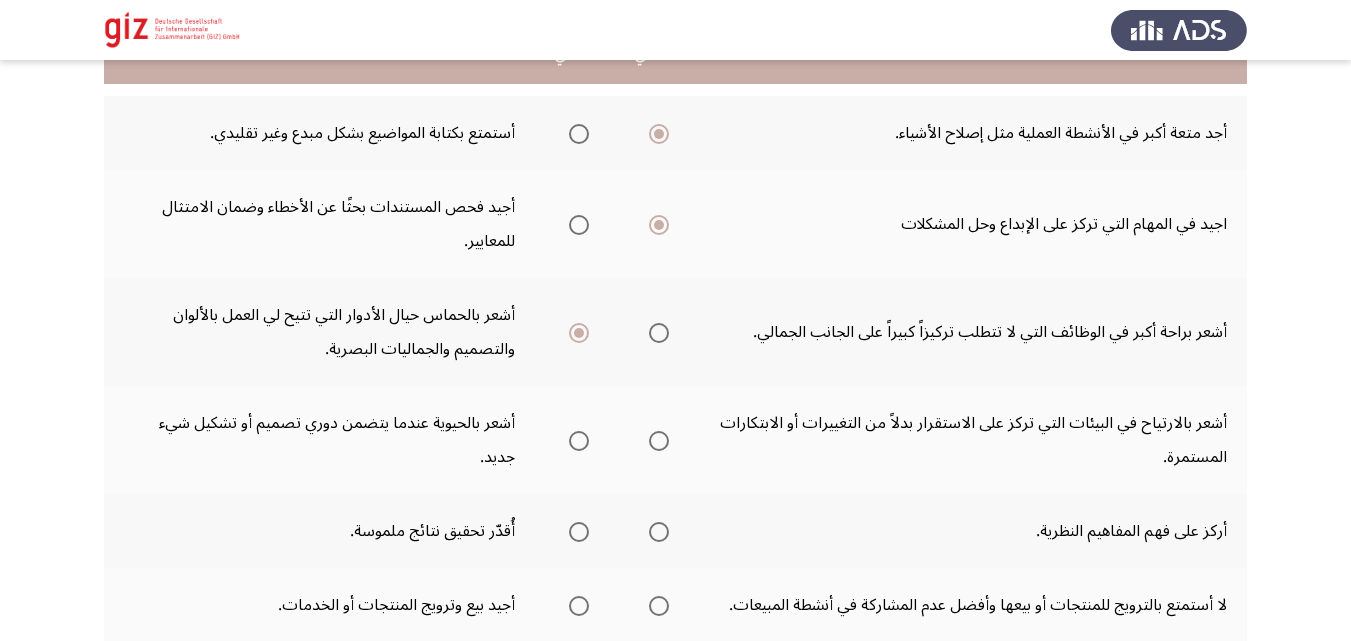 click on "أشعر بالحماس حيال الأدوار التي تتيح لي العمل بالألوان والتصميم والجماليات البصرية." 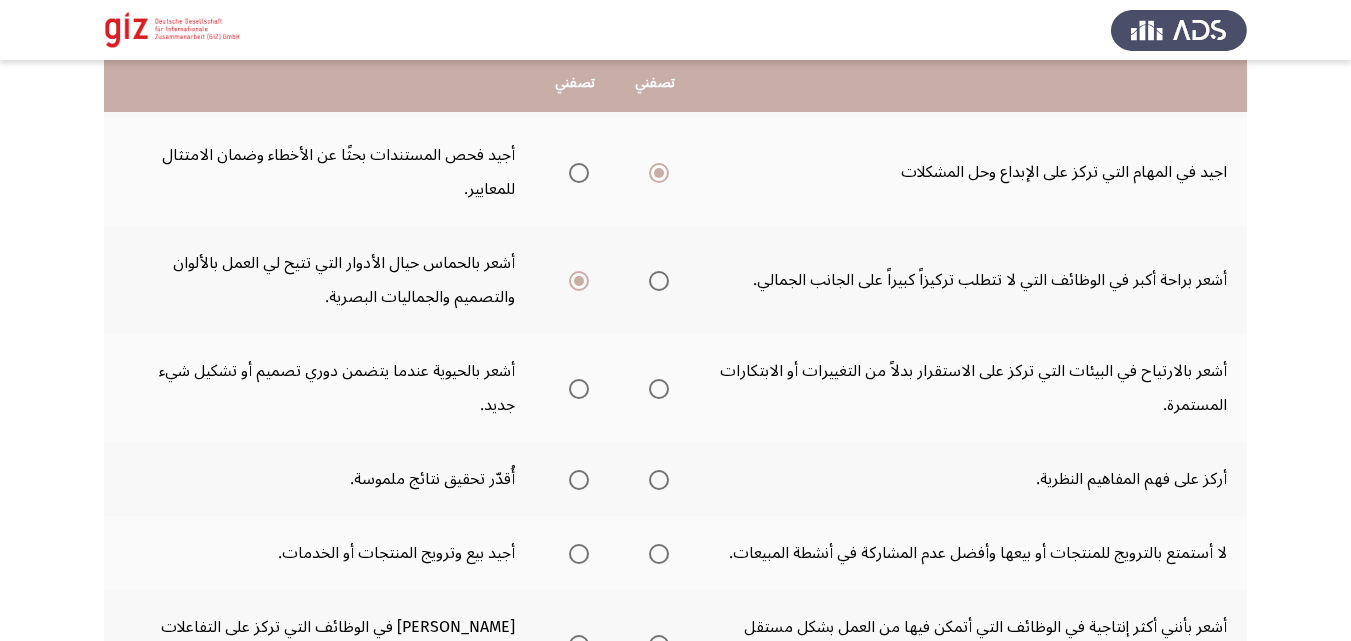 scroll, scrollTop: 280, scrollLeft: 0, axis: vertical 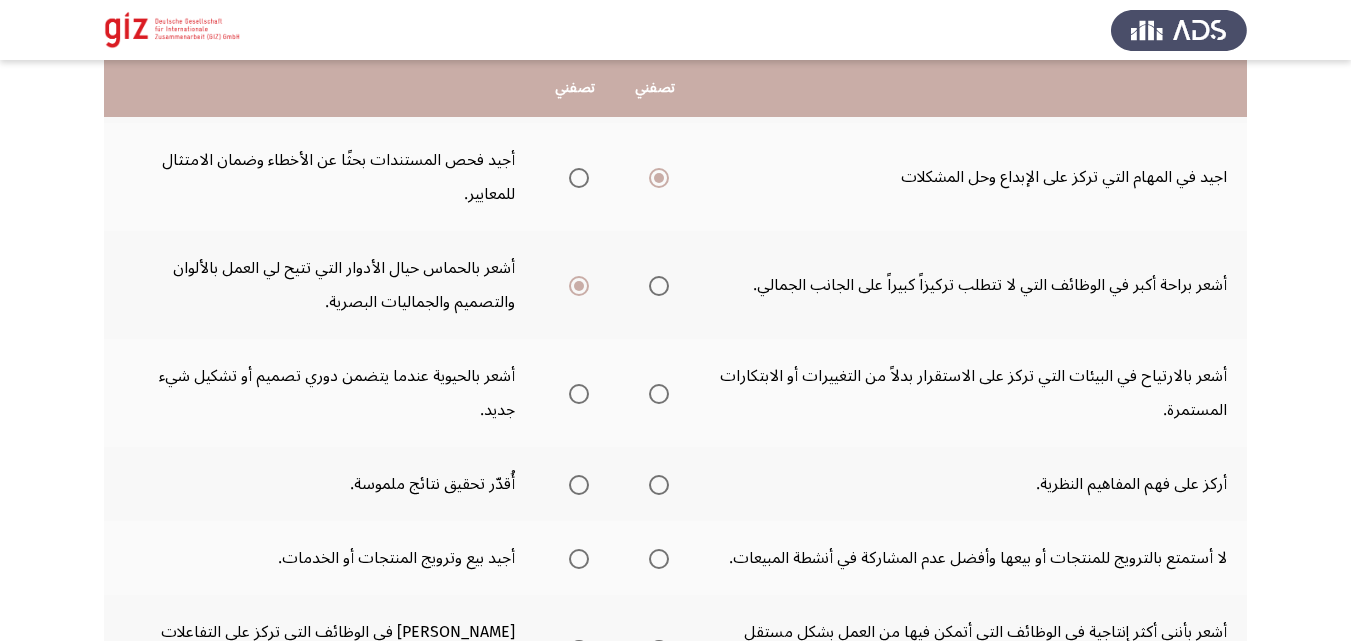 click at bounding box center (579, 394) 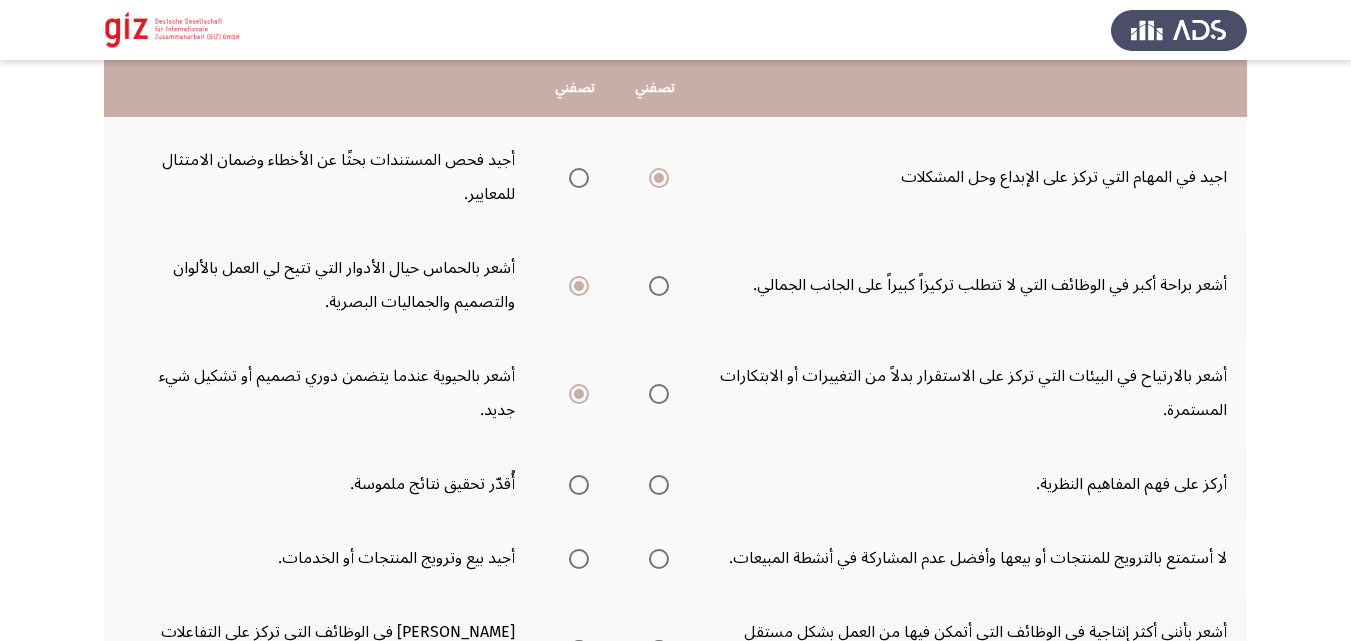 click at bounding box center (579, 485) 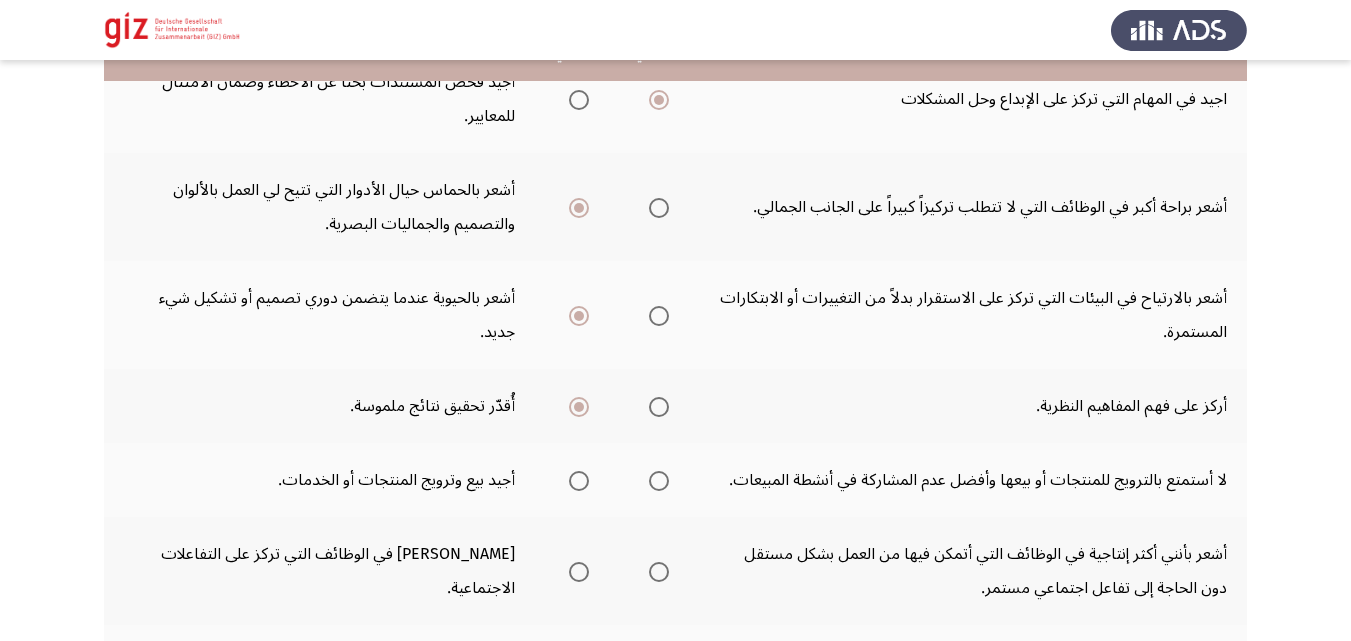 scroll, scrollTop: 360, scrollLeft: 0, axis: vertical 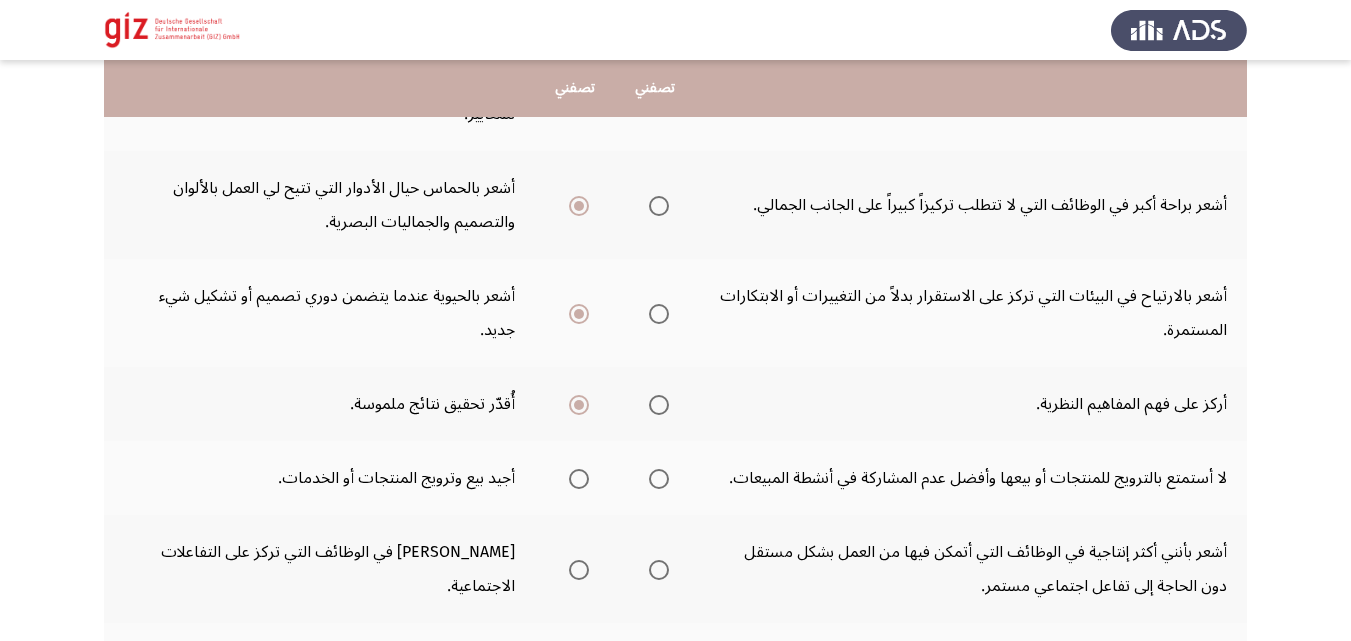 click at bounding box center [579, 479] 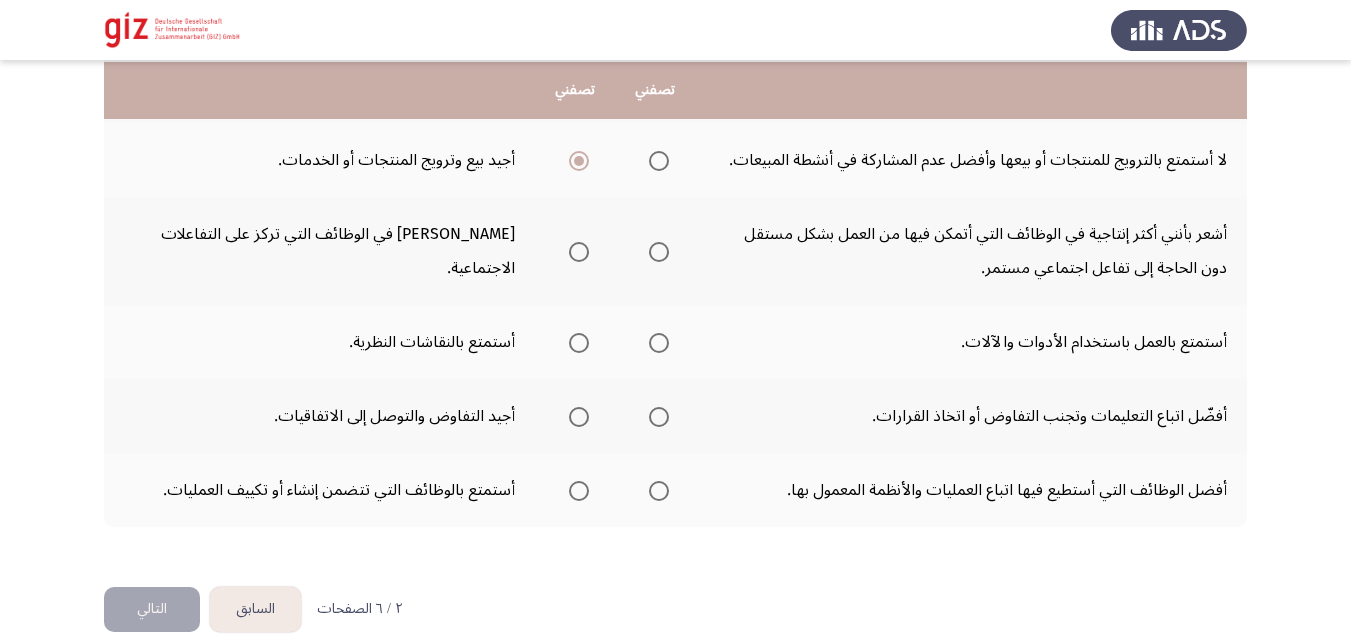 scroll, scrollTop: 680, scrollLeft: 0, axis: vertical 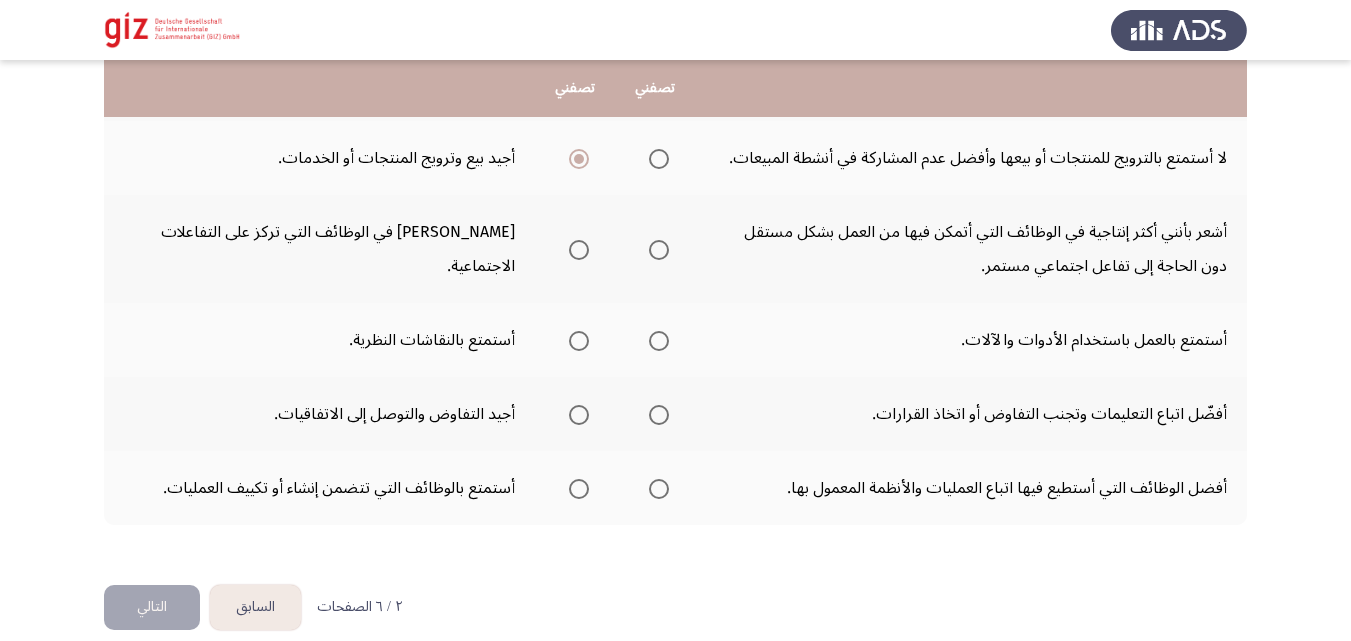 click at bounding box center (579, 250) 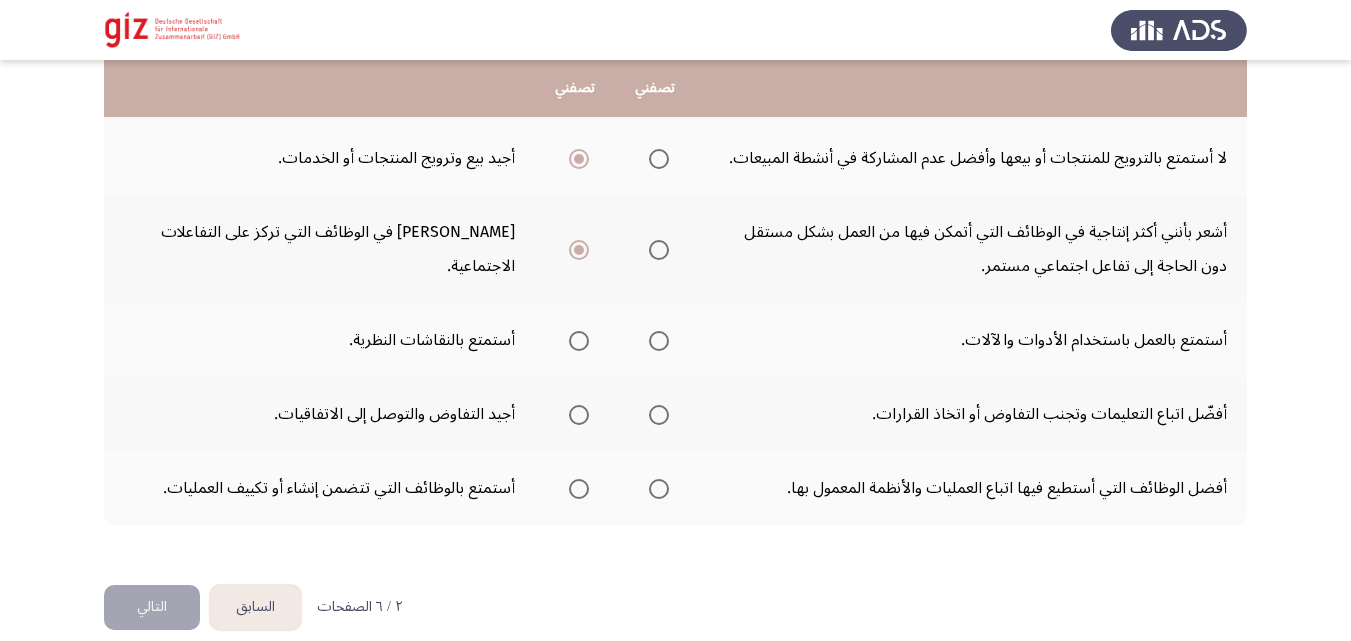 click at bounding box center [659, 341] 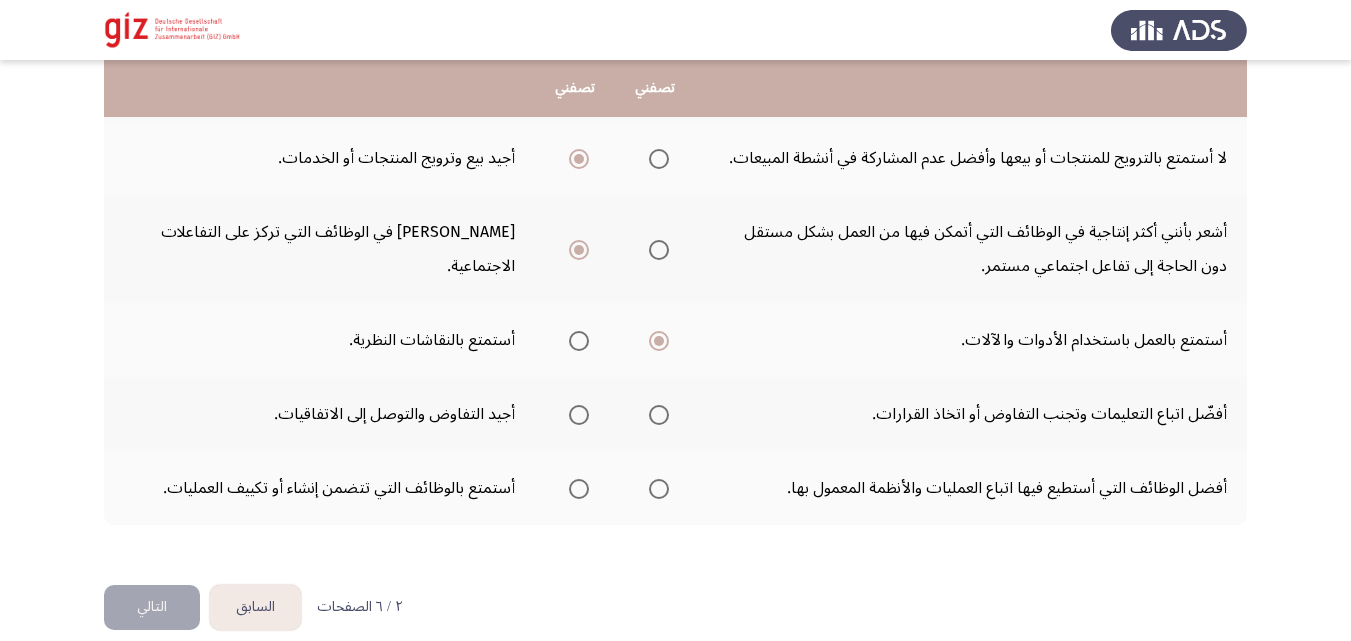 click 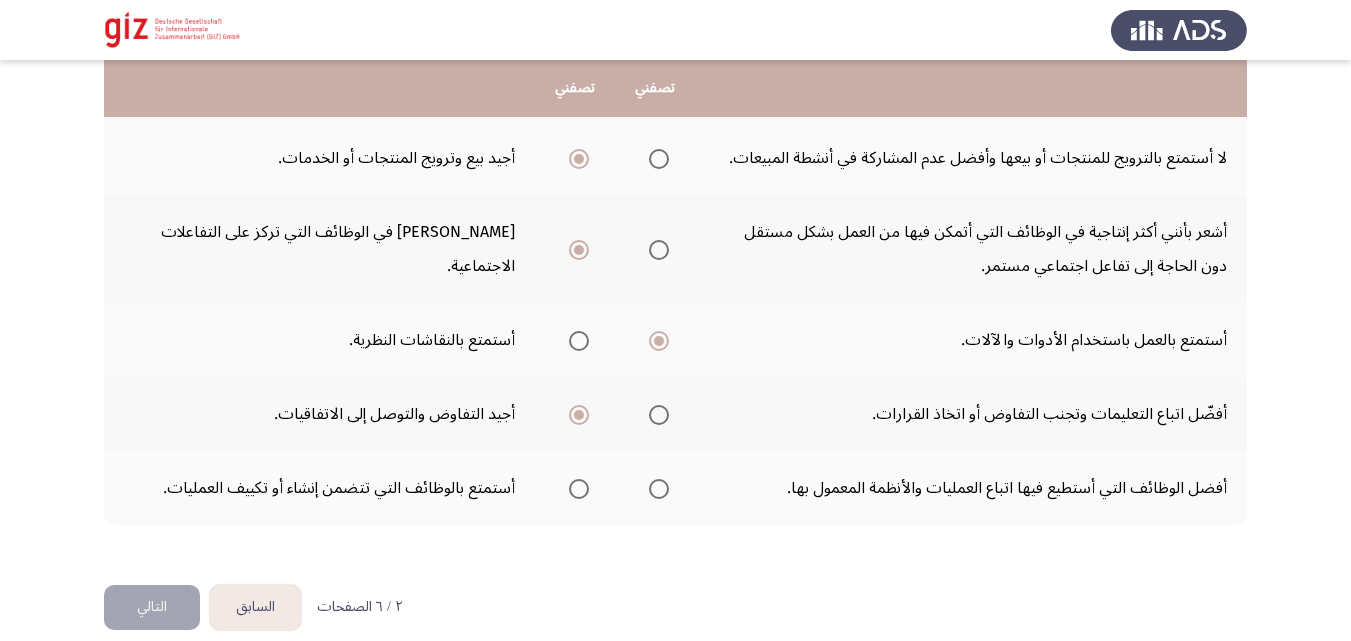 click at bounding box center [659, 489] 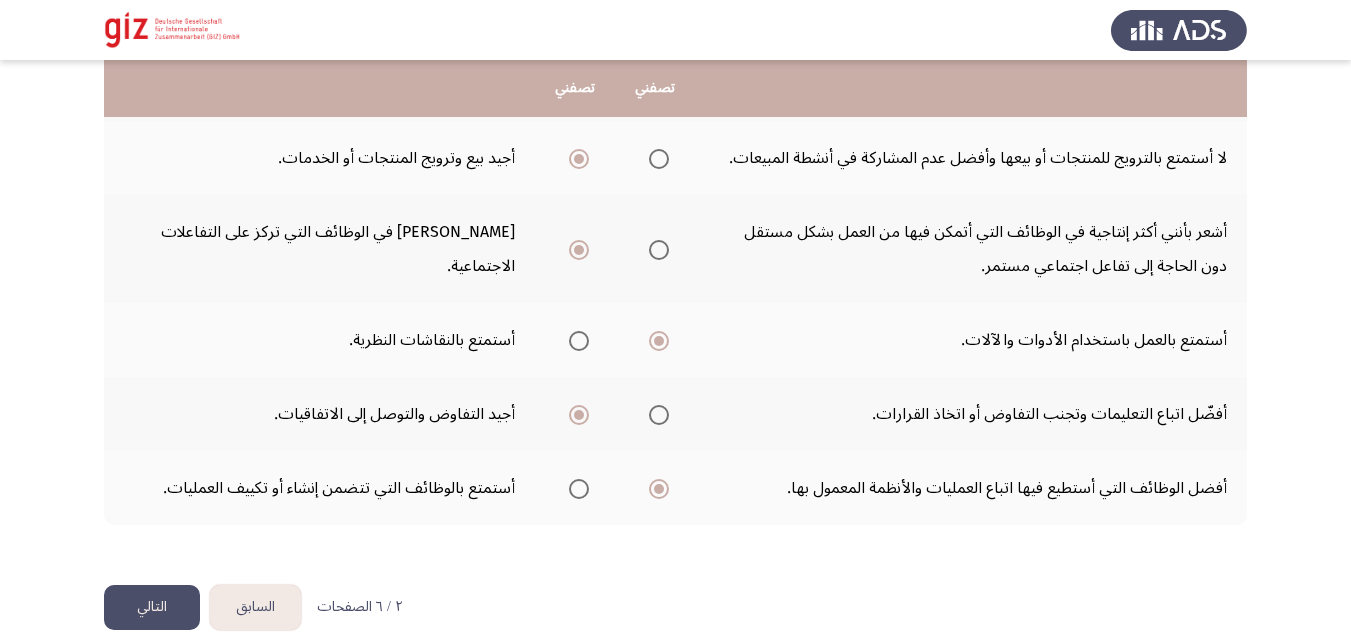 click on "التالي" 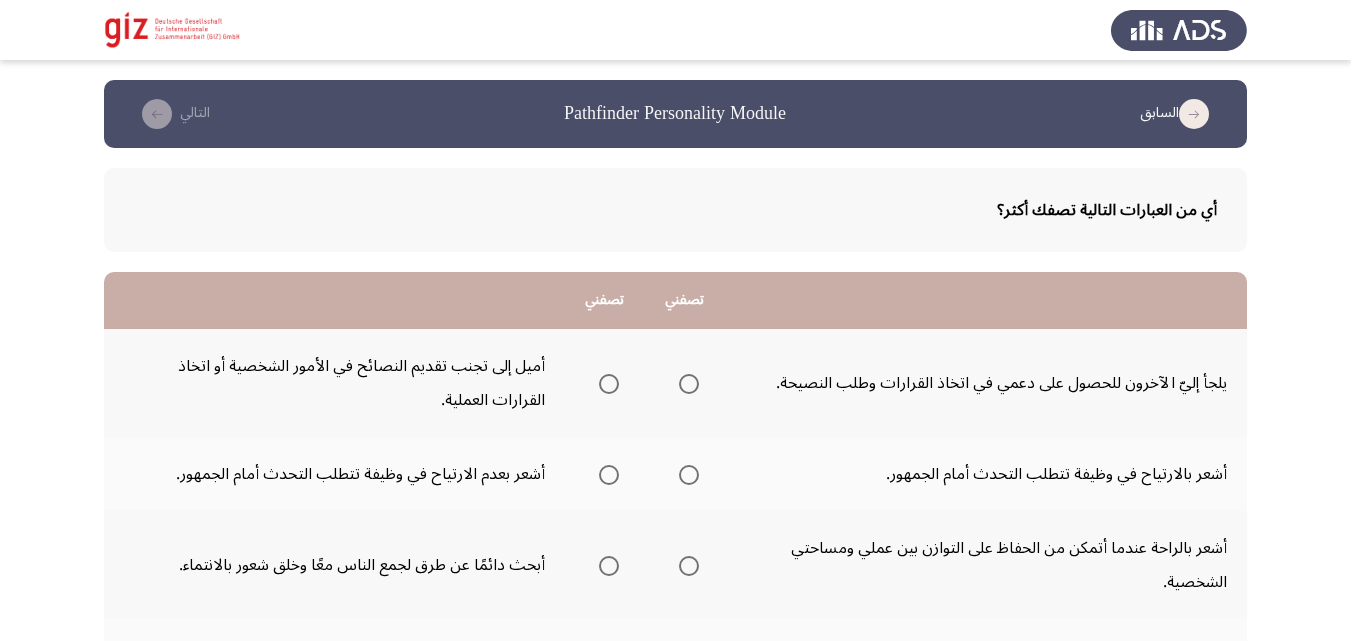 click at bounding box center (689, 384) 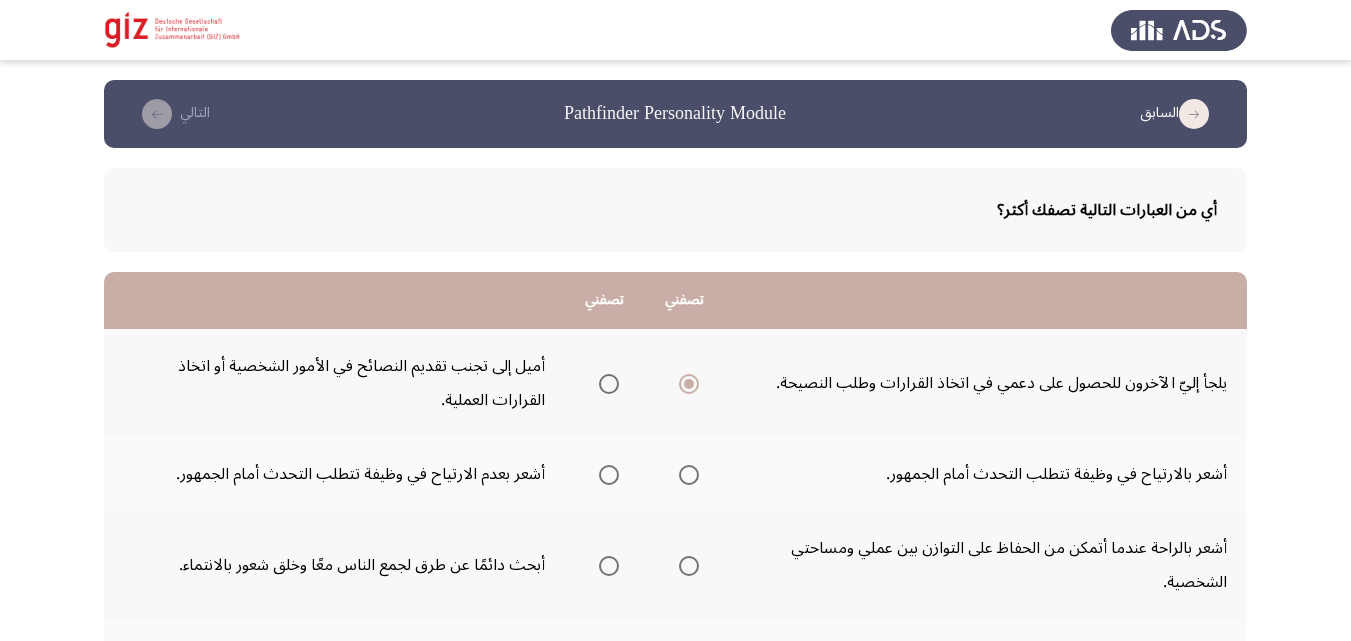 click at bounding box center (689, 475) 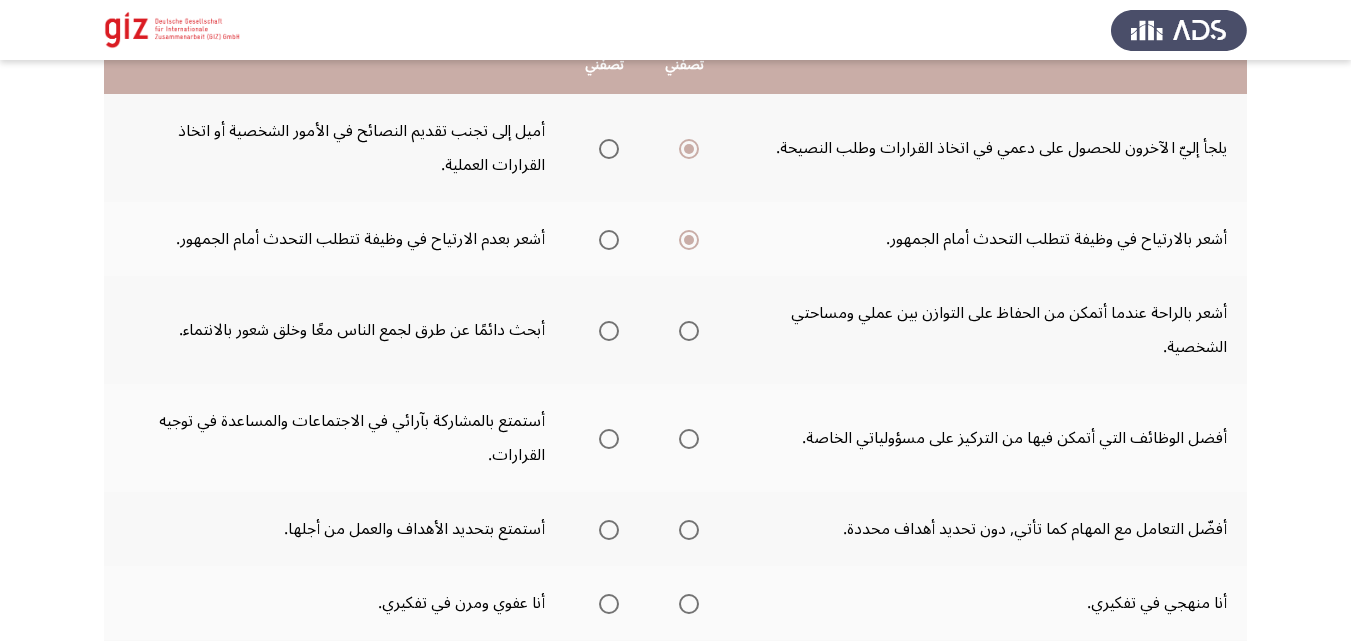 scroll, scrollTop: 280, scrollLeft: 0, axis: vertical 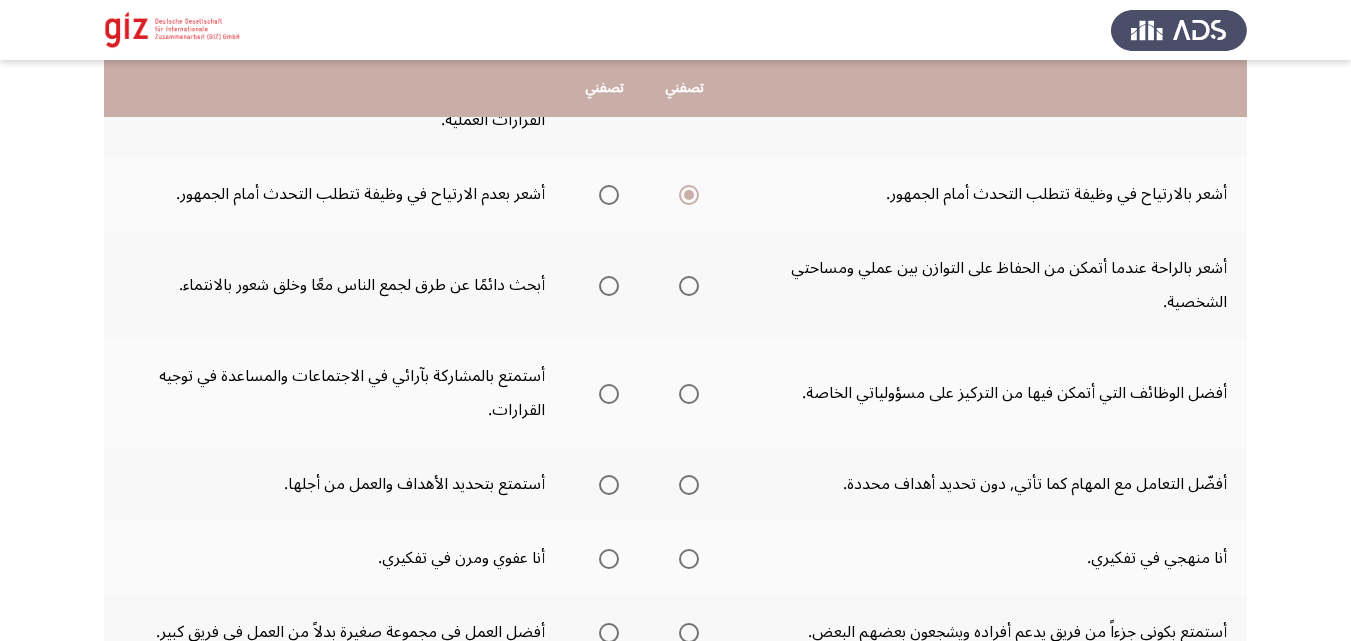 click at bounding box center [689, 286] 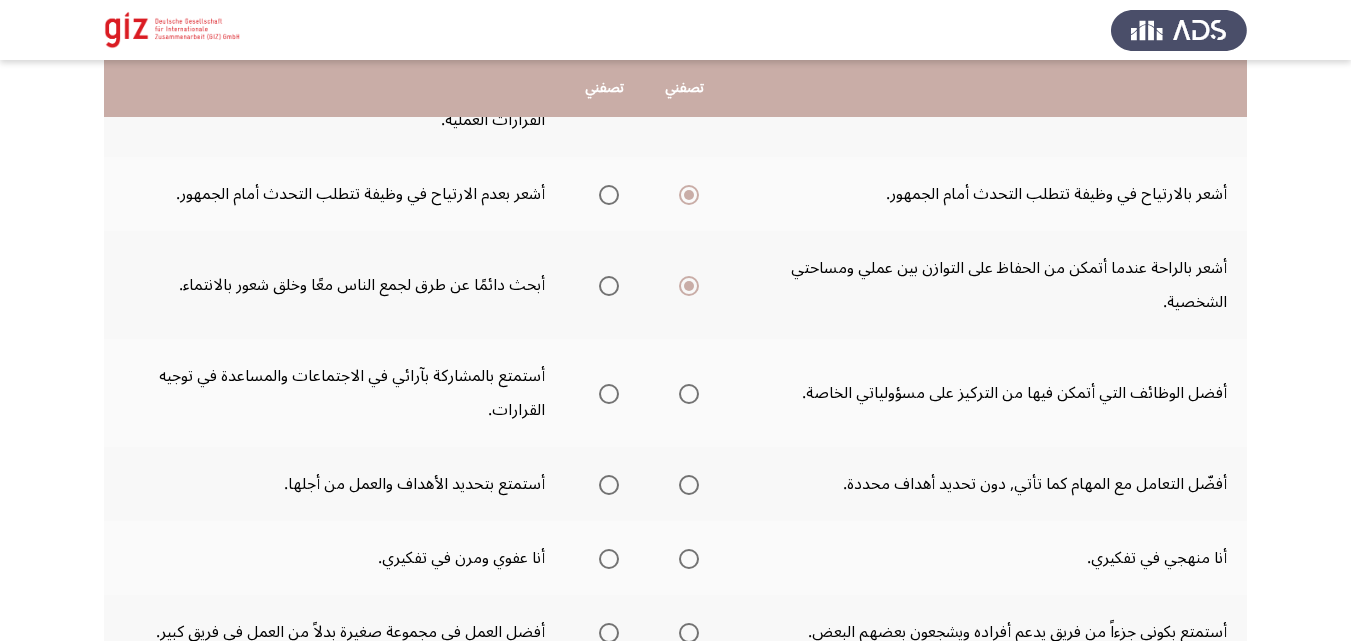 click at bounding box center (609, 394) 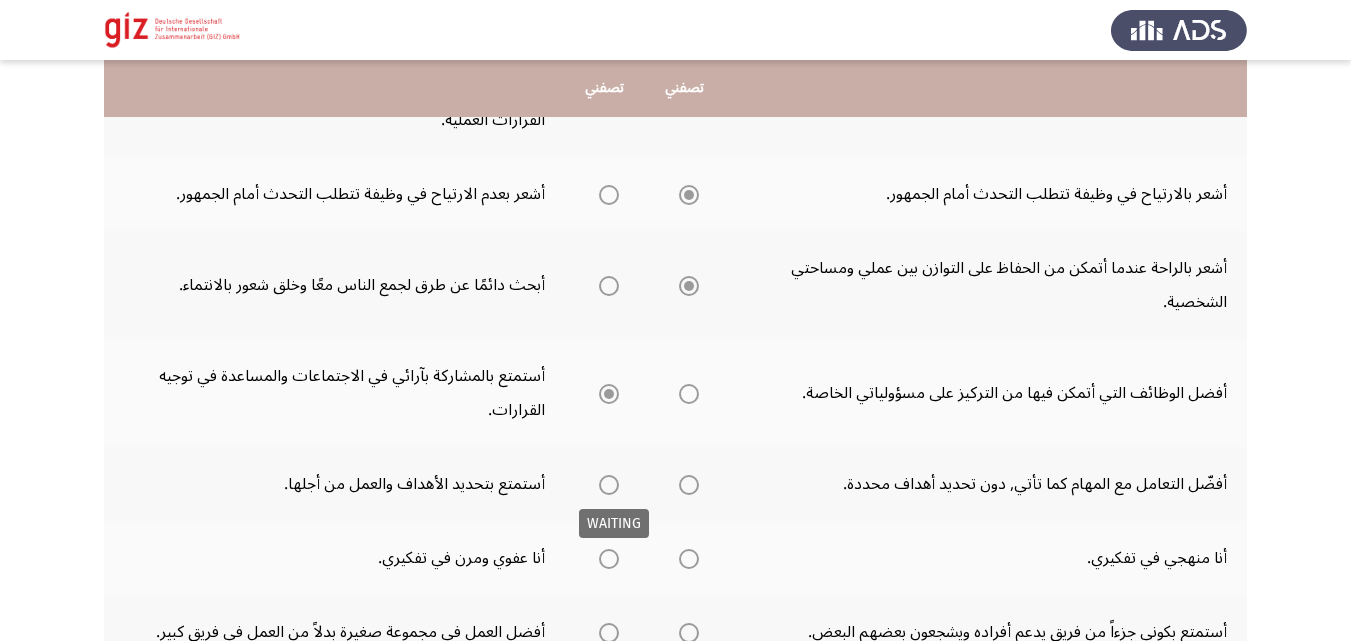 click at bounding box center (609, 485) 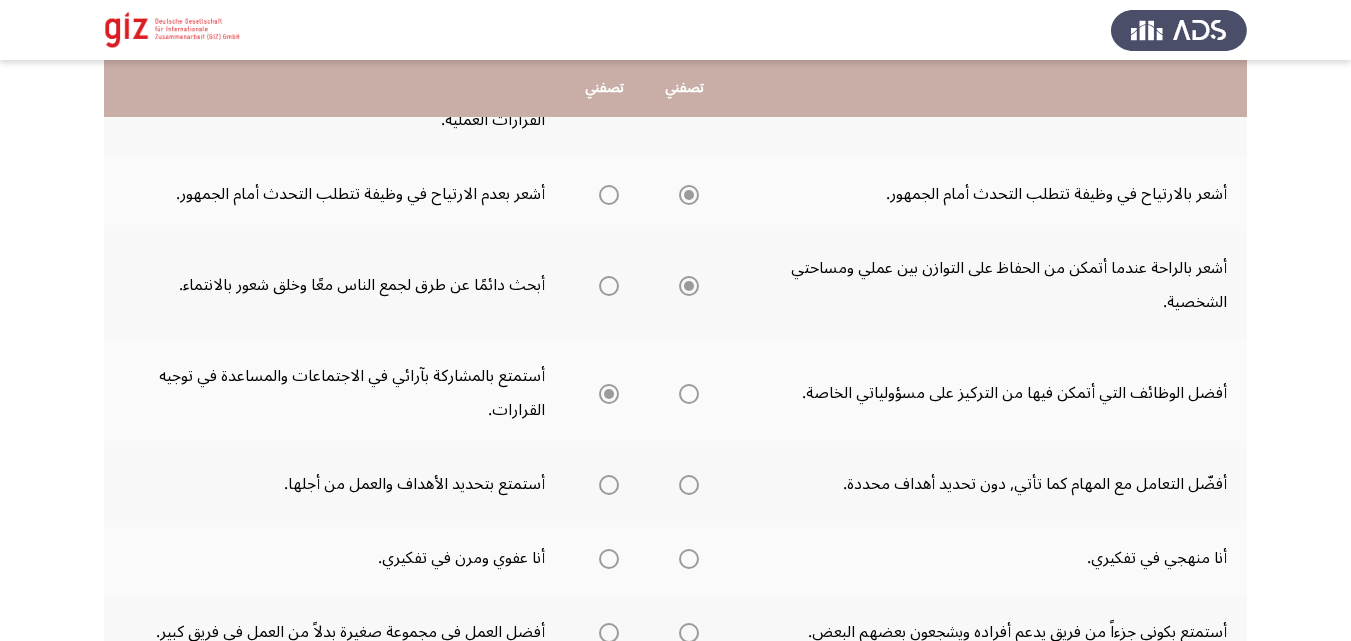 click at bounding box center [609, 485] 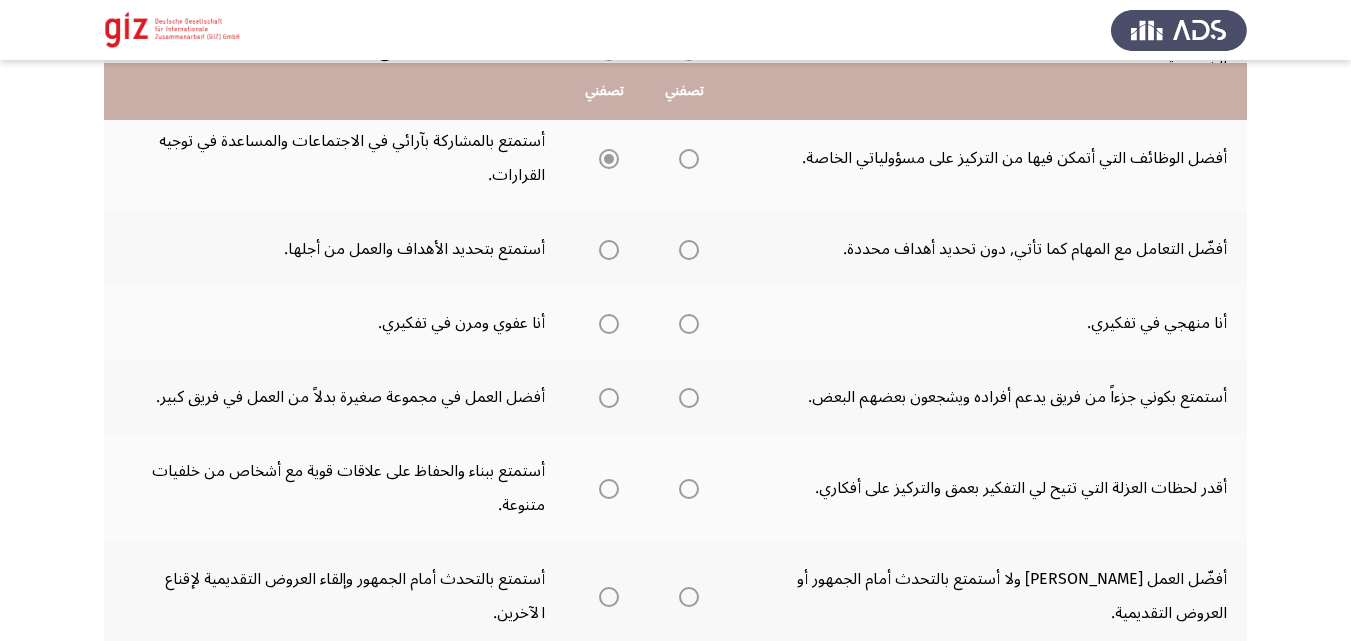 scroll, scrollTop: 520, scrollLeft: 0, axis: vertical 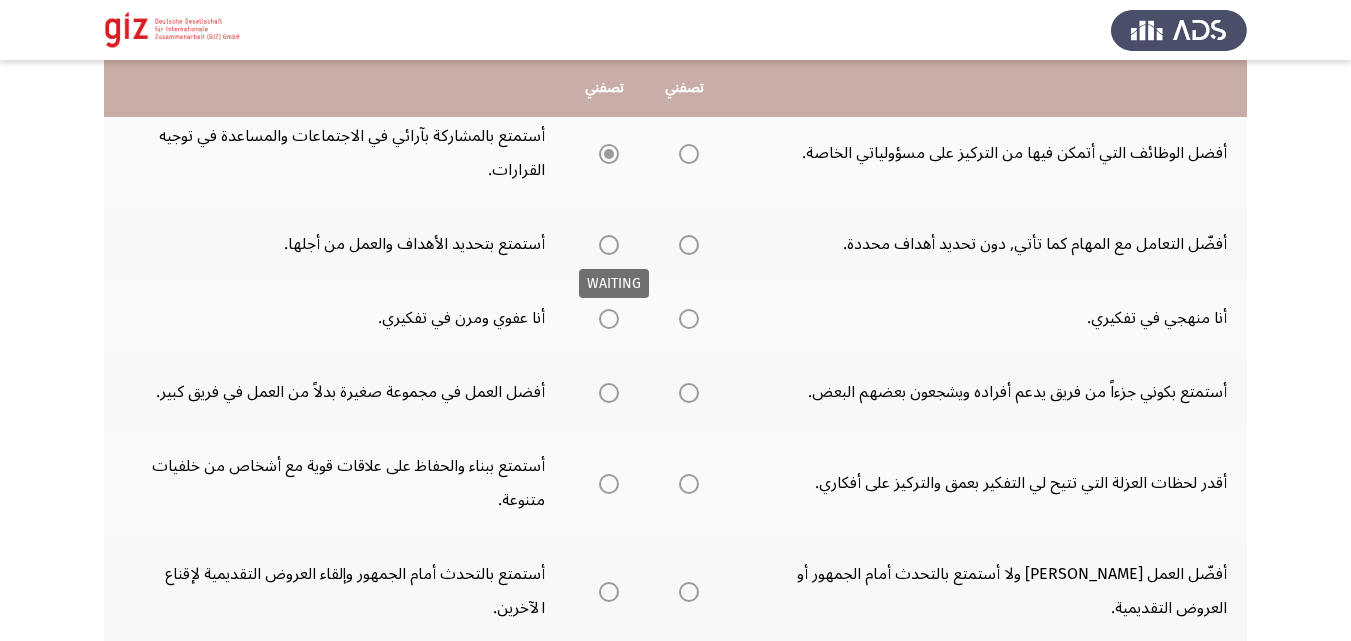 click at bounding box center (609, 245) 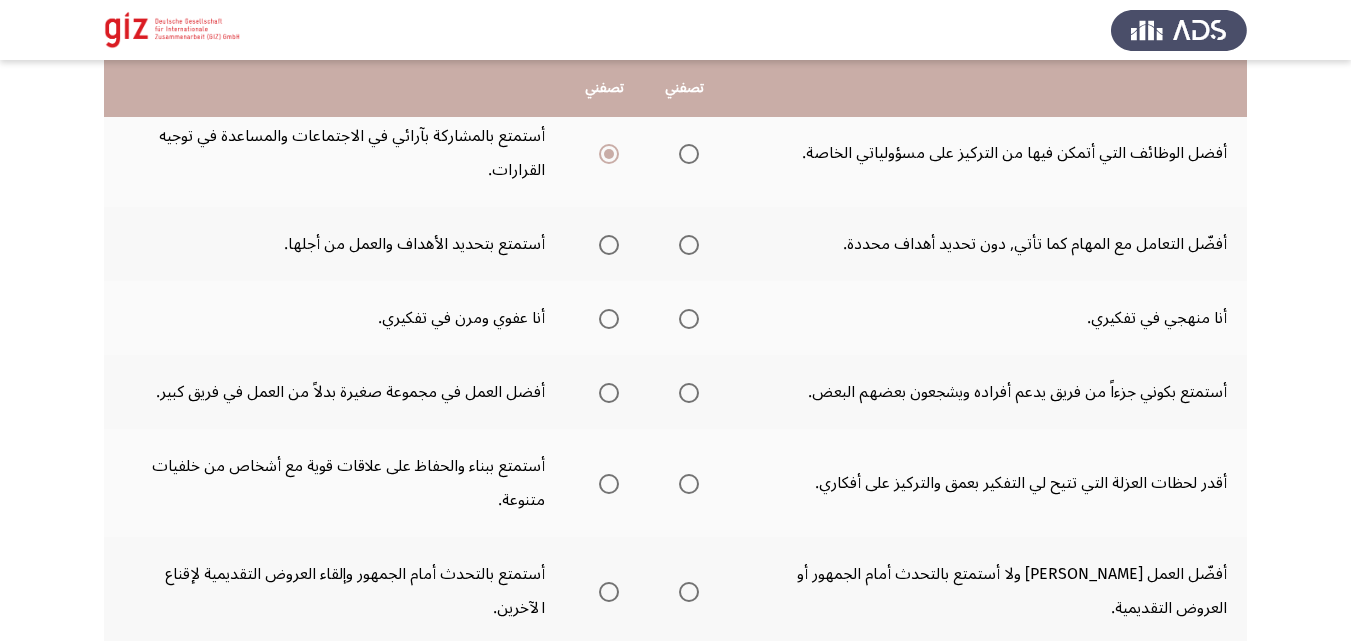 click at bounding box center [609, 245] 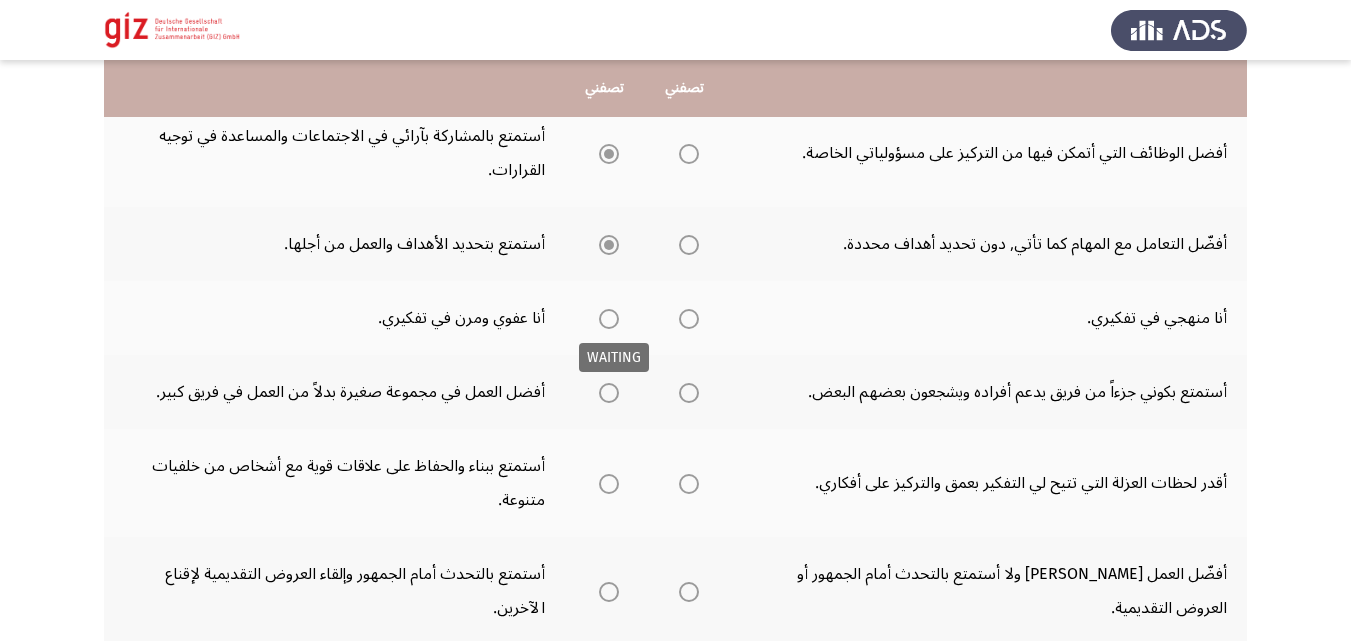 click at bounding box center [609, 319] 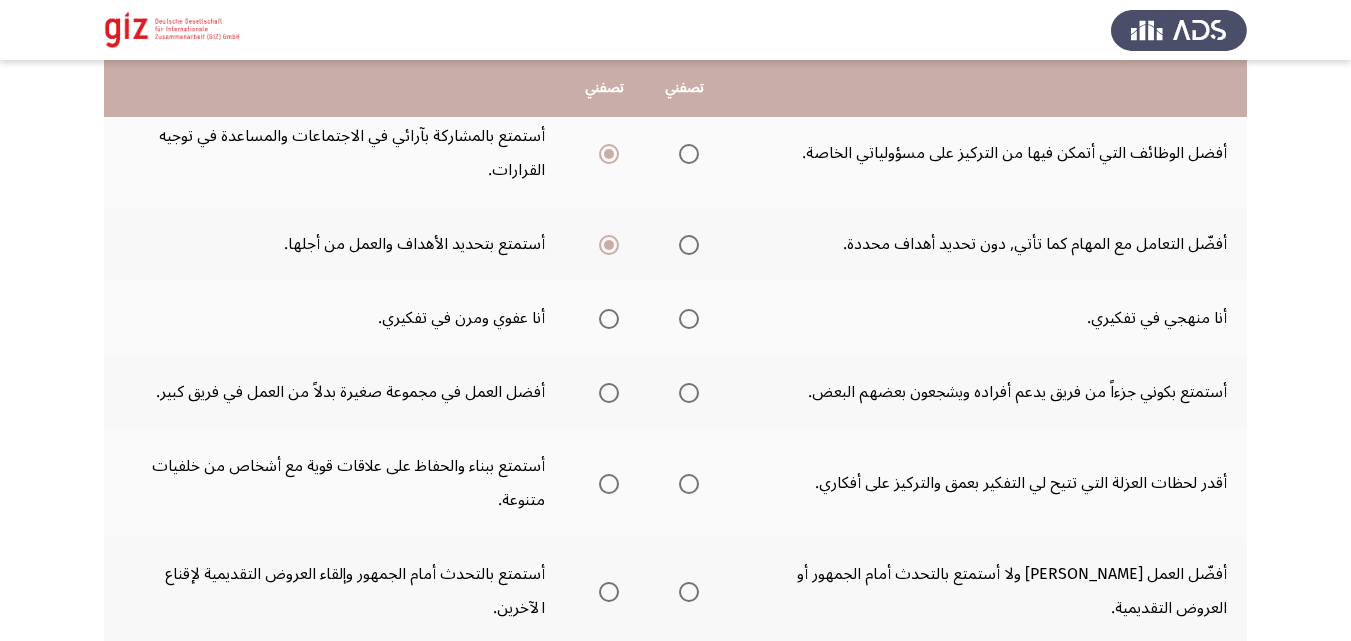 click at bounding box center (689, 319) 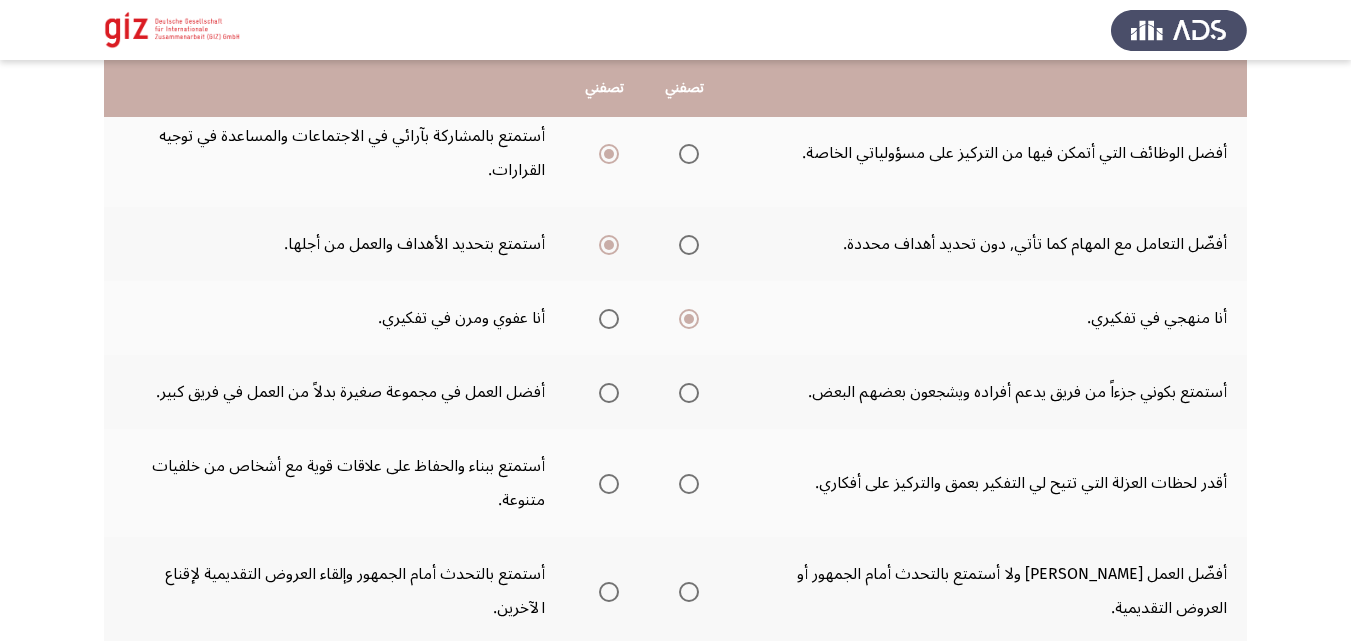 click at bounding box center [609, 319] 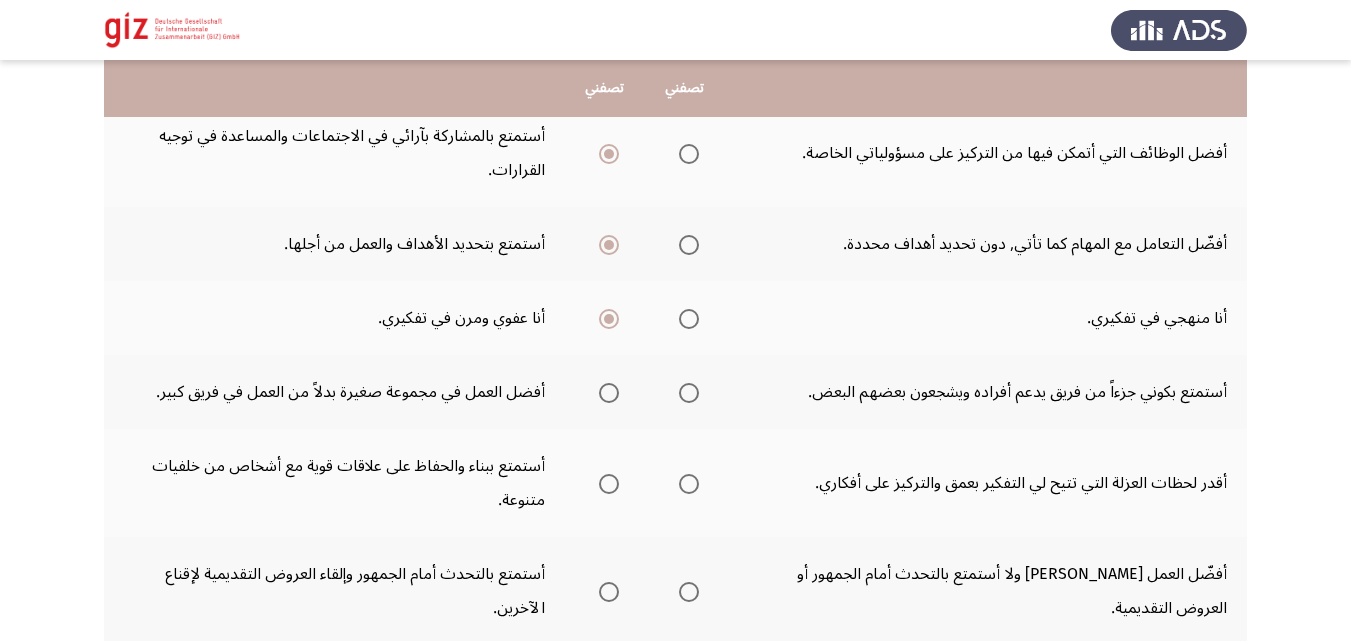 click at bounding box center [689, 393] 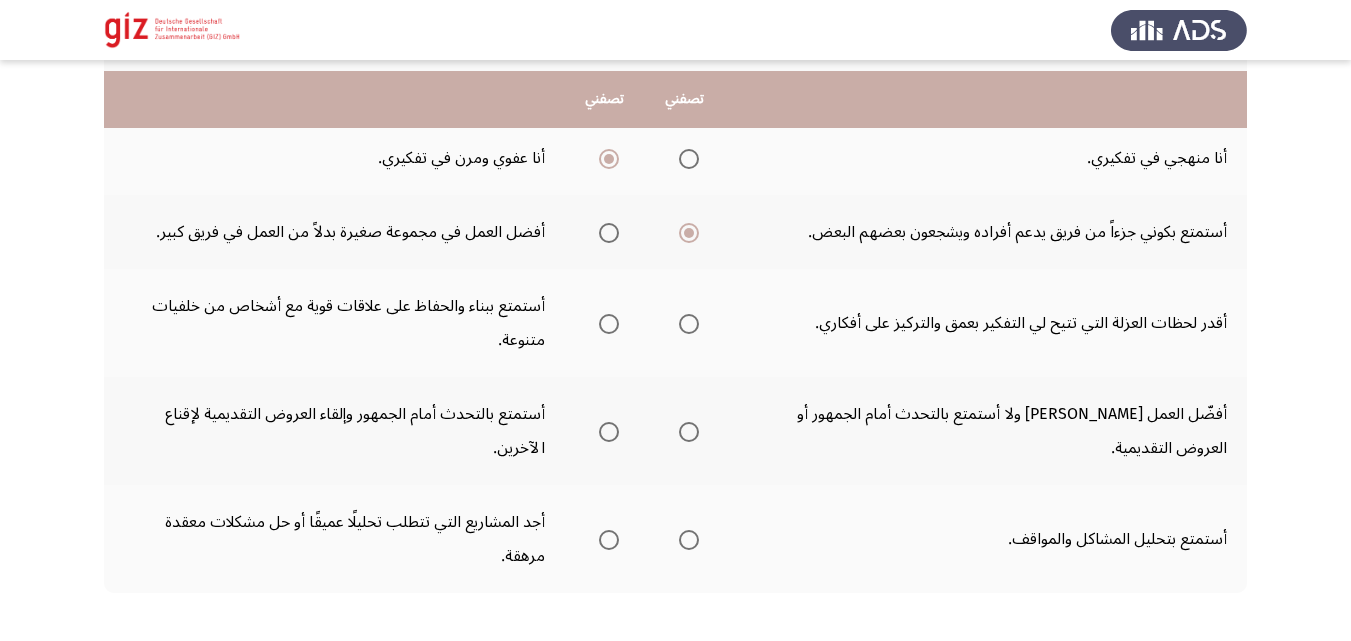 scroll, scrollTop: 720, scrollLeft: 0, axis: vertical 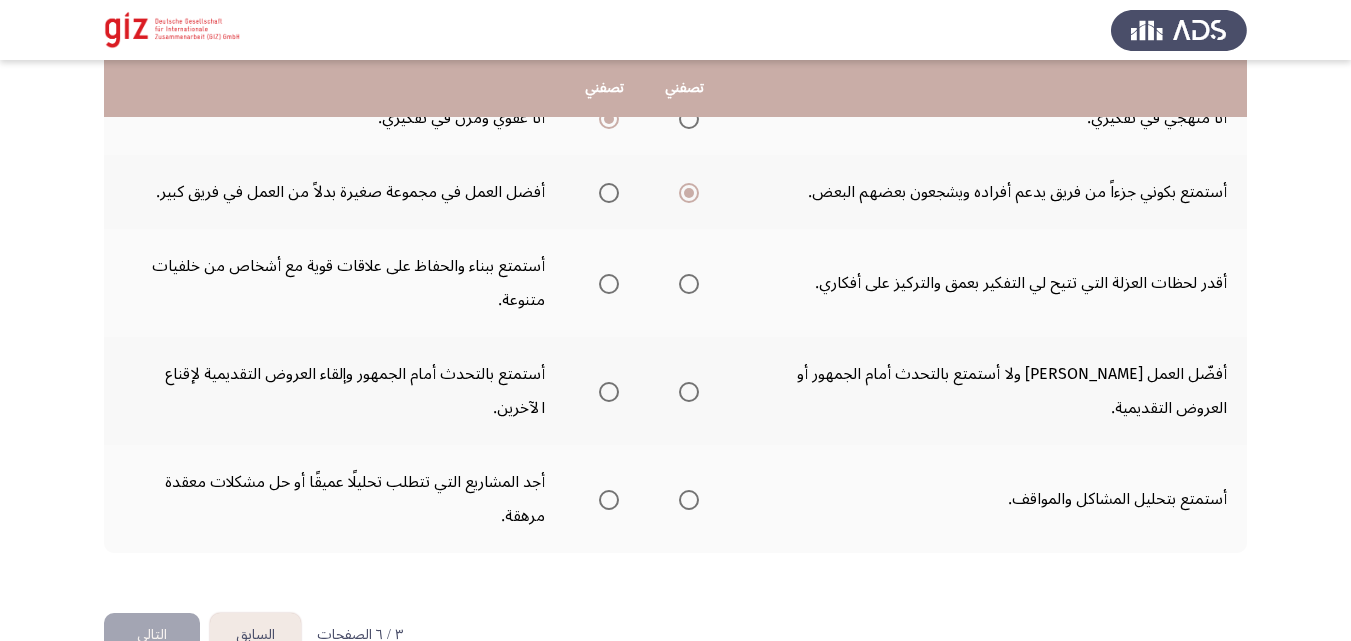 click at bounding box center [609, 284] 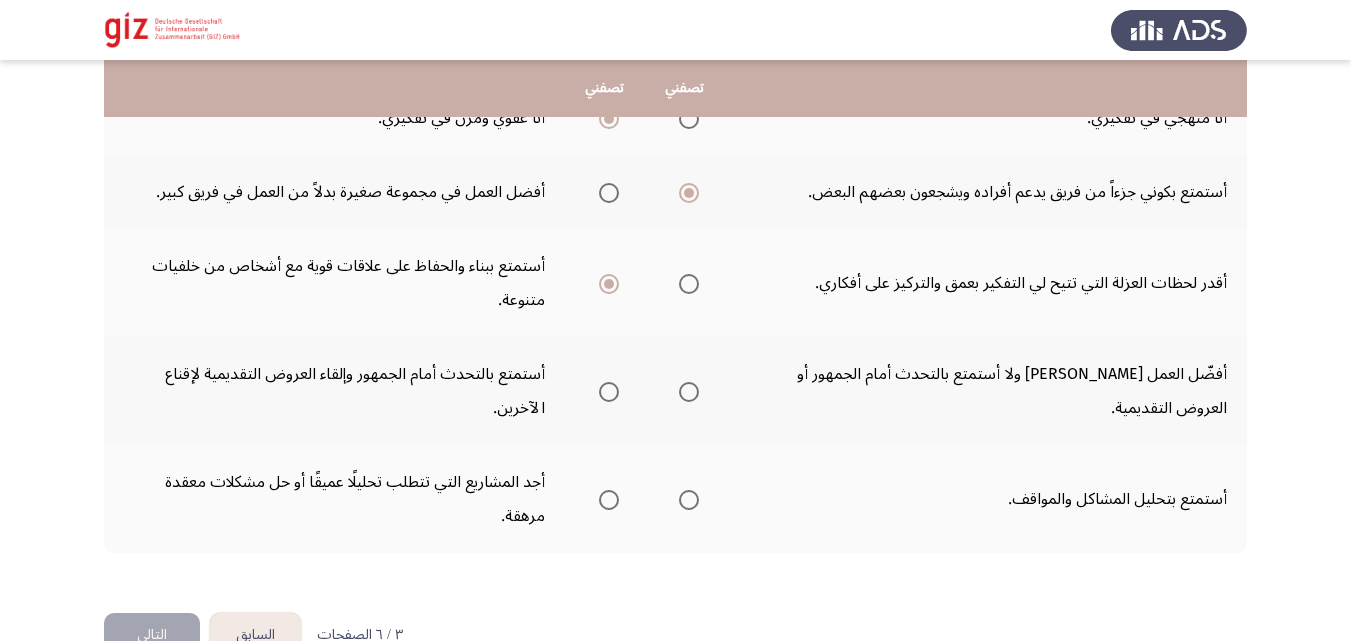 click at bounding box center [609, 392] 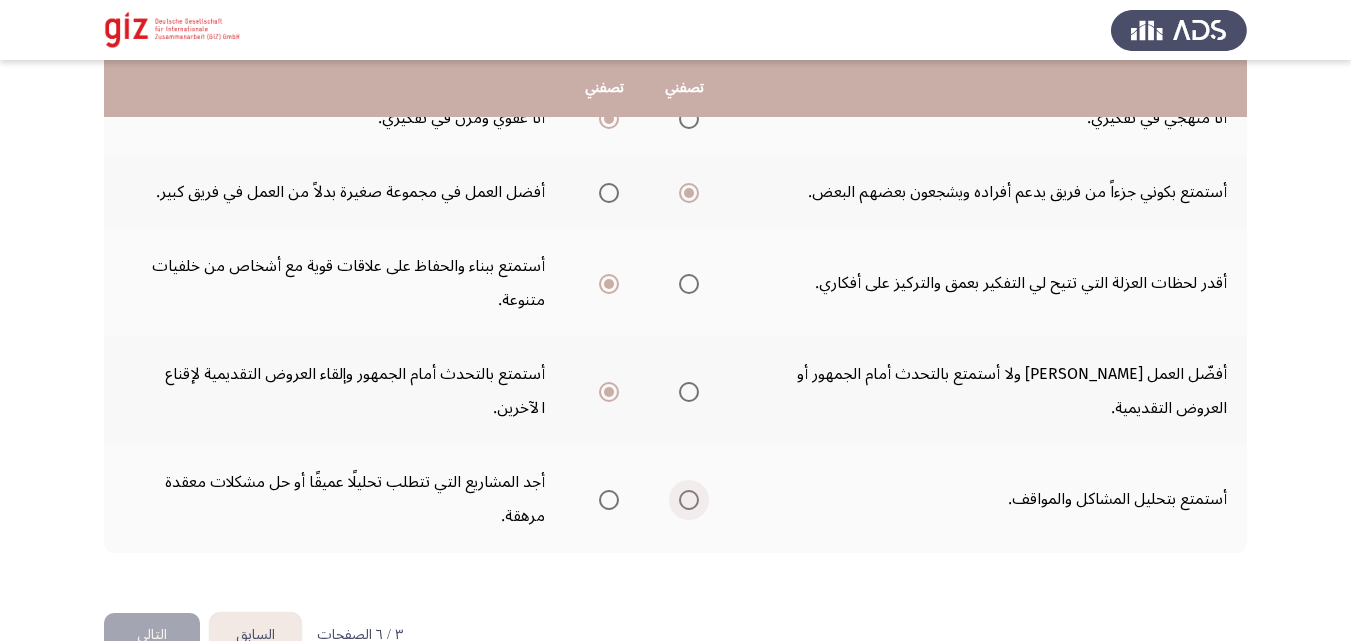 click at bounding box center (689, 500) 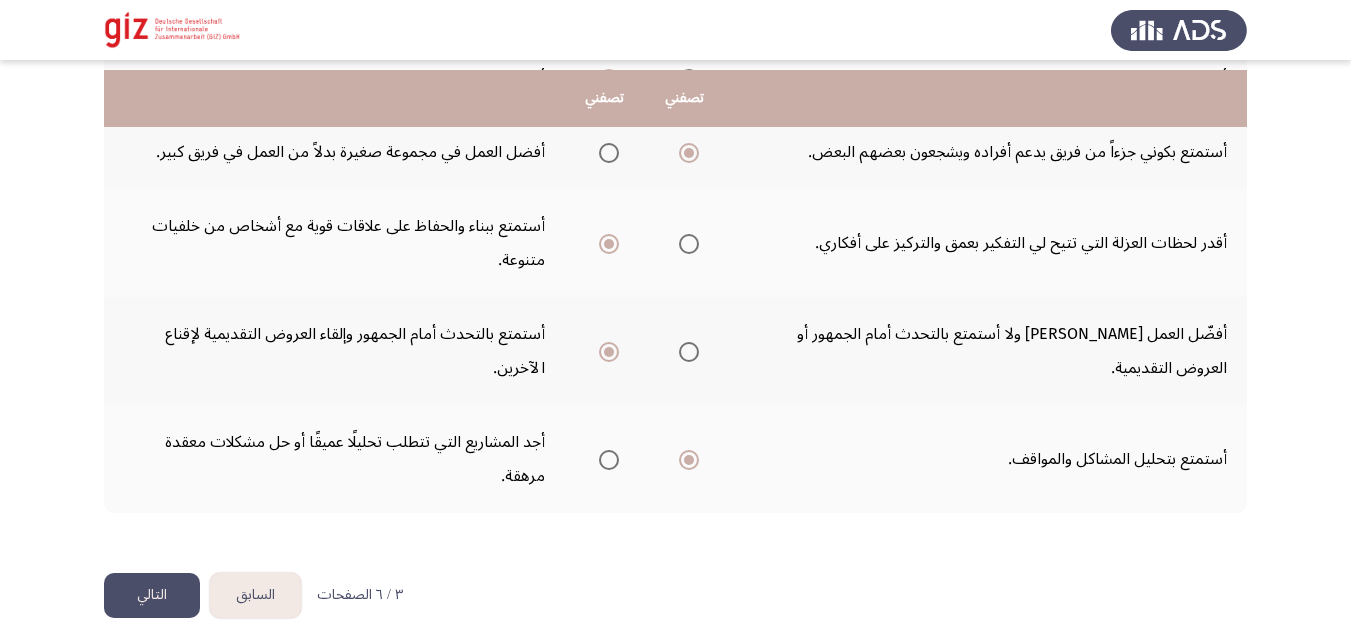 scroll, scrollTop: 772, scrollLeft: 0, axis: vertical 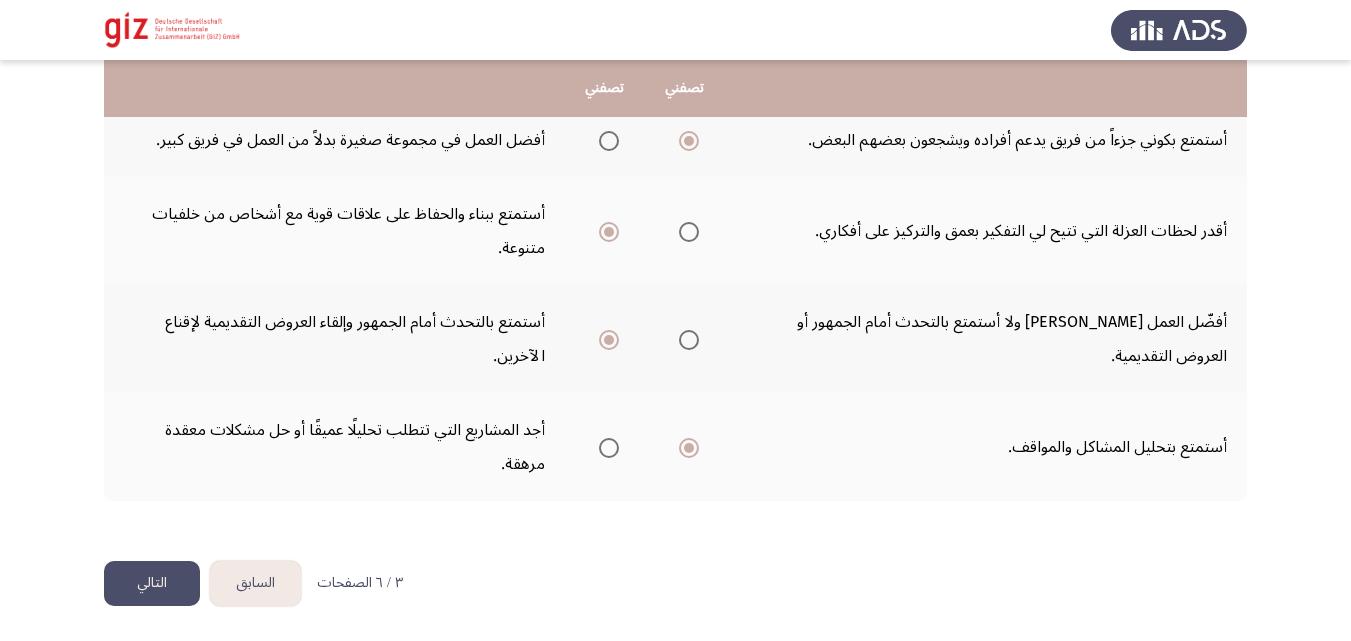 click on "التالي" 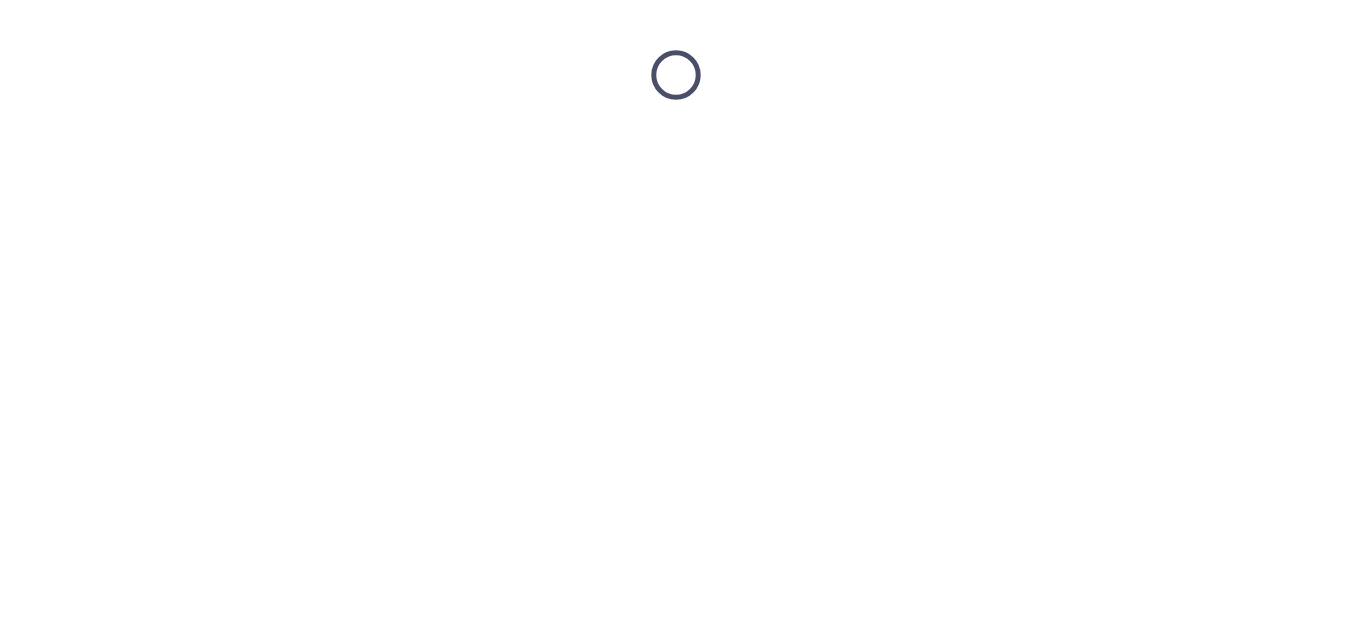 scroll, scrollTop: 0, scrollLeft: 0, axis: both 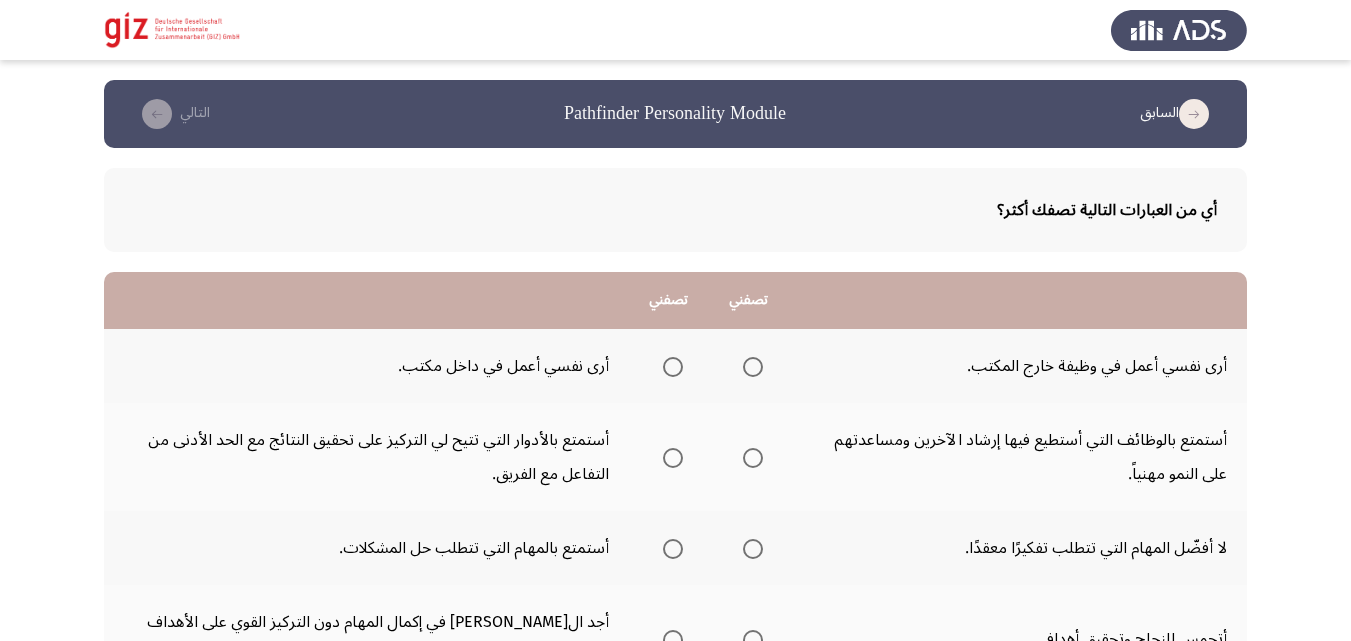 click at bounding box center [753, 367] 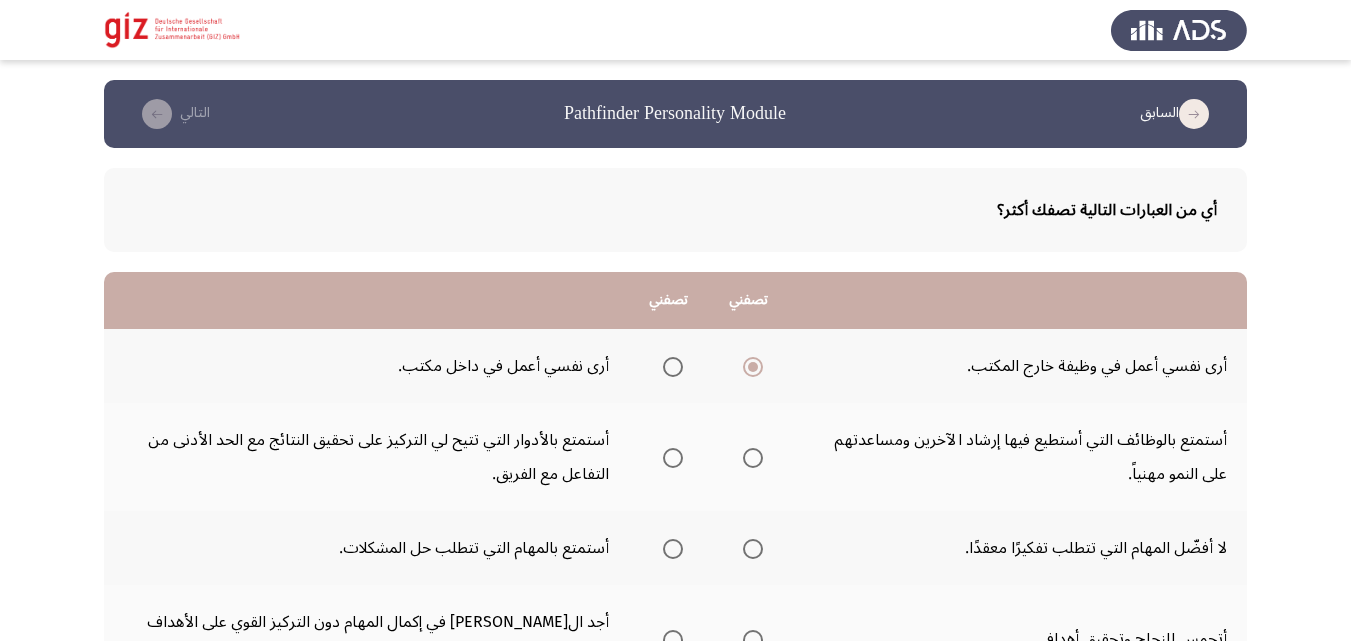 click at bounding box center [753, 458] 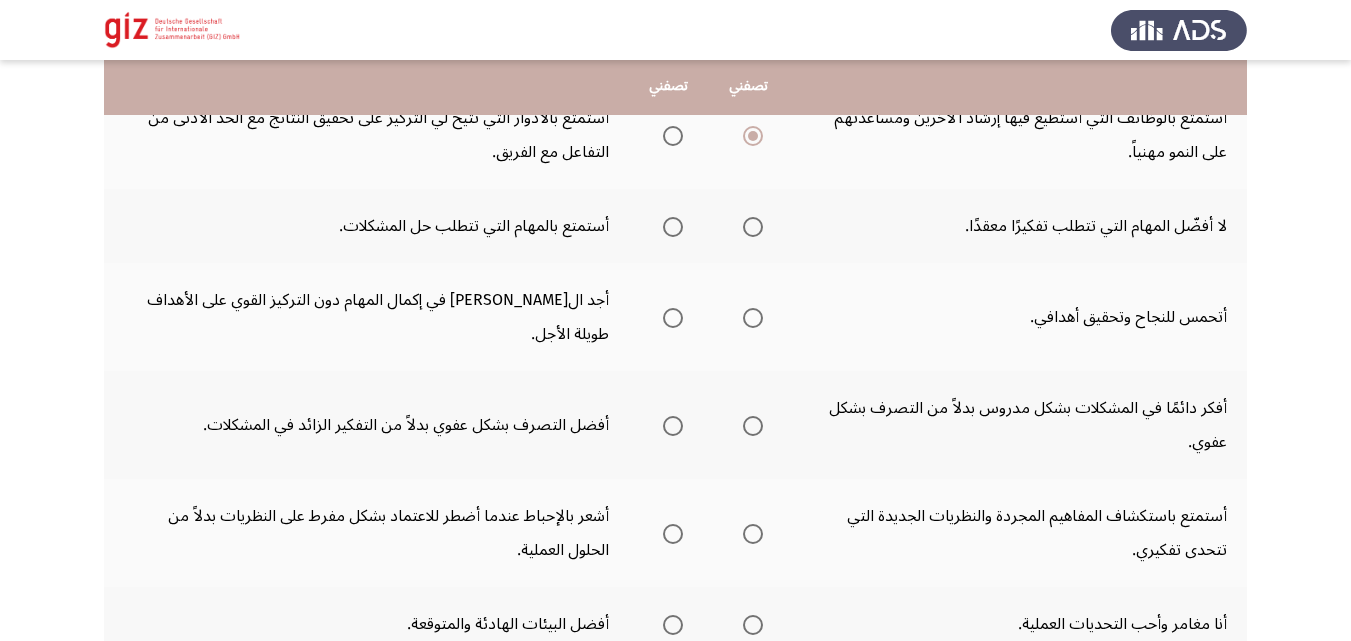 scroll, scrollTop: 320, scrollLeft: 0, axis: vertical 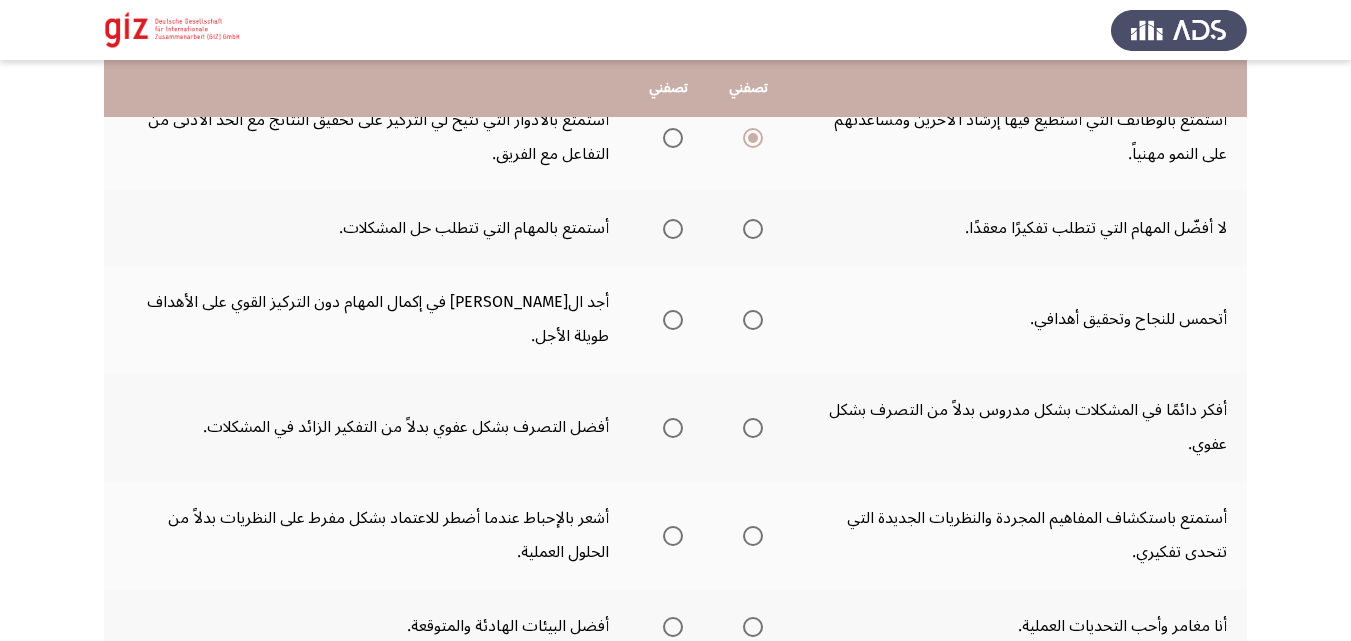 click at bounding box center [673, 229] 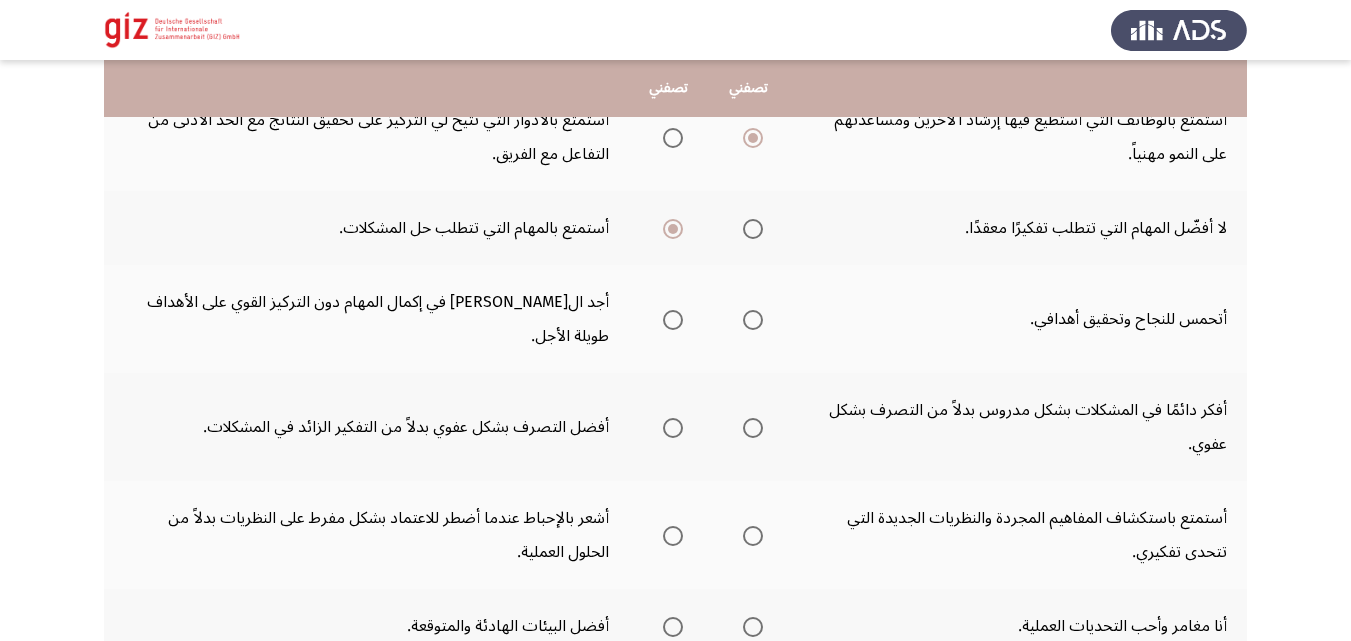 click at bounding box center (753, 320) 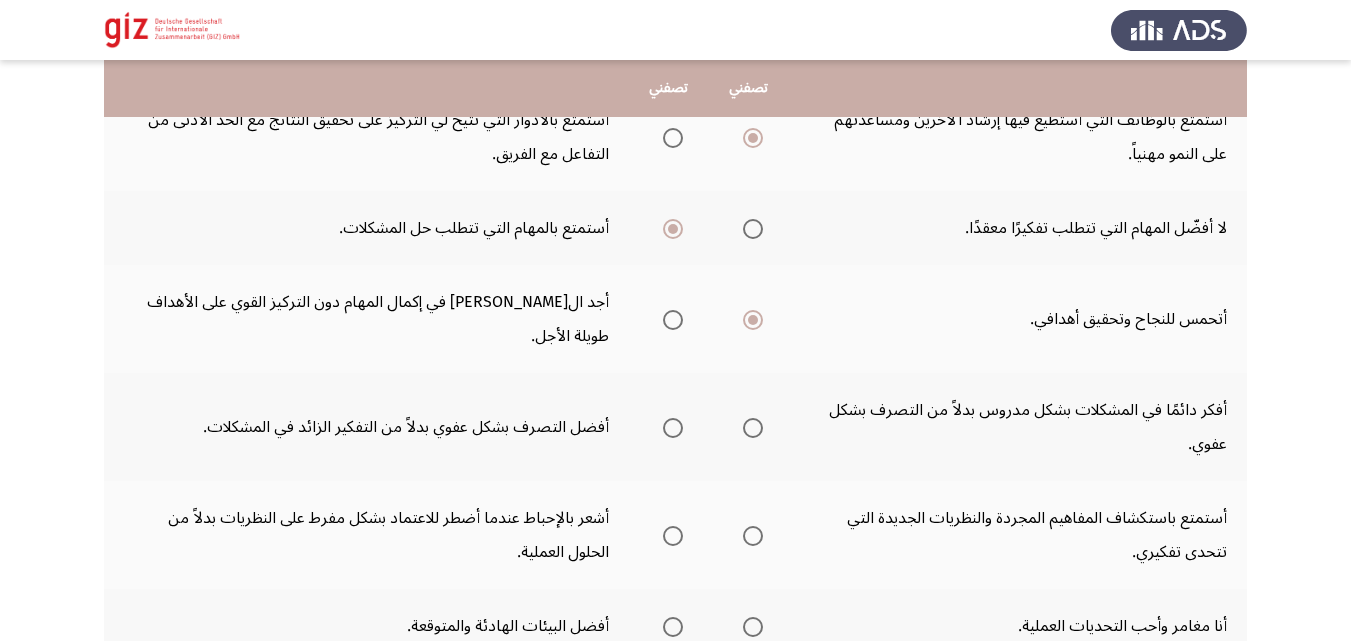 click at bounding box center [753, 428] 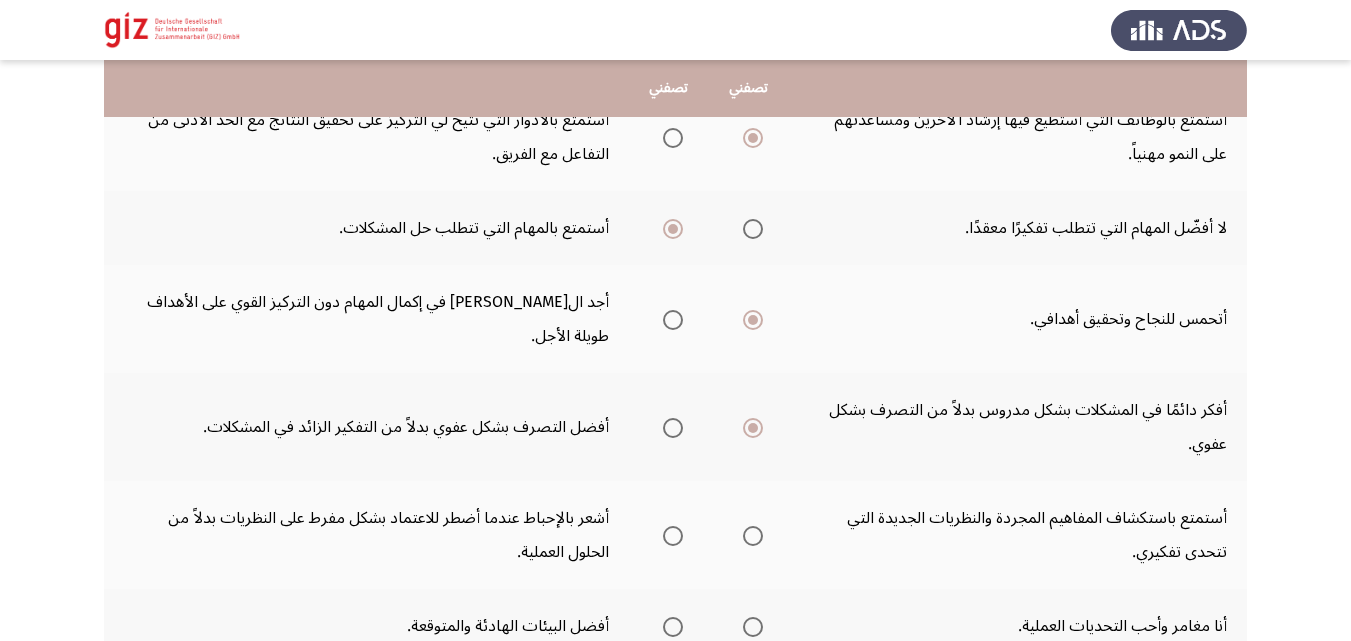 click at bounding box center (753, 536) 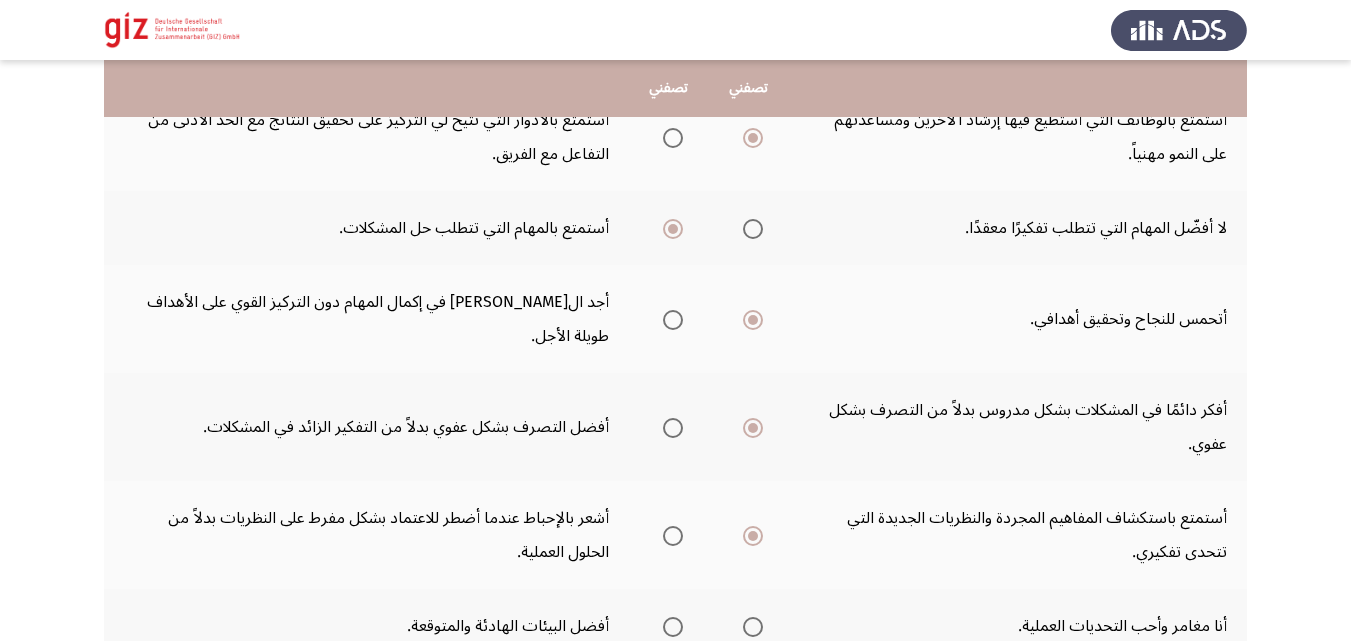 click at bounding box center [753, 627] 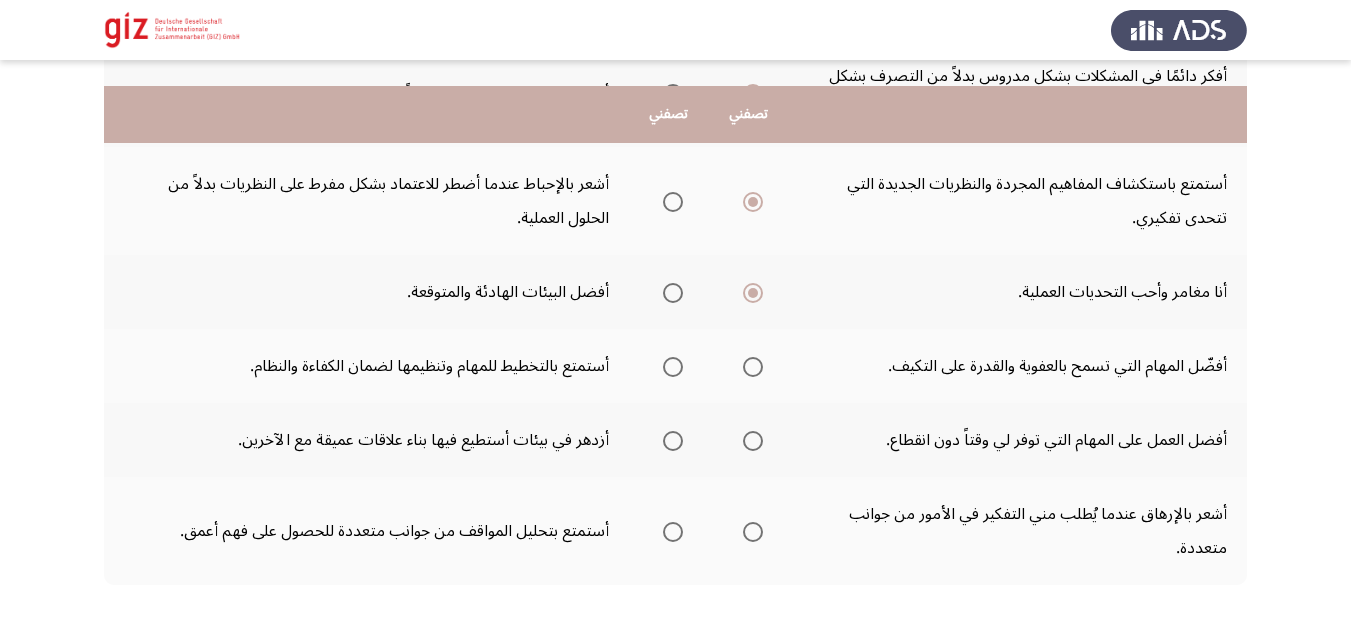 scroll, scrollTop: 680, scrollLeft: 0, axis: vertical 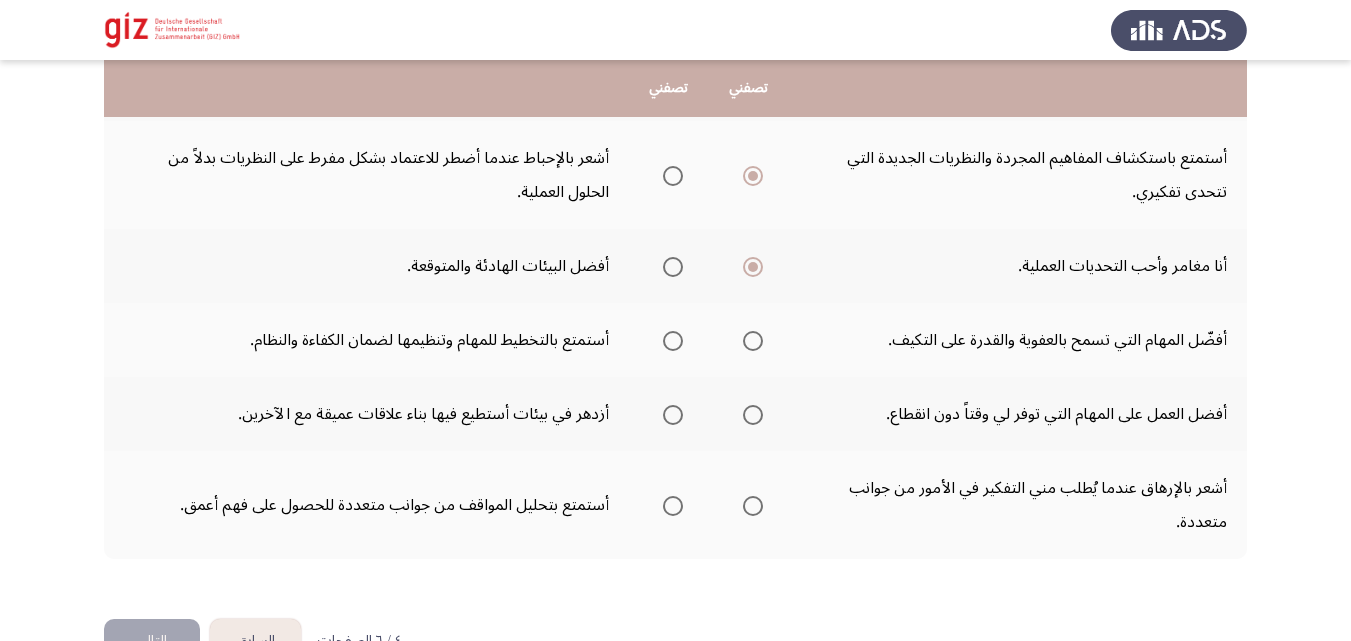 click at bounding box center [673, 341] 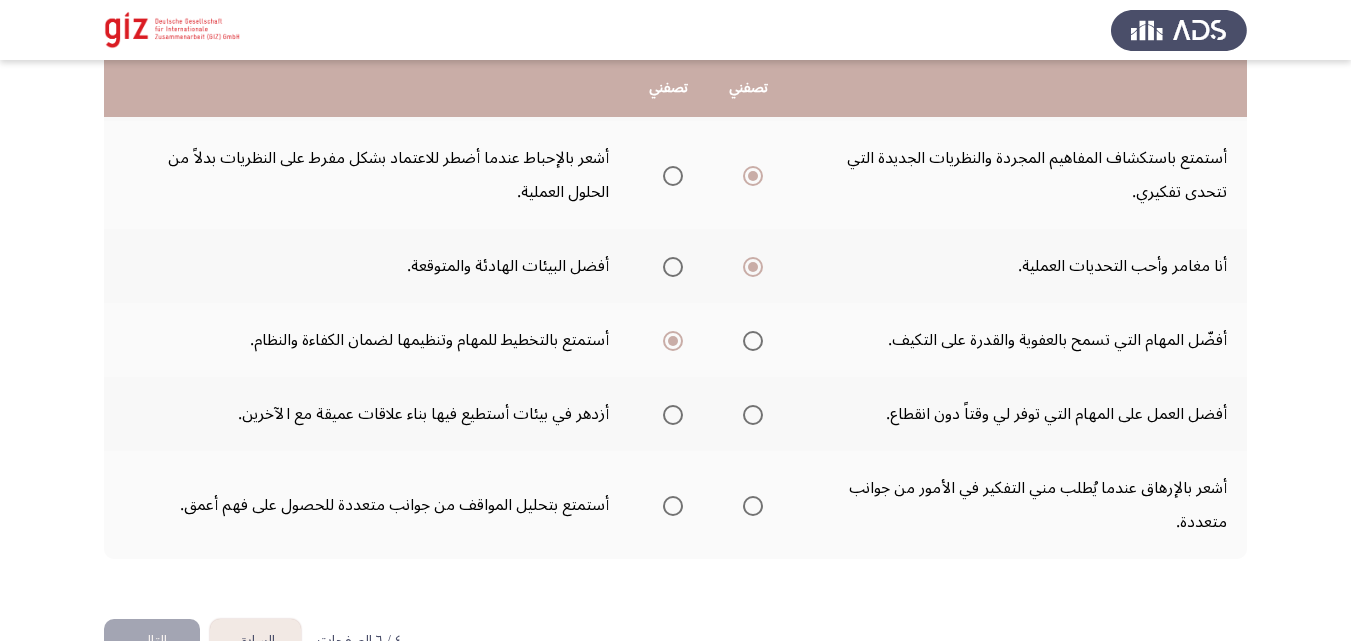 click at bounding box center (673, 415) 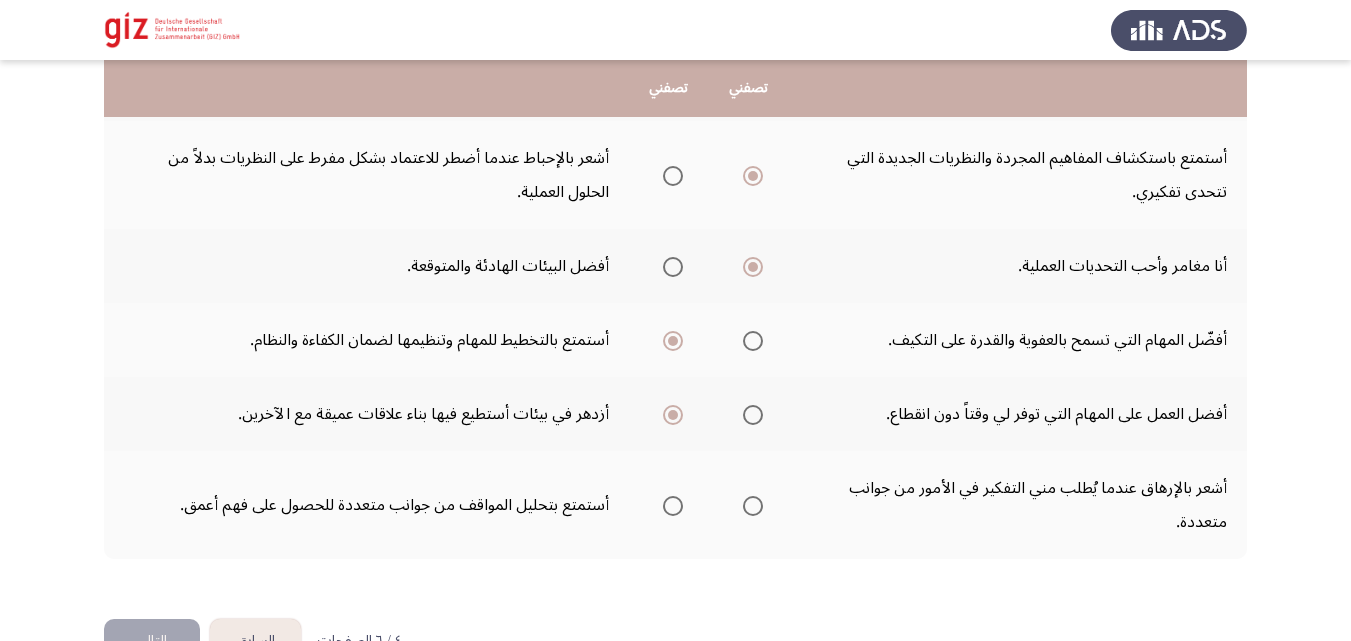 click at bounding box center (673, 506) 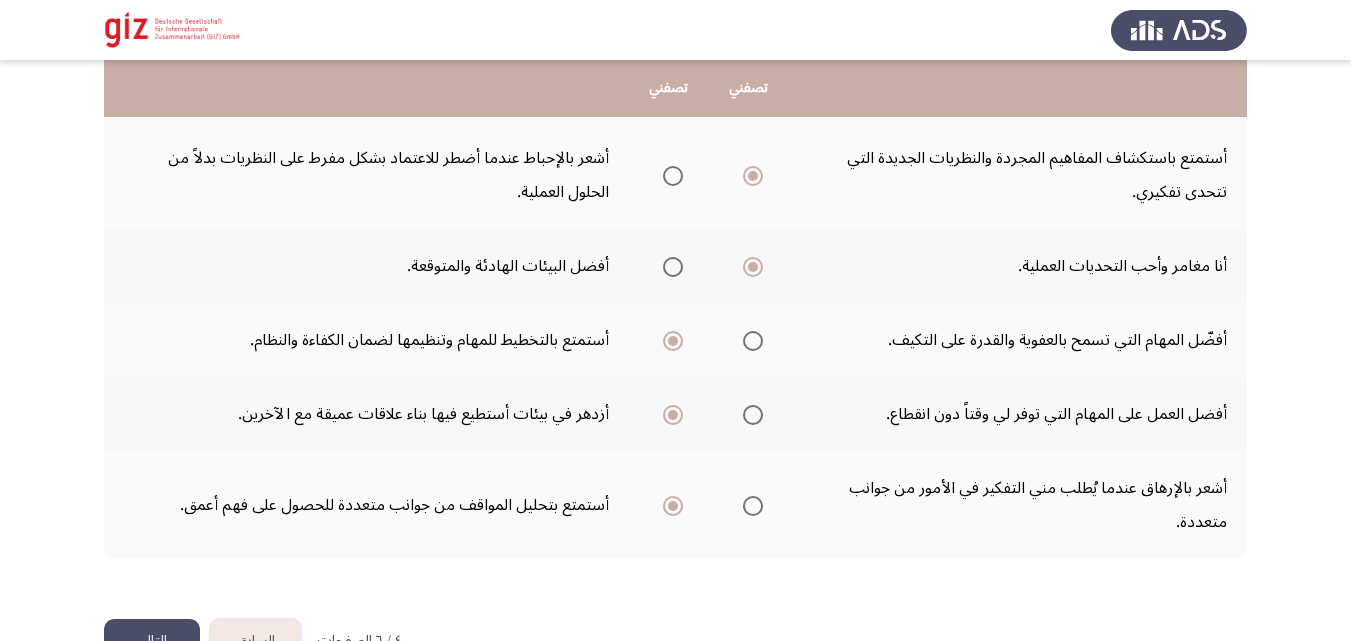 click on "التالي" 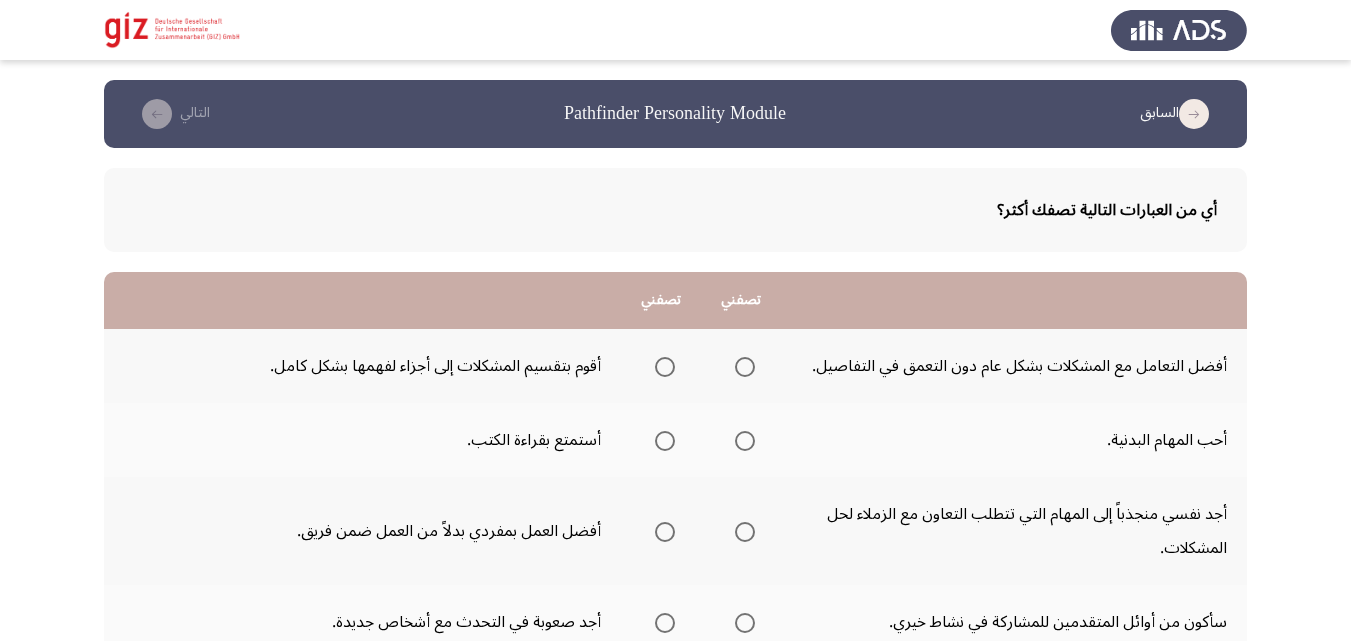 click at bounding box center [665, 367] 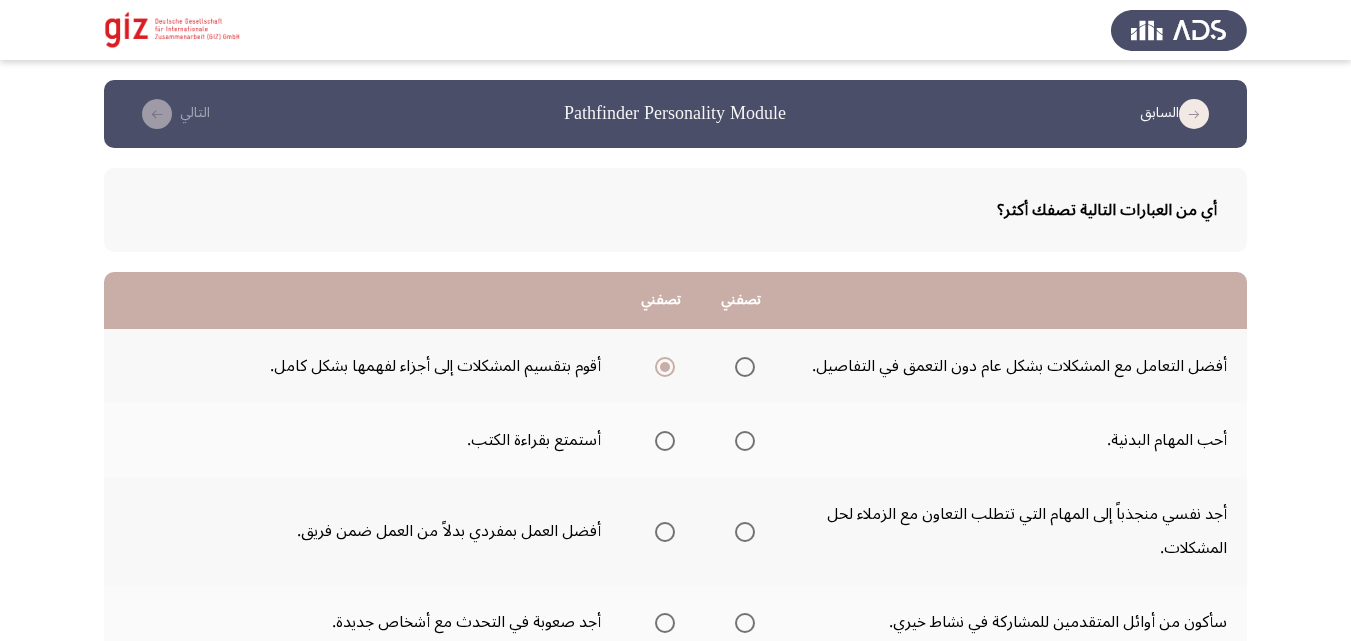 click at bounding box center (665, 441) 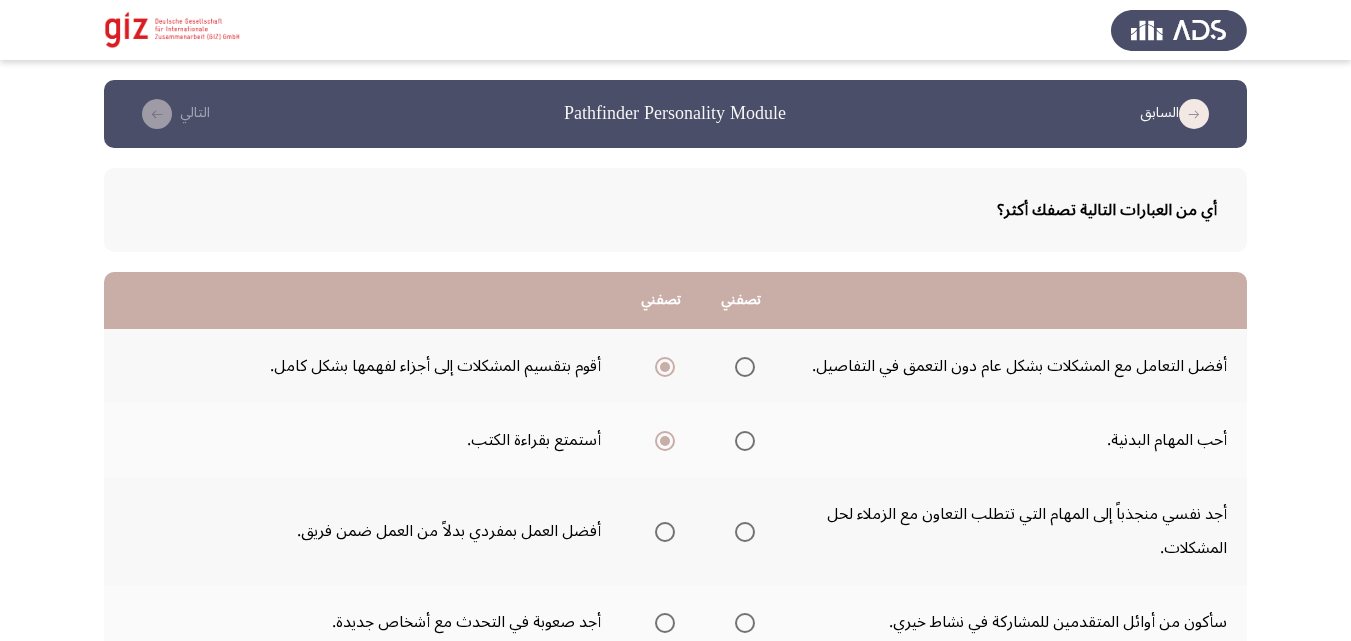 click at bounding box center [745, 532] 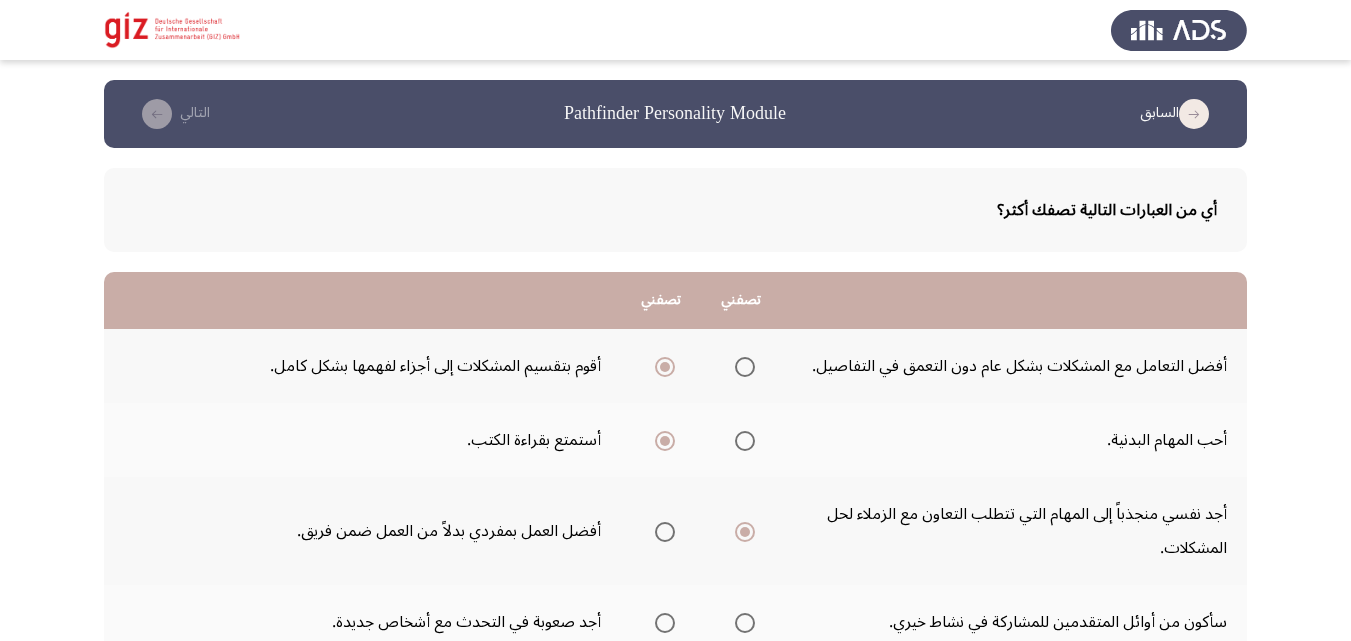 click at bounding box center [745, 623] 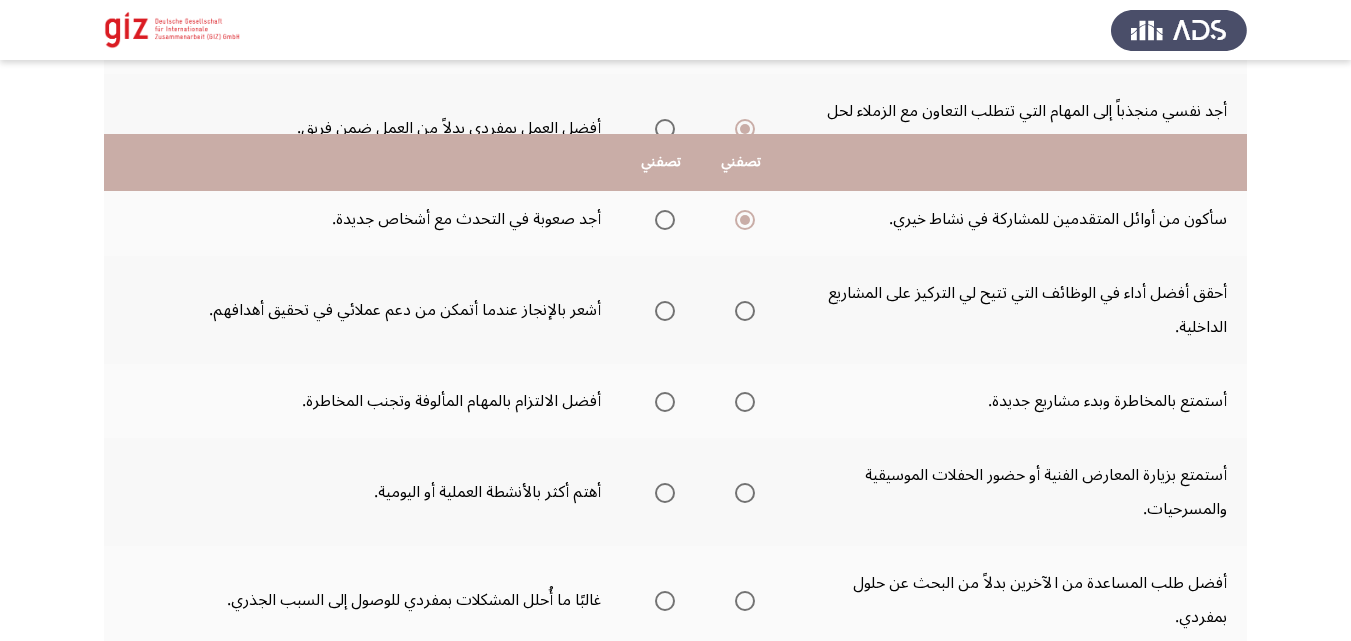 scroll, scrollTop: 480, scrollLeft: 0, axis: vertical 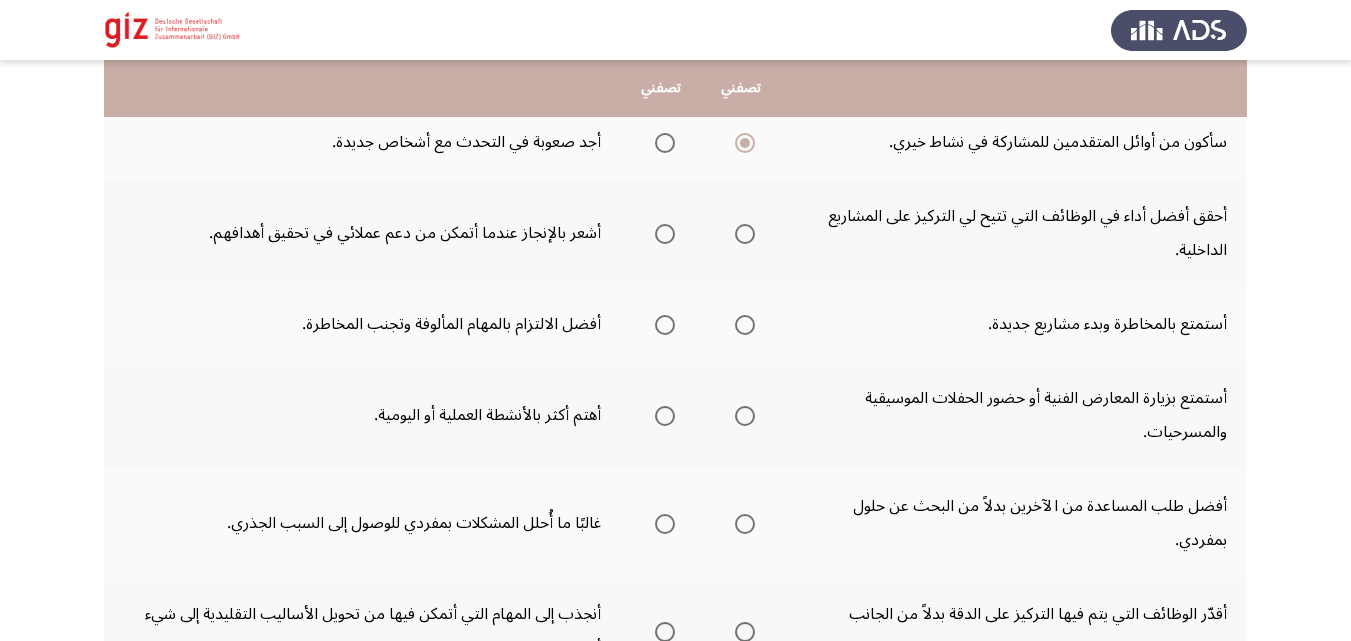 click at bounding box center (665, 234) 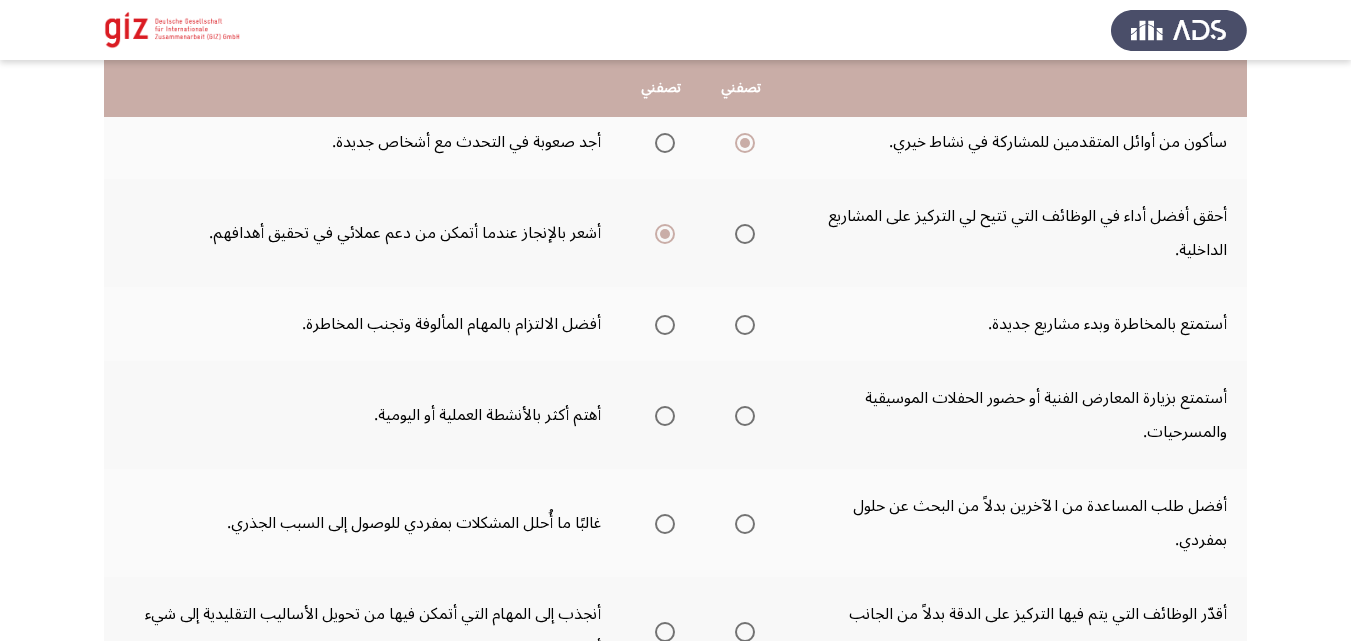 click at bounding box center (745, 234) 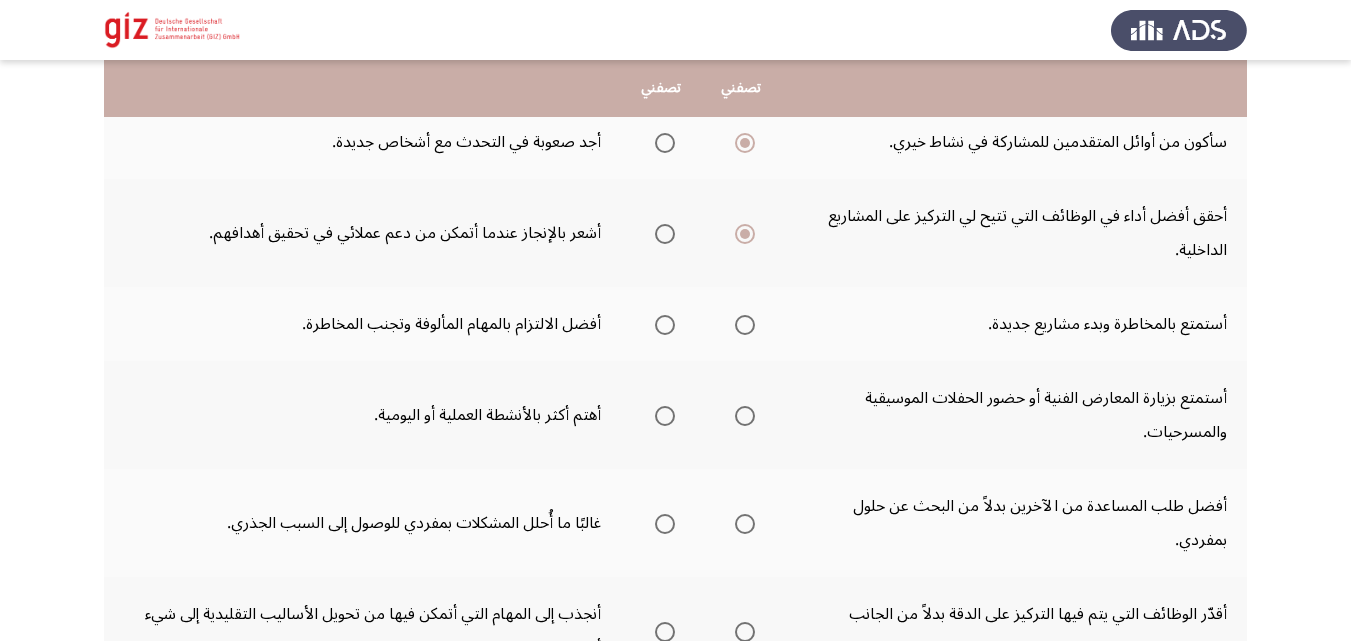 click at bounding box center [745, 325] 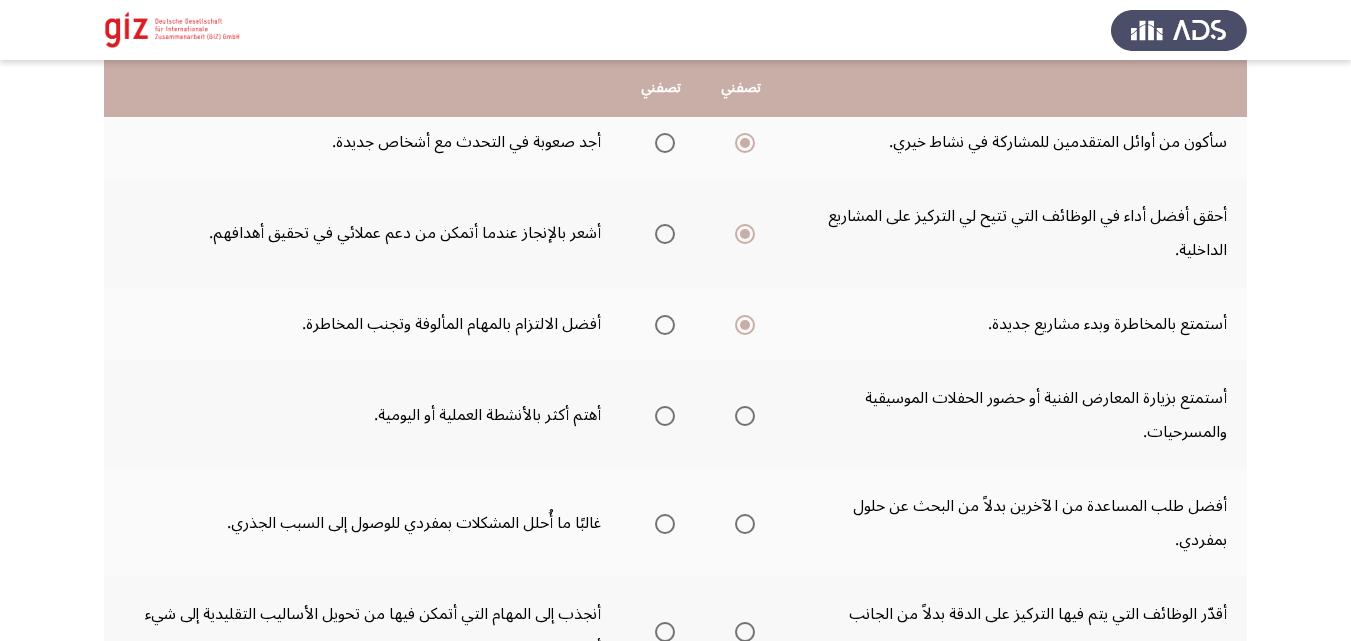 click at bounding box center [665, 416] 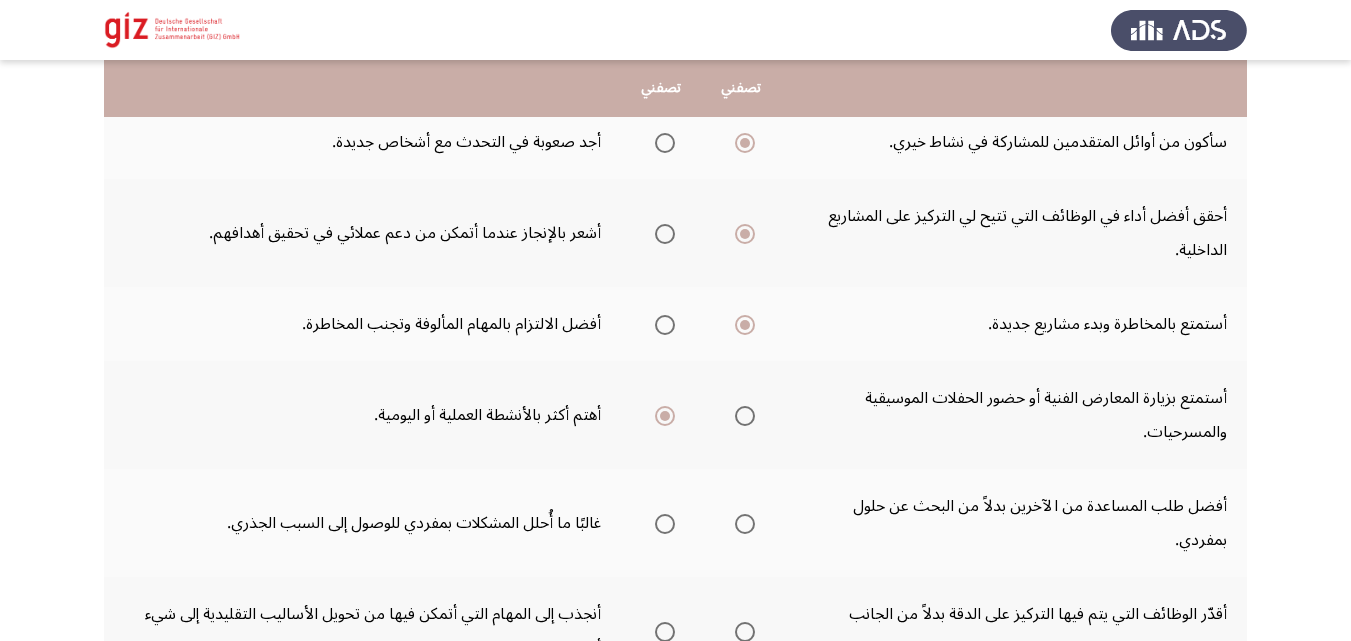 click at bounding box center [665, 524] 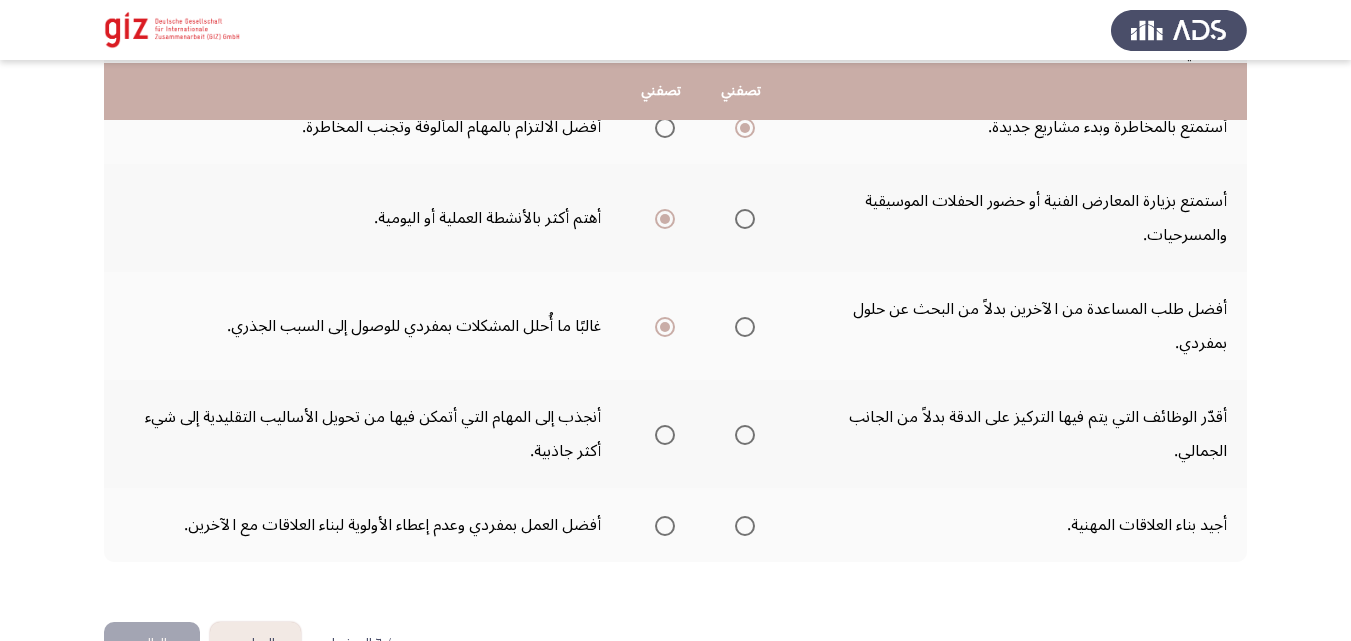 scroll, scrollTop: 680, scrollLeft: 0, axis: vertical 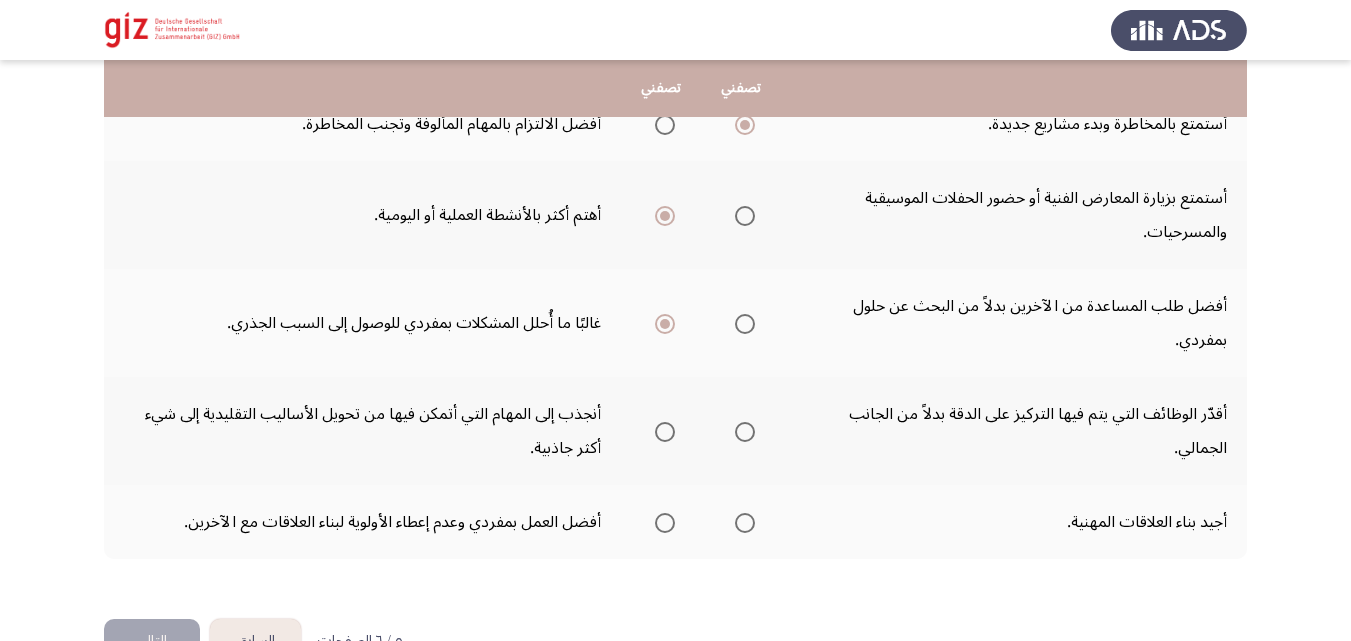 click at bounding box center [665, 432] 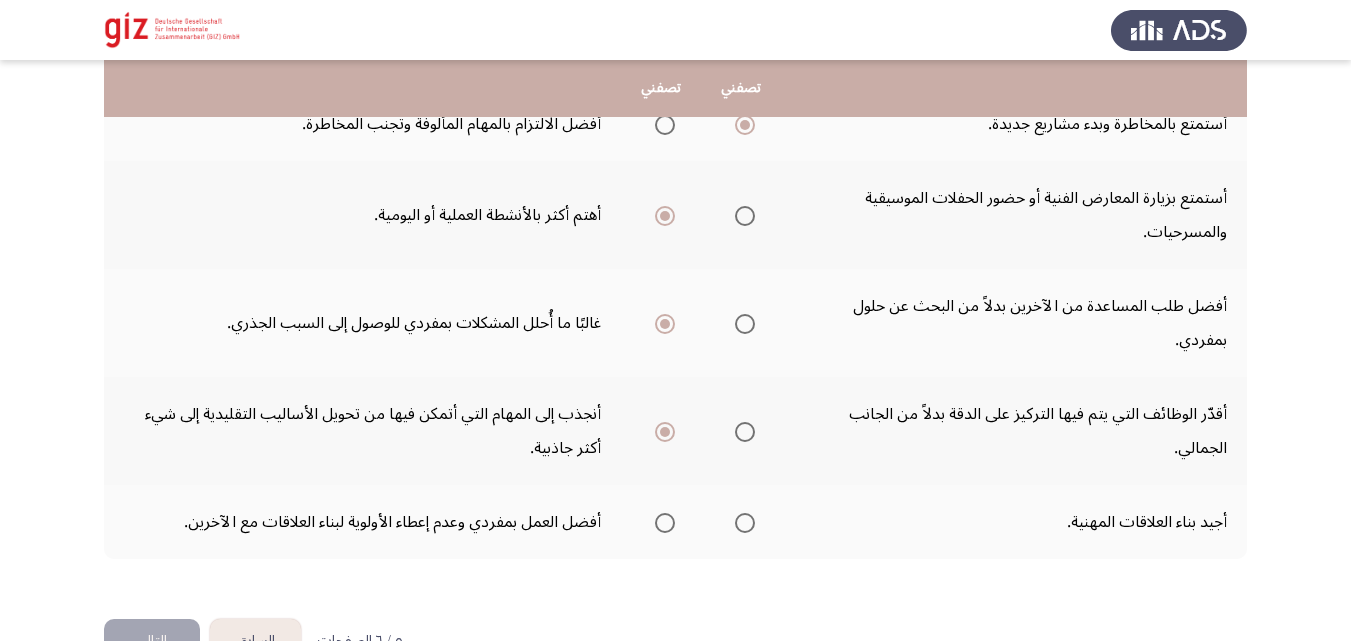 click at bounding box center [745, 523] 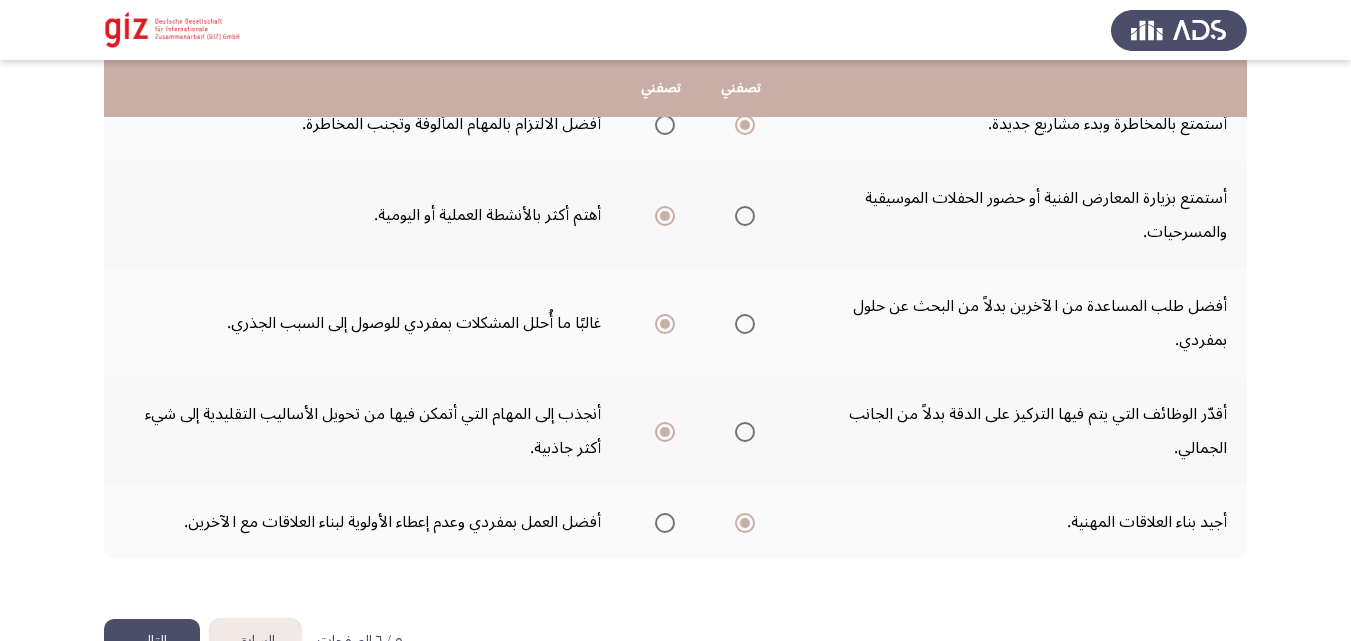 click on "التالي" 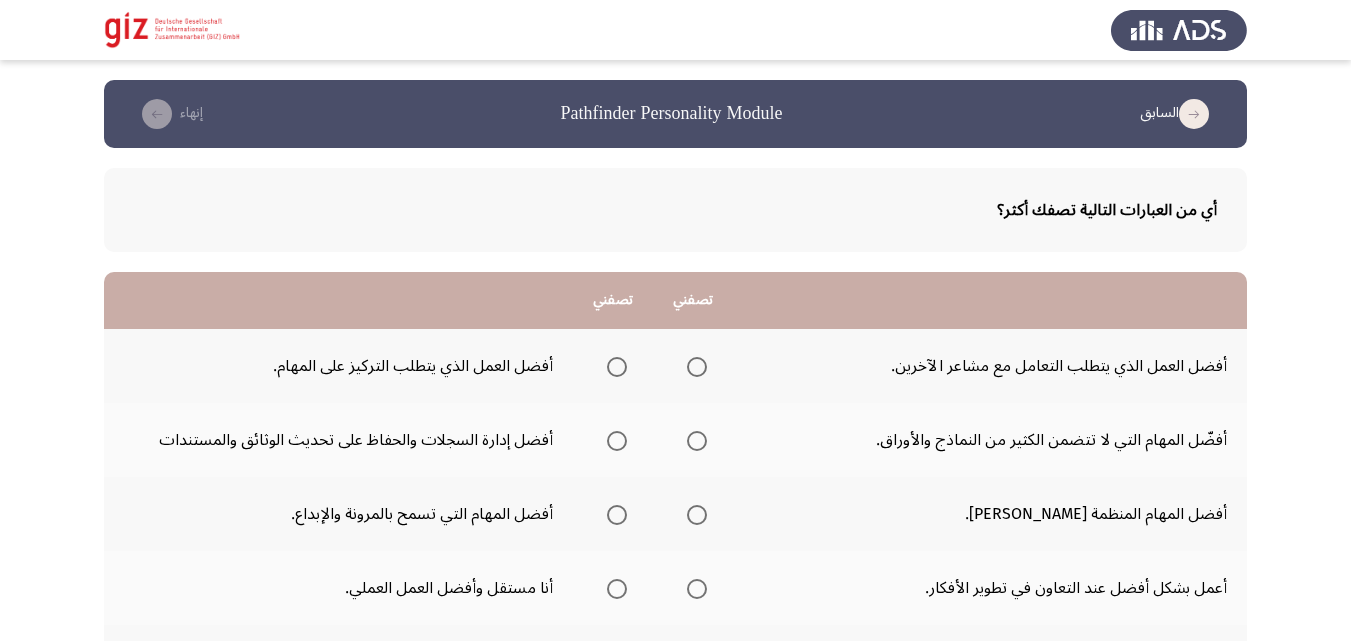 click at bounding box center [617, 515] 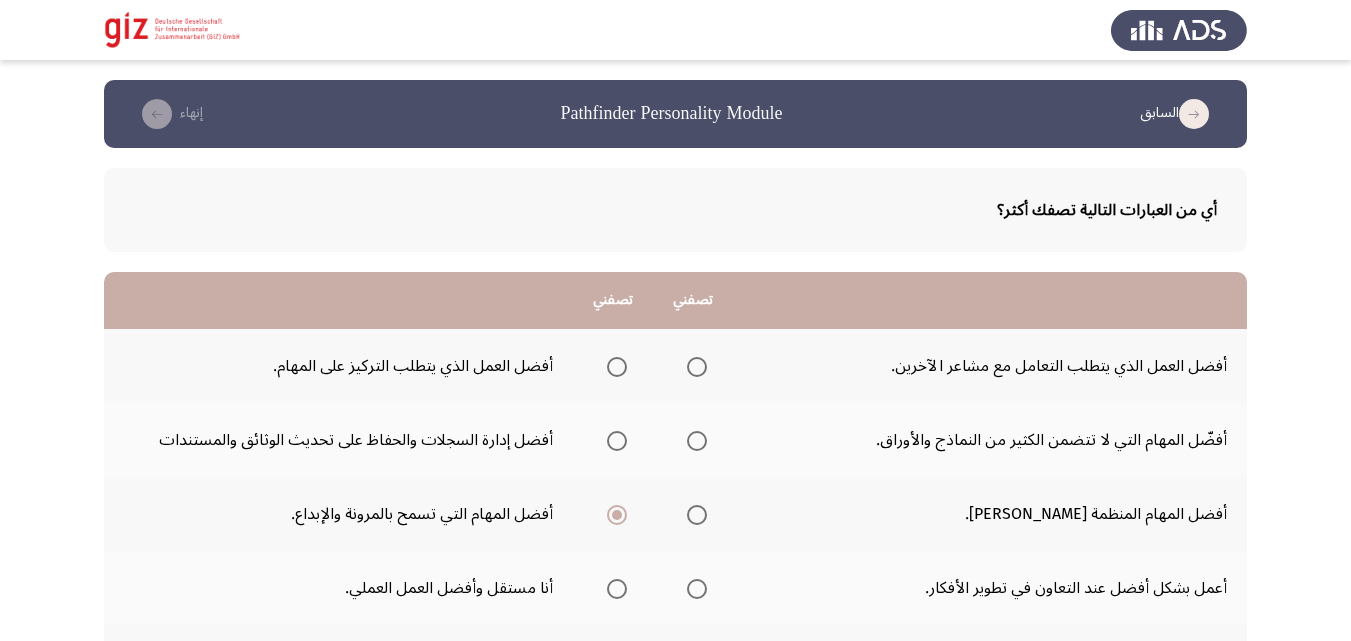click at bounding box center [617, 367] 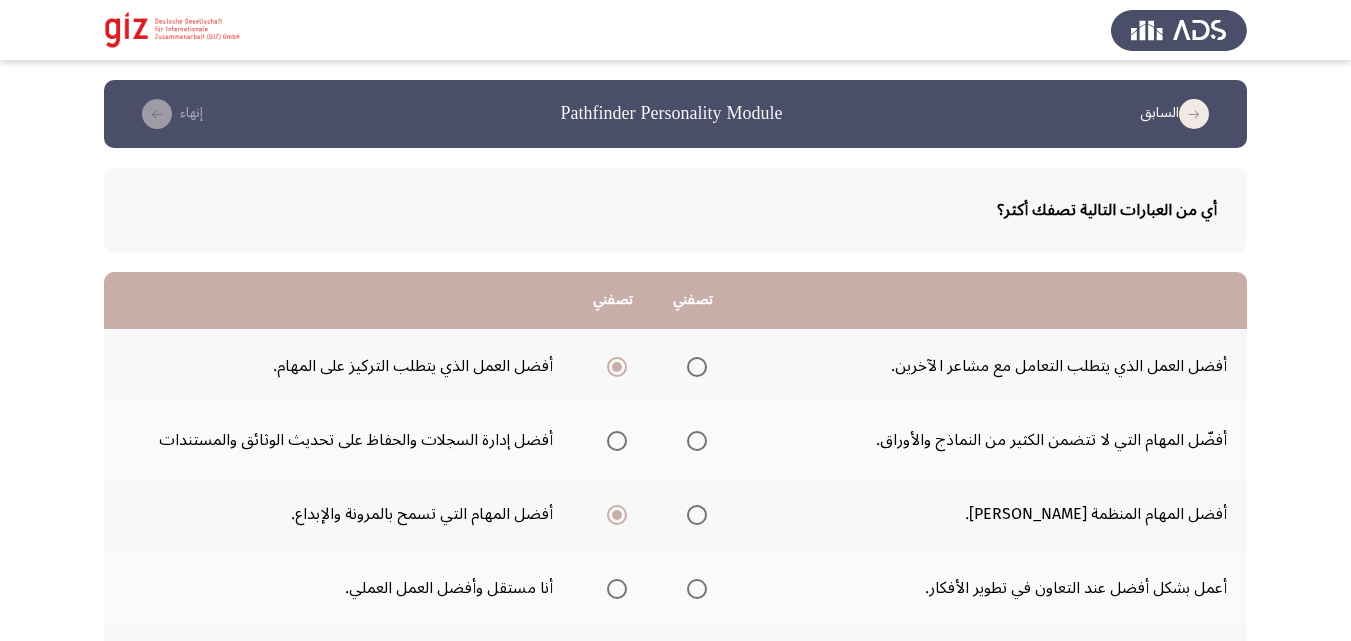click at bounding box center (617, 441) 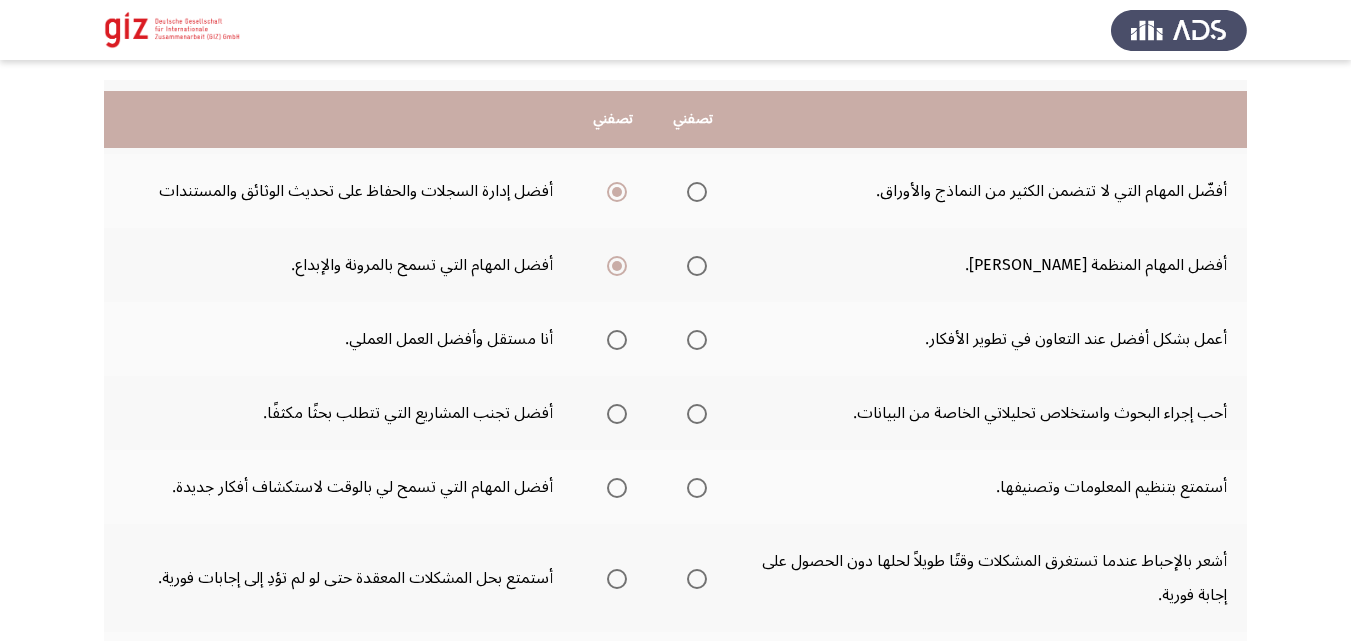 scroll, scrollTop: 280, scrollLeft: 0, axis: vertical 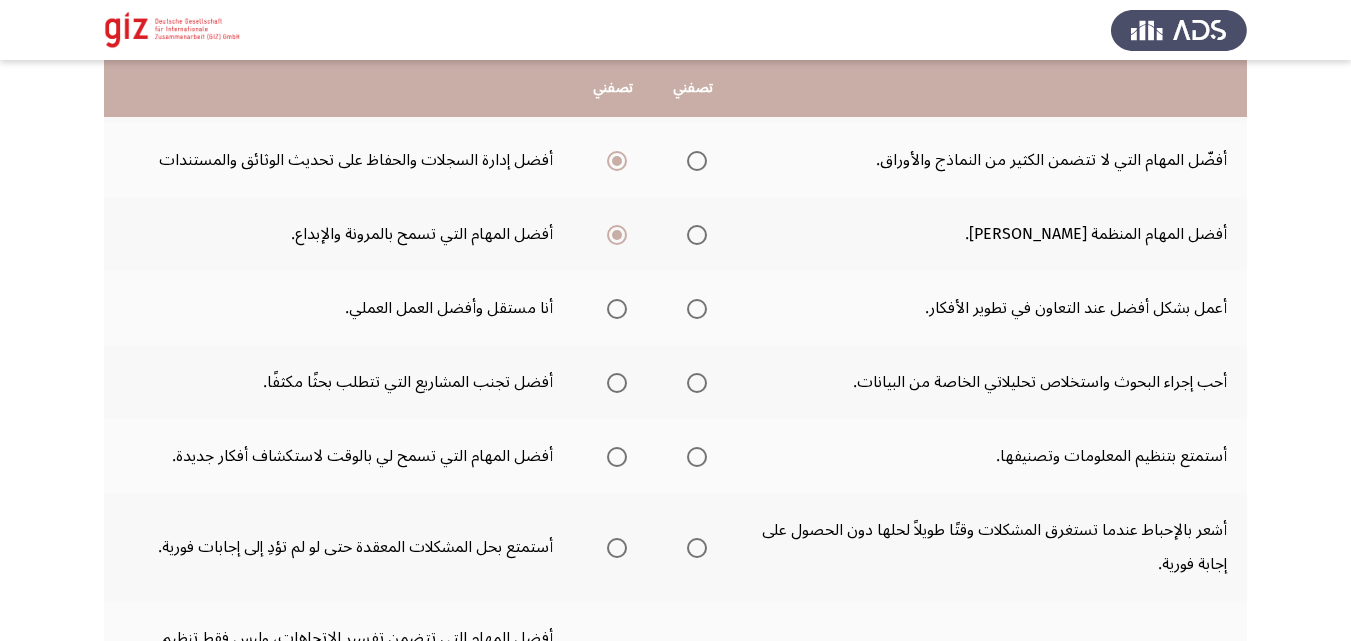click at bounding box center (617, 309) 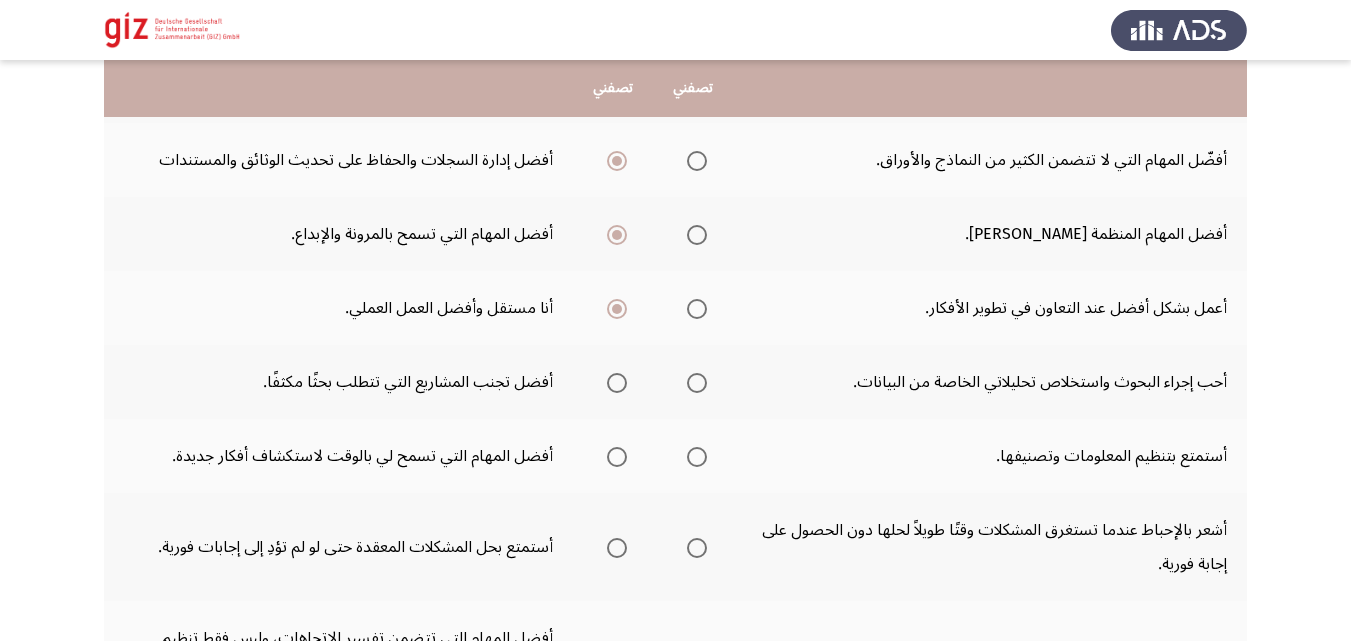 click at bounding box center [697, 383] 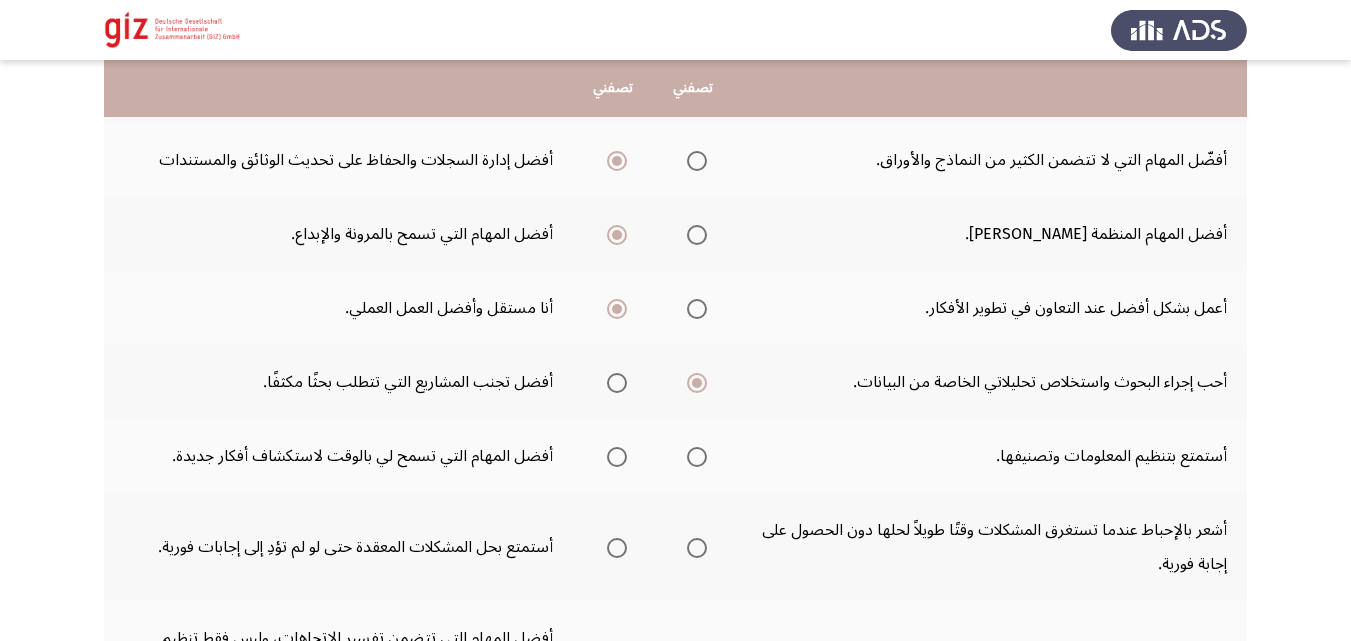 click at bounding box center (617, 457) 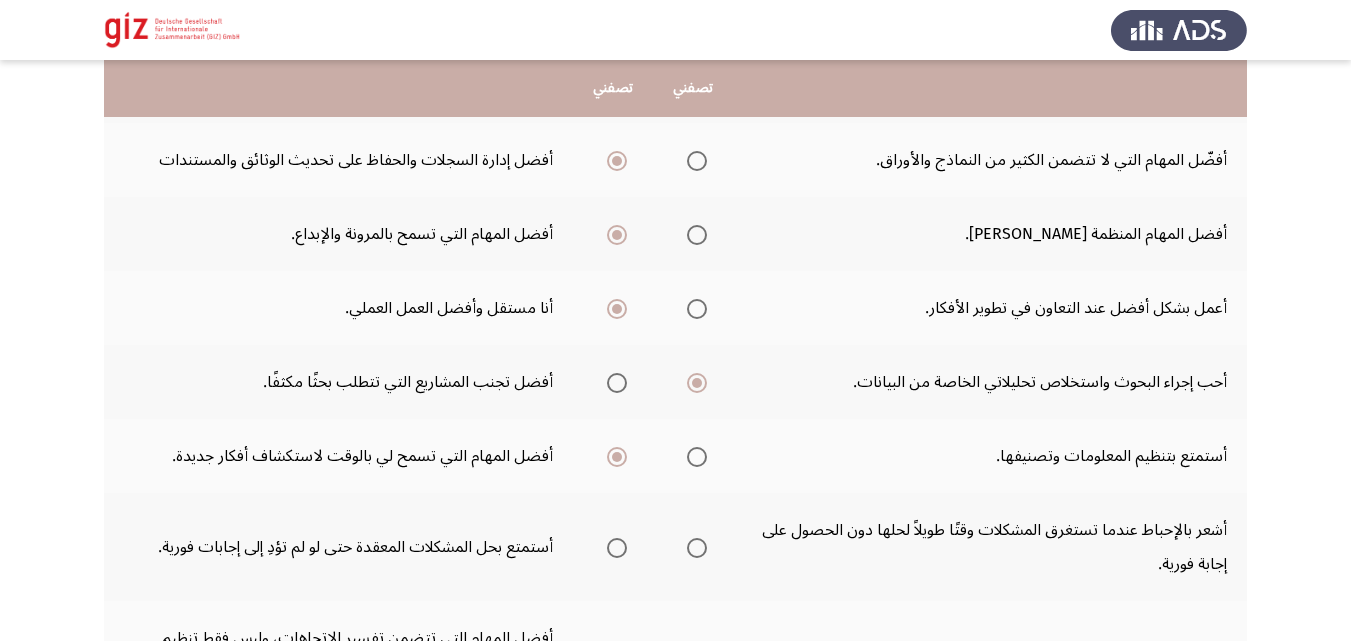 click at bounding box center [617, 548] 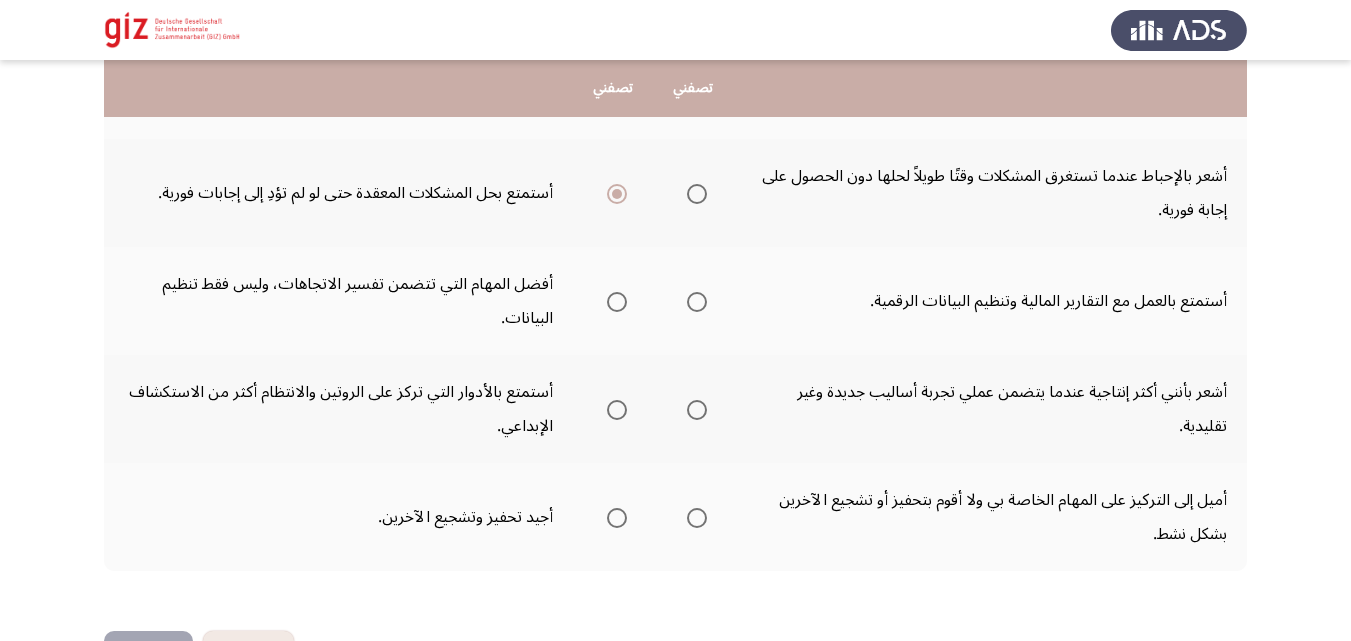 scroll, scrollTop: 640, scrollLeft: 0, axis: vertical 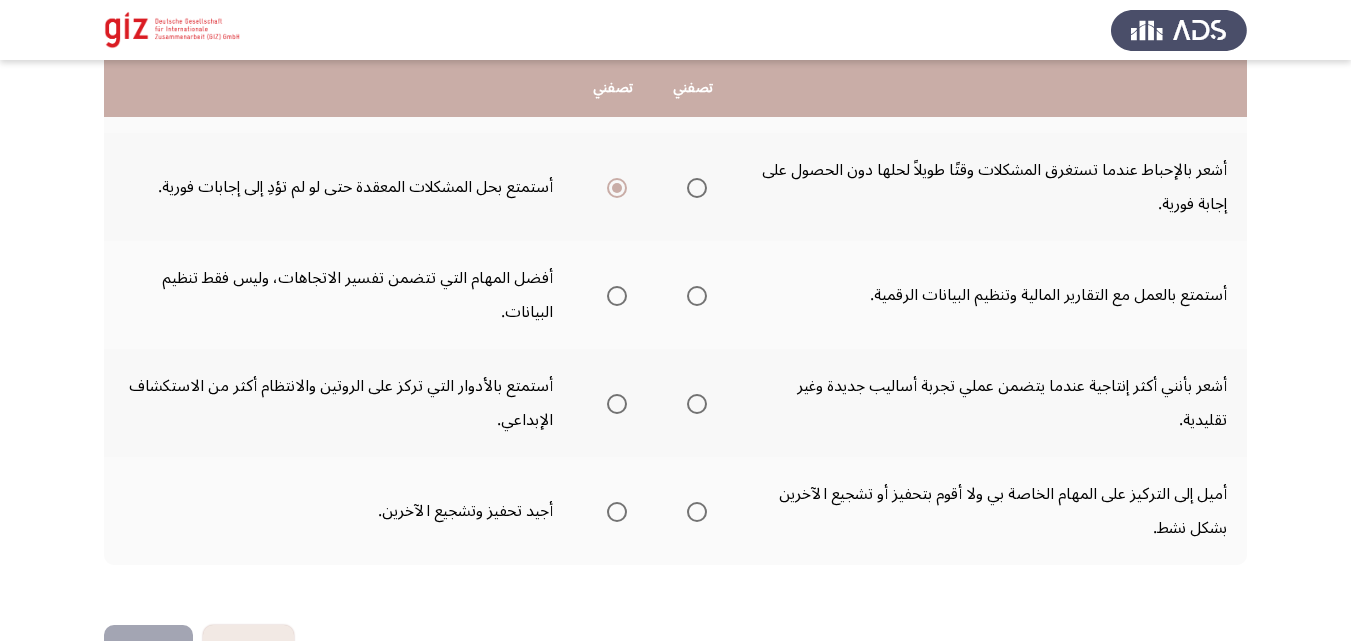 click at bounding box center (697, 296) 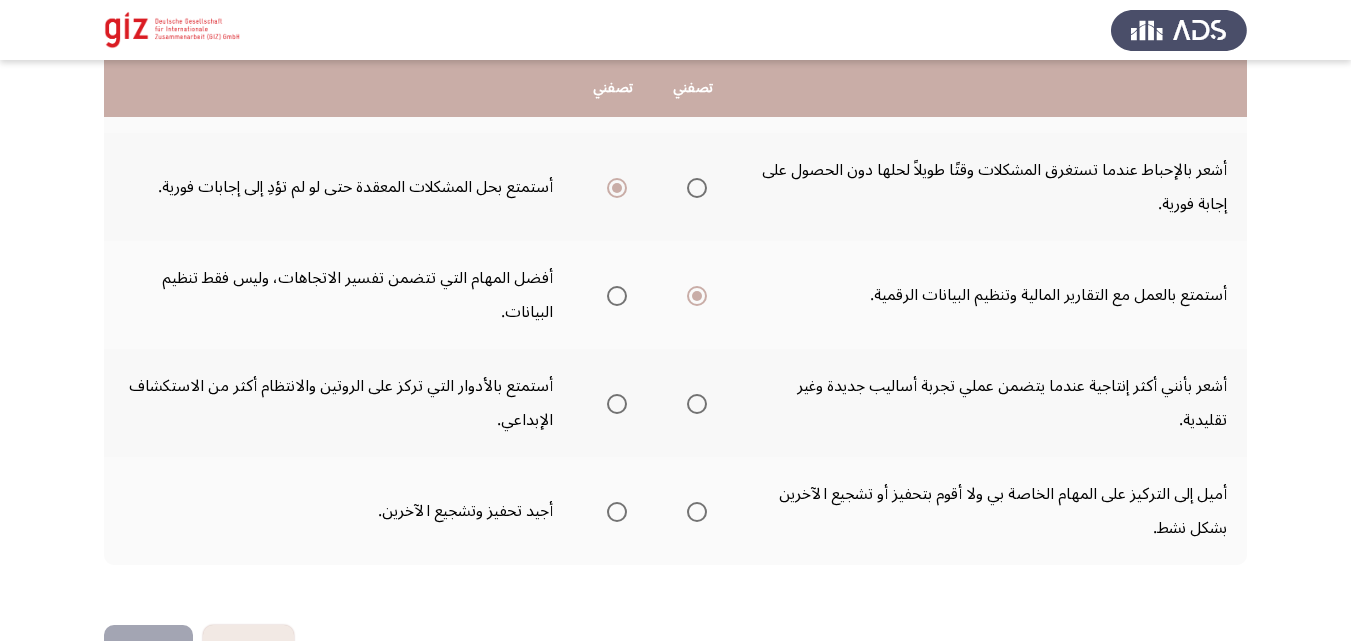 click at bounding box center [697, 404] 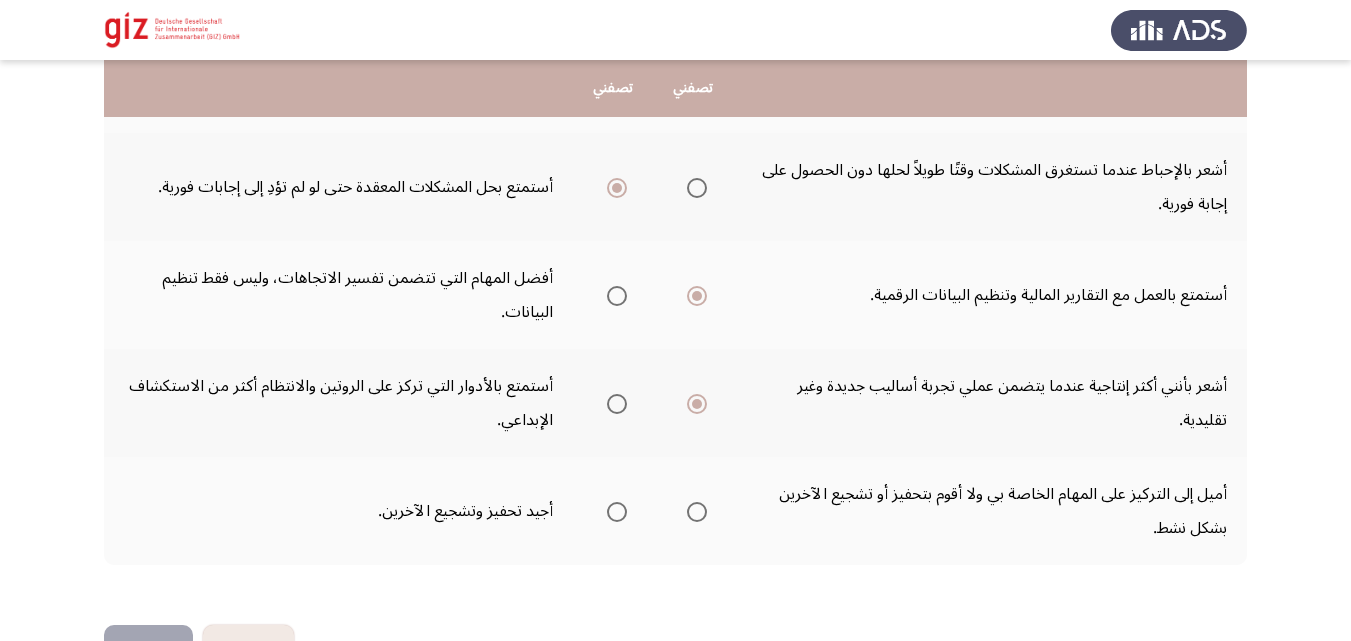click at bounding box center [617, 512] 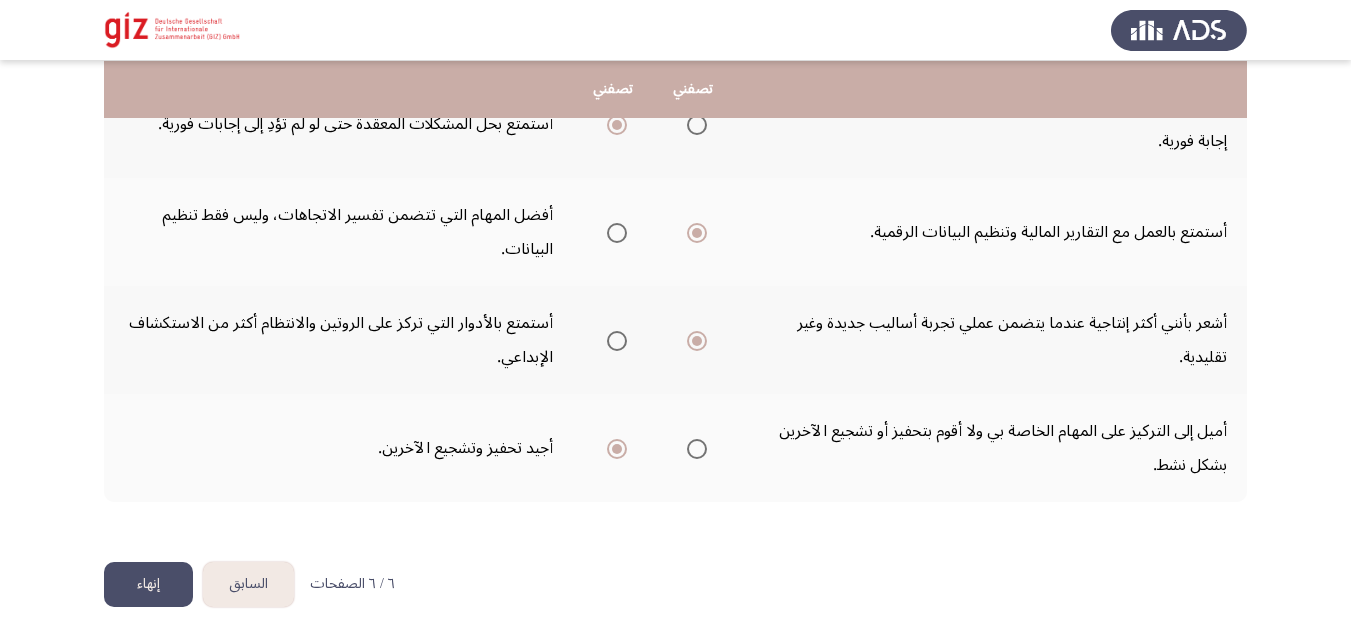 scroll, scrollTop: 704, scrollLeft: 0, axis: vertical 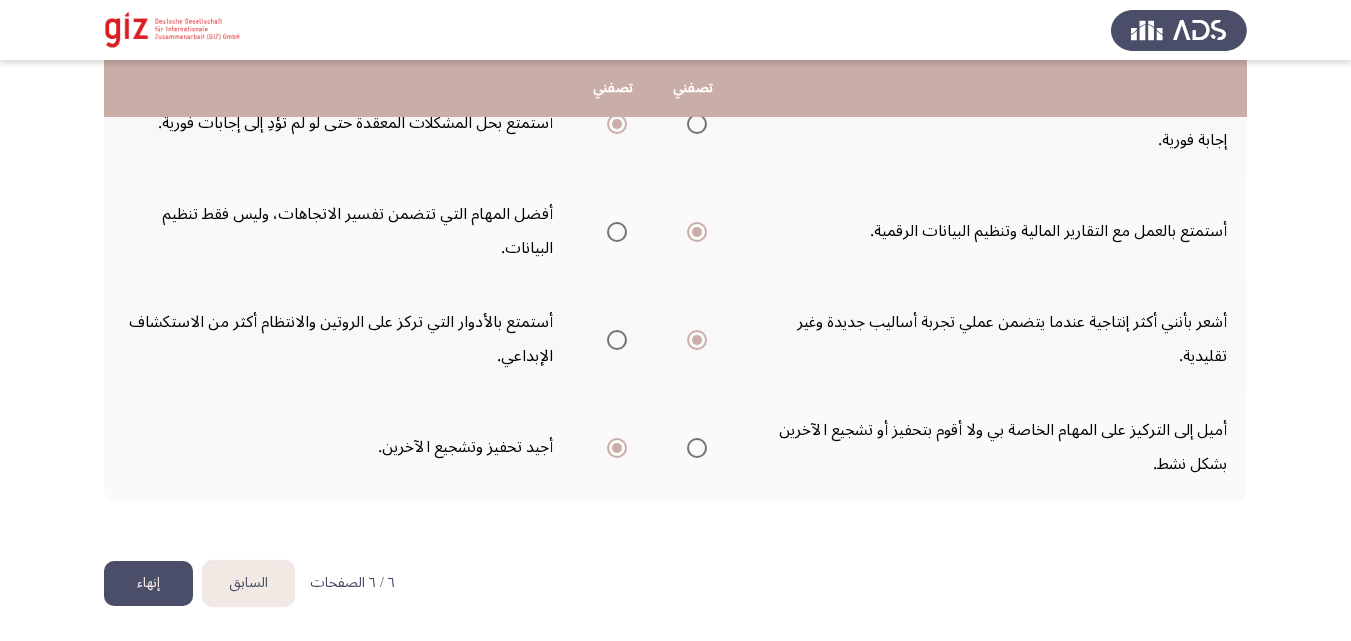 click on "إنهاء" 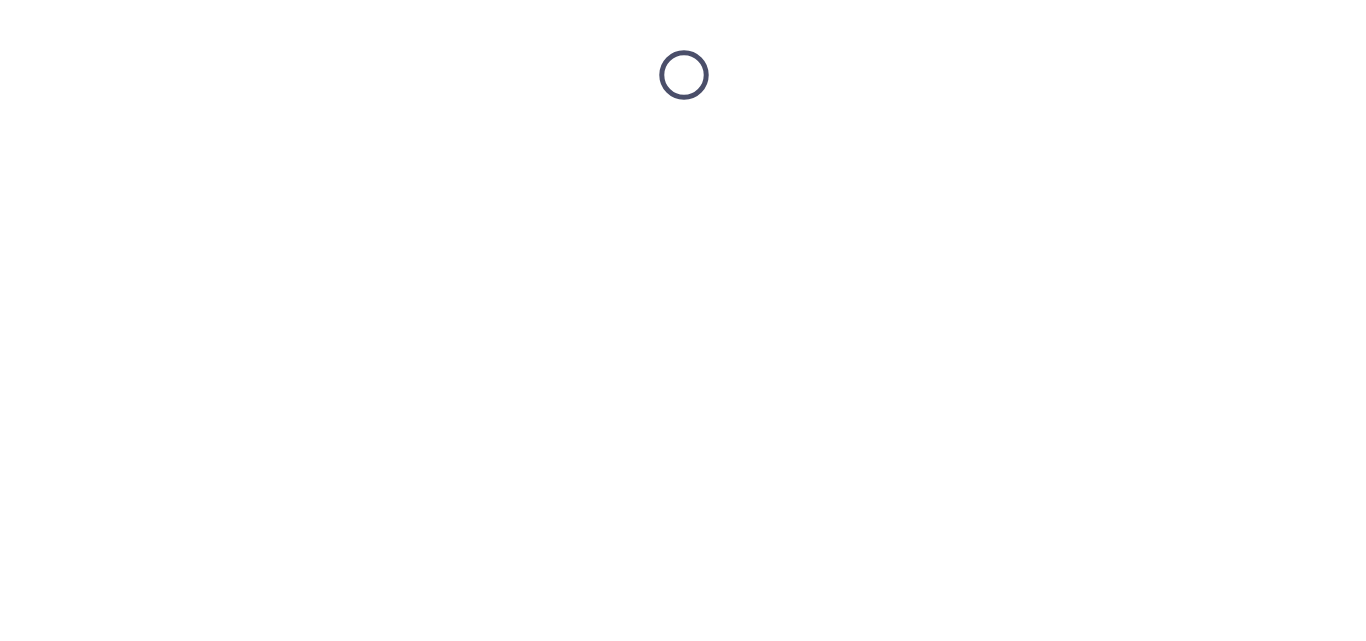 scroll, scrollTop: 0, scrollLeft: 0, axis: both 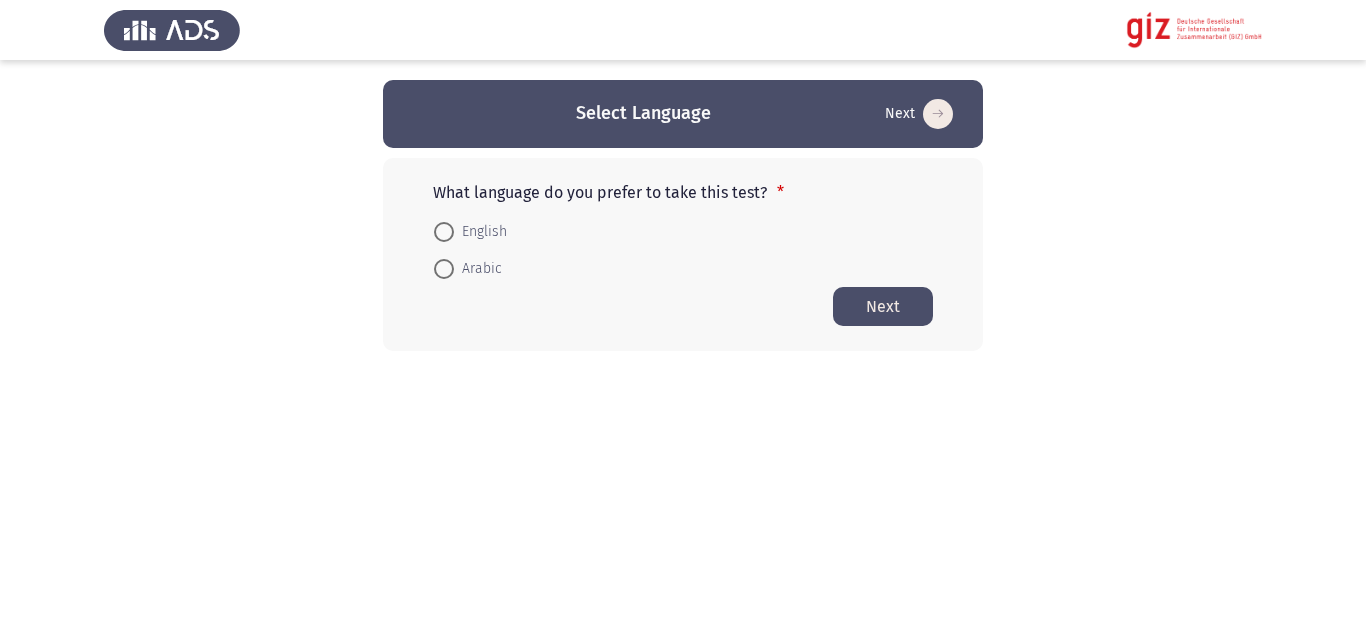 click on "Arabic" at bounding box center (478, 269) 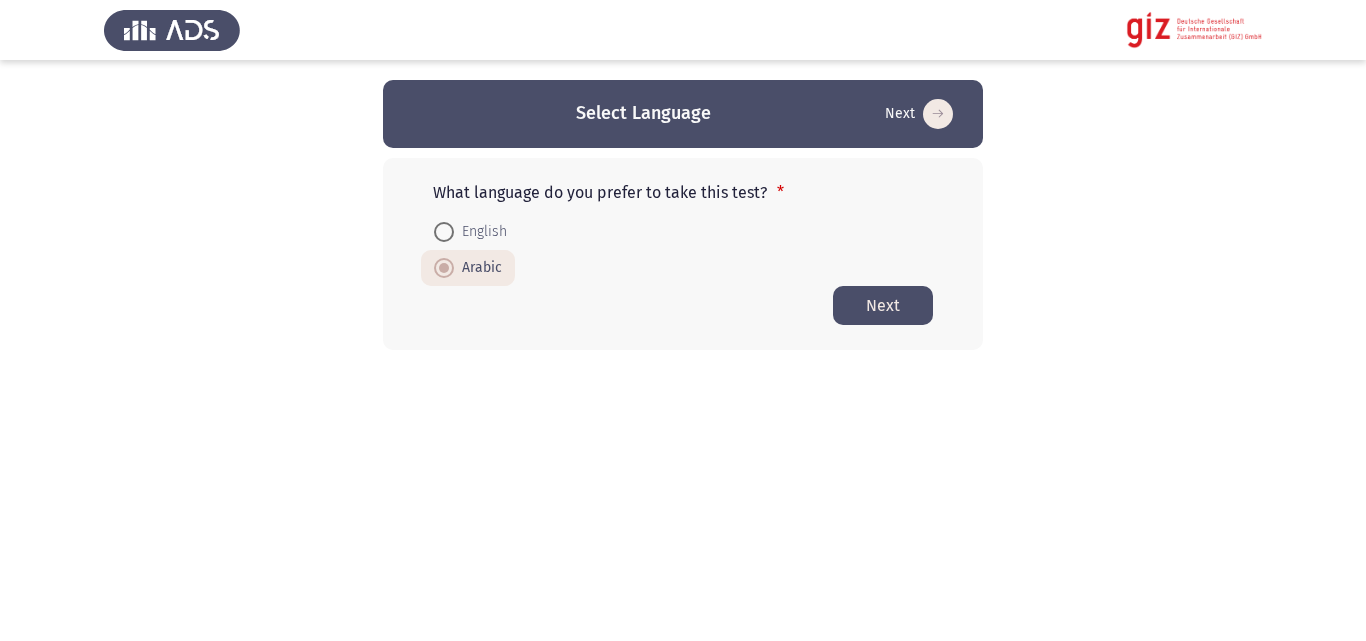 click on "Next" 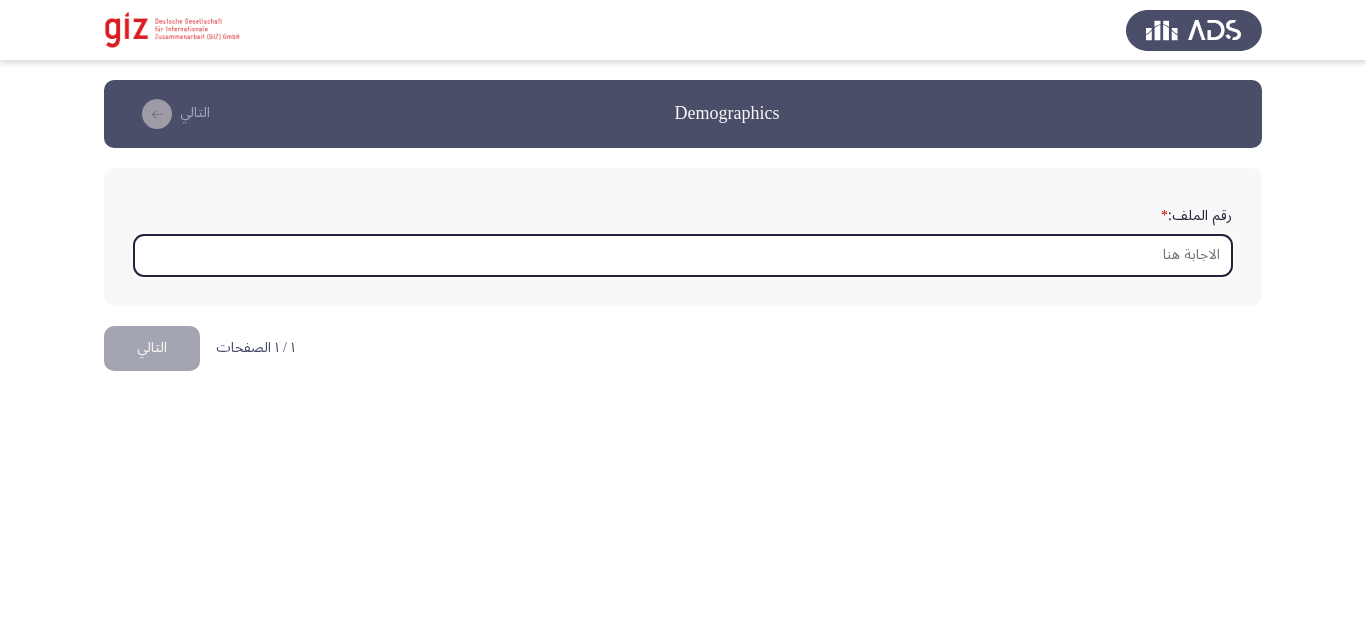click on "رقم الملف:    *" at bounding box center (683, 255) 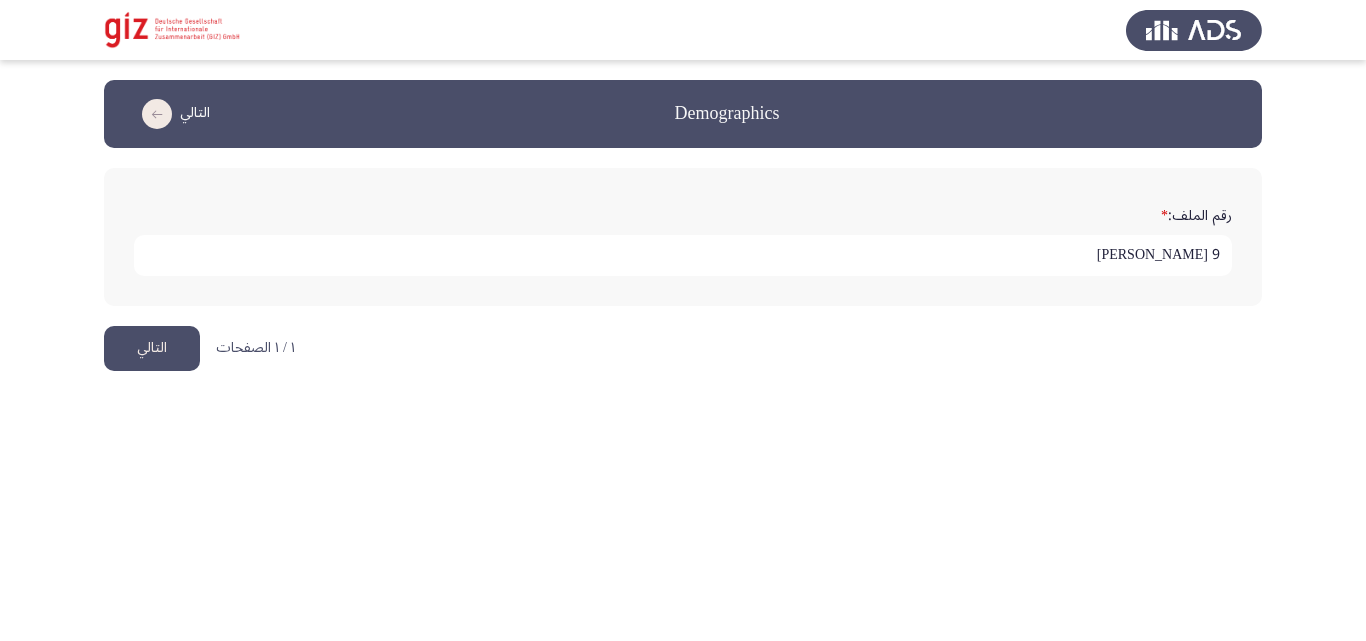 type on "9 محمد البيجي" 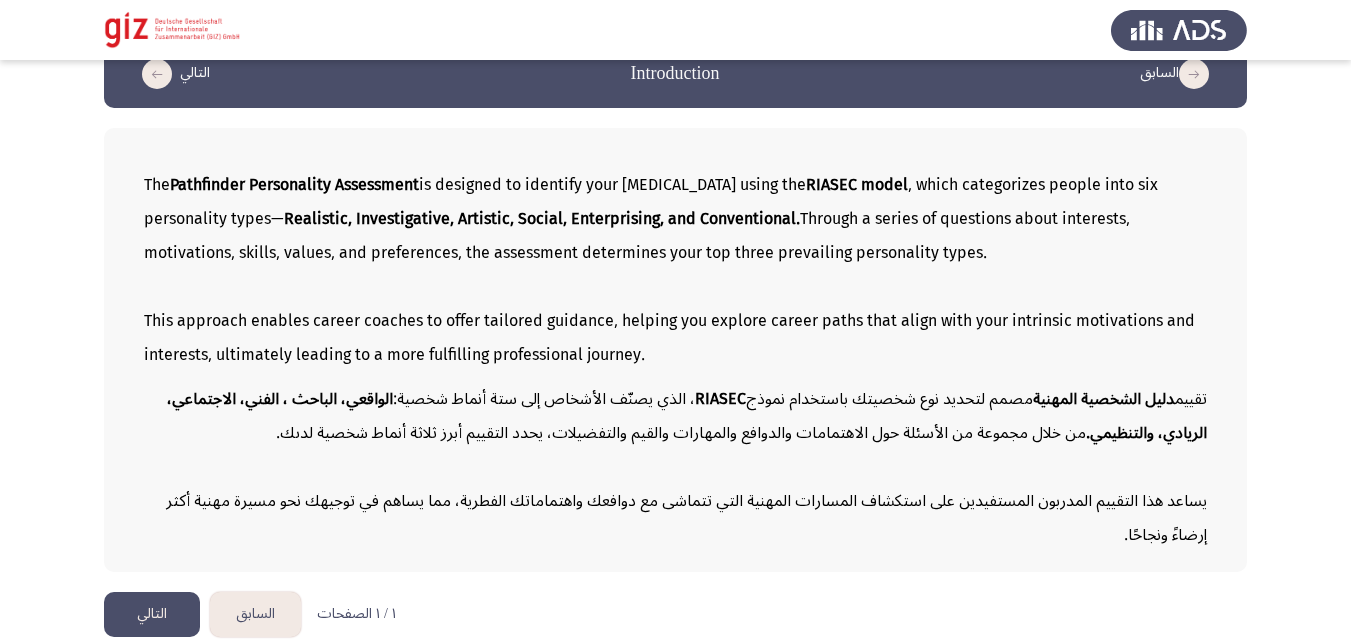 scroll, scrollTop: 56, scrollLeft: 0, axis: vertical 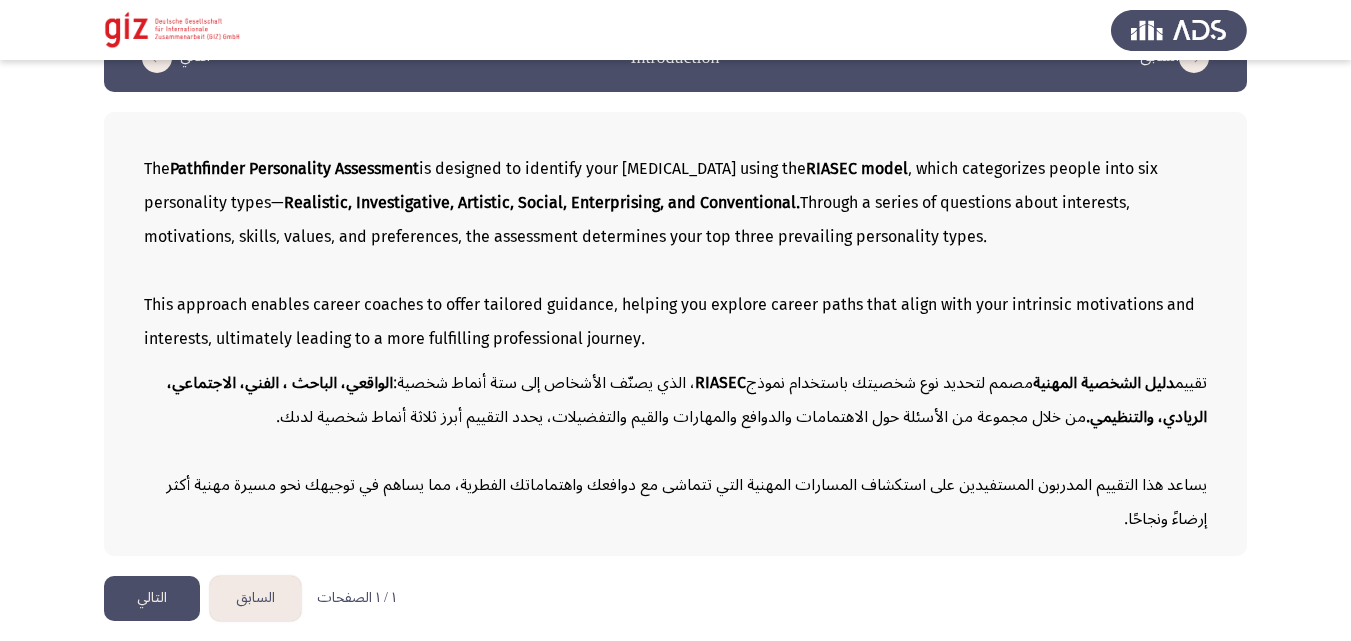 click on "التالي" 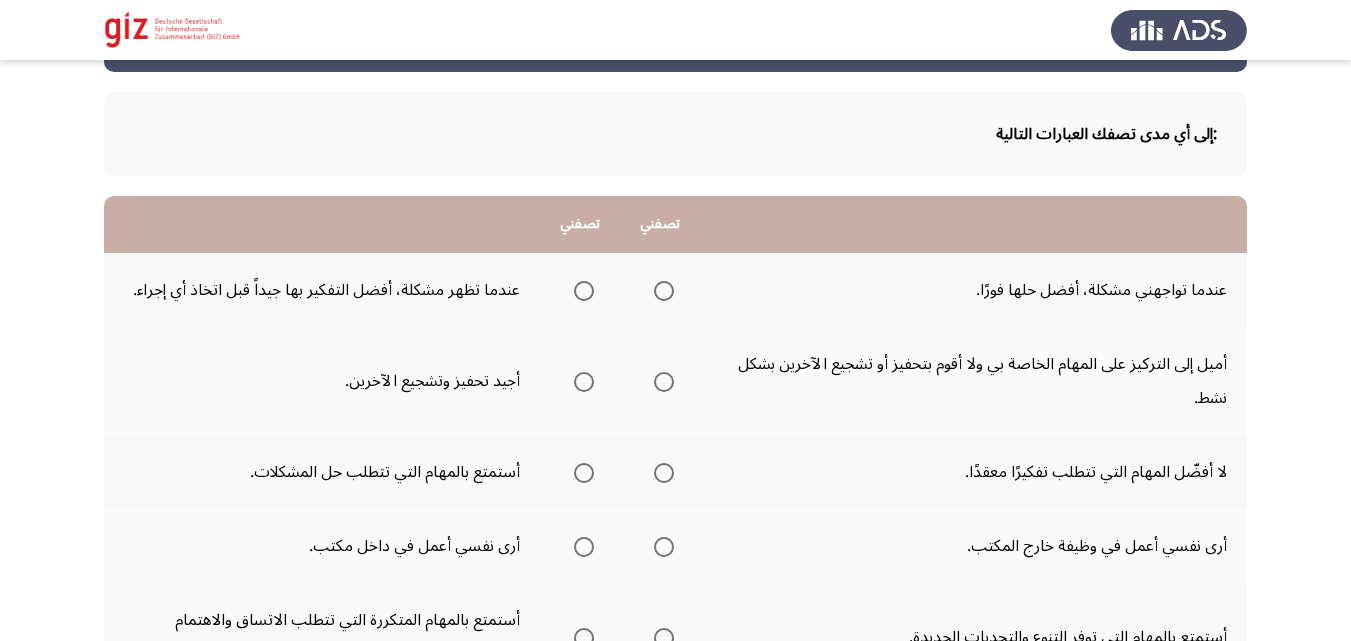 scroll, scrollTop: 80, scrollLeft: 0, axis: vertical 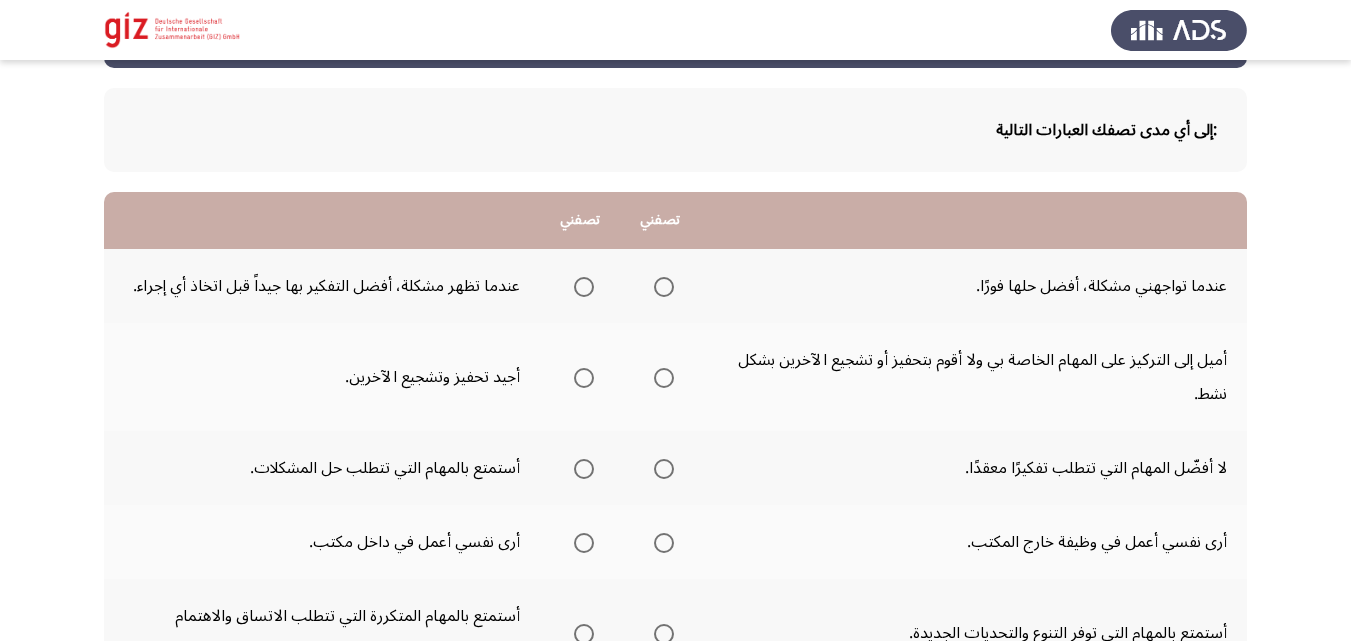 click at bounding box center (584, 287) 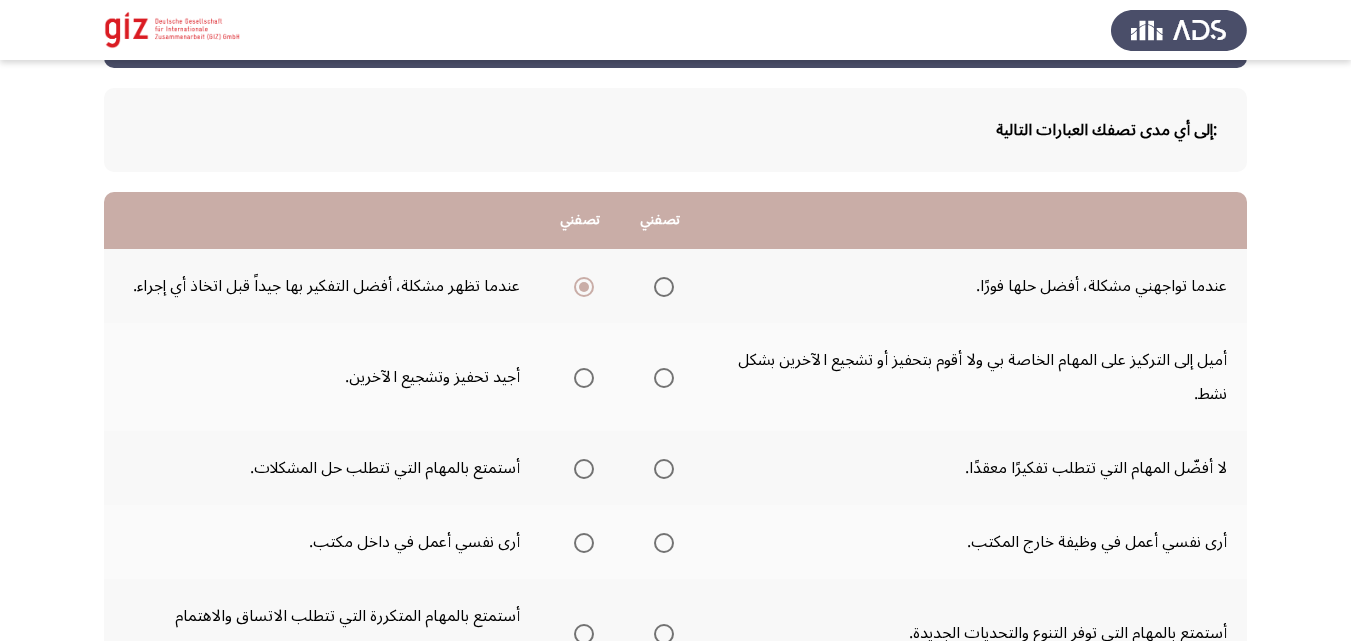 click at bounding box center (664, 287) 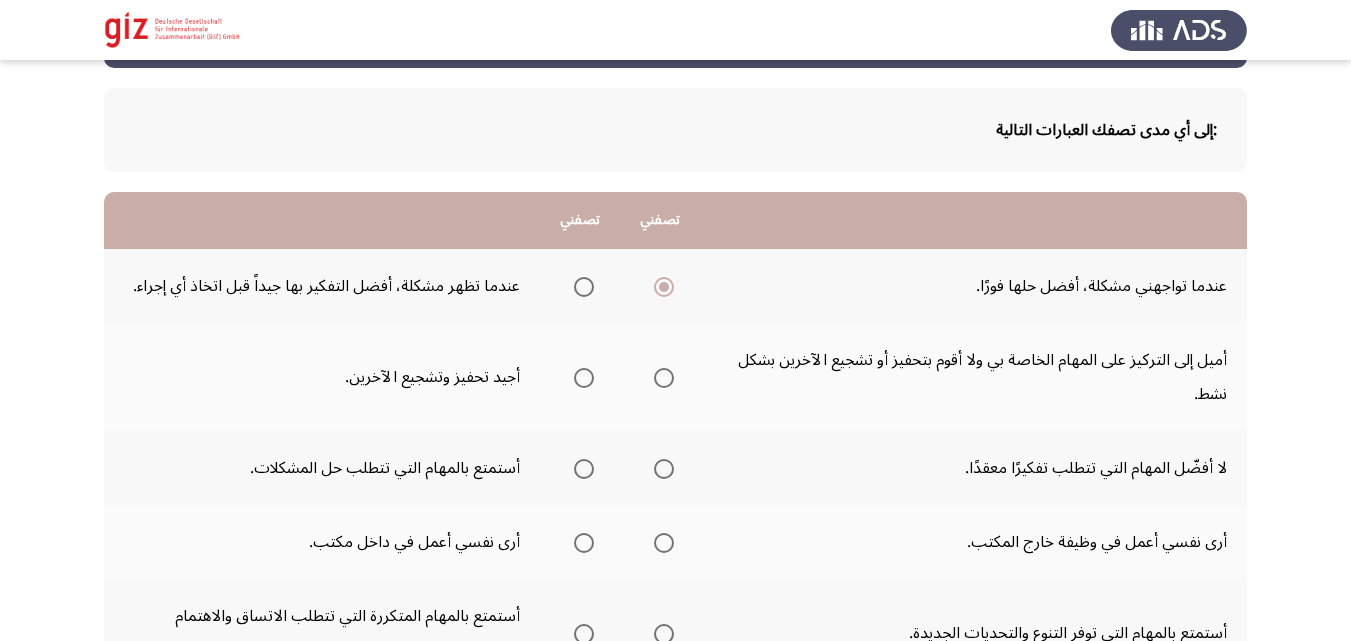click at bounding box center [584, 287] 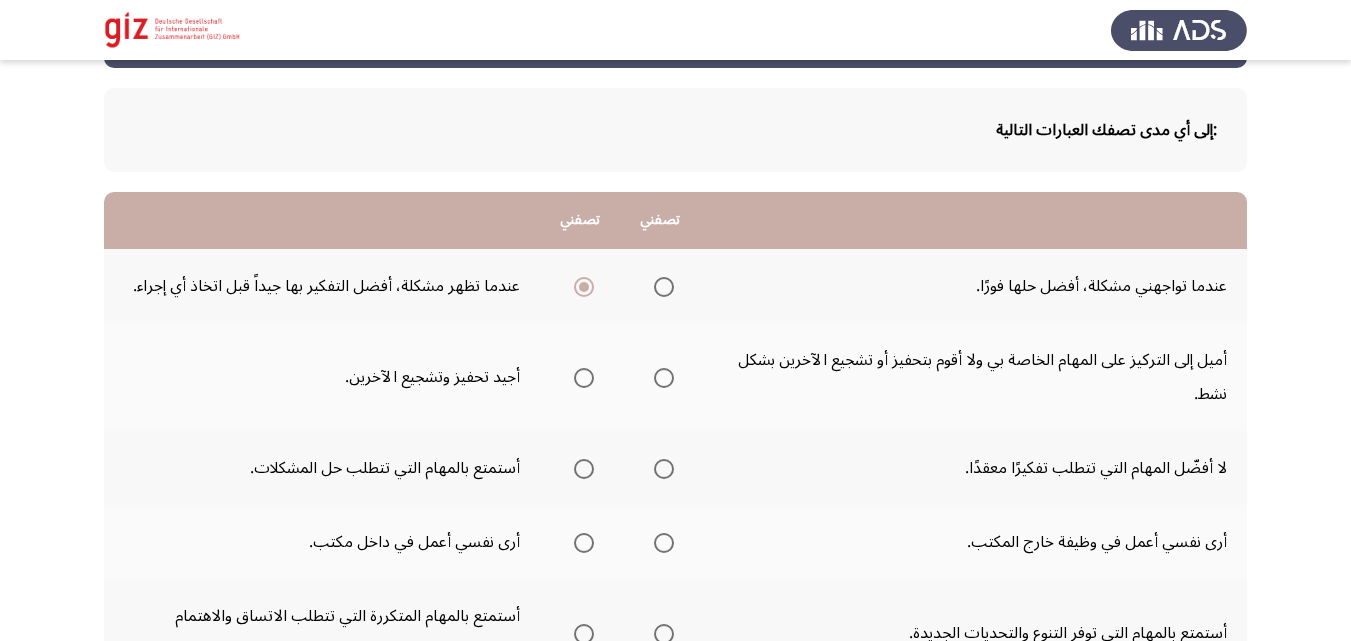 click at bounding box center (664, 378) 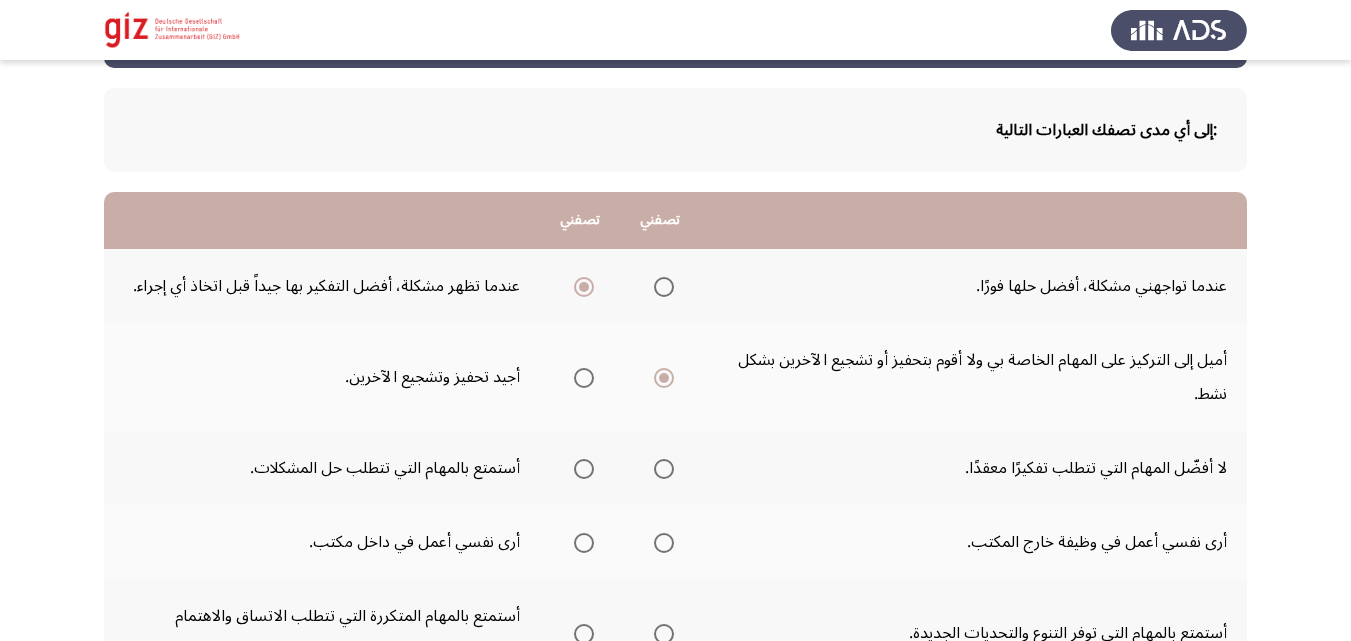 click at bounding box center (584, 469) 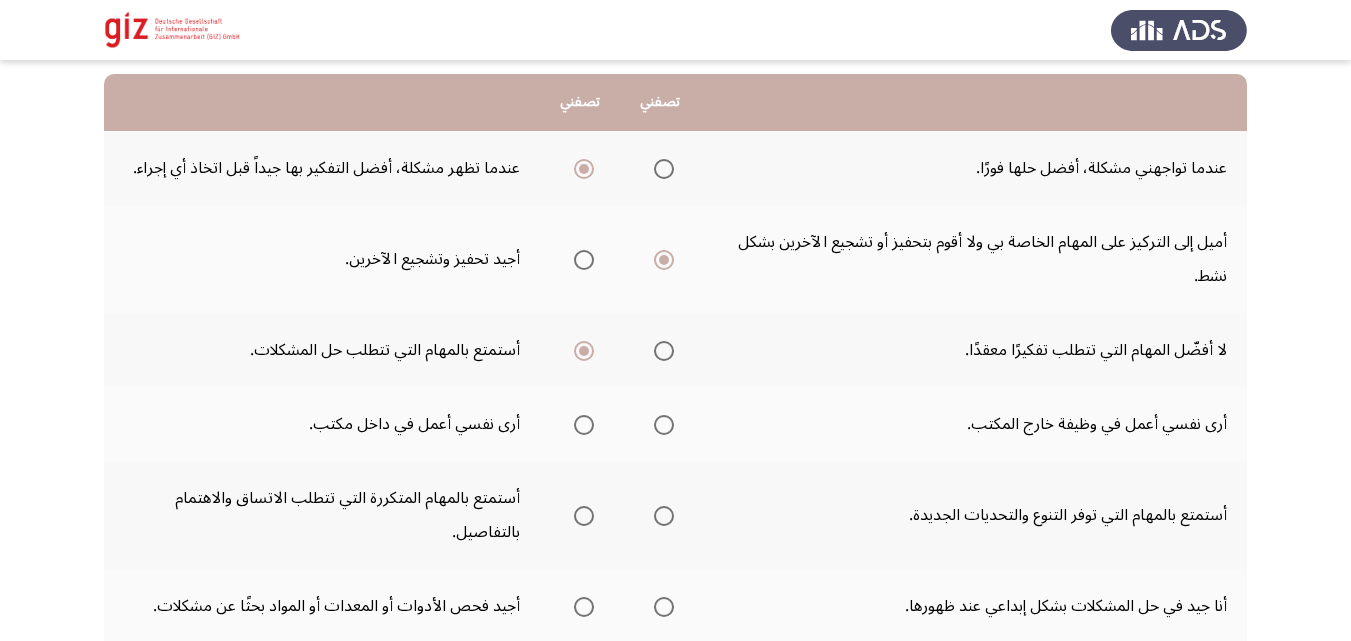 scroll, scrollTop: 200, scrollLeft: 0, axis: vertical 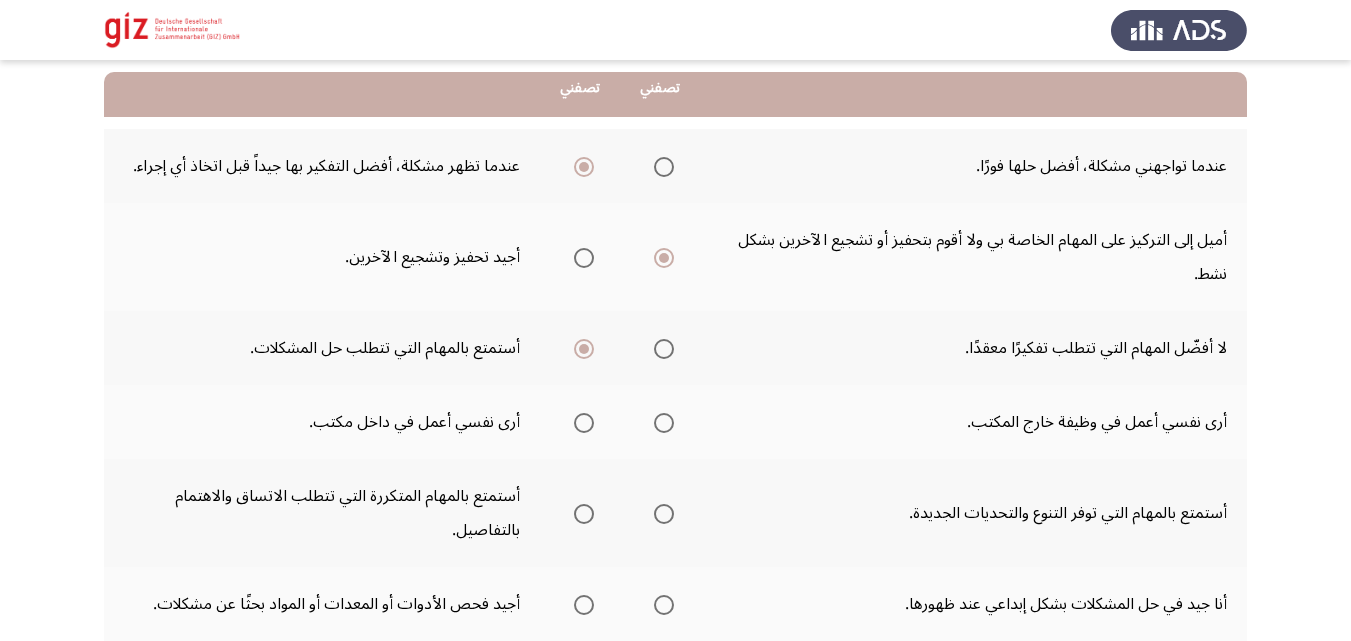 click at bounding box center (664, 514) 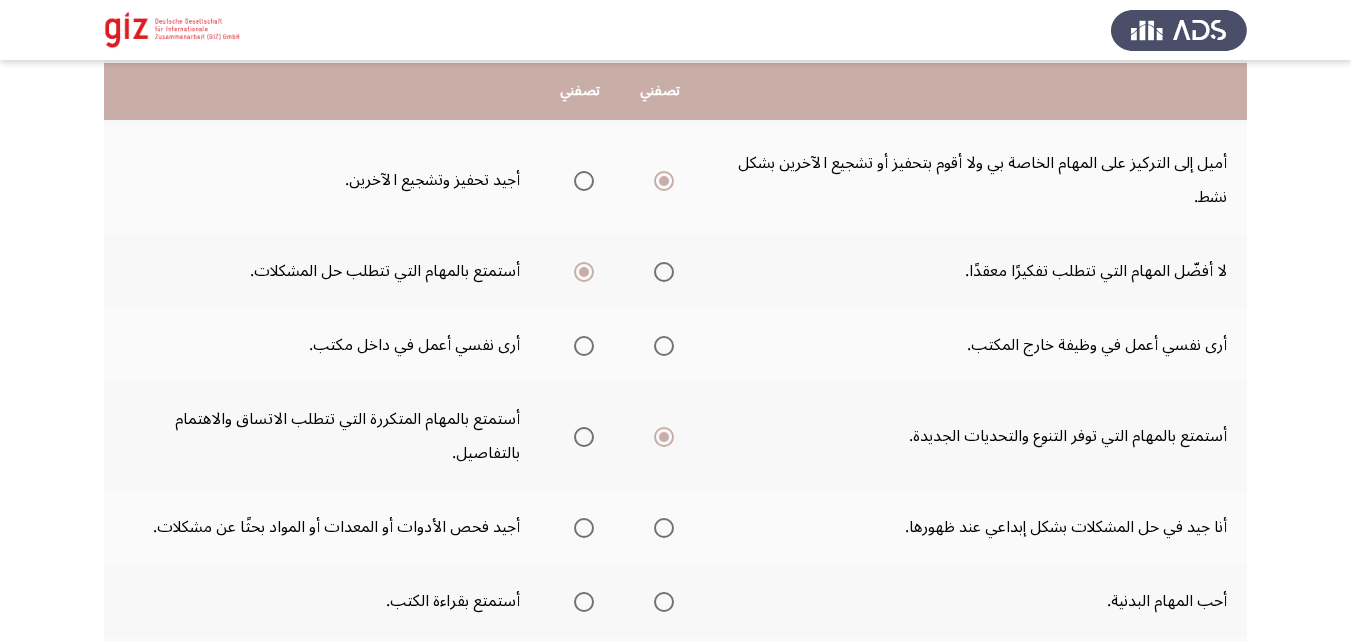 scroll, scrollTop: 280, scrollLeft: 0, axis: vertical 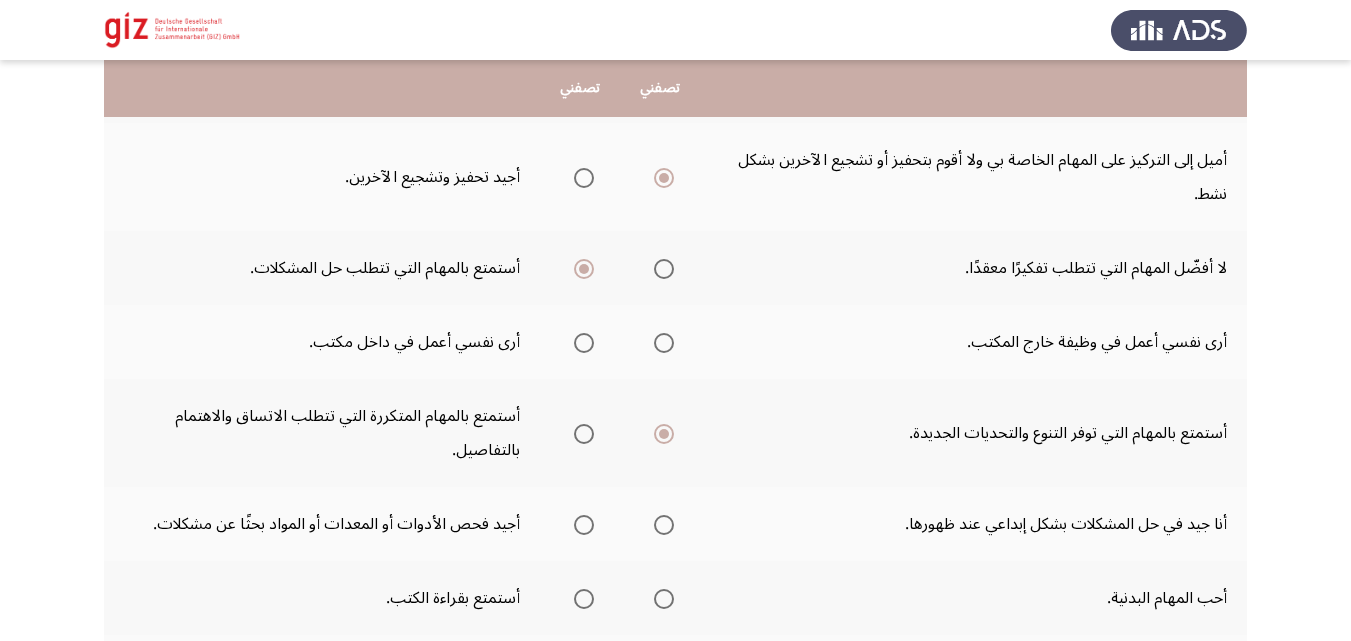 click at bounding box center (664, 525) 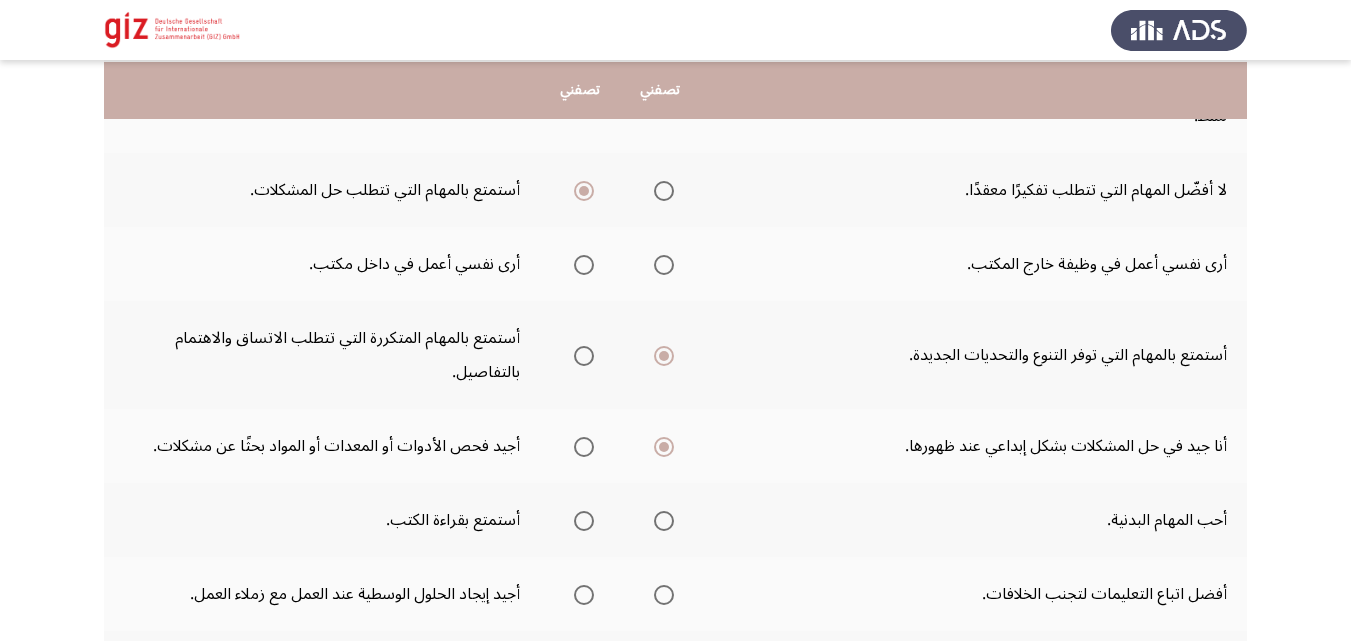 scroll, scrollTop: 360, scrollLeft: 0, axis: vertical 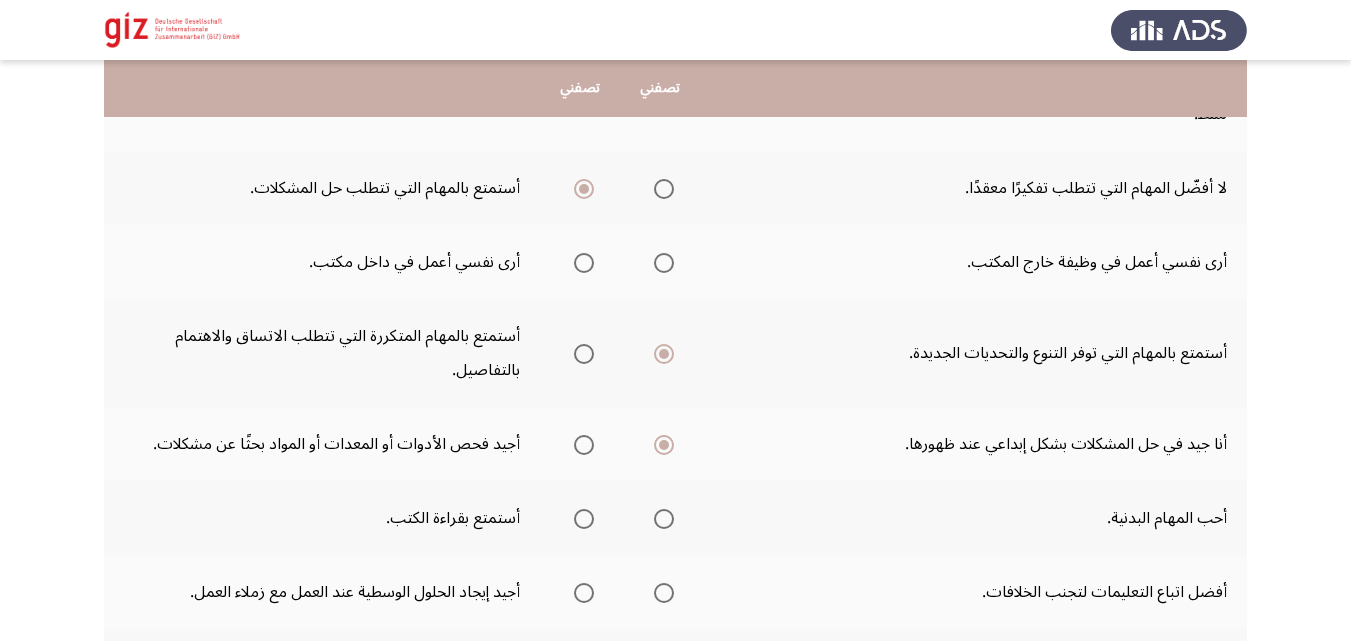 click at bounding box center [664, 519] 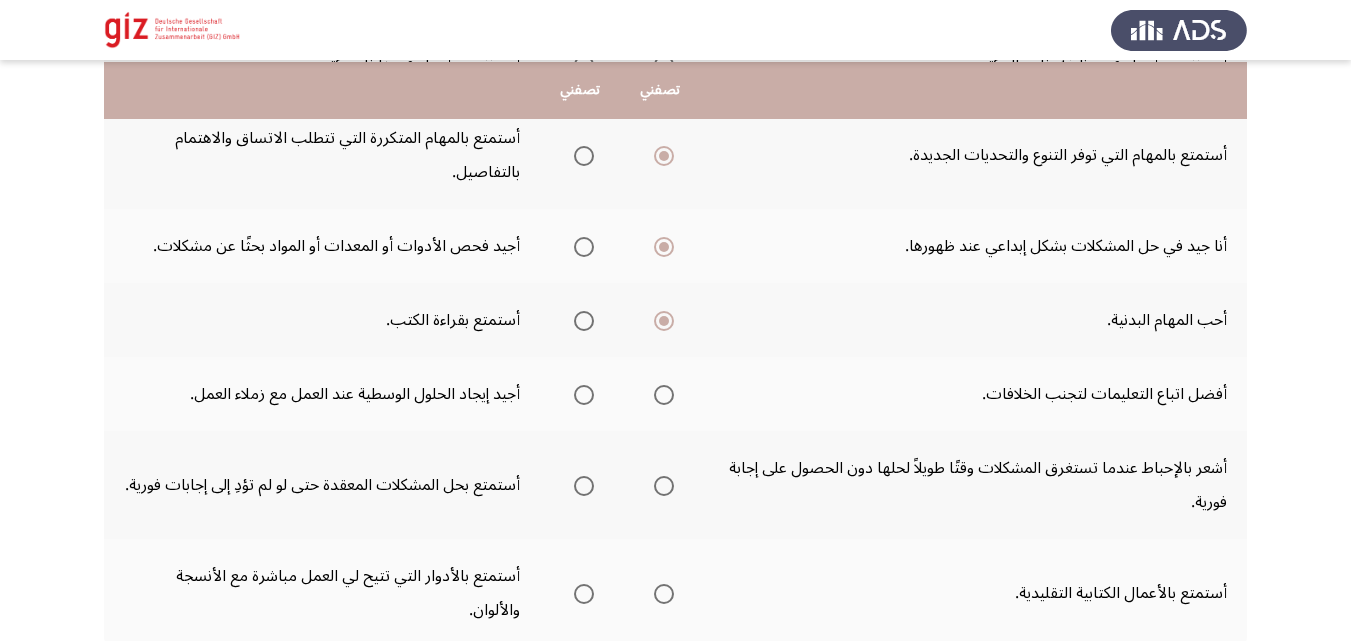 scroll, scrollTop: 560, scrollLeft: 0, axis: vertical 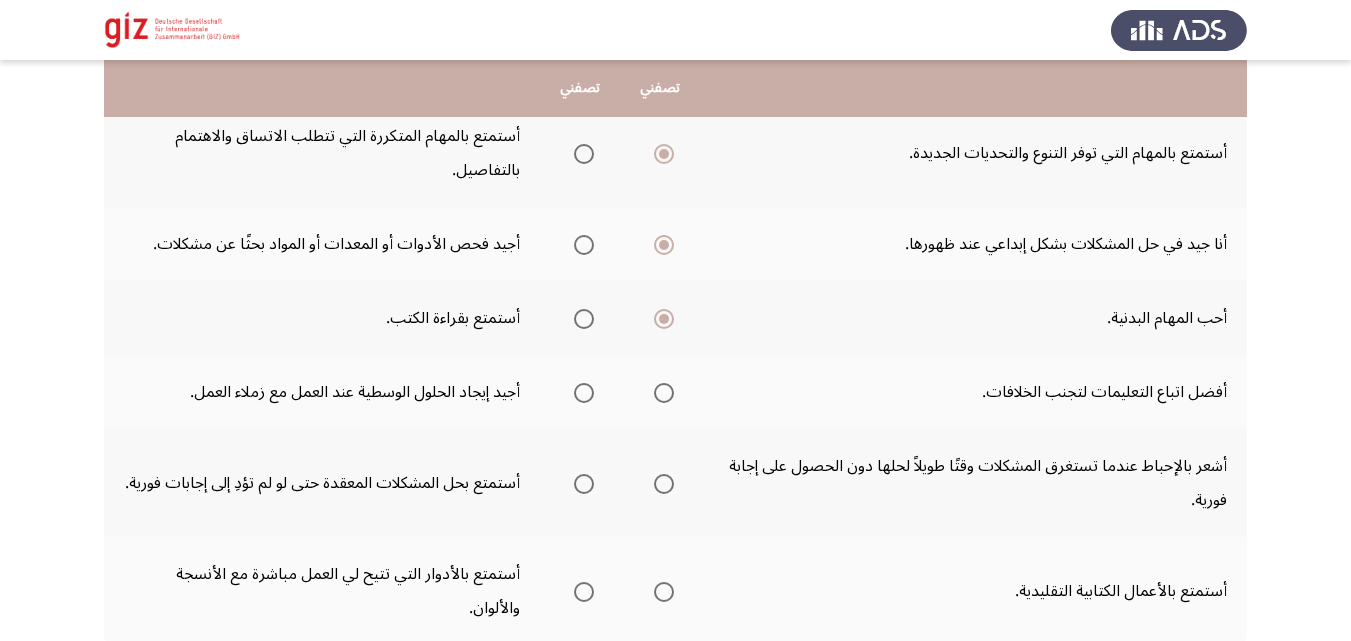 click at bounding box center (584, 393) 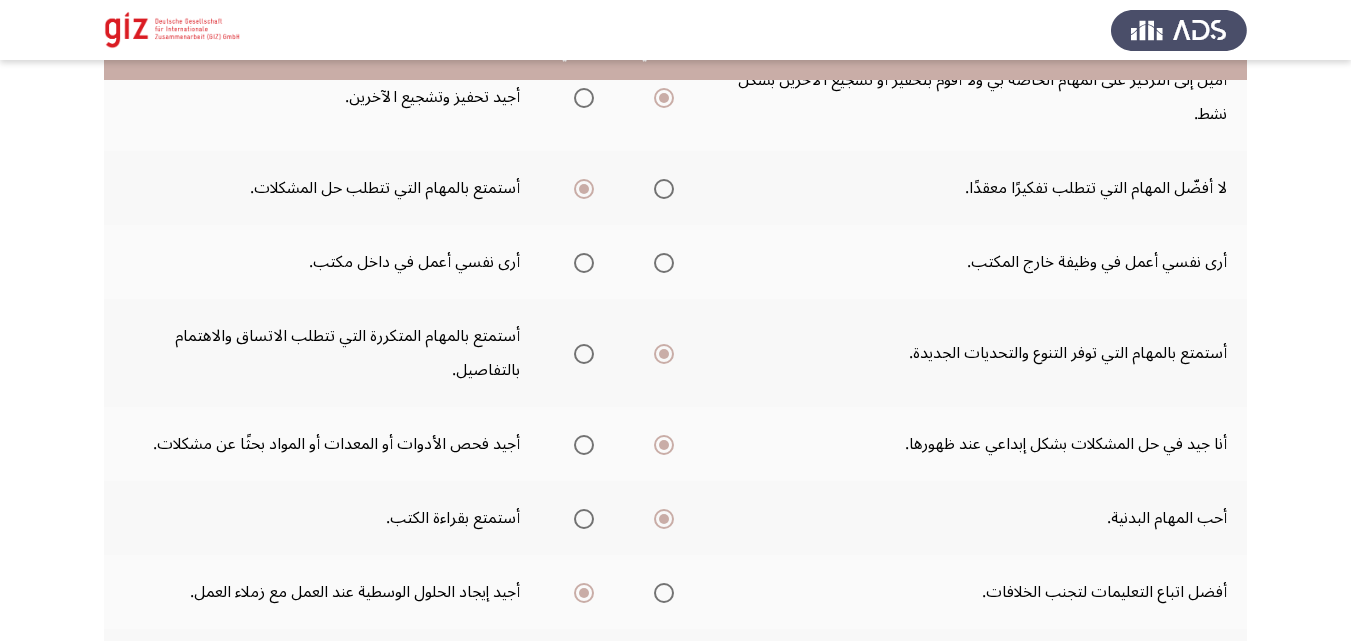 scroll, scrollTop: 320, scrollLeft: 0, axis: vertical 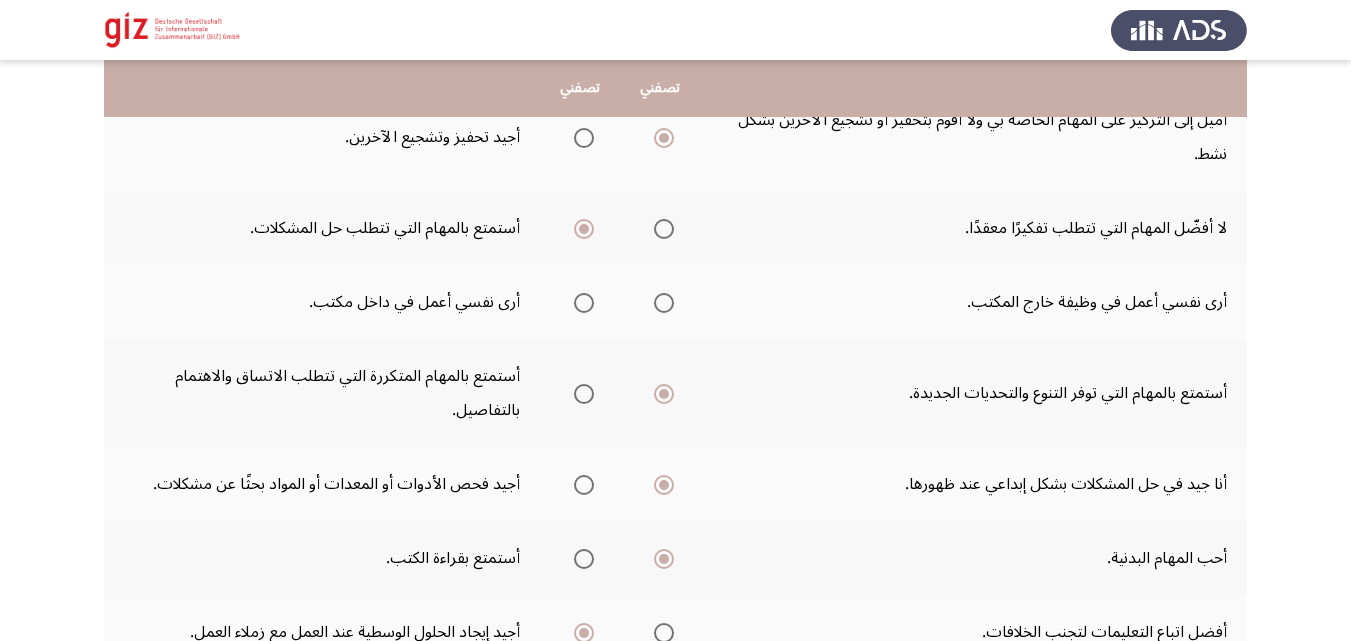 click at bounding box center (664, 303) 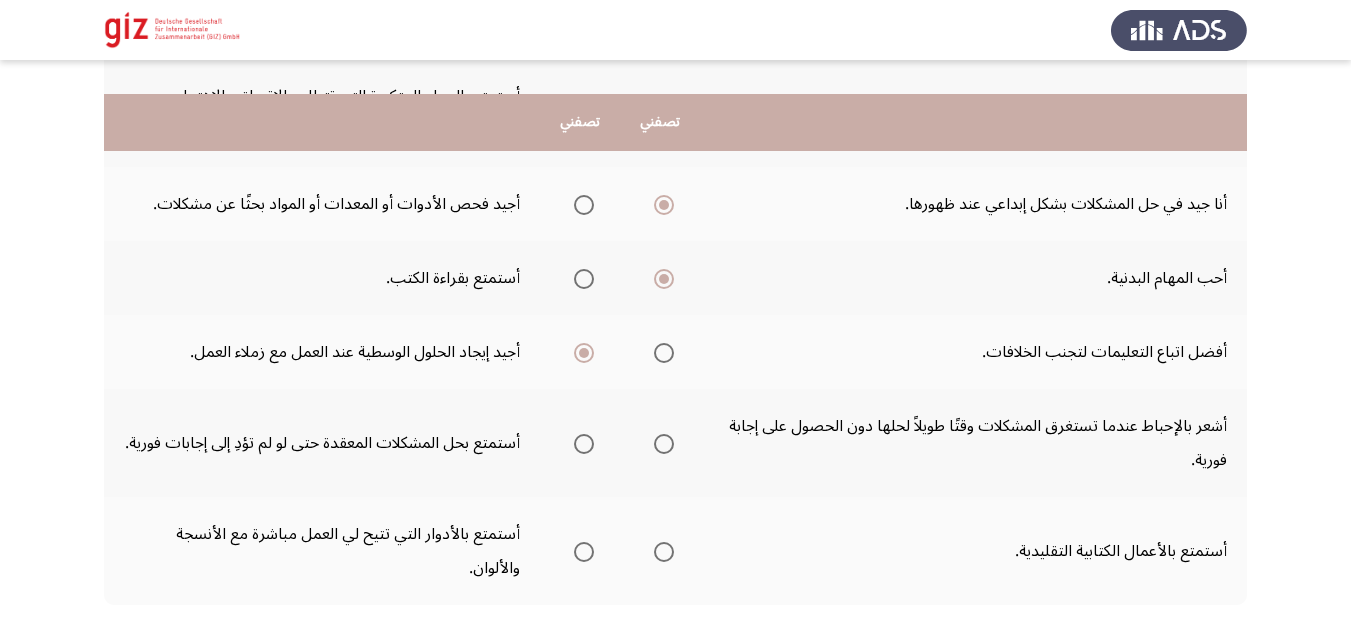 scroll, scrollTop: 640, scrollLeft: 0, axis: vertical 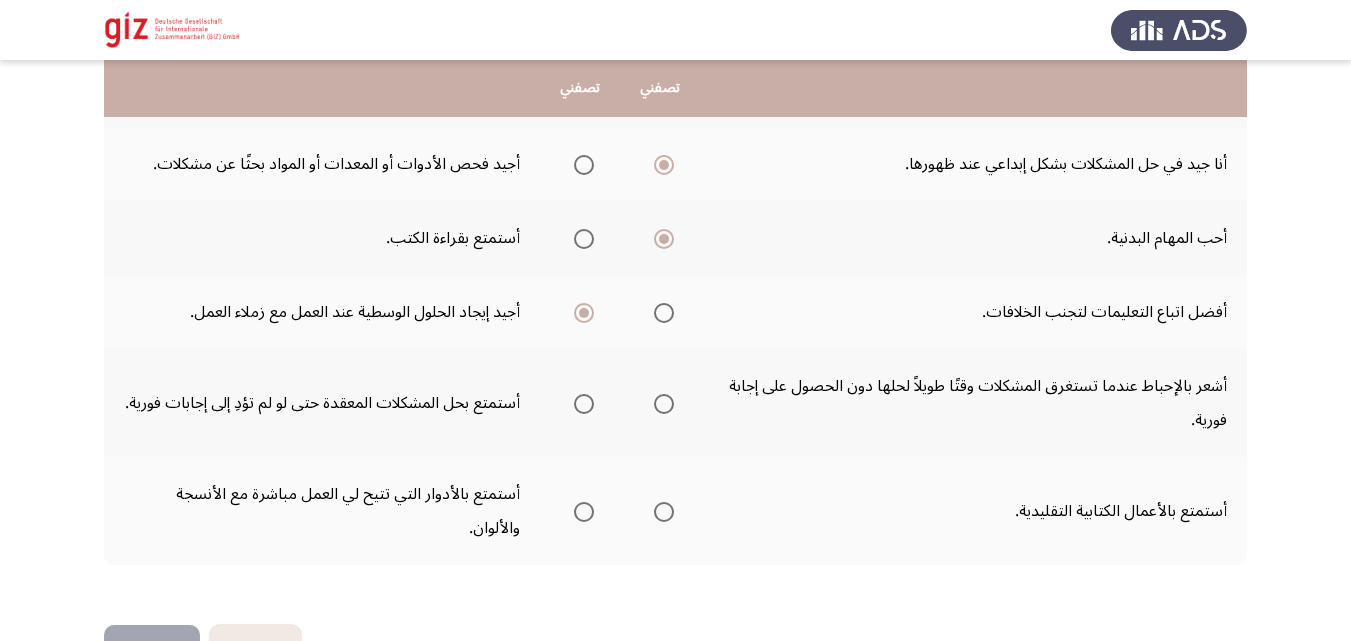 click at bounding box center [584, 404] 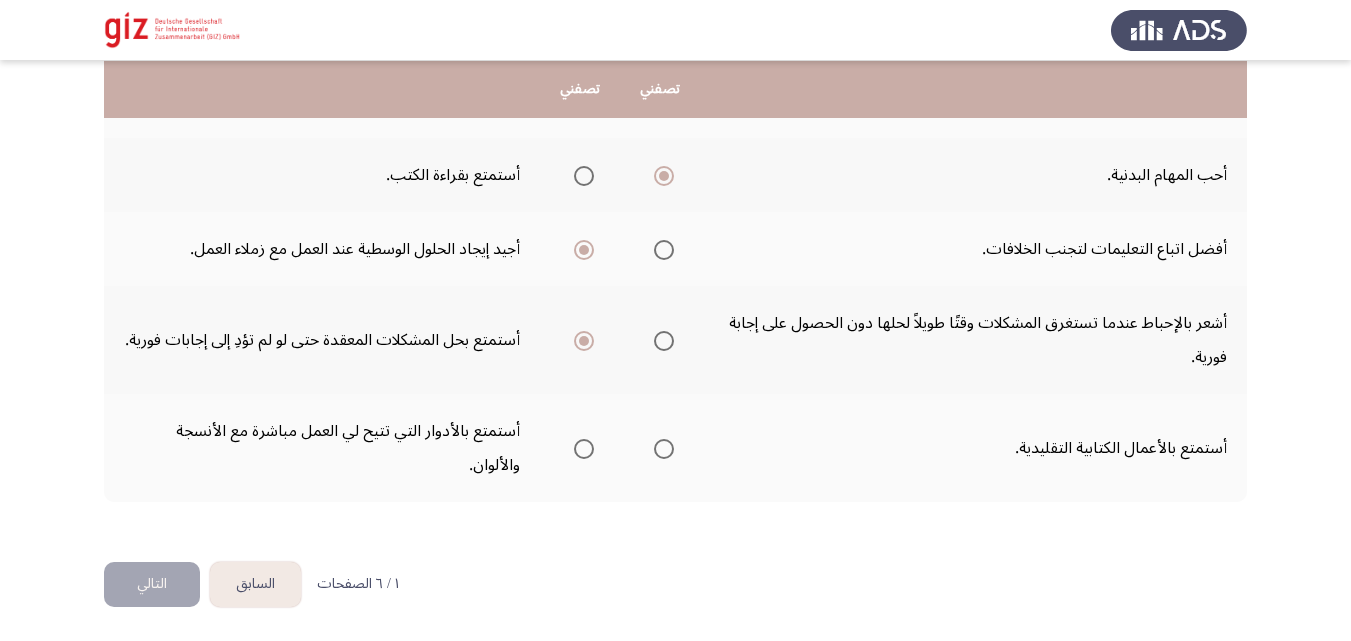 scroll, scrollTop: 704, scrollLeft: 0, axis: vertical 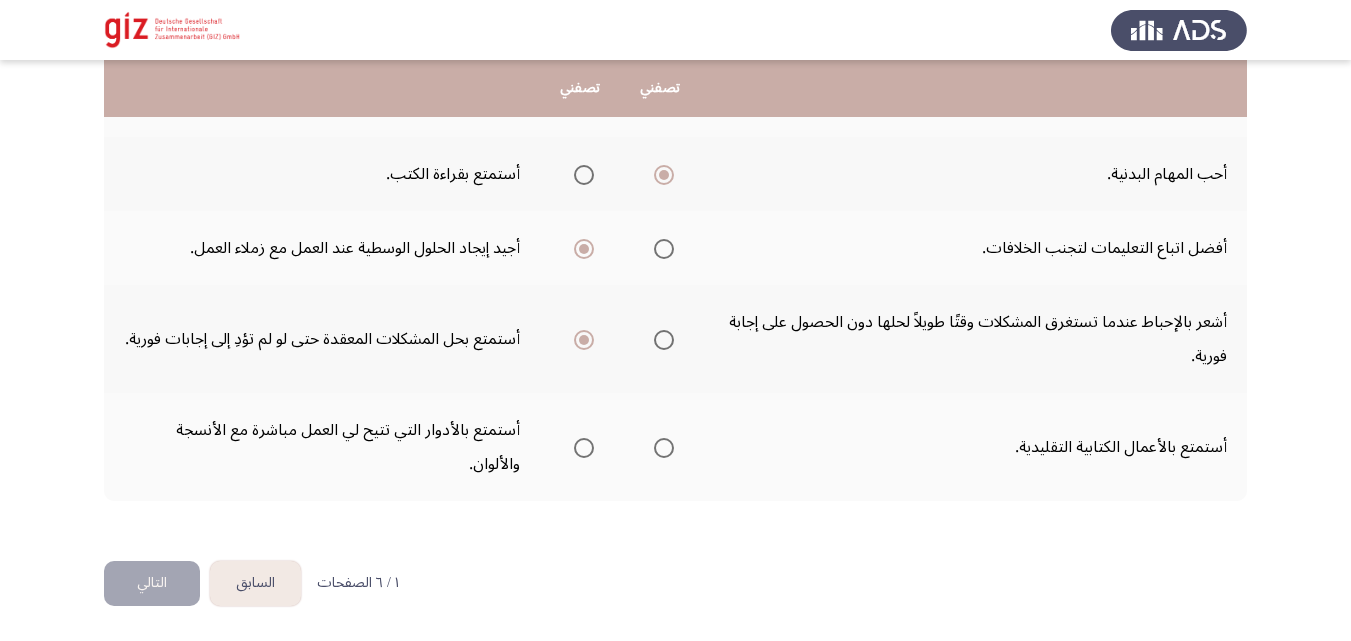 click at bounding box center (584, 448) 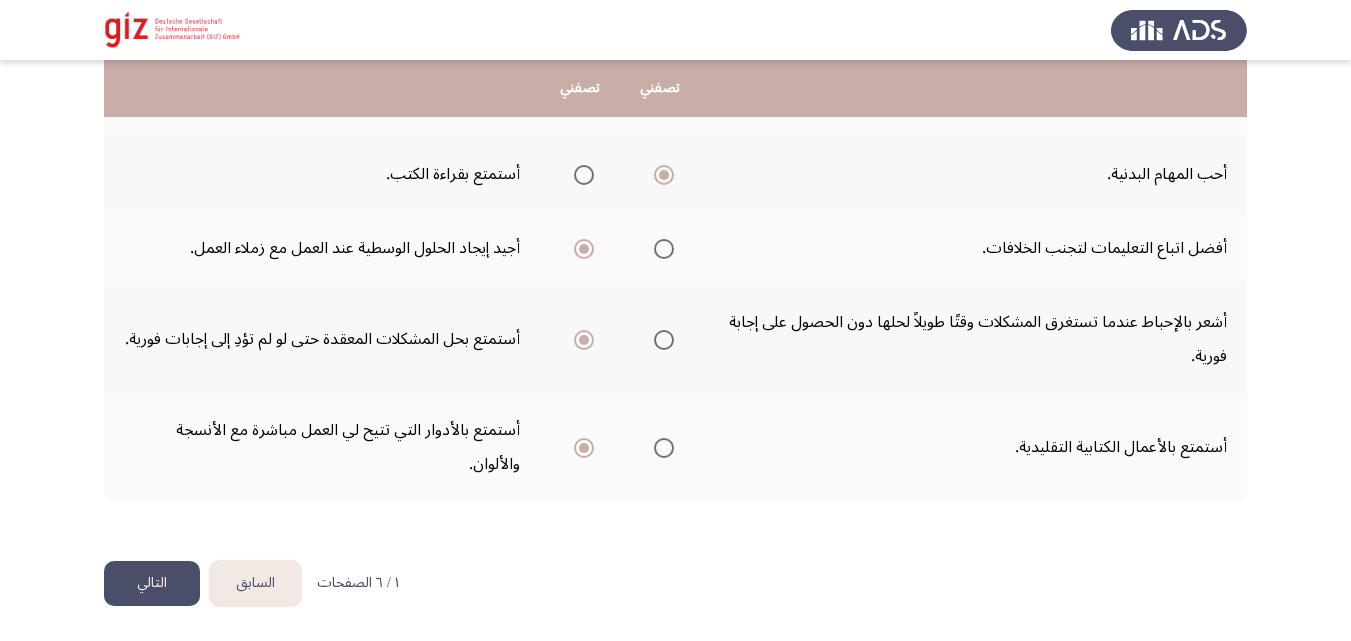 click on "التالي" 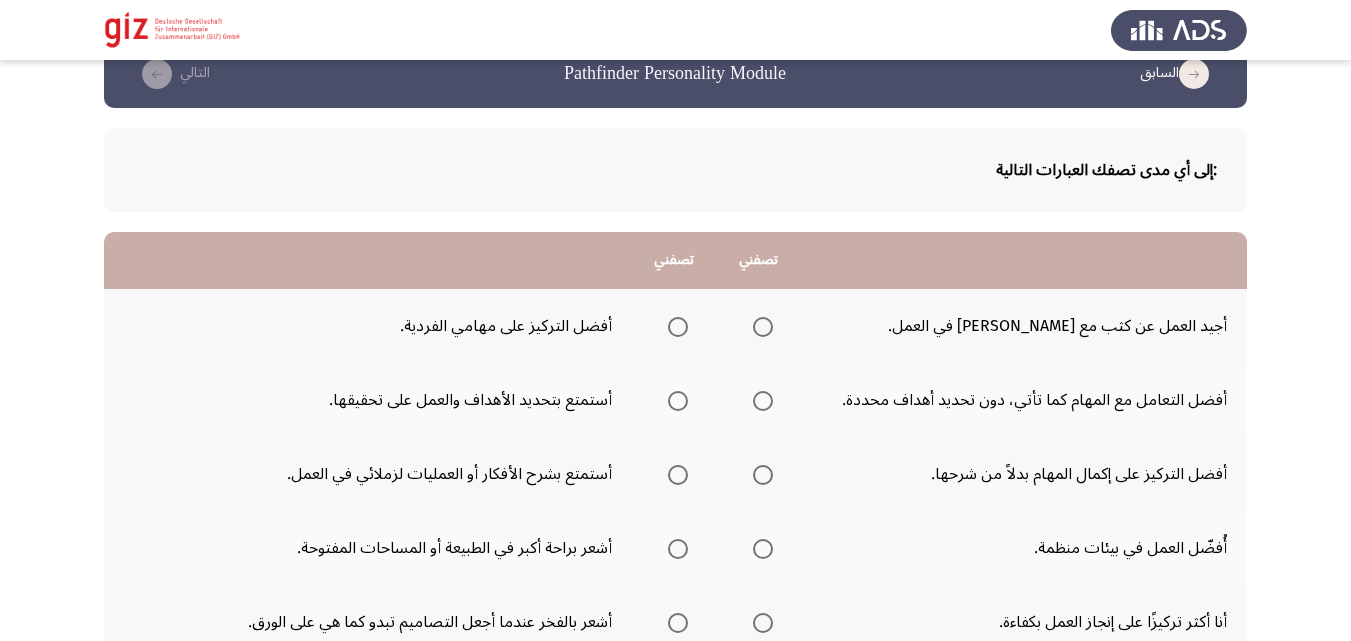 scroll, scrollTop: 80, scrollLeft: 0, axis: vertical 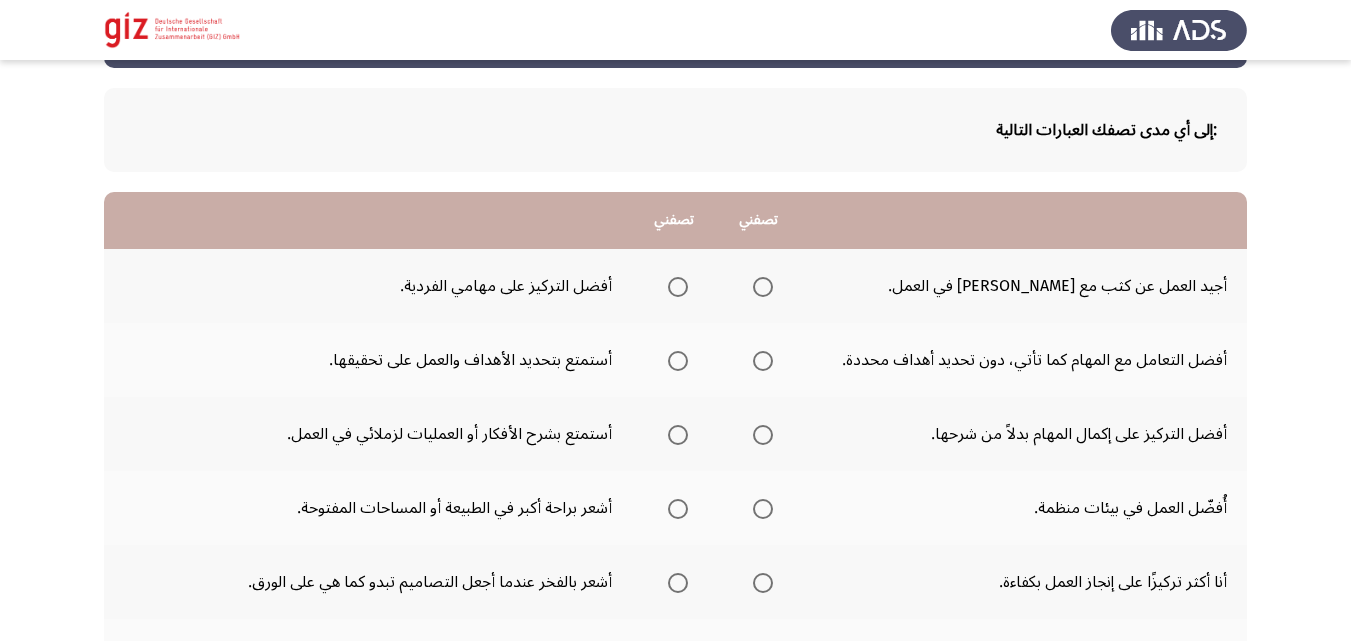 click at bounding box center (678, 361) 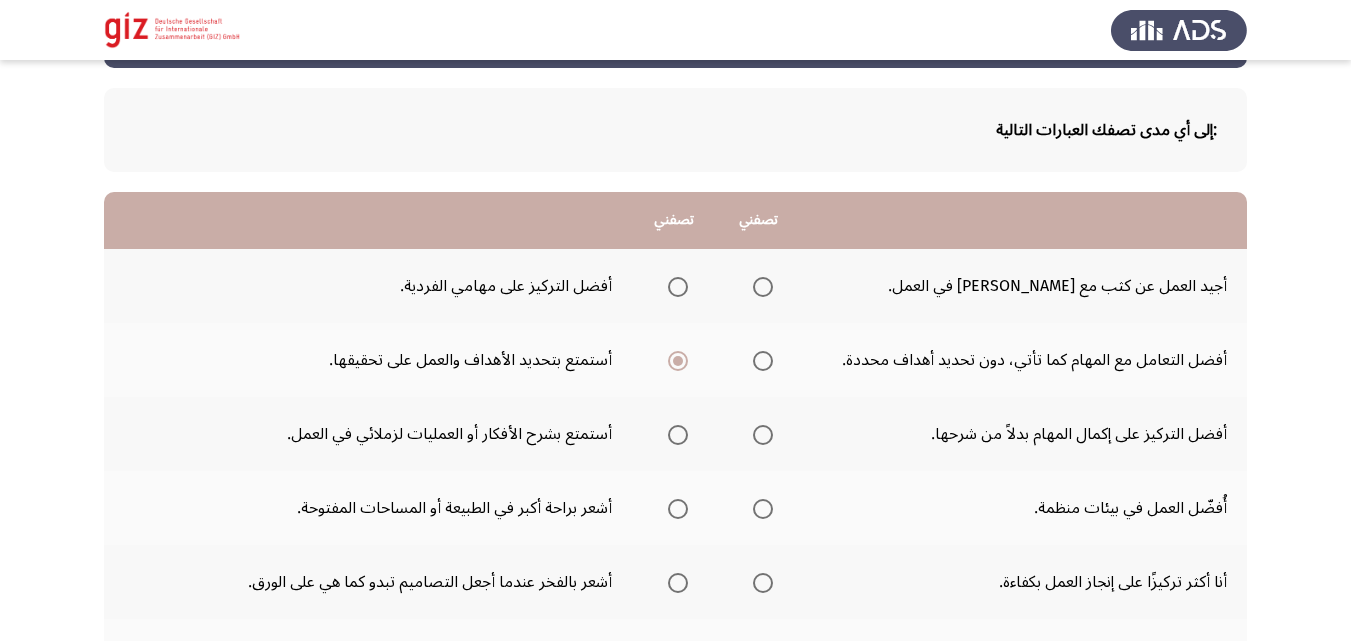 click at bounding box center (763, 287) 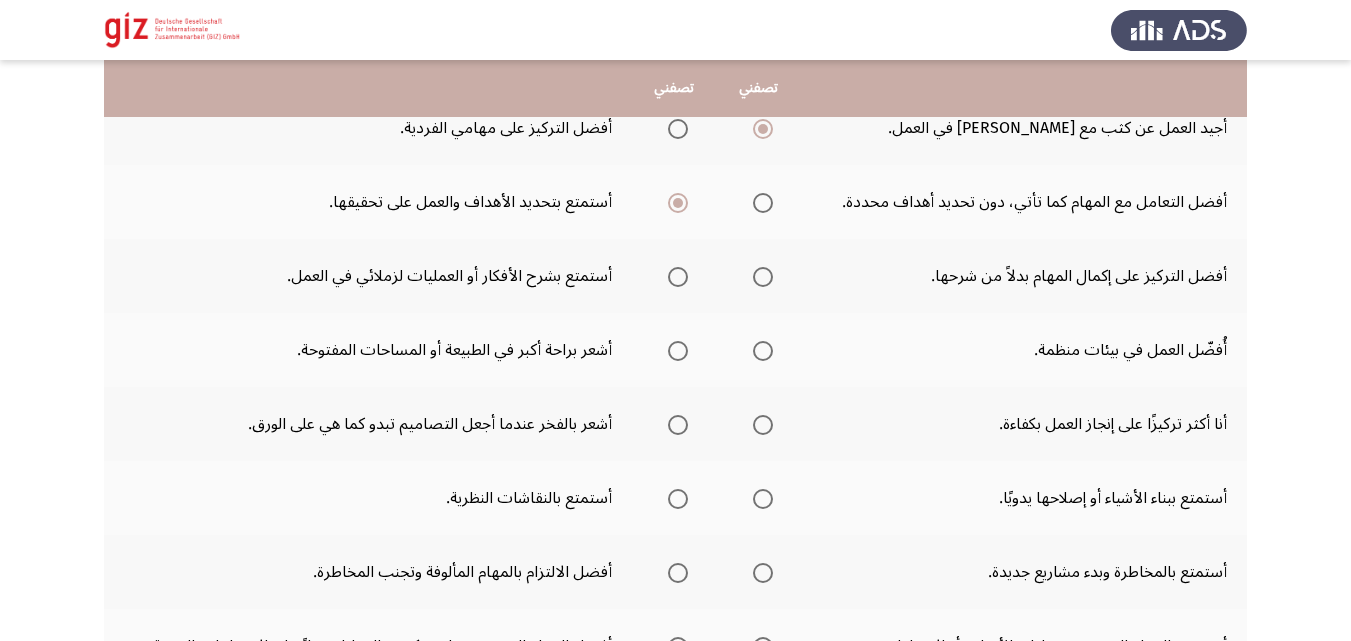 scroll, scrollTop: 240, scrollLeft: 0, axis: vertical 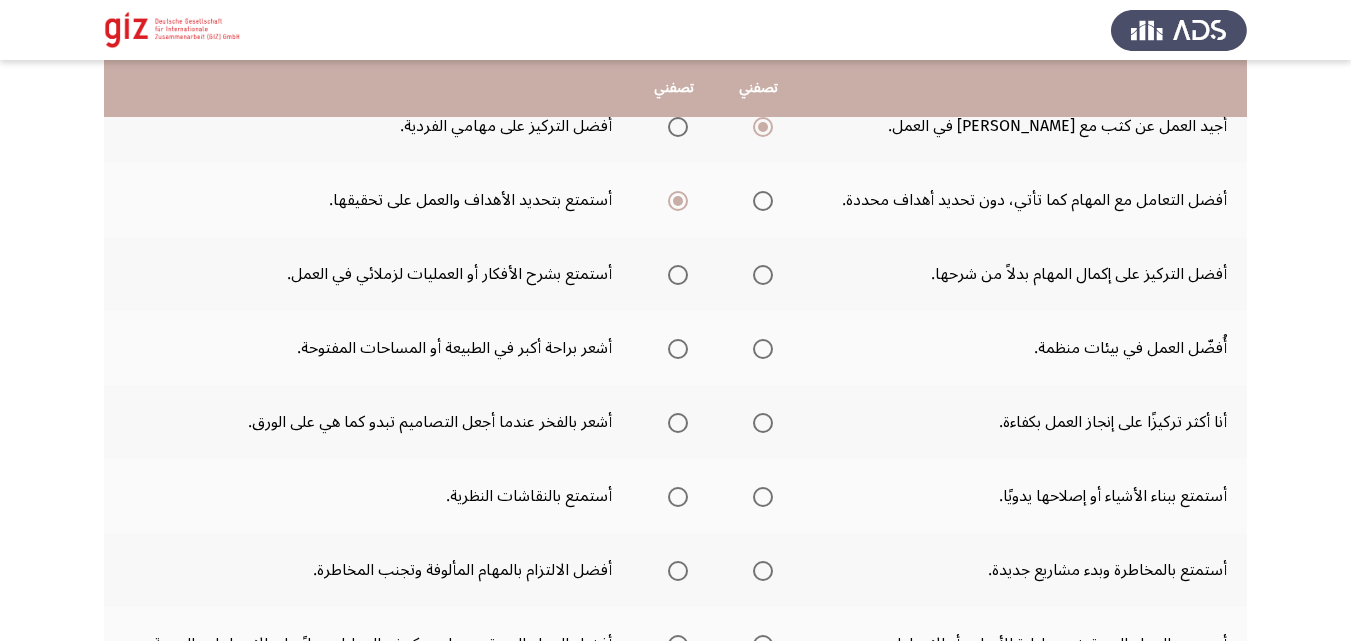 click at bounding box center (763, 275) 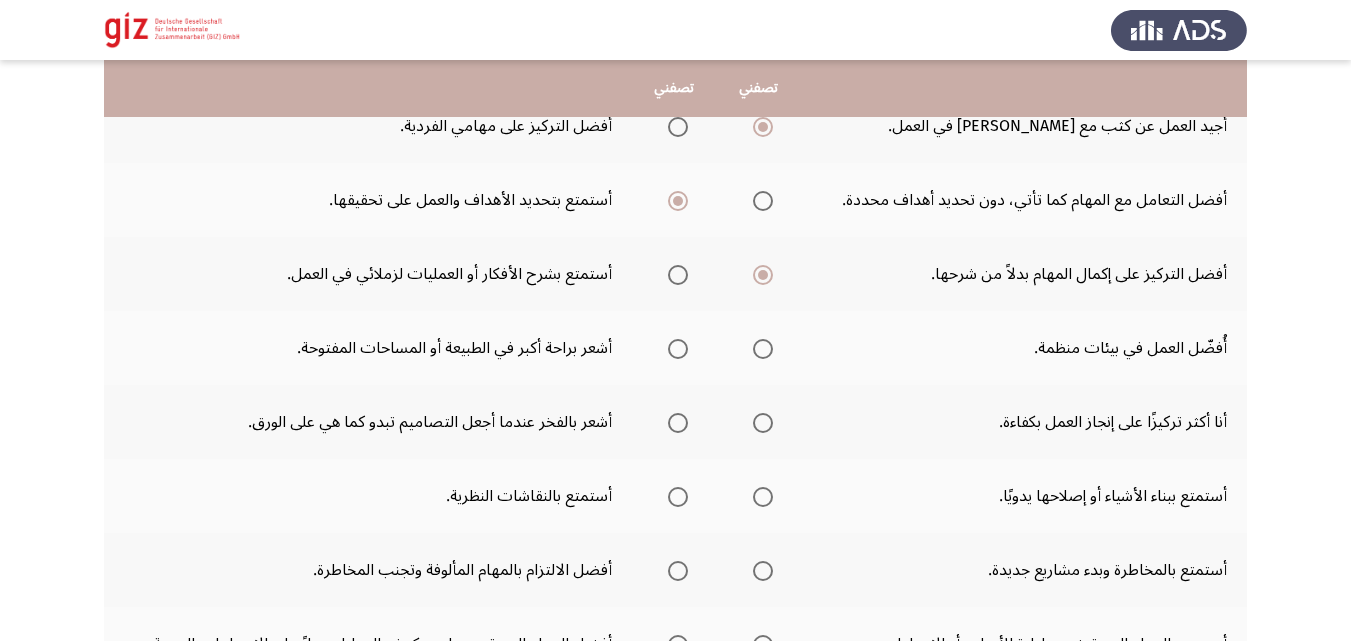 click at bounding box center (678, 349) 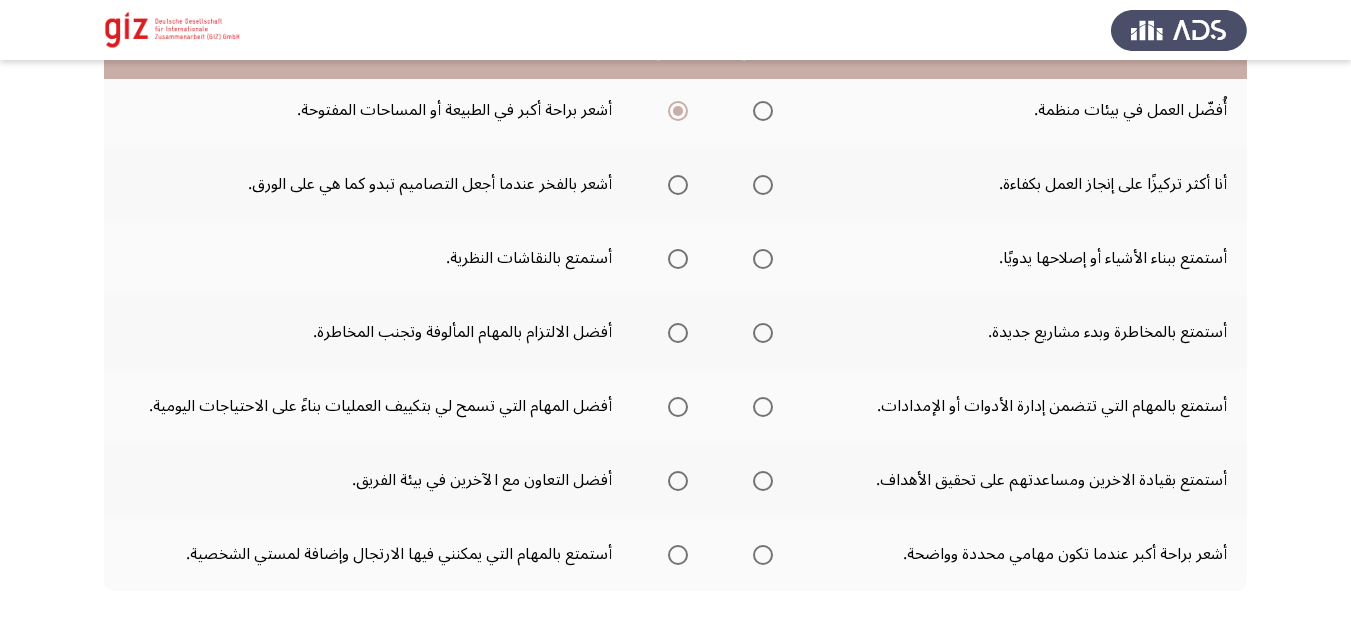 scroll, scrollTop: 480, scrollLeft: 0, axis: vertical 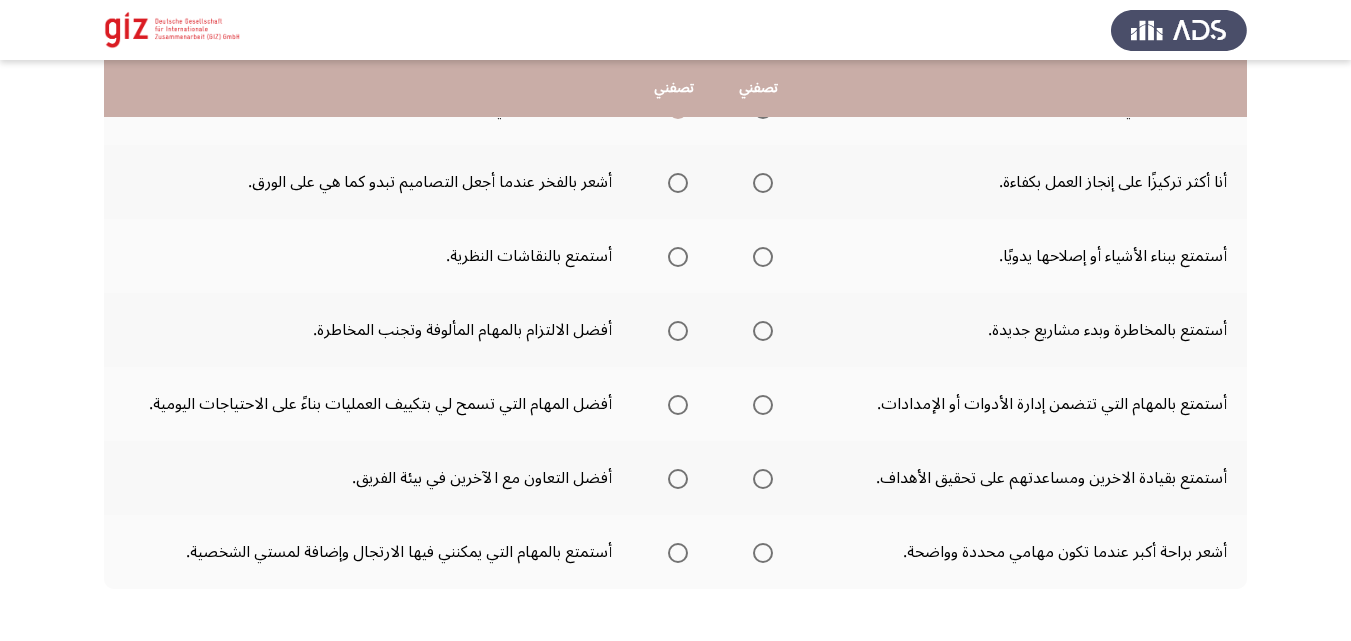 click at bounding box center (763, 183) 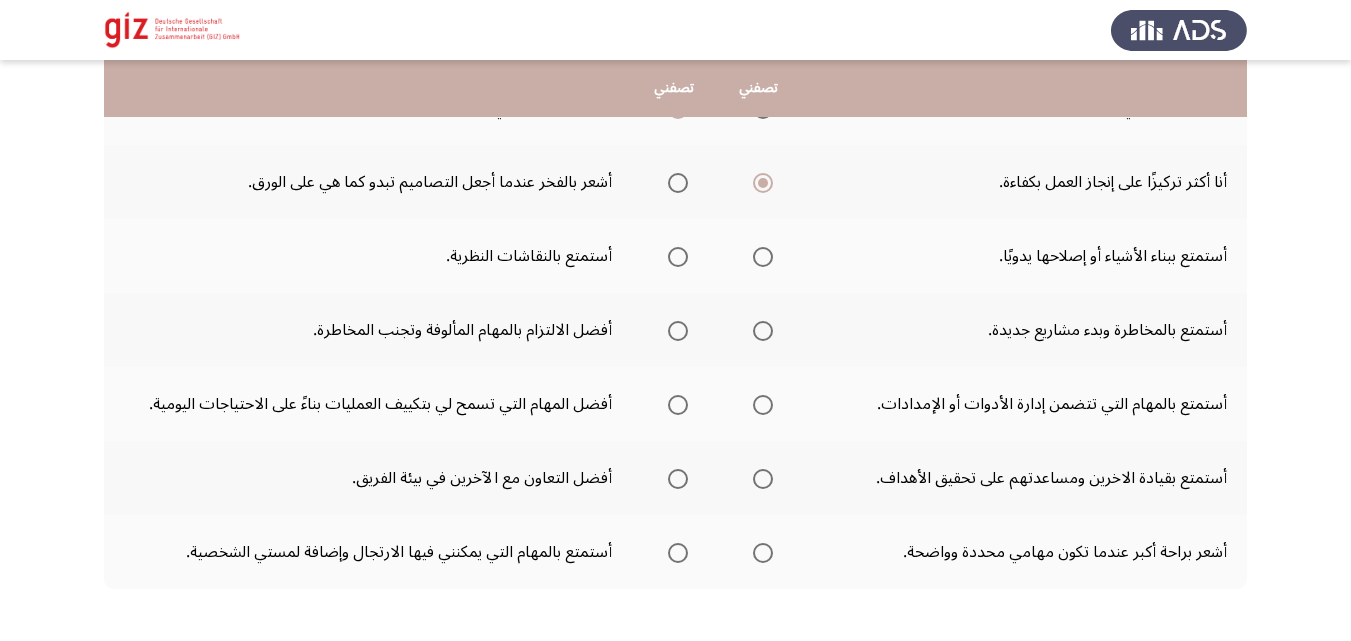 click at bounding box center (762, 257) 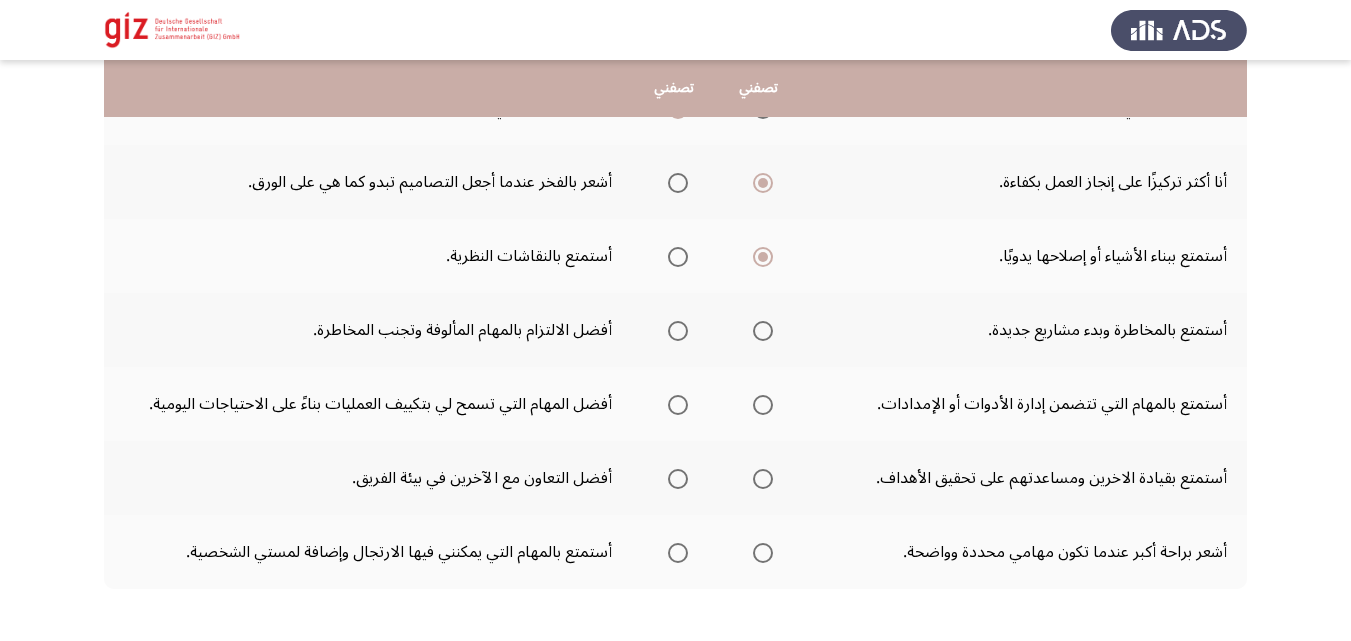 click at bounding box center [678, 331] 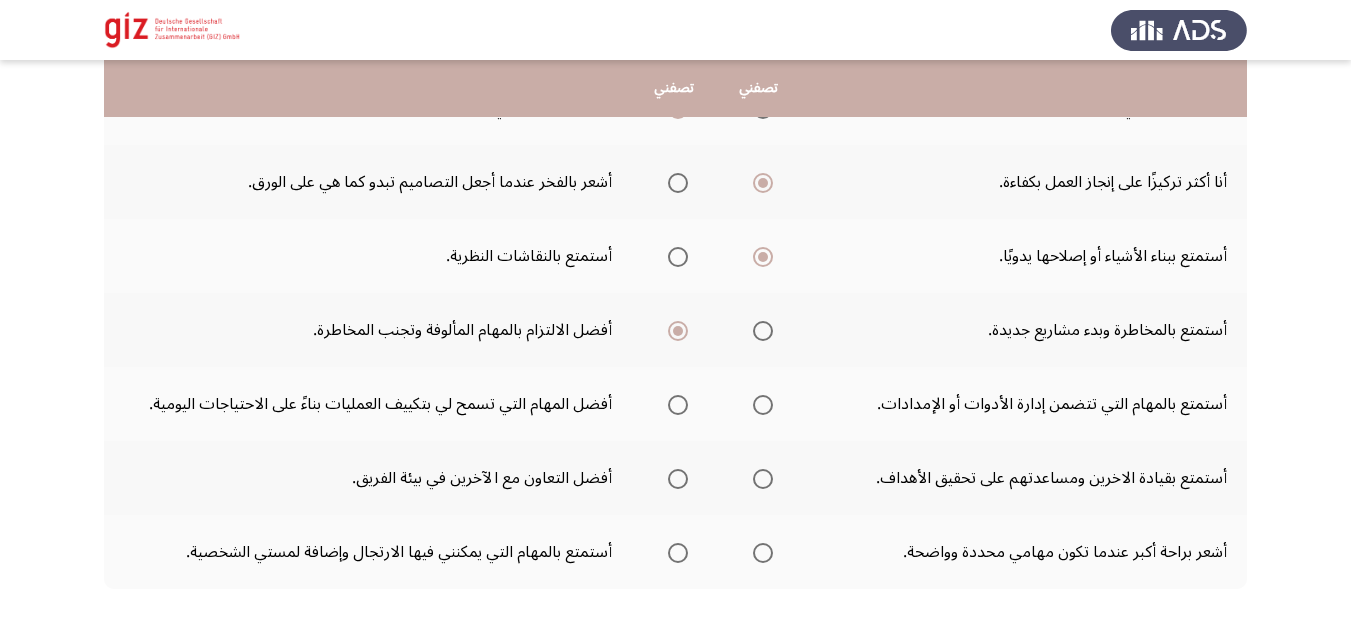 click at bounding box center [678, 405] 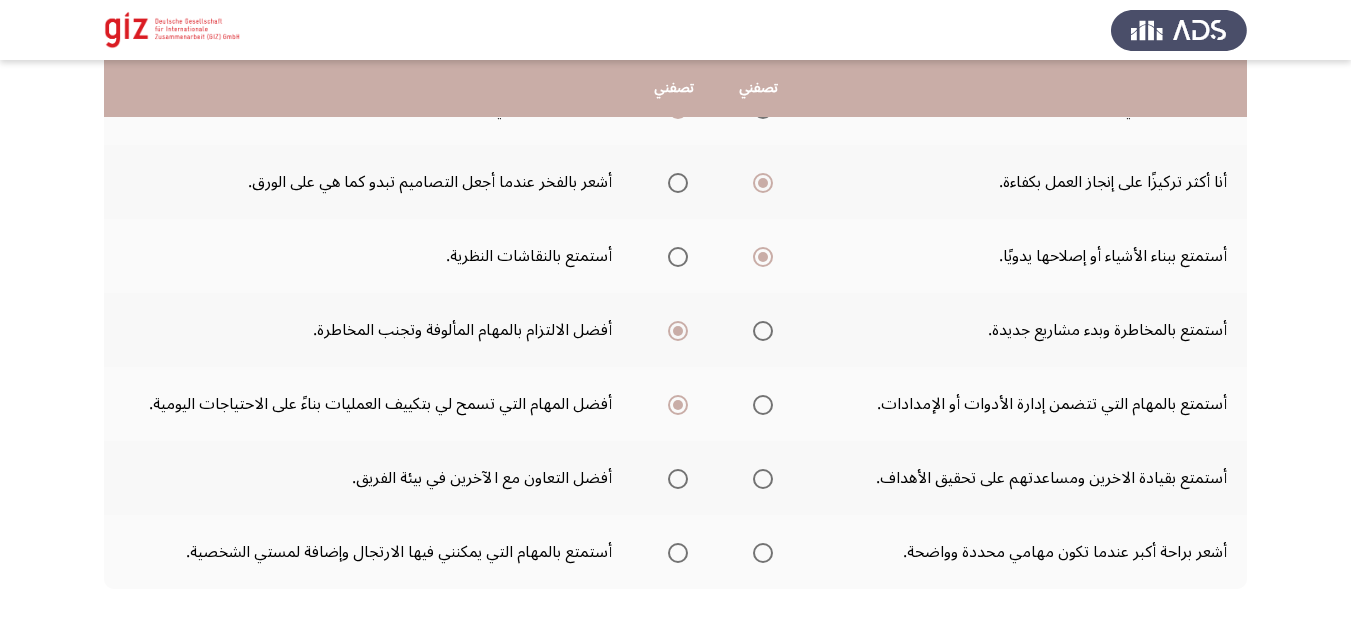 click at bounding box center [763, 479] 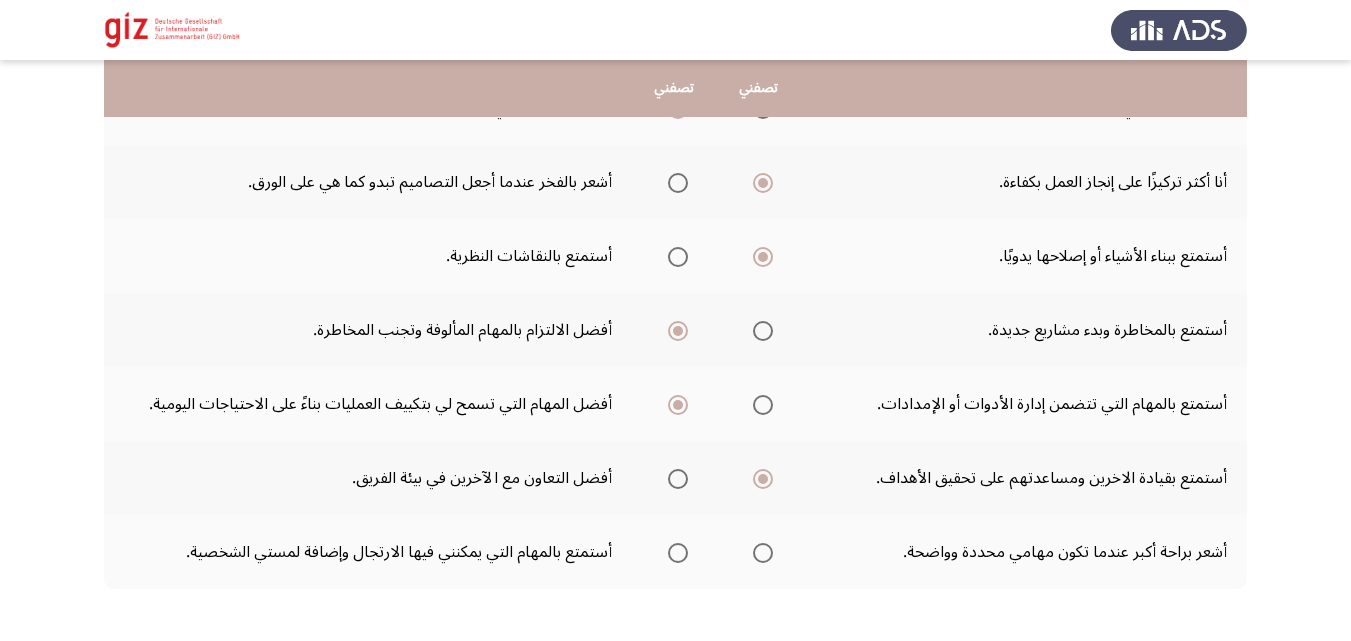 click at bounding box center (763, 553) 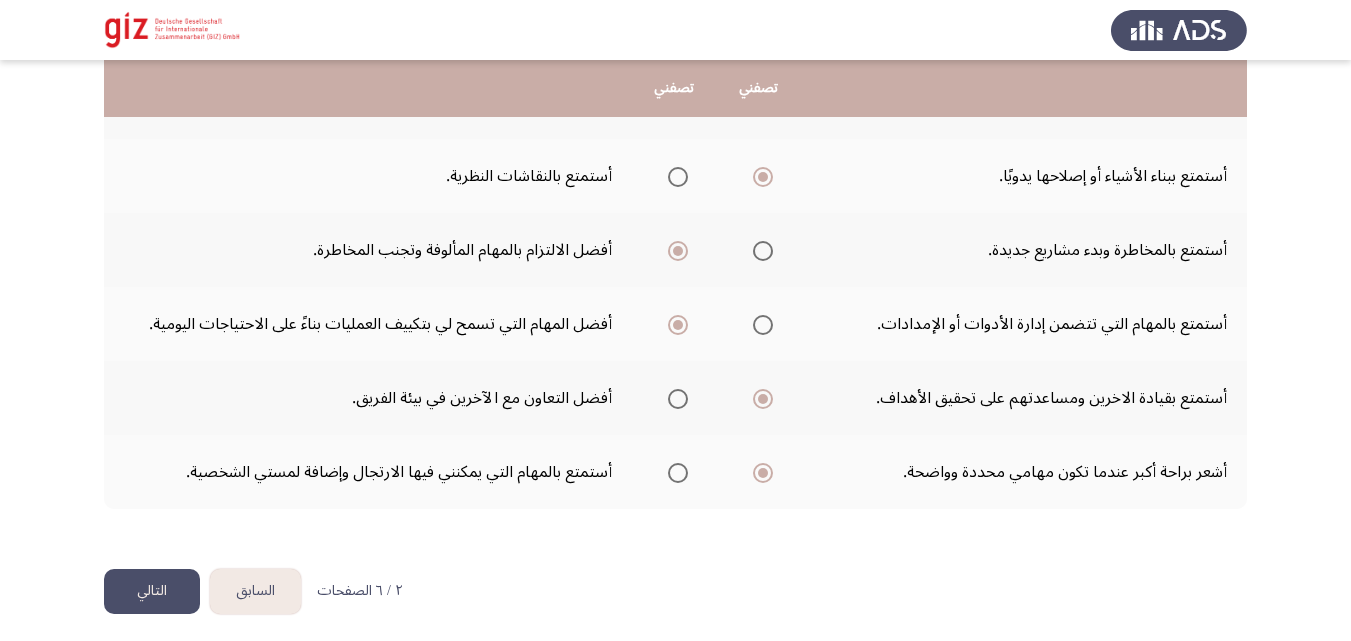 scroll, scrollTop: 568, scrollLeft: 0, axis: vertical 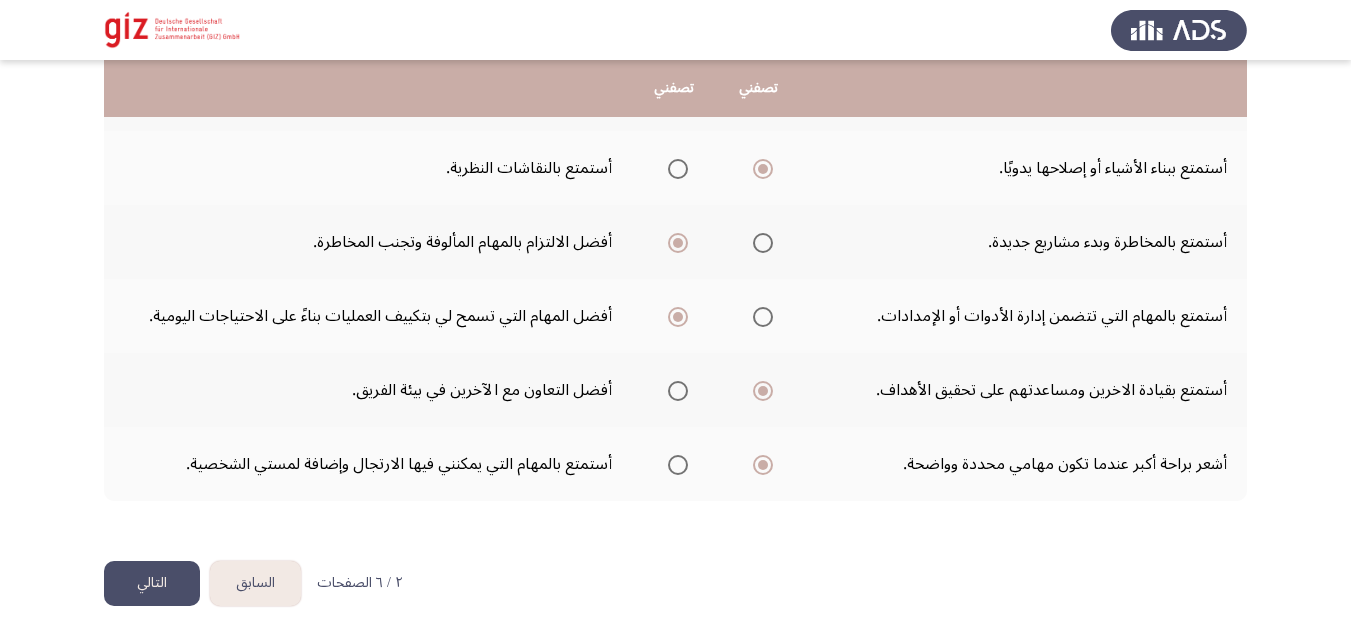 click on "التالي" 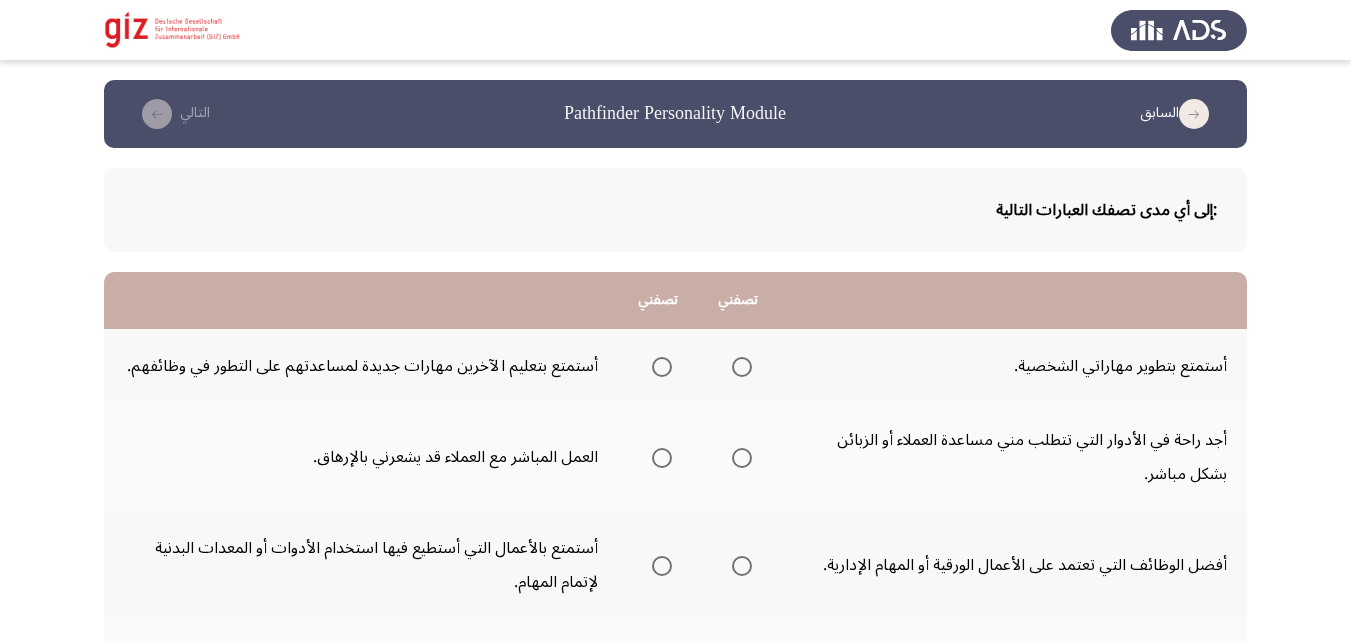 click at bounding box center [662, 367] 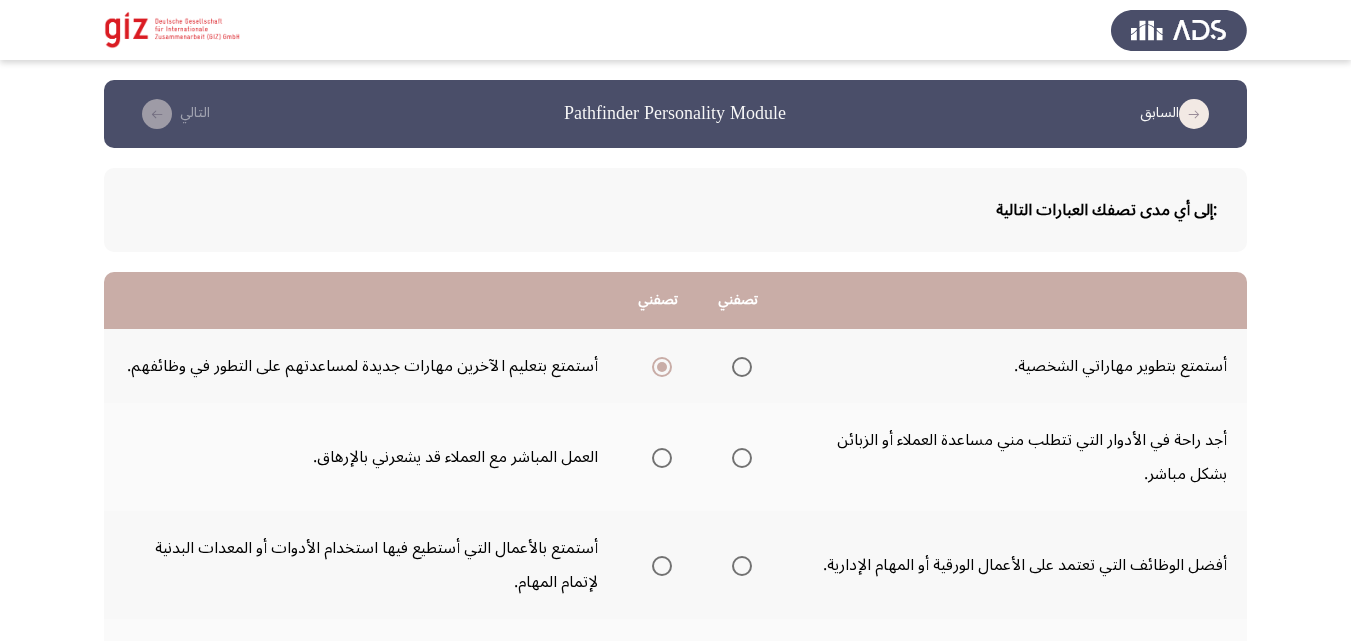 click at bounding box center (742, 458) 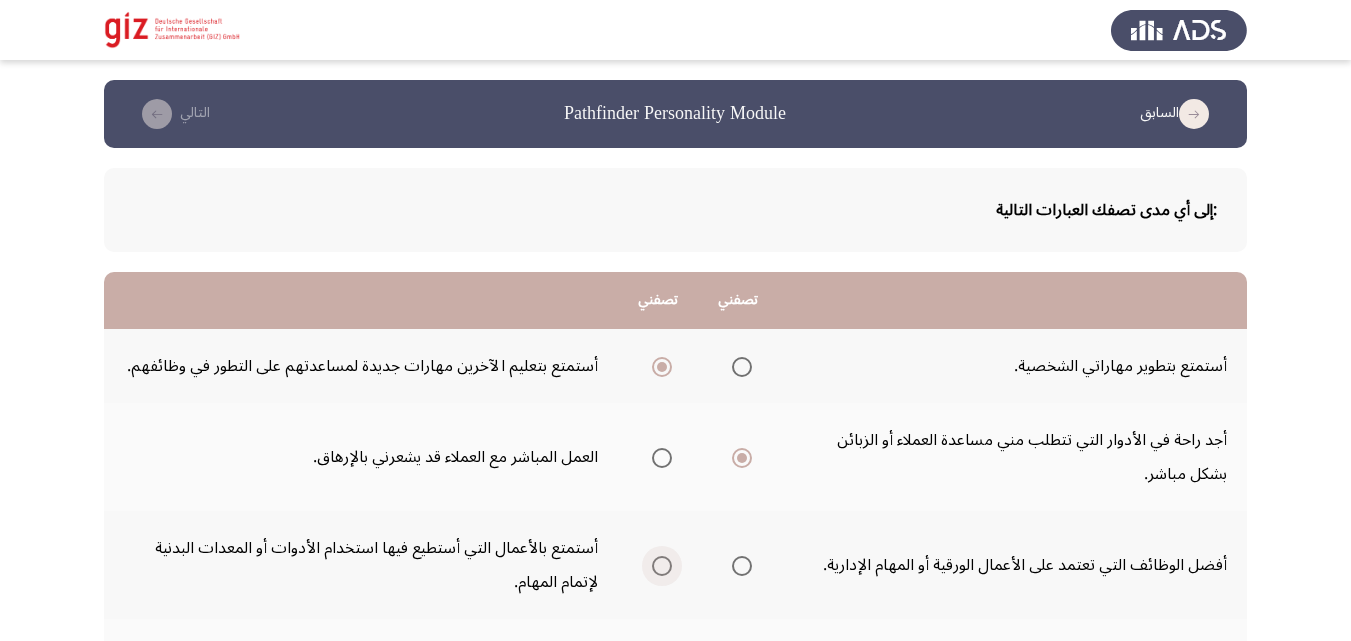click at bounding box center [662, 566] 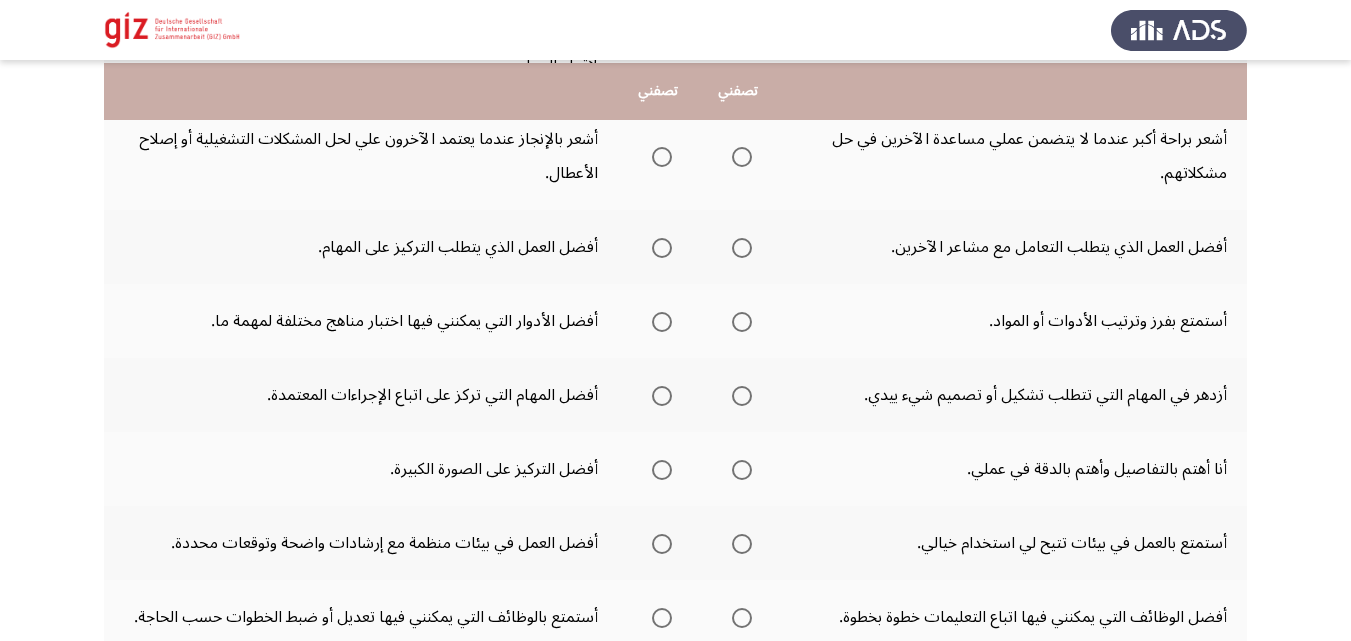 scroll, scrollTop: 520, scrollLeft: 0, axis: vertical 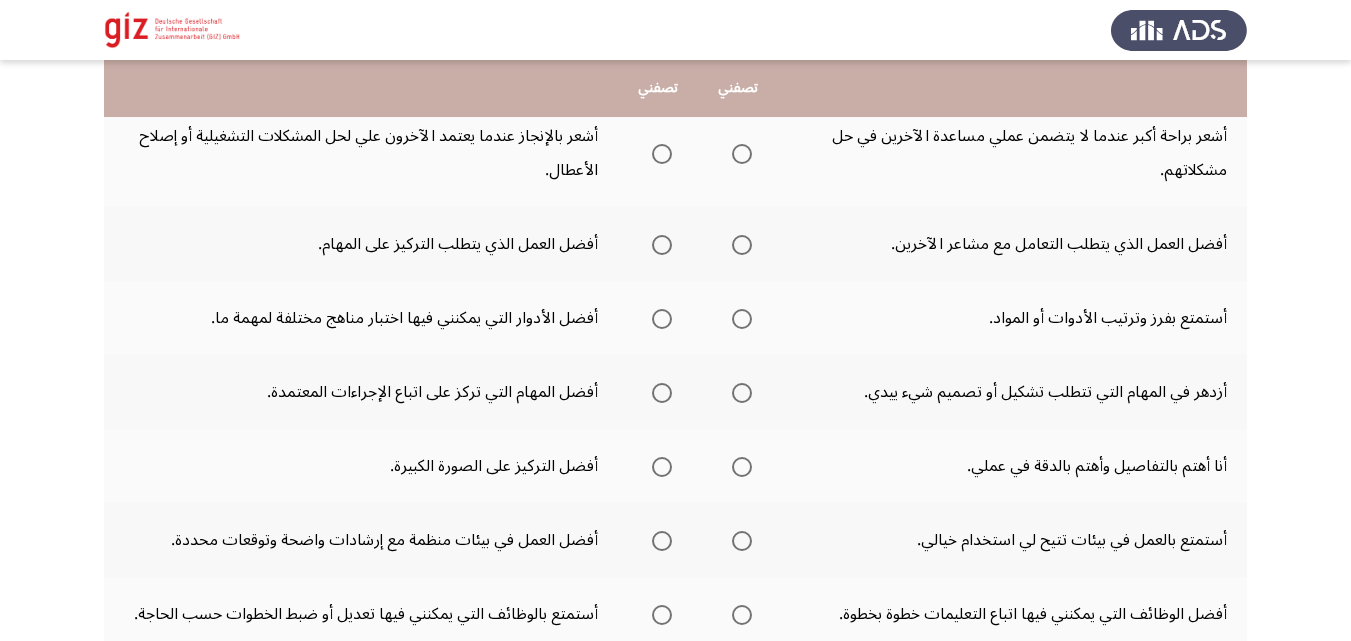 click at bounding box center [662, 154] 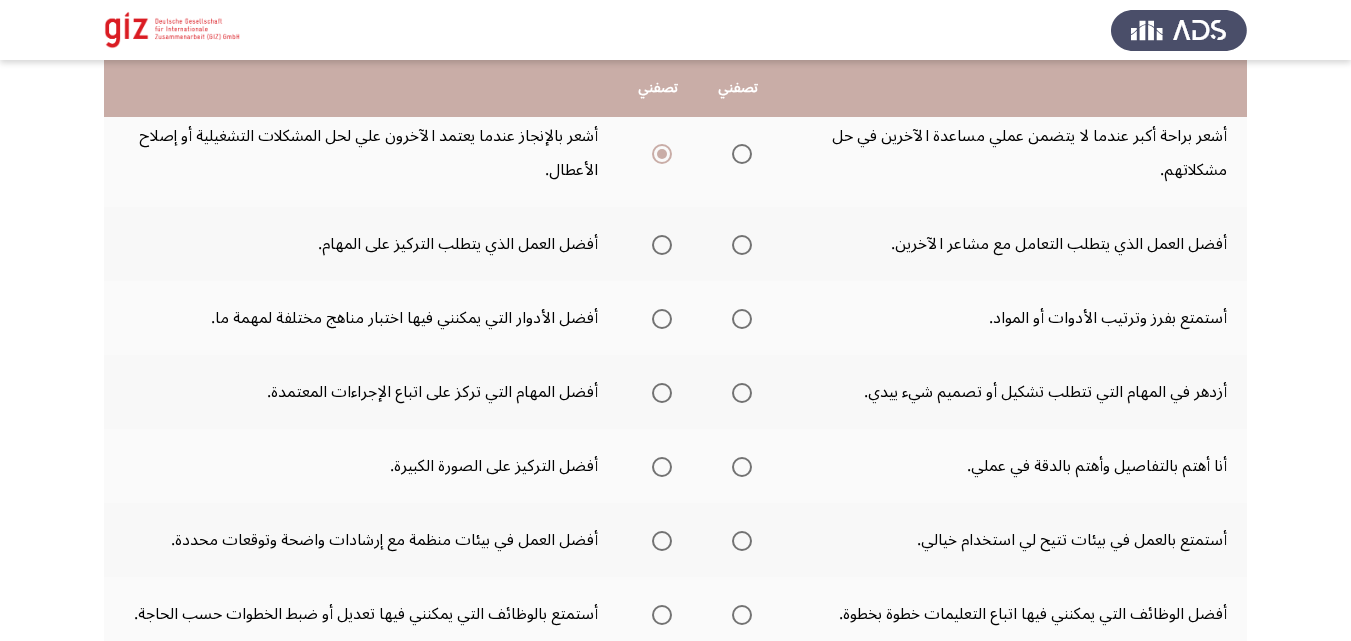 click at bounding box center (742, 245) 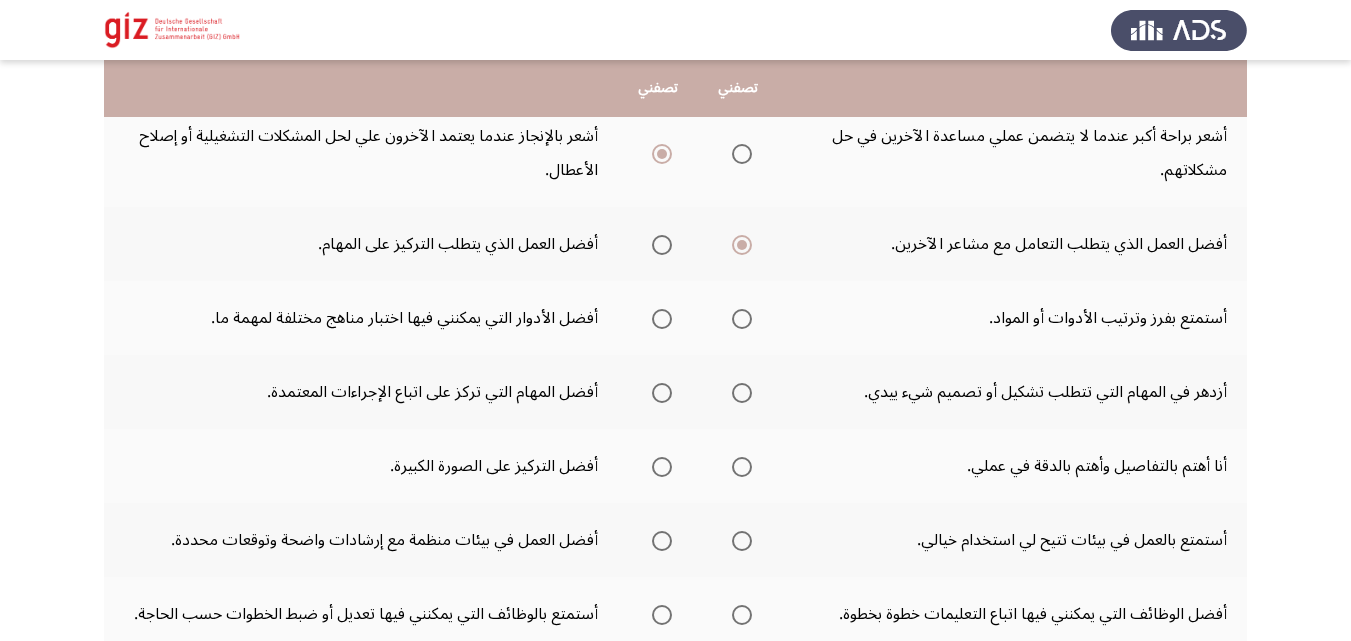 click at bounding box center [742, 319] 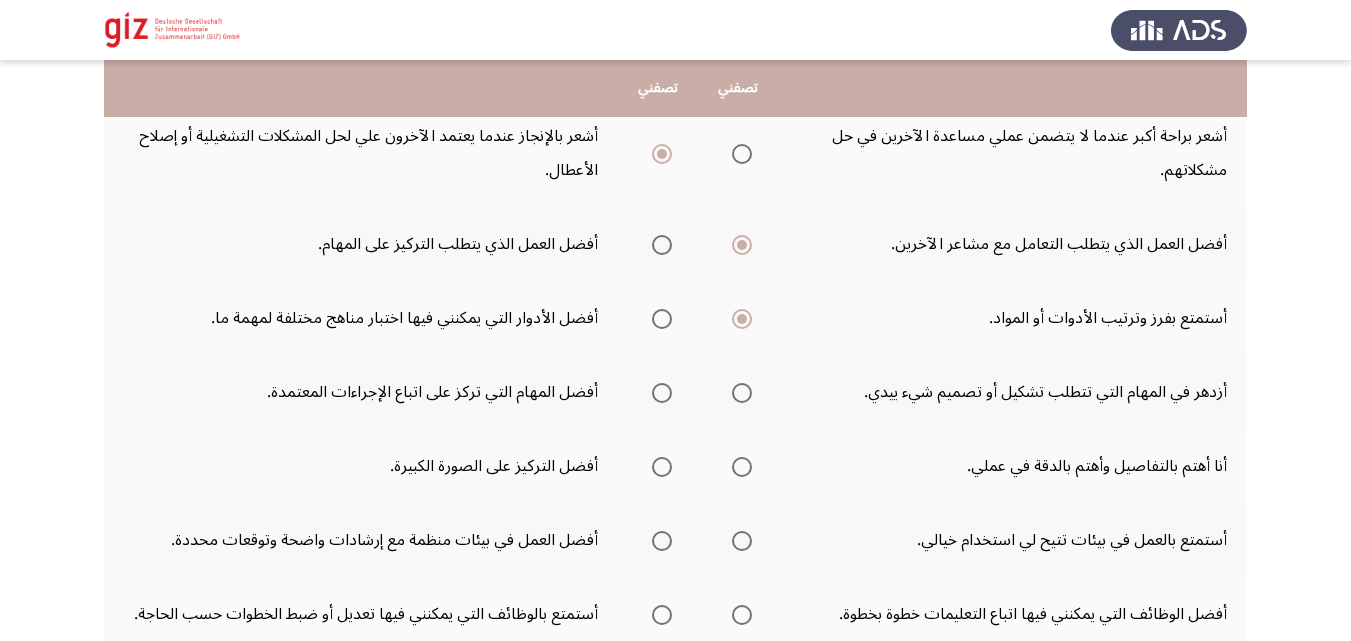 click at bounding box center [662, 393] 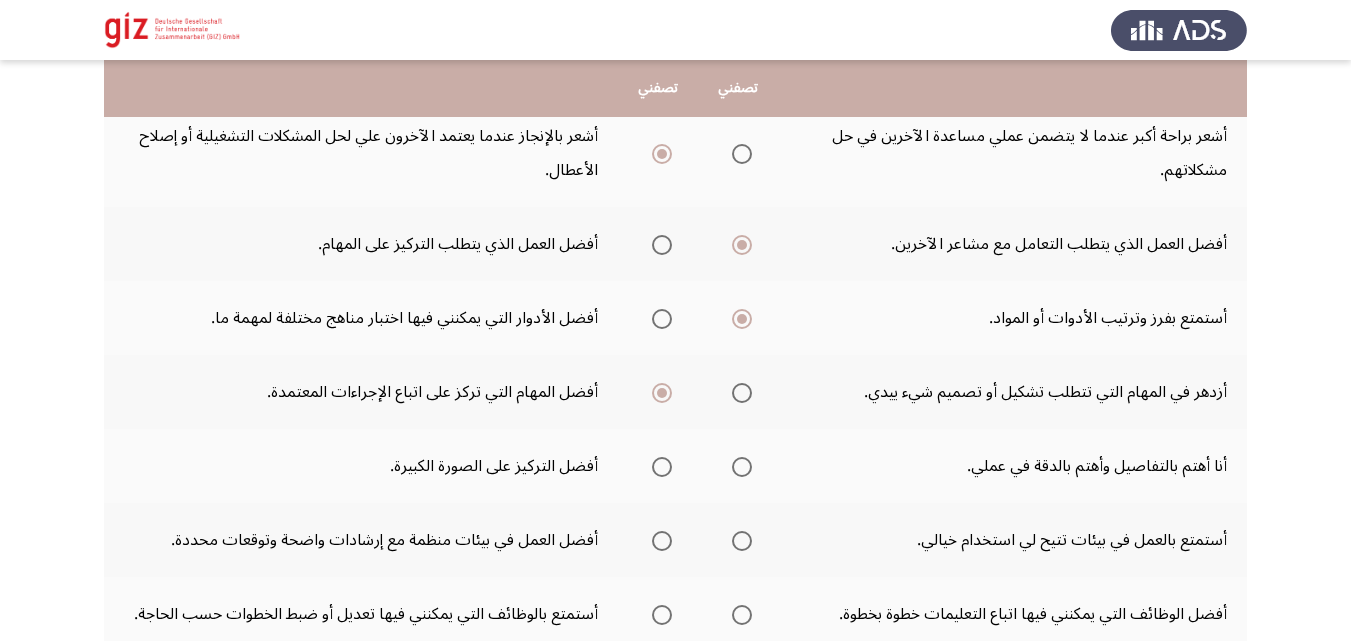 click at bounding box center [742, 467] 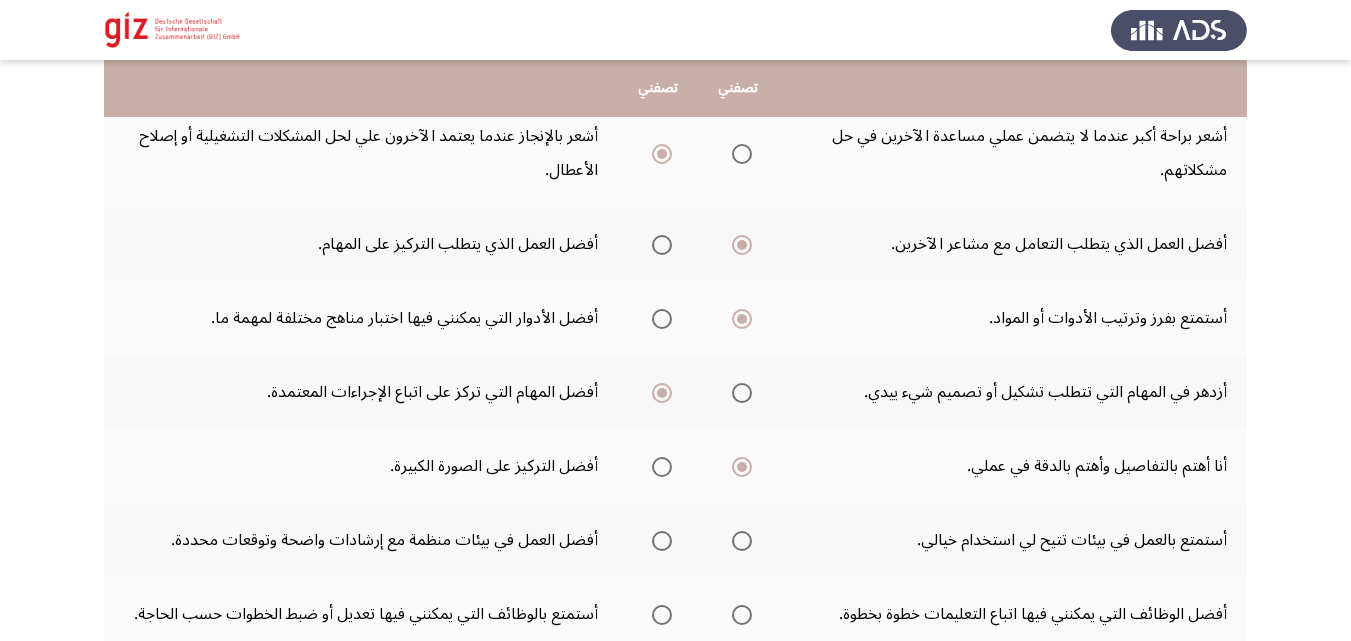 click at bounding box center (742, 541) 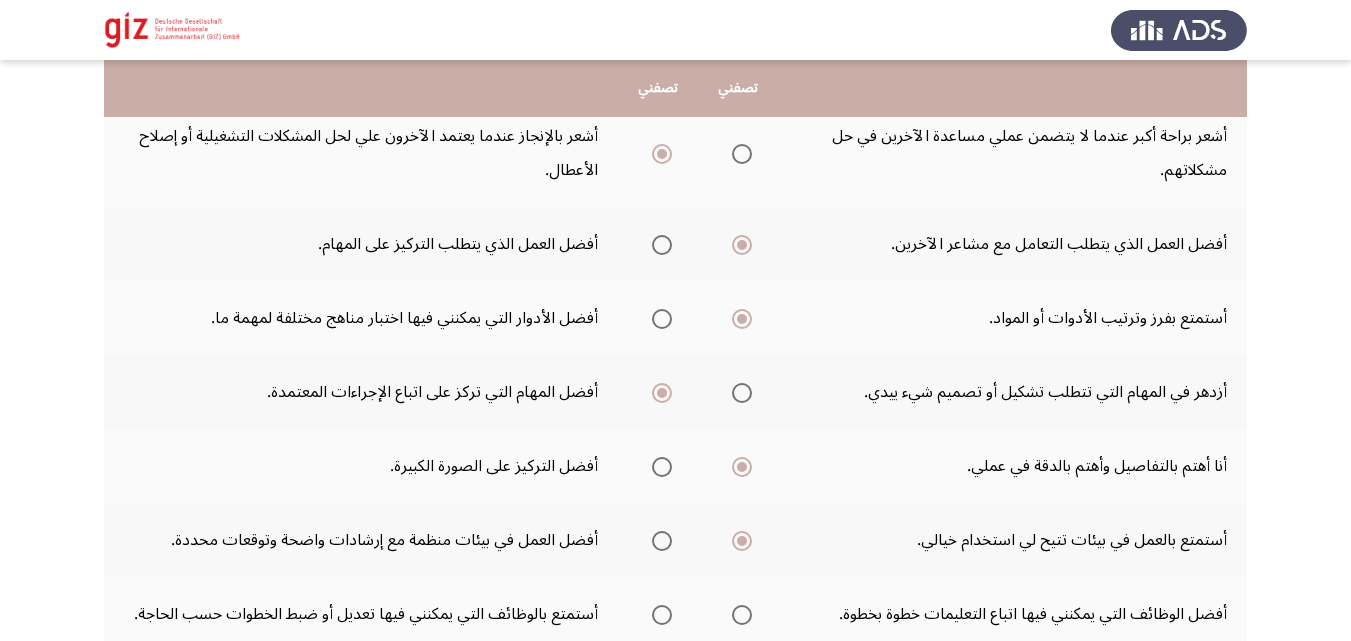 click at bounding box center (662, 615) 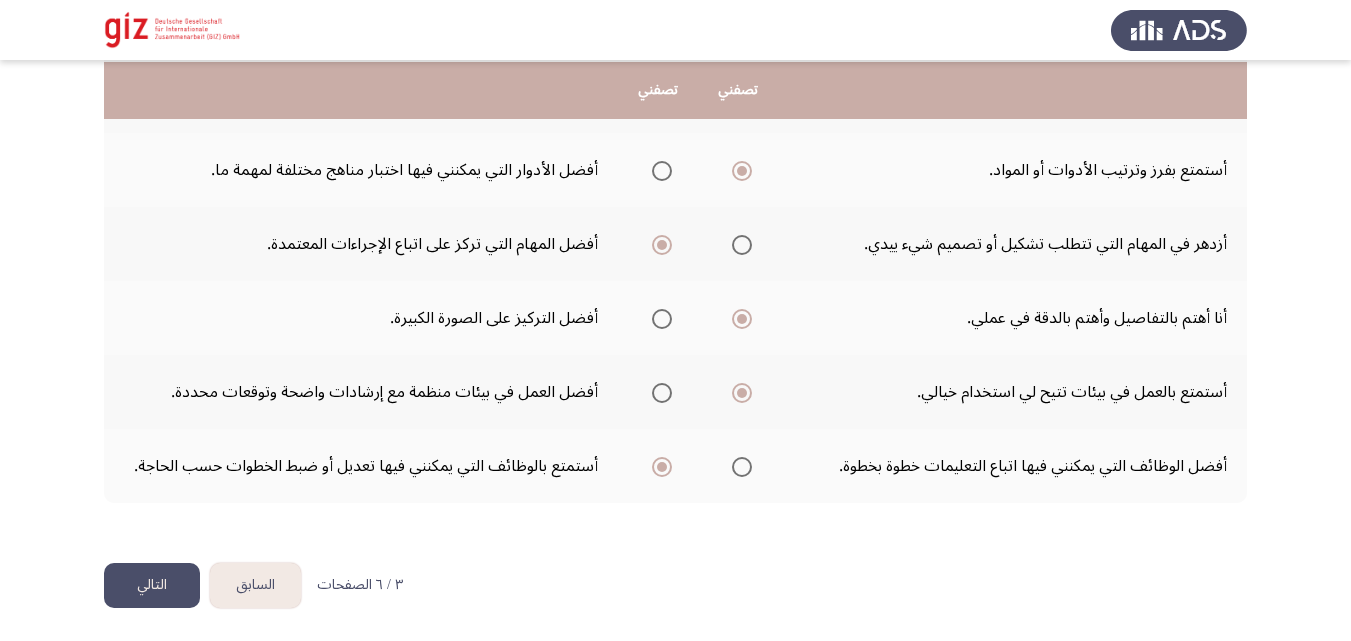 scroll, scrollTop: 670, scrollLeft: 0, axis: vertical 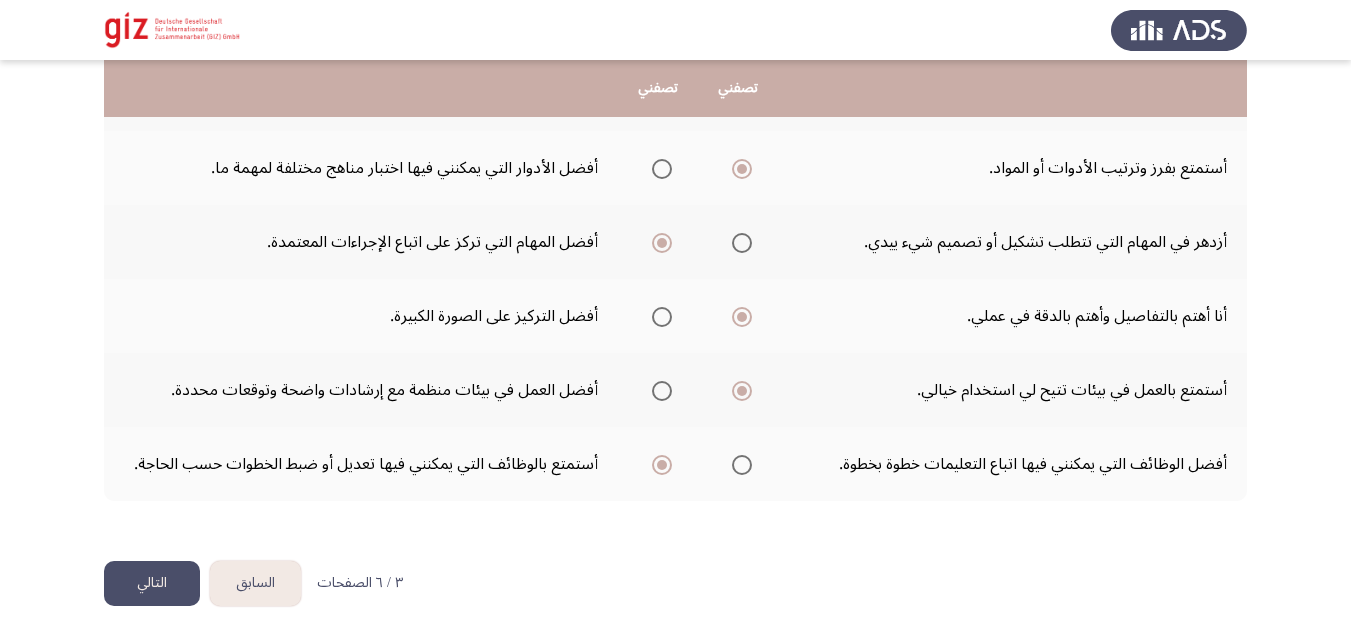 click on "التالي" 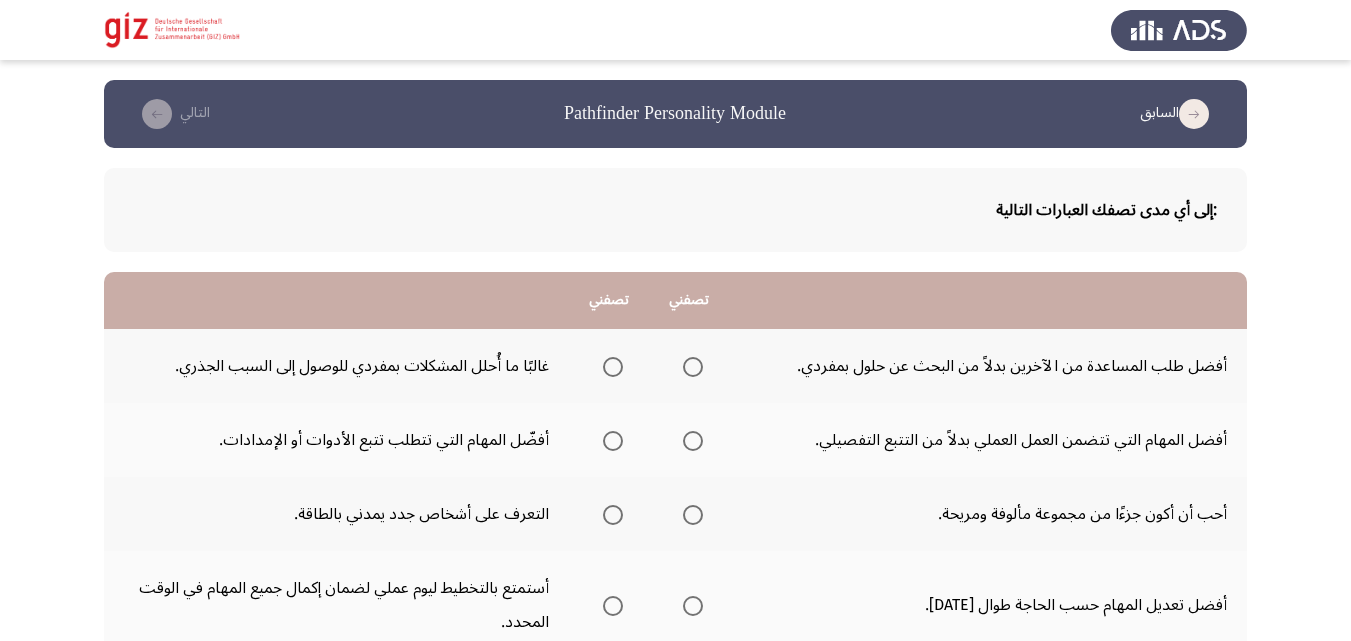 click at bounding box center [693, 367] 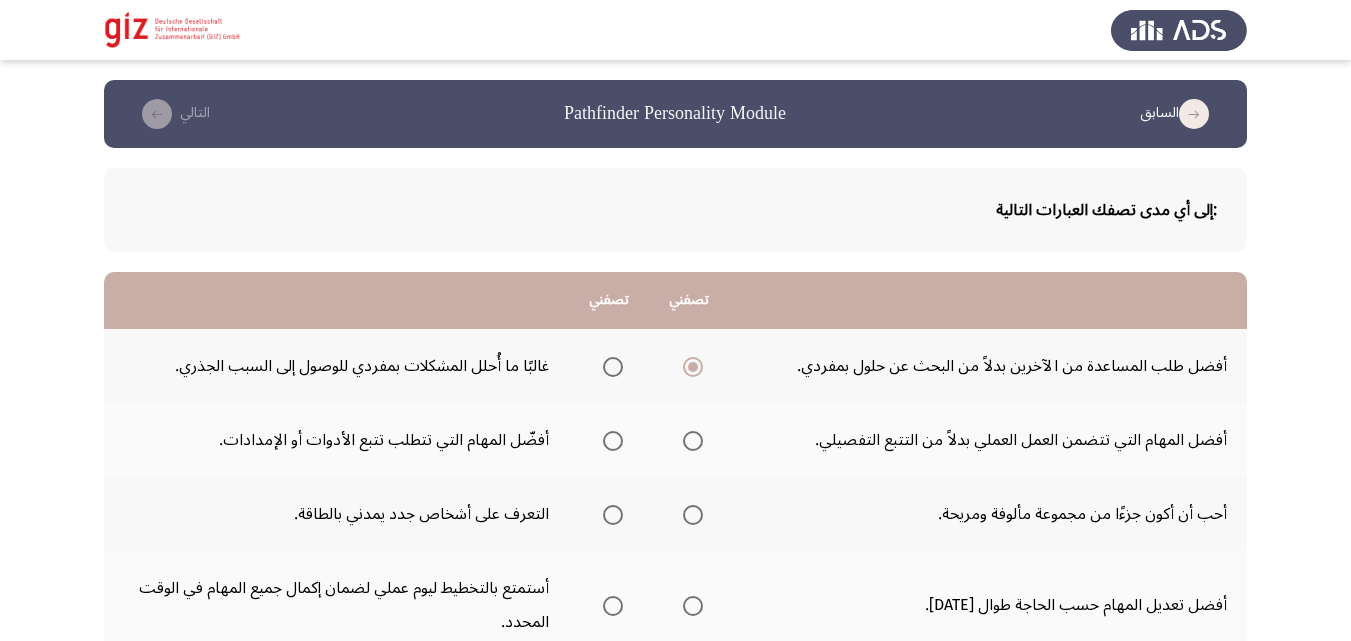 click at bounding box center (613, 441) 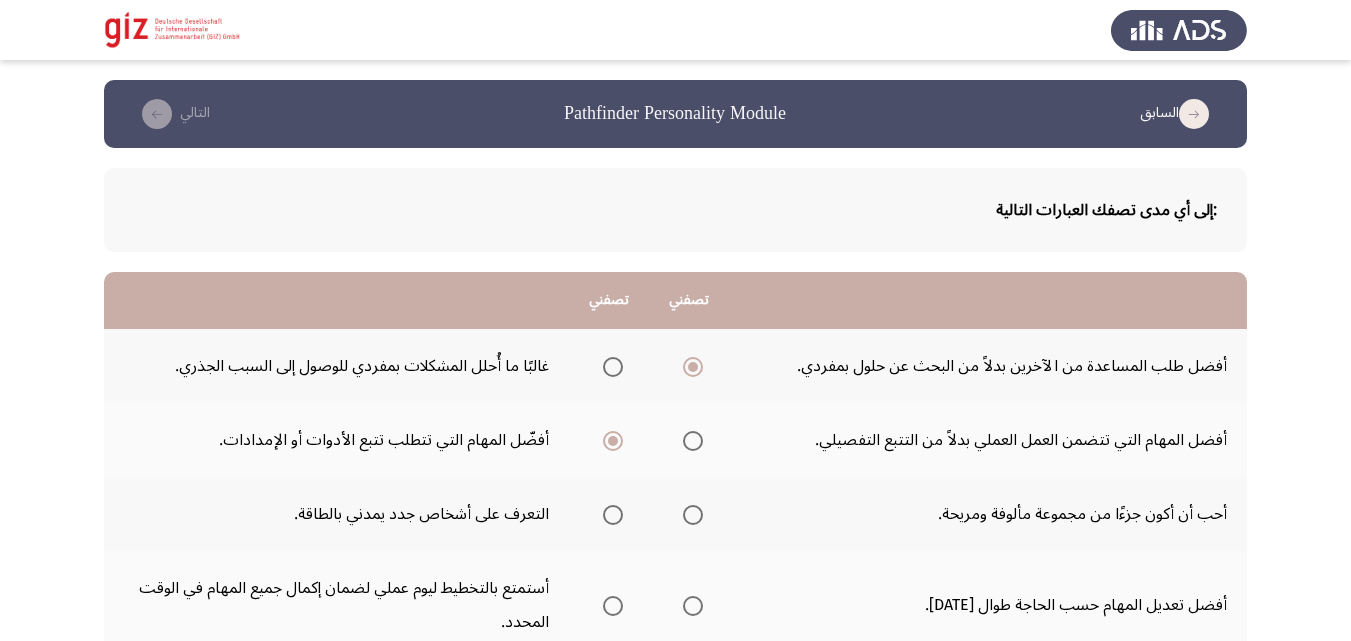 click at bounding box center [693, 515] 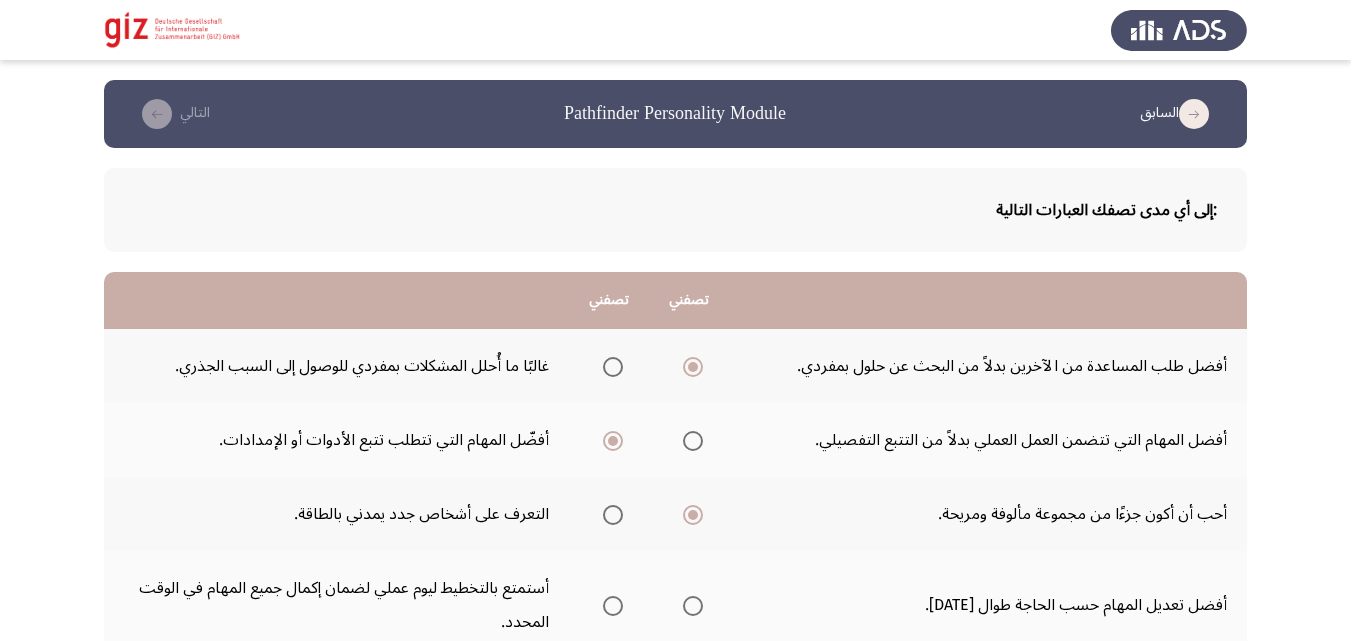 click at bounding box center [613, 606] 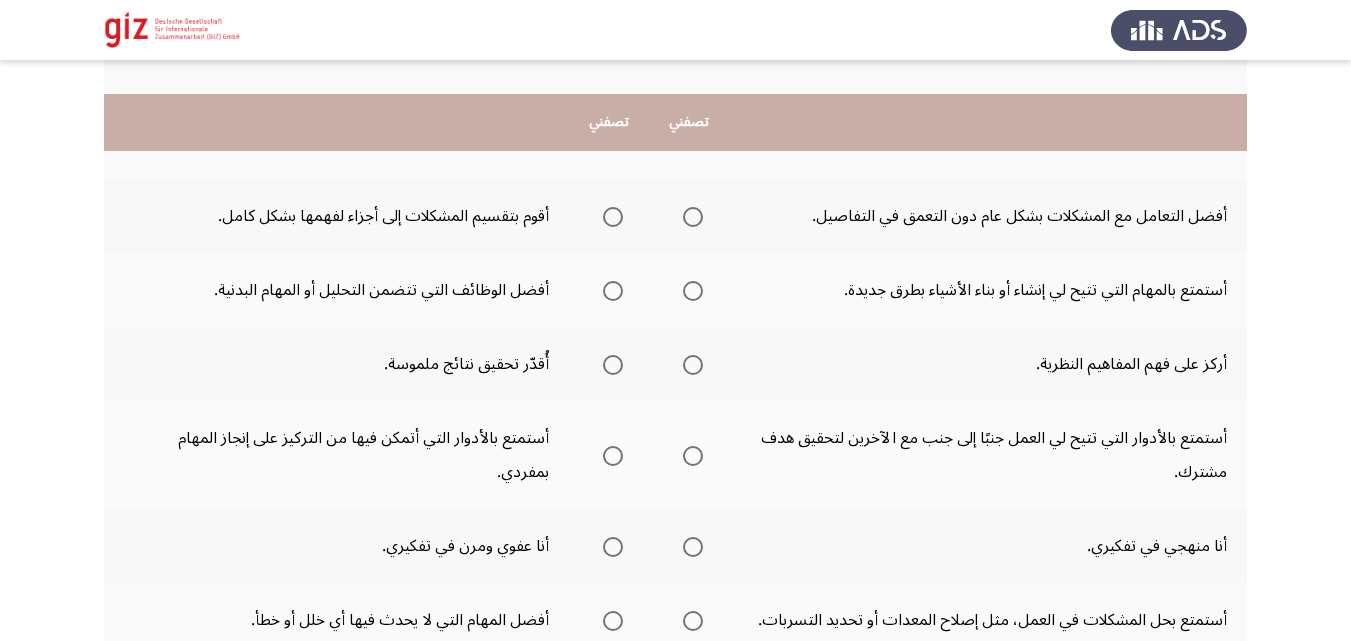 scroll, scrollTop: 520, scrollLeft: 0, axis: vertical 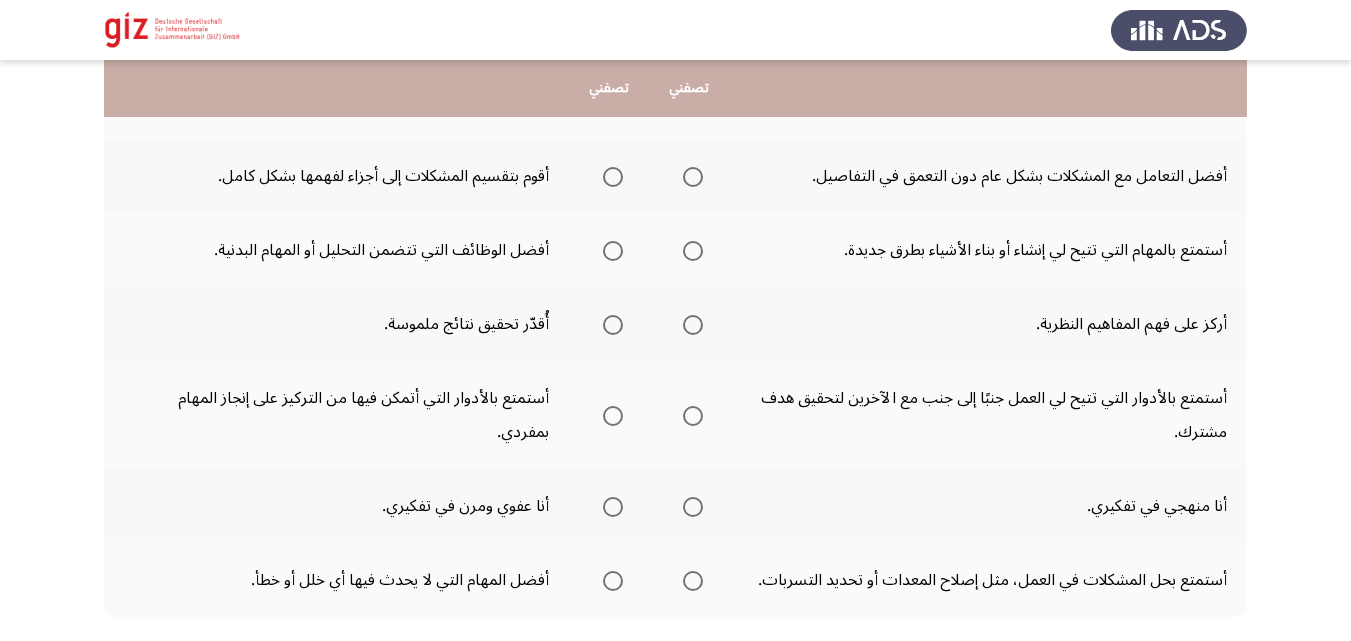 click at bounding box center (693, 177) 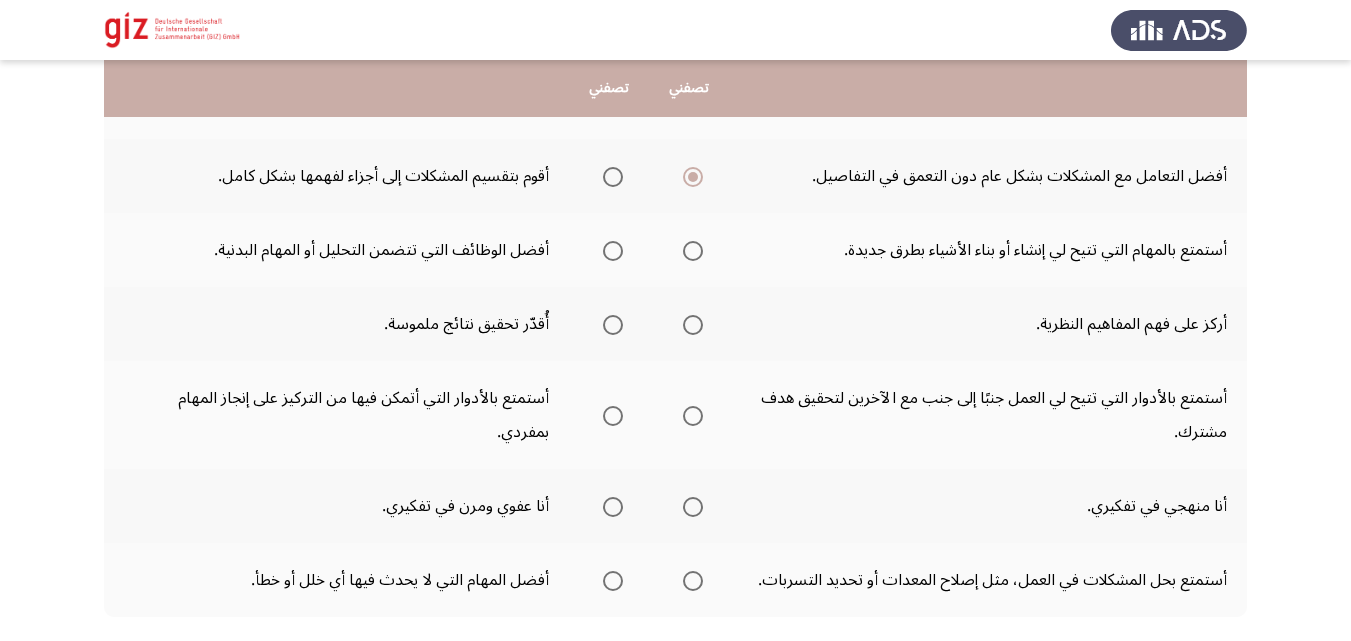 click at bounding box center (613, 251) 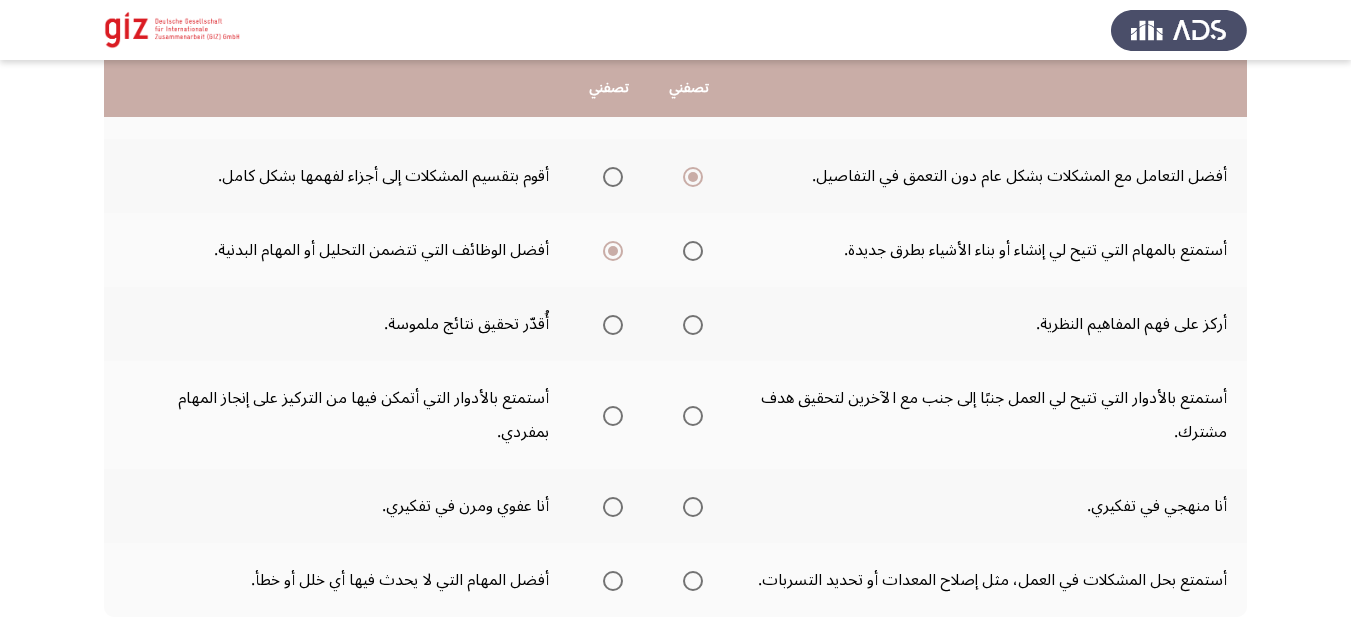 click at bounding box center (693, 325) 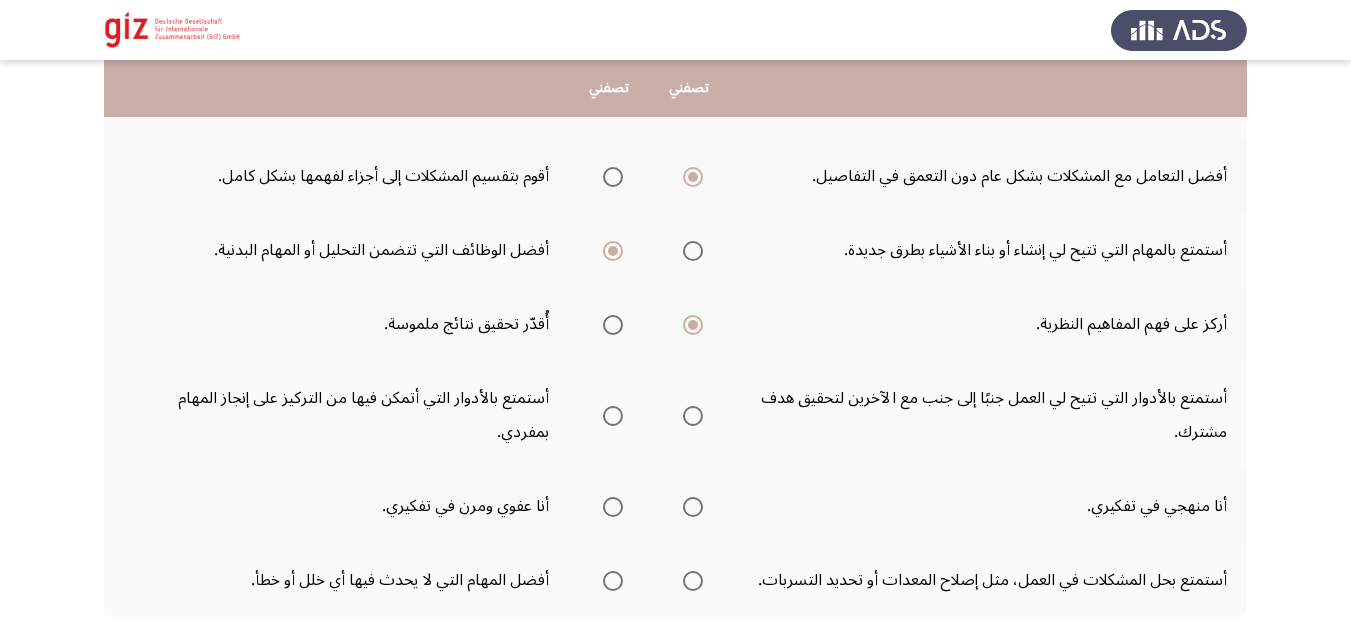 click at bounding box center (613, 325) 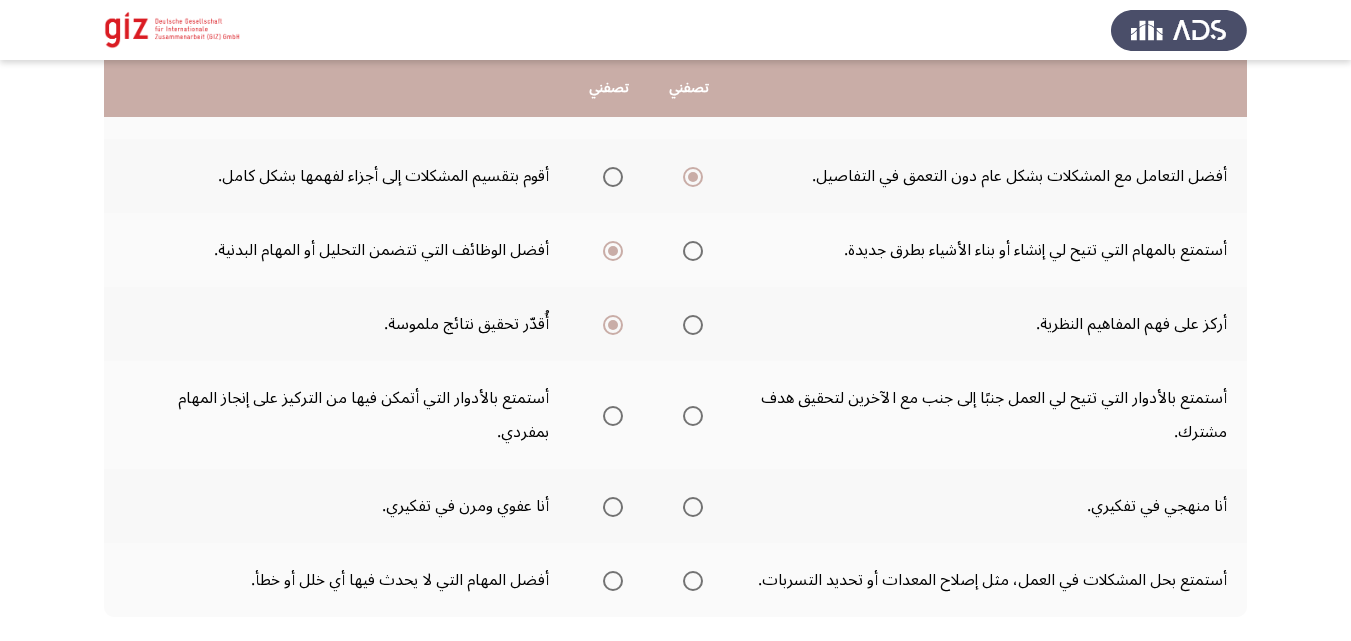 click at bounding box center [613, 416] 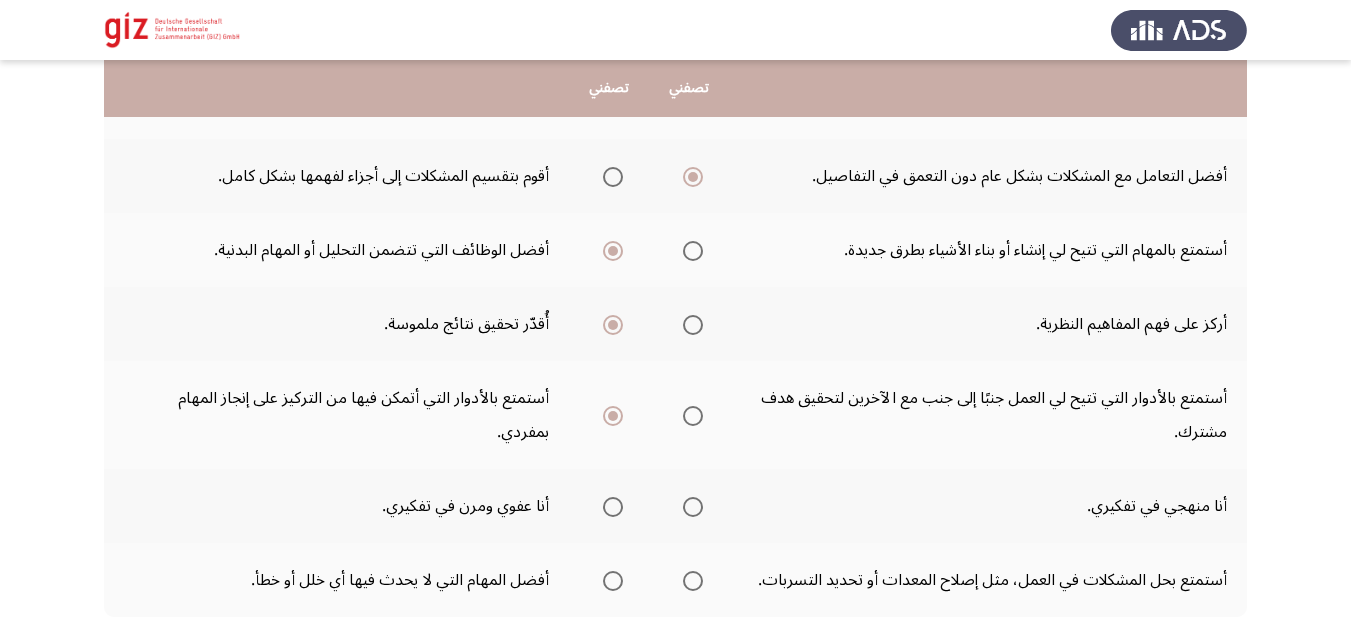 click at bounding box center [693, 507] 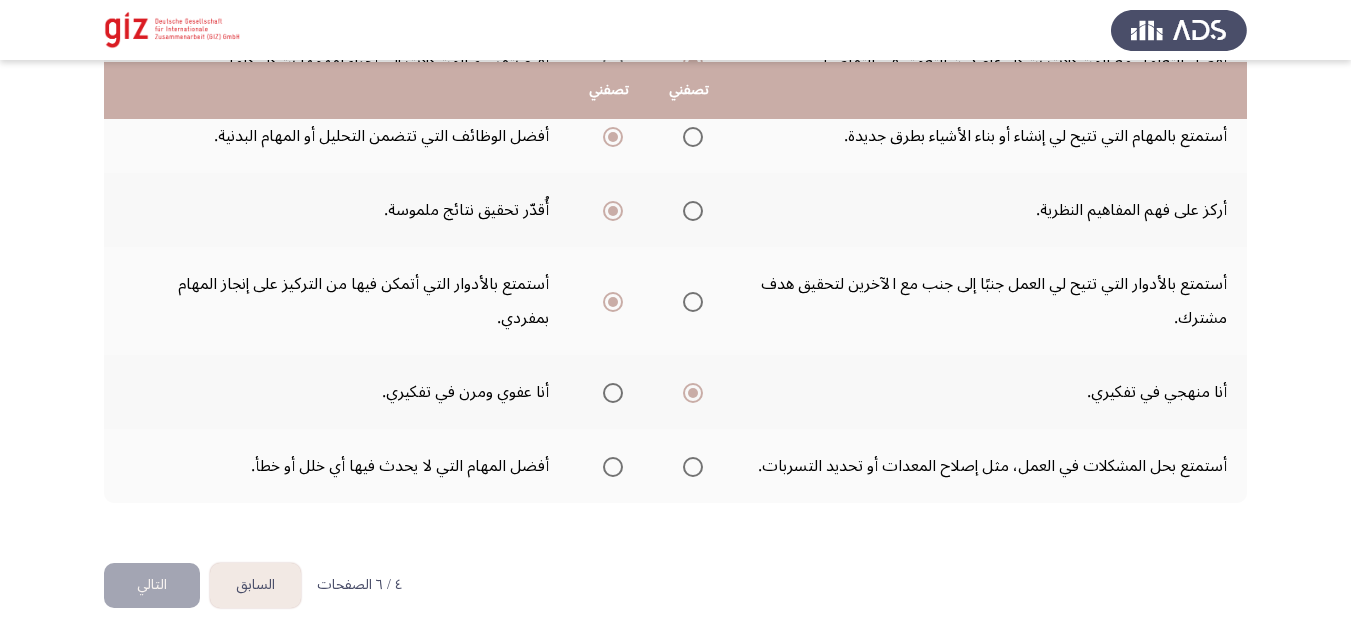 scroll, scrollTop: 636, scrollLeft: 0, axis: vertical 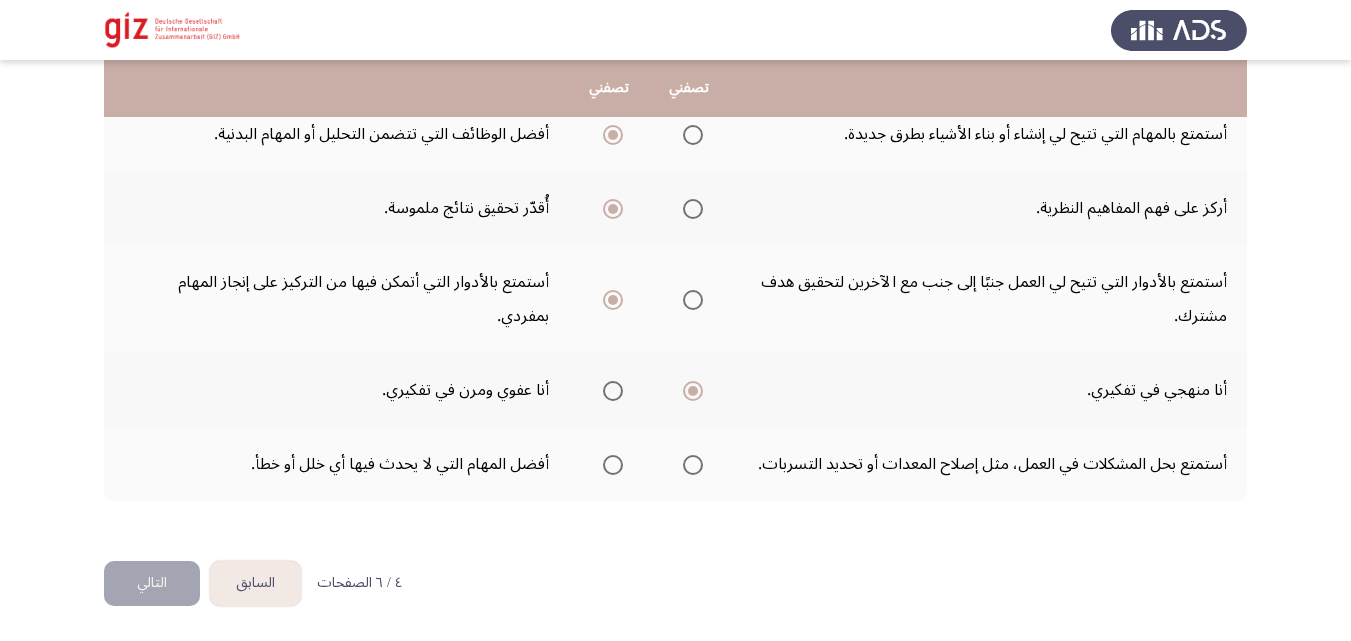 click at bounding box center (693, 465) 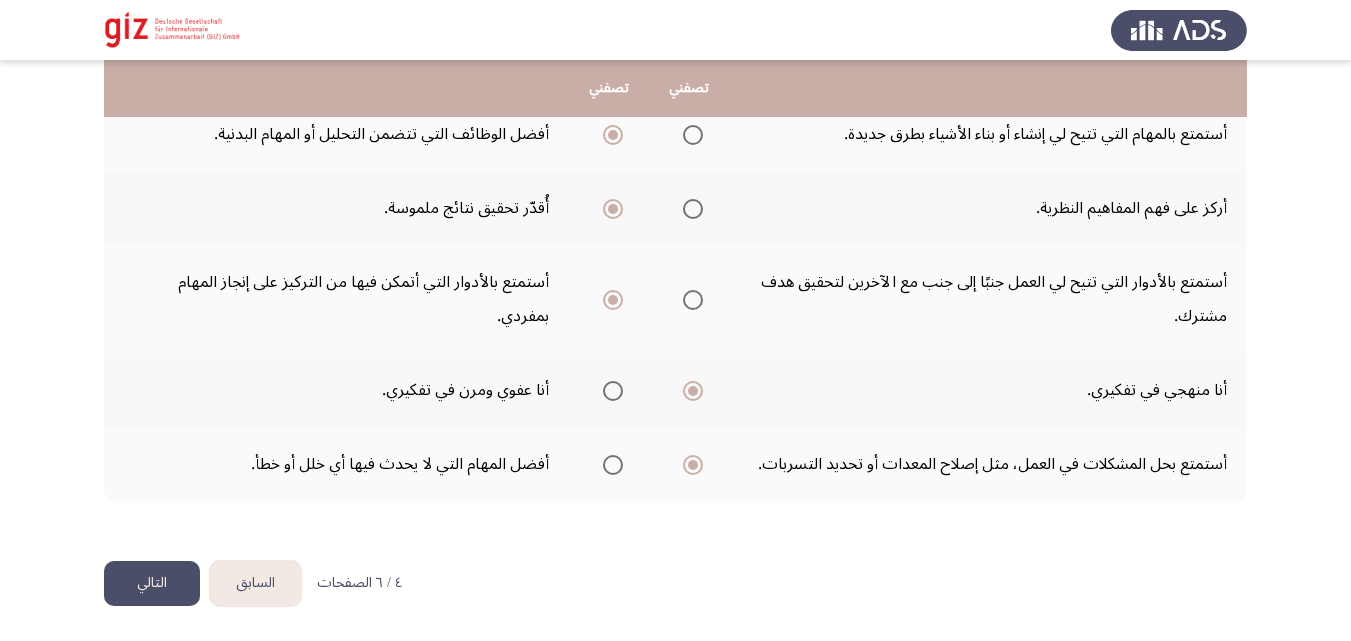 click on "التالي" 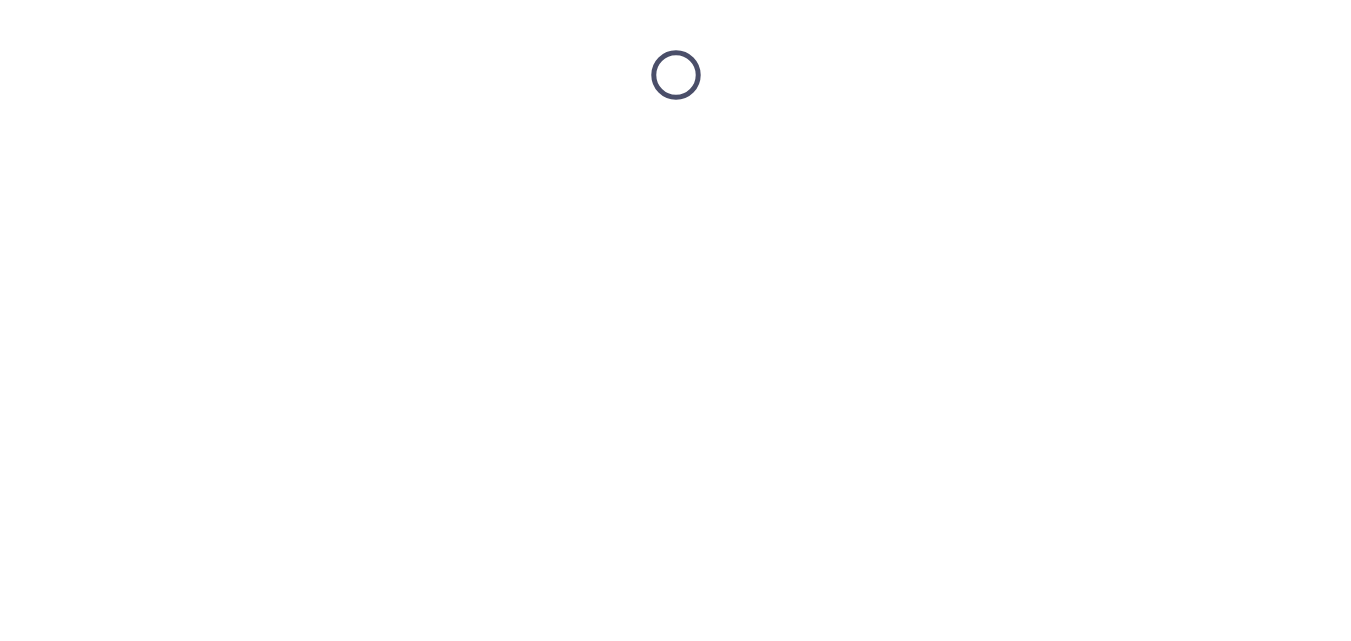 scroll, scrollTop: 0, scrollLeft: 0, axis: both 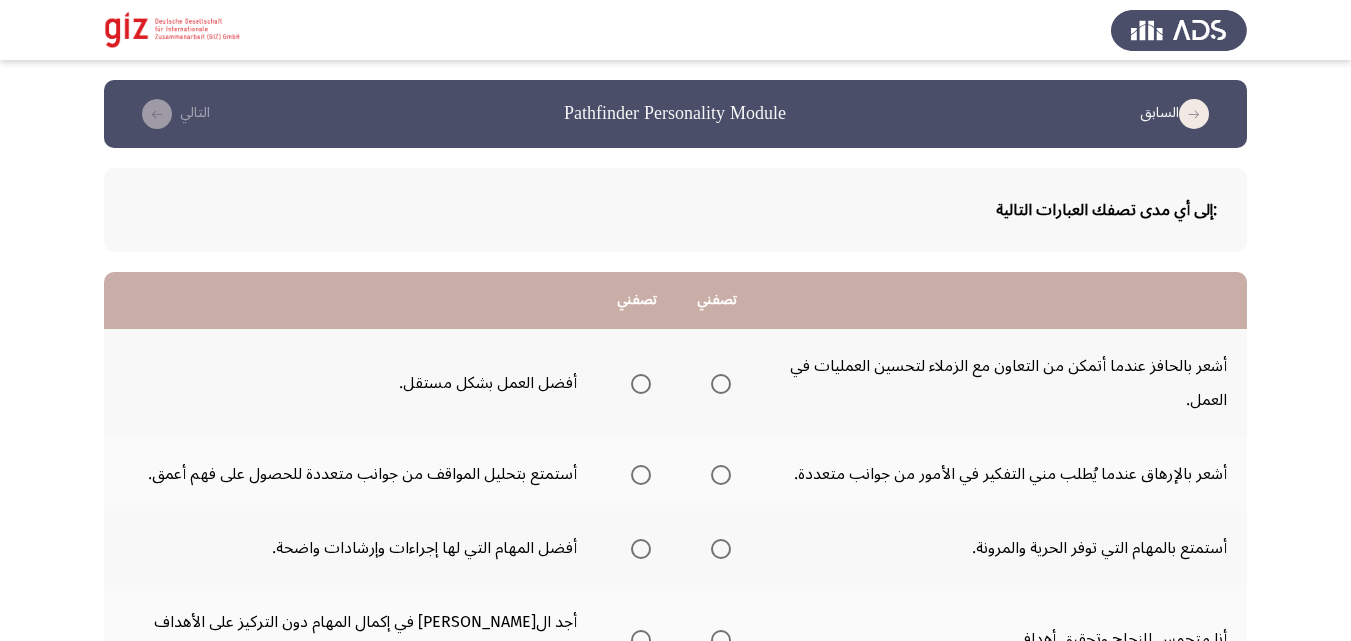 click at bounding box center [721, 384] 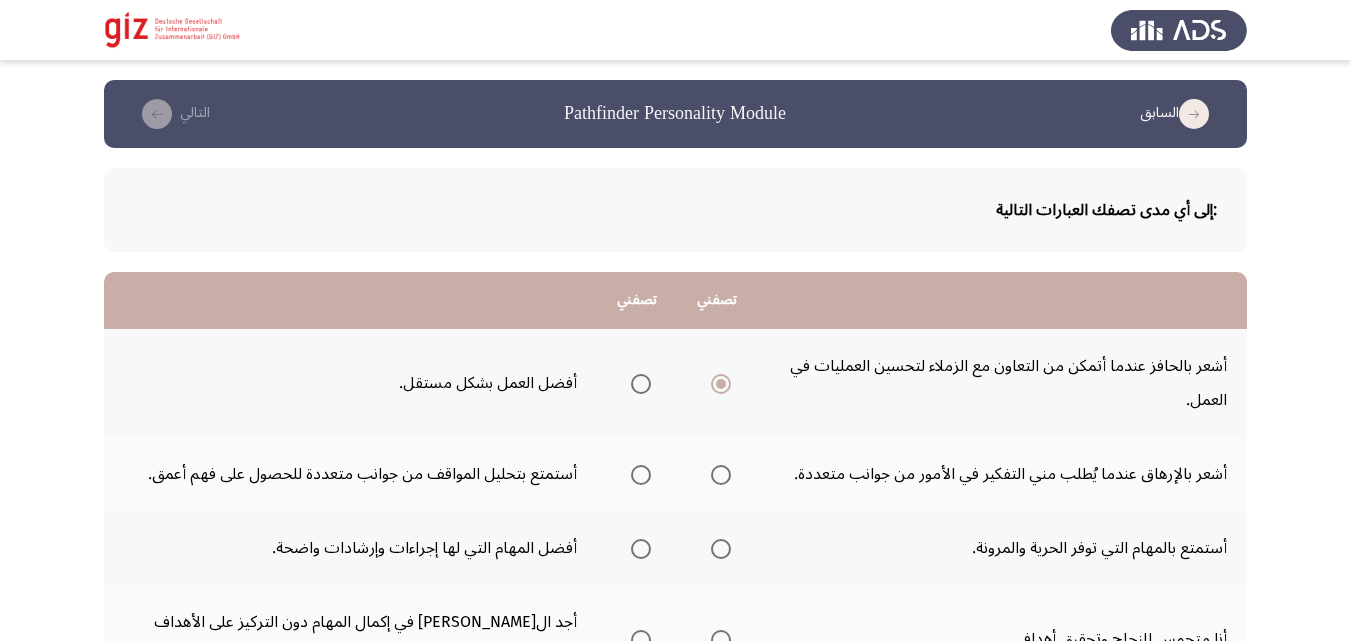 click at bounding box center [637, 475] 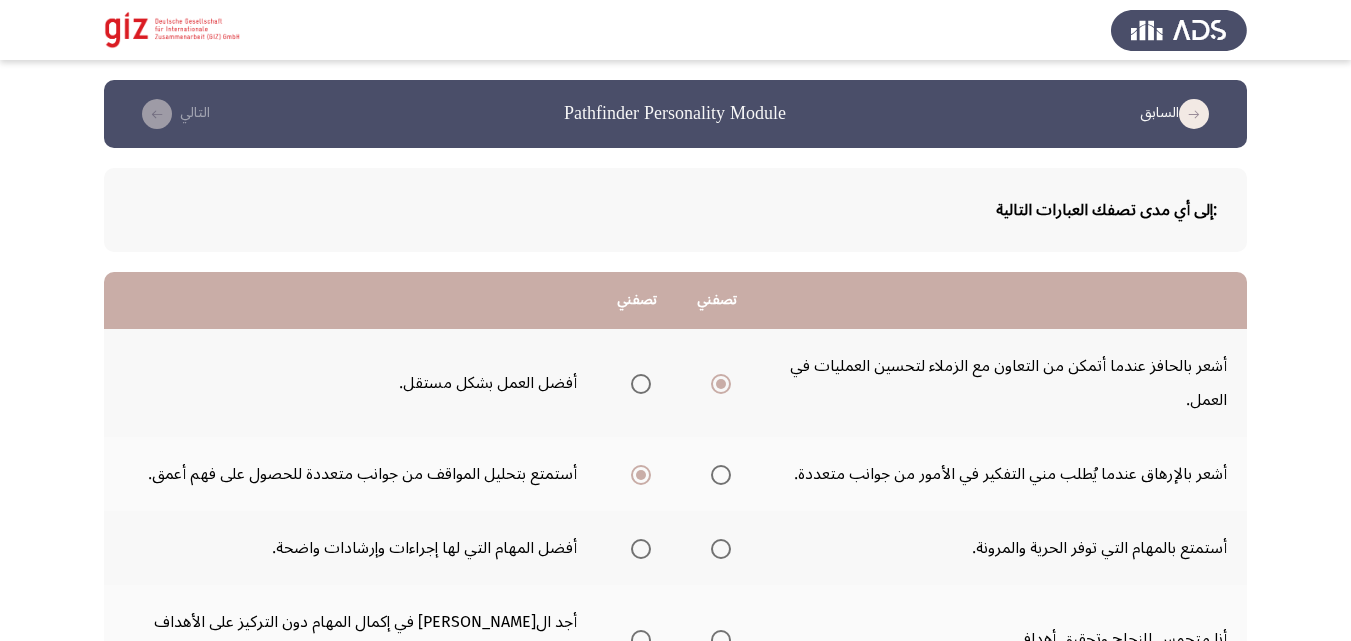 click at bounding box center [721, 549] 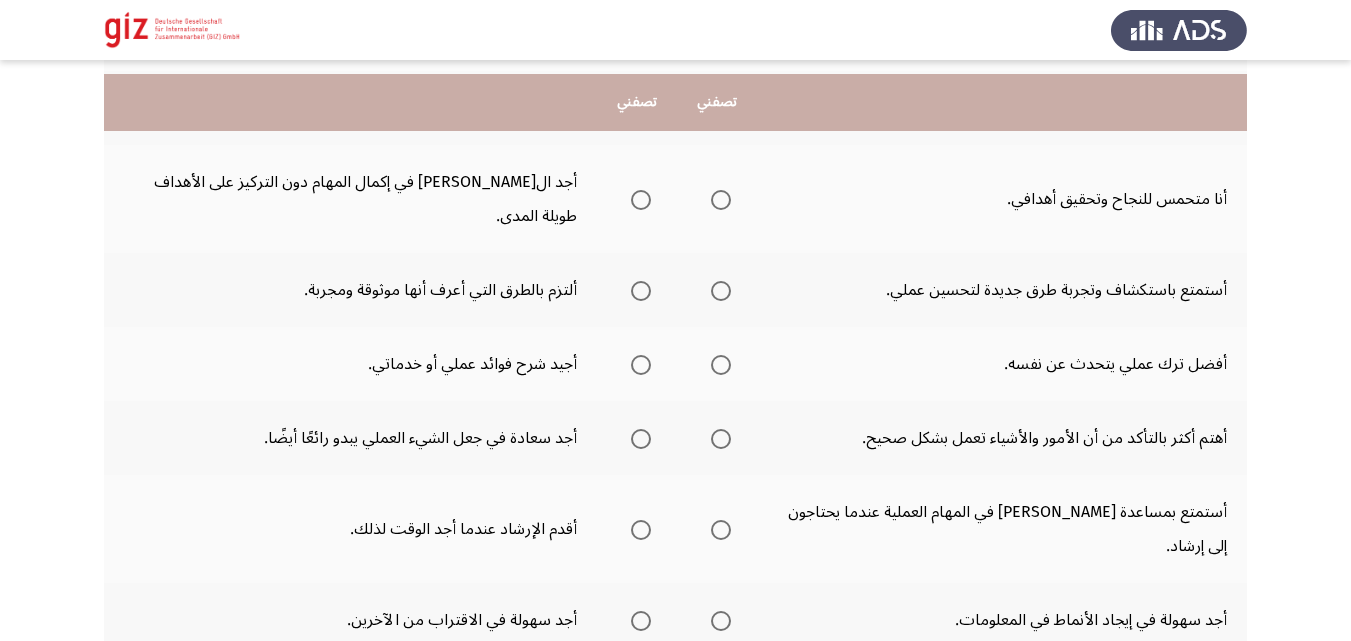 scroll, scrollTop: 480, scrollLeft: 0, axis: vertical 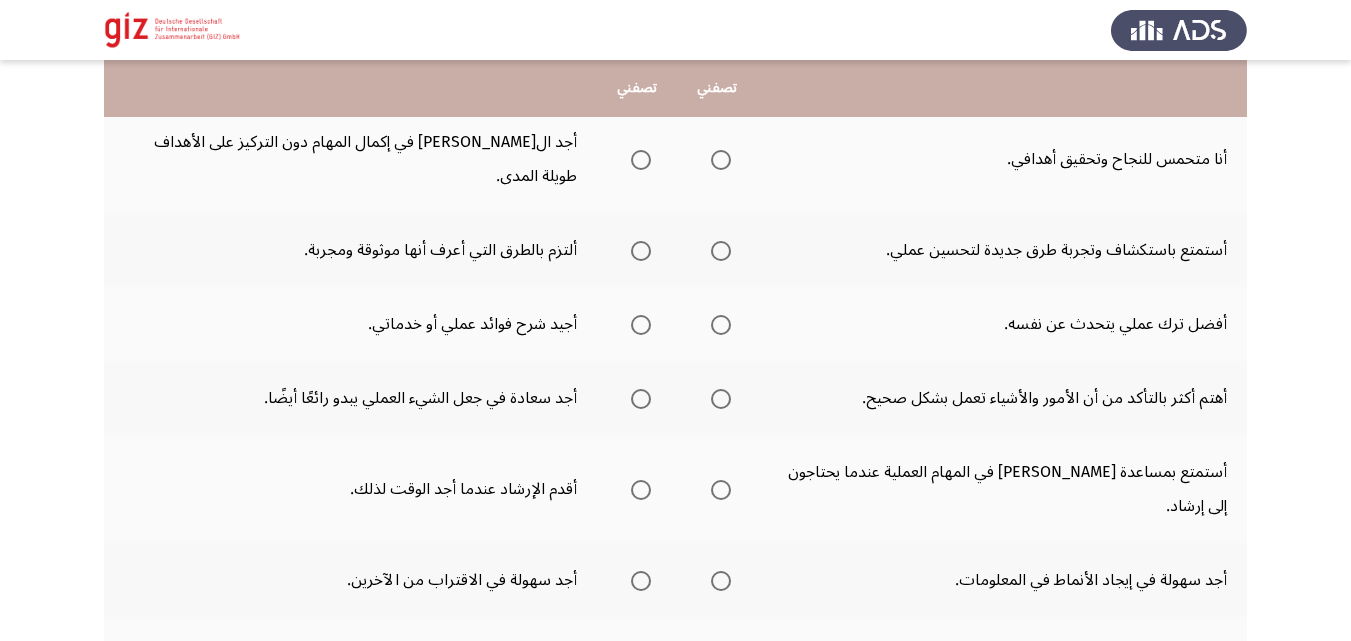 click at bounding box center (721, 160) 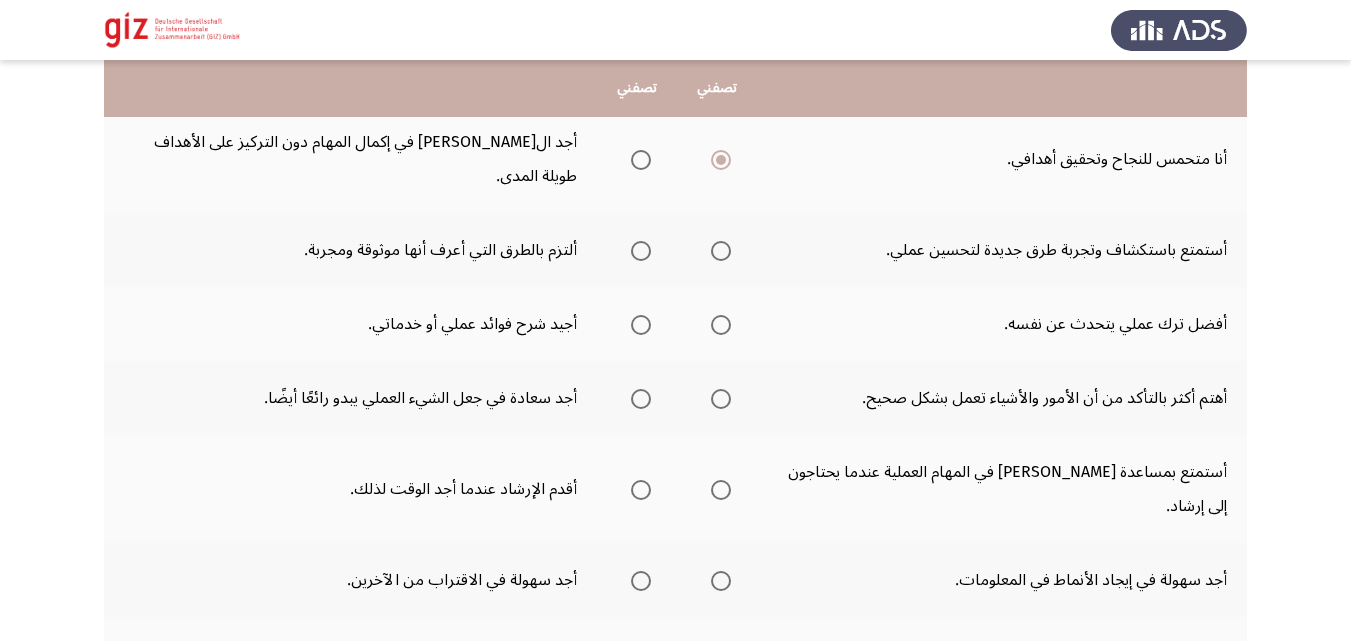 click at bounding box center [721, 251] 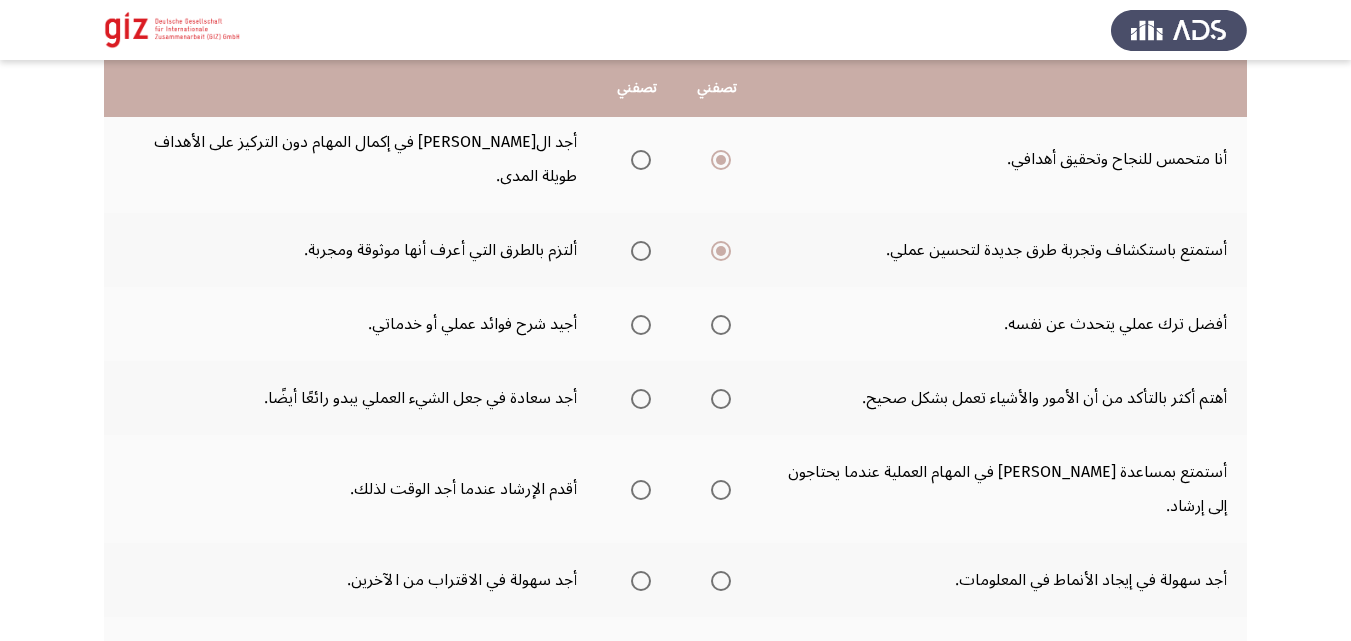 click at bounding box center (641, 325) 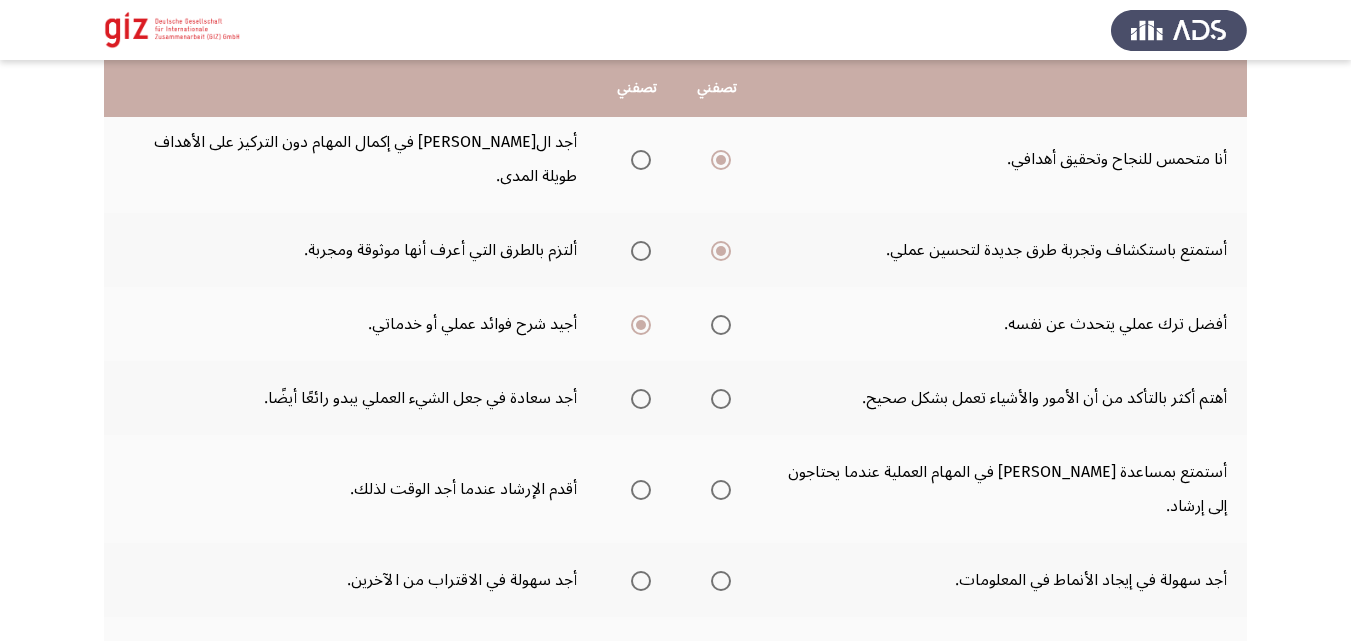 click at bounding box center (721, 399) 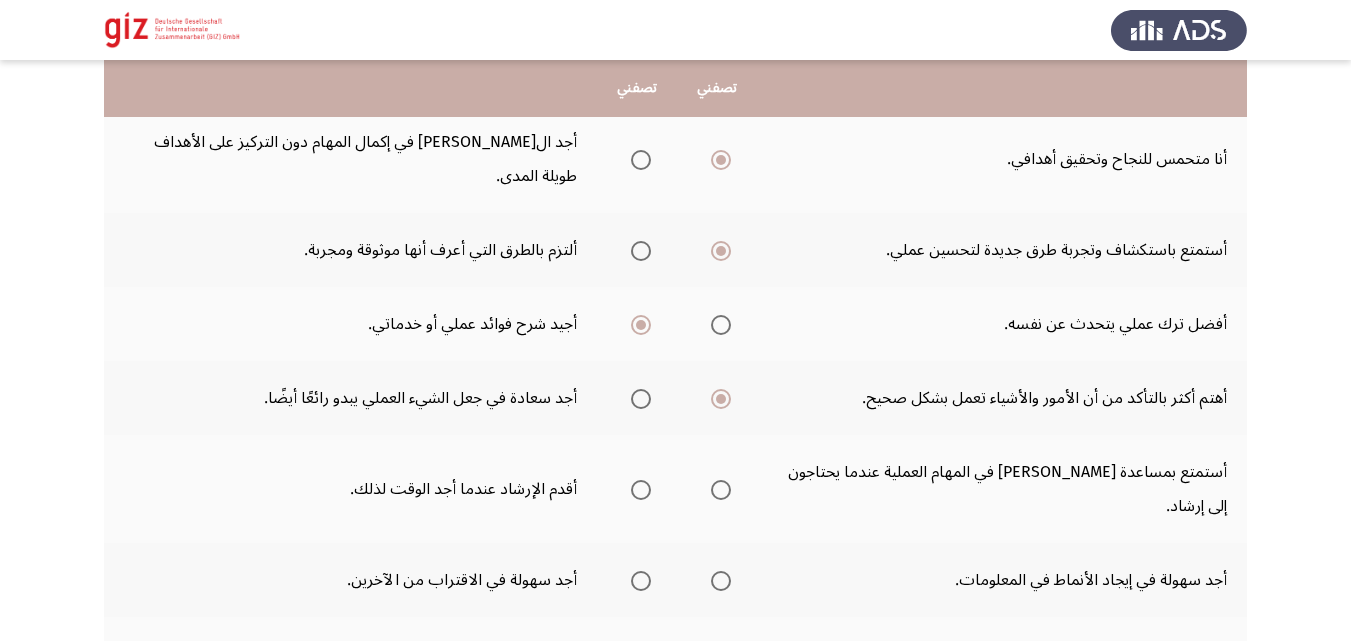 click at bounding box center [721, 490] 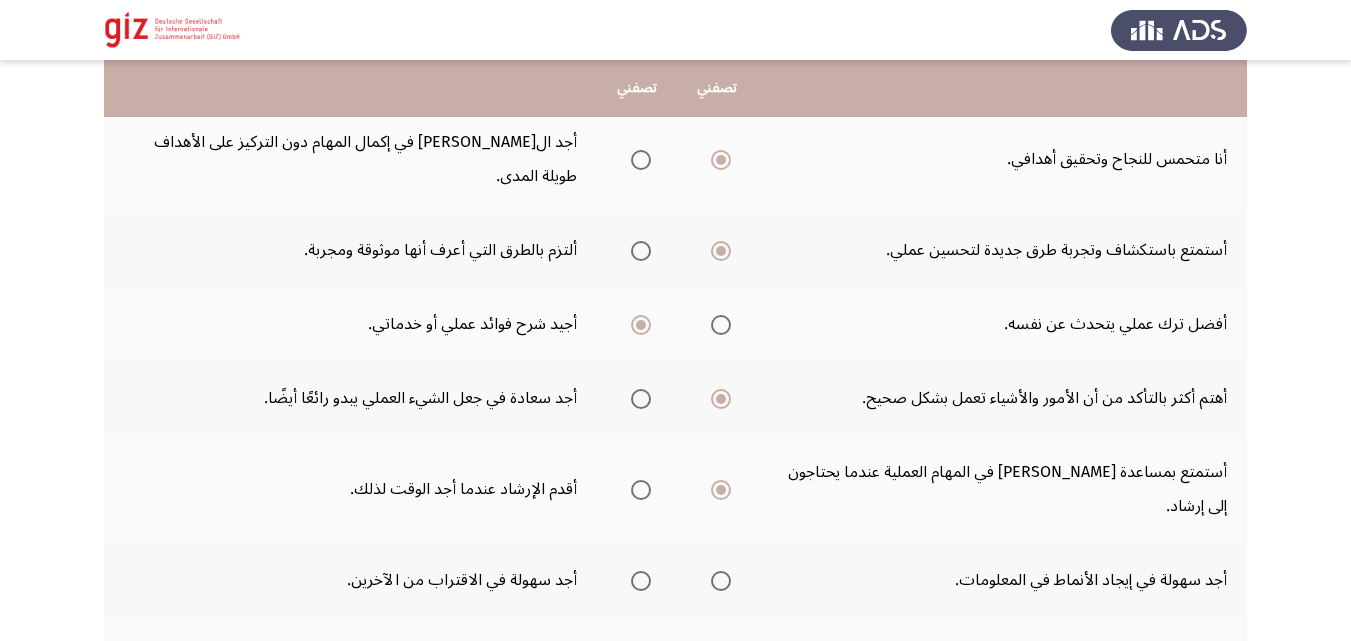 click at bounding box center [721, 581] 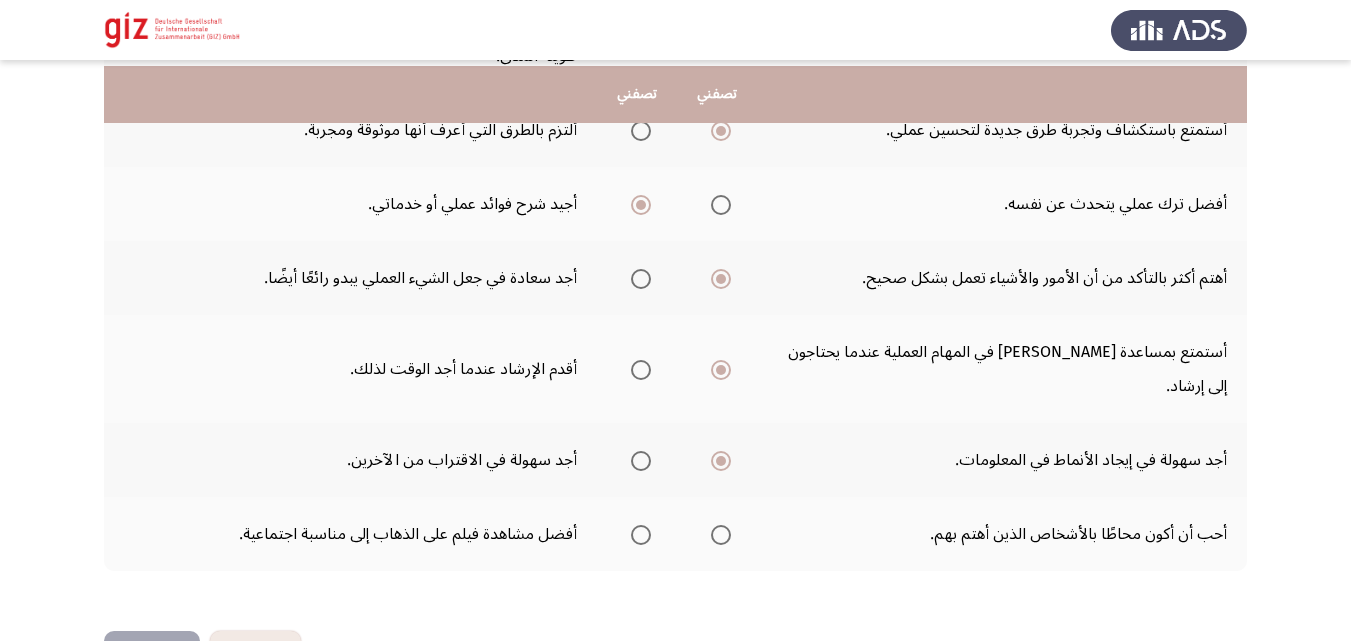 scroll, scrollTop: 636, scrollLeft: 0, axis: vertical 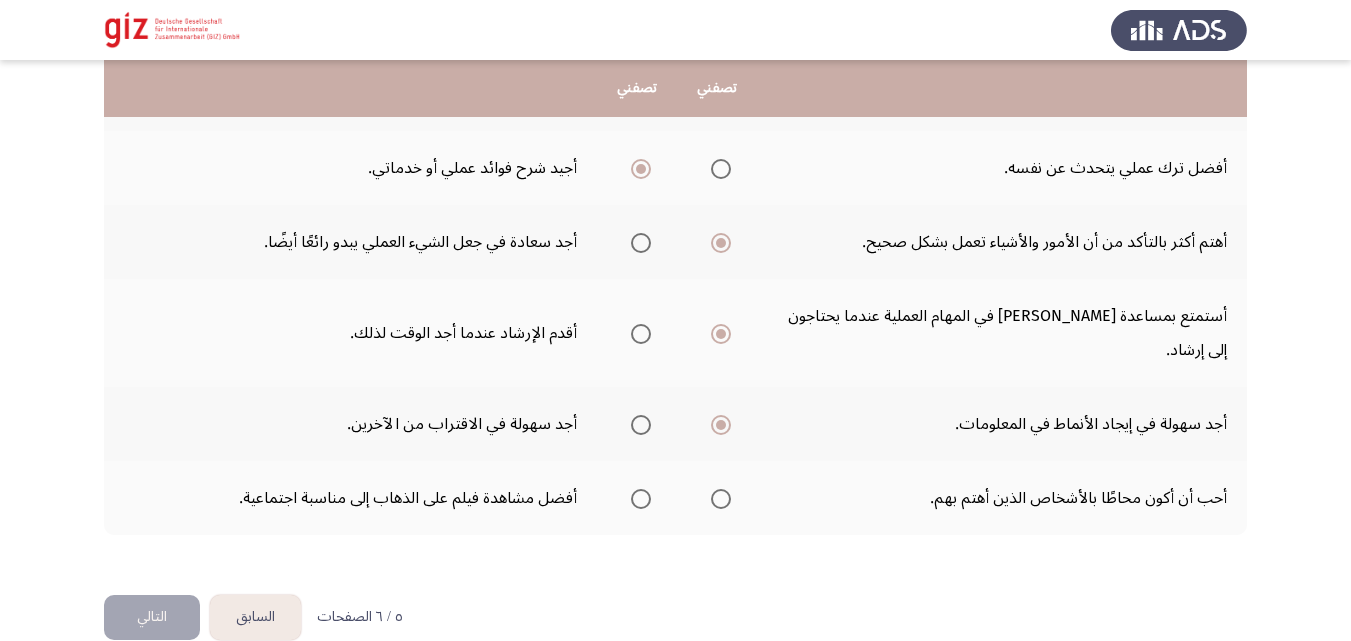 click at bounding box center (721, 499) 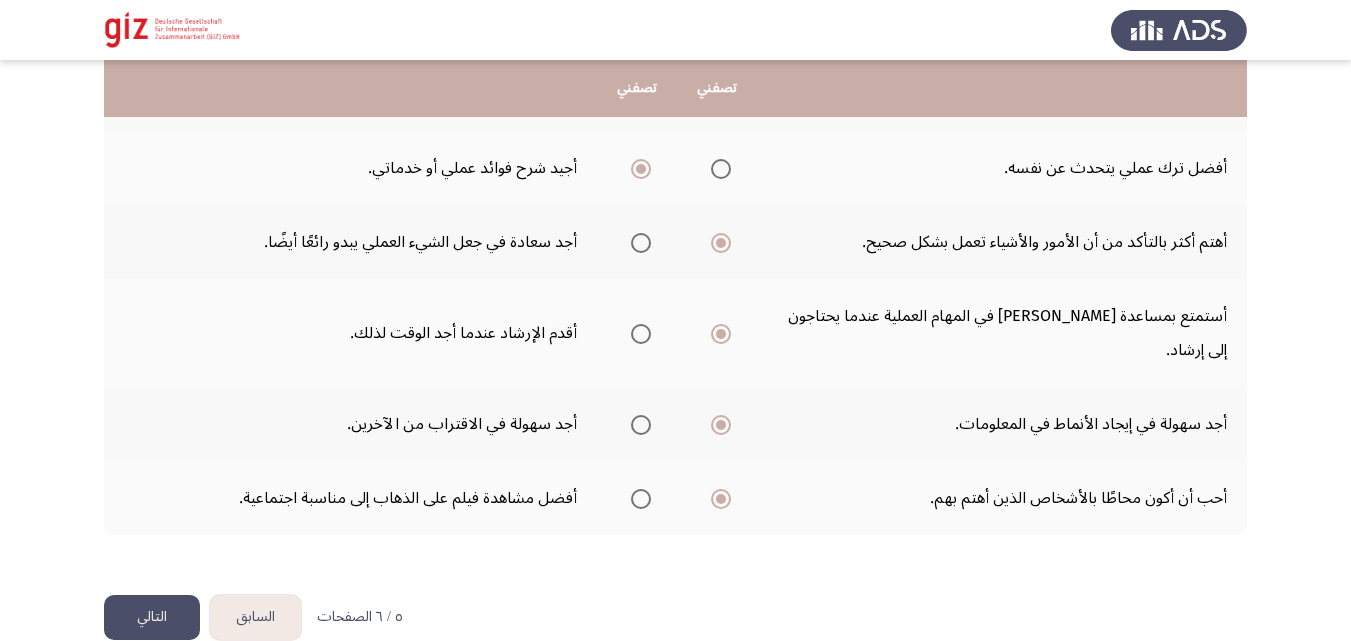click on "التالي" 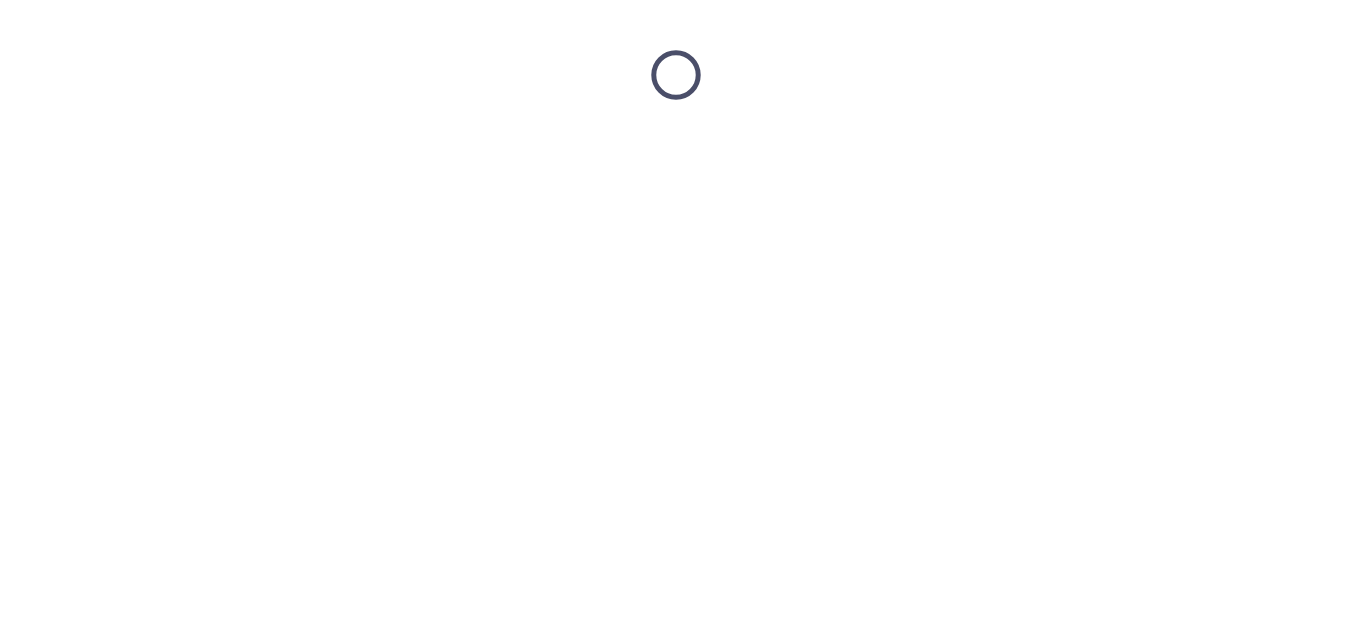 scroll, scrollTop: 0, scrollLeft: 0, axis: both 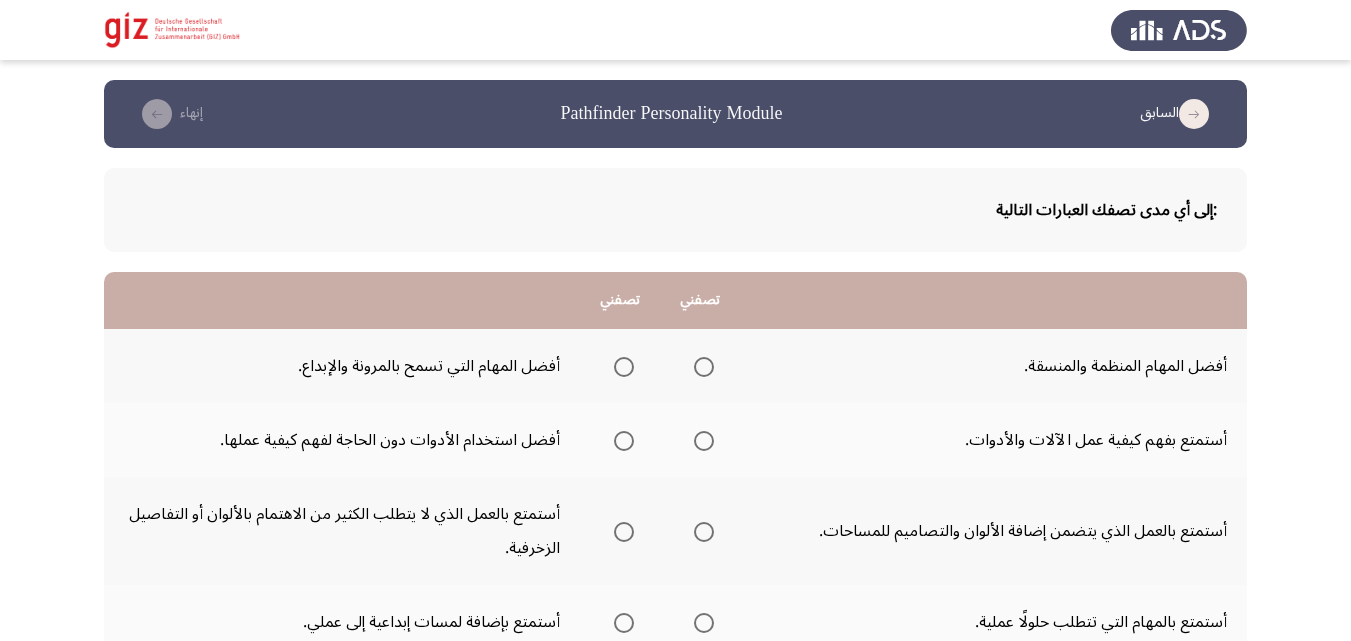 click at bounding box center [624, 367] 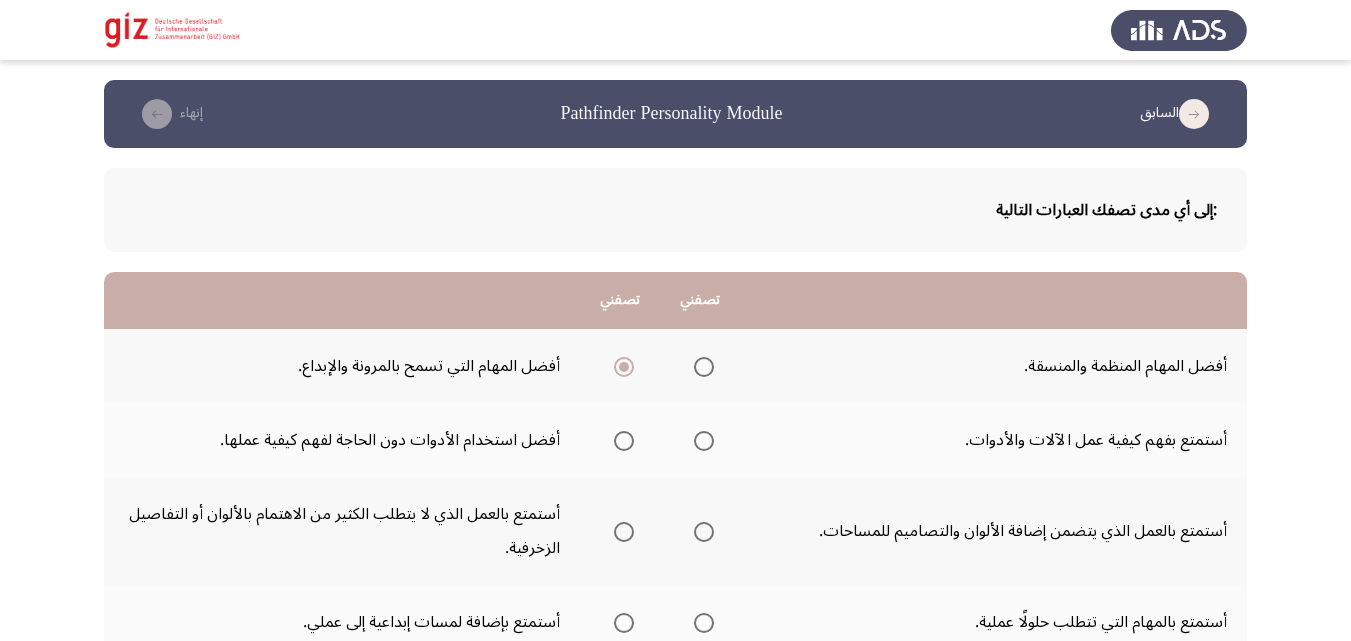 click at bounding box center (624, 441) 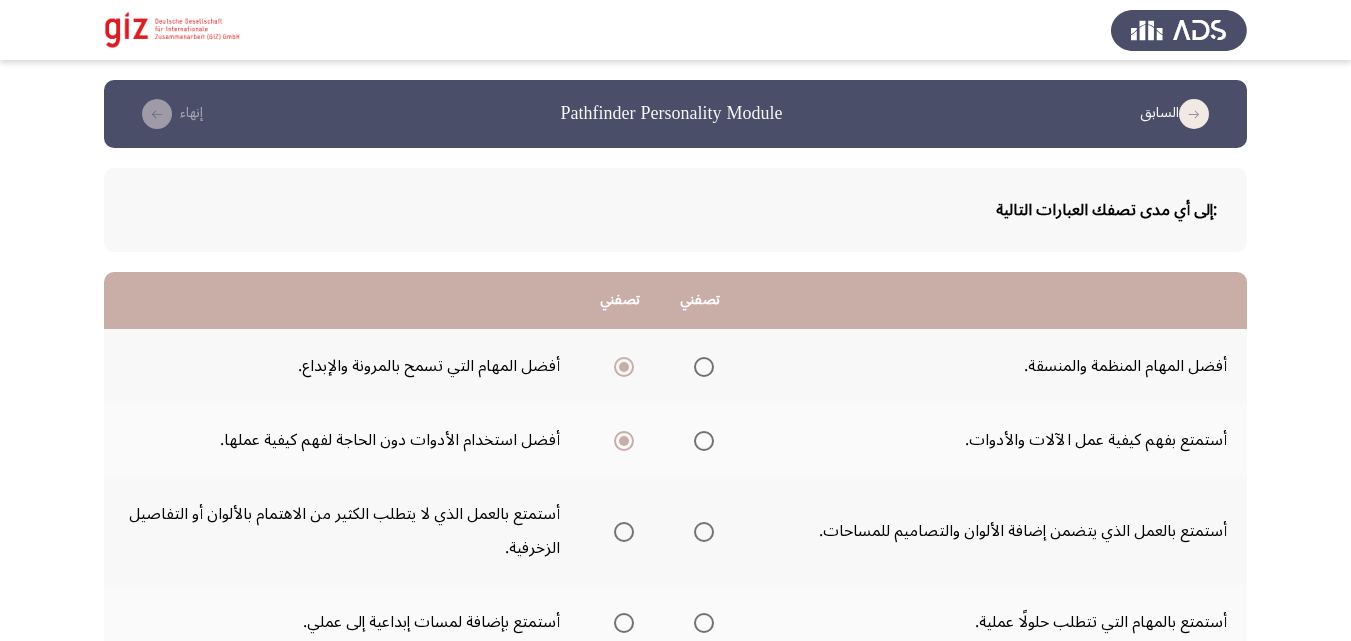 click at bounding box center [704, 532] 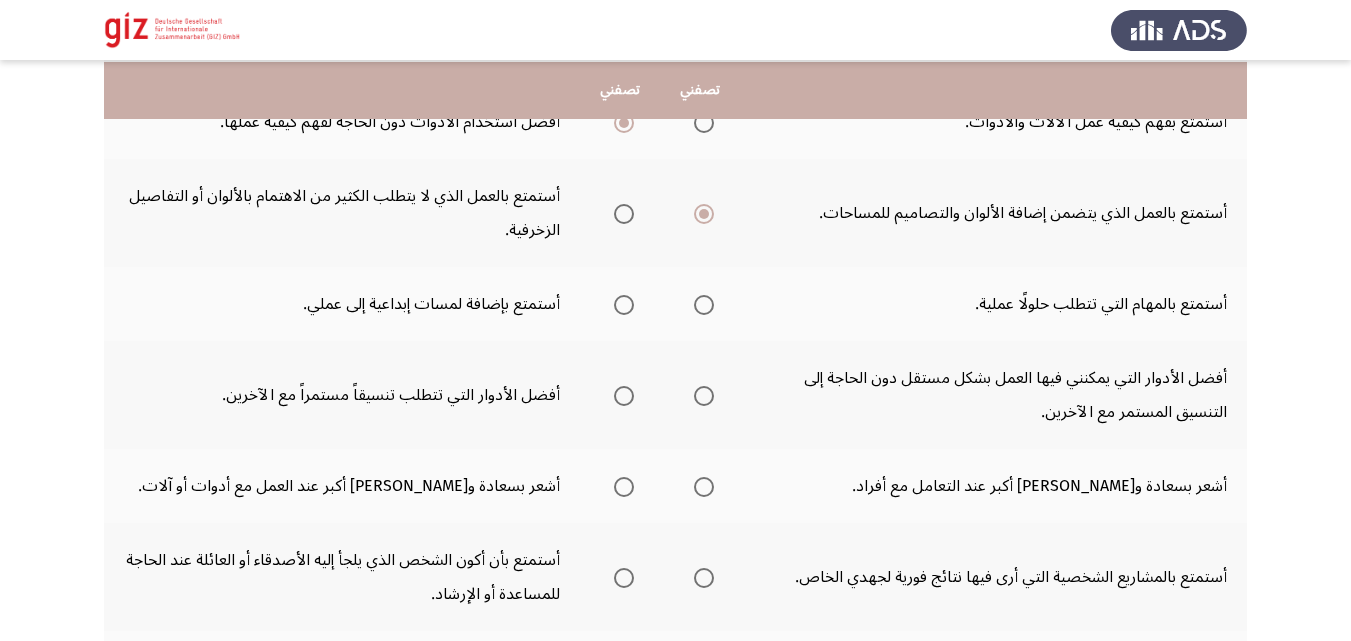 scroll, scrollTop: 320, scrollLeft: 0, axis: vertical 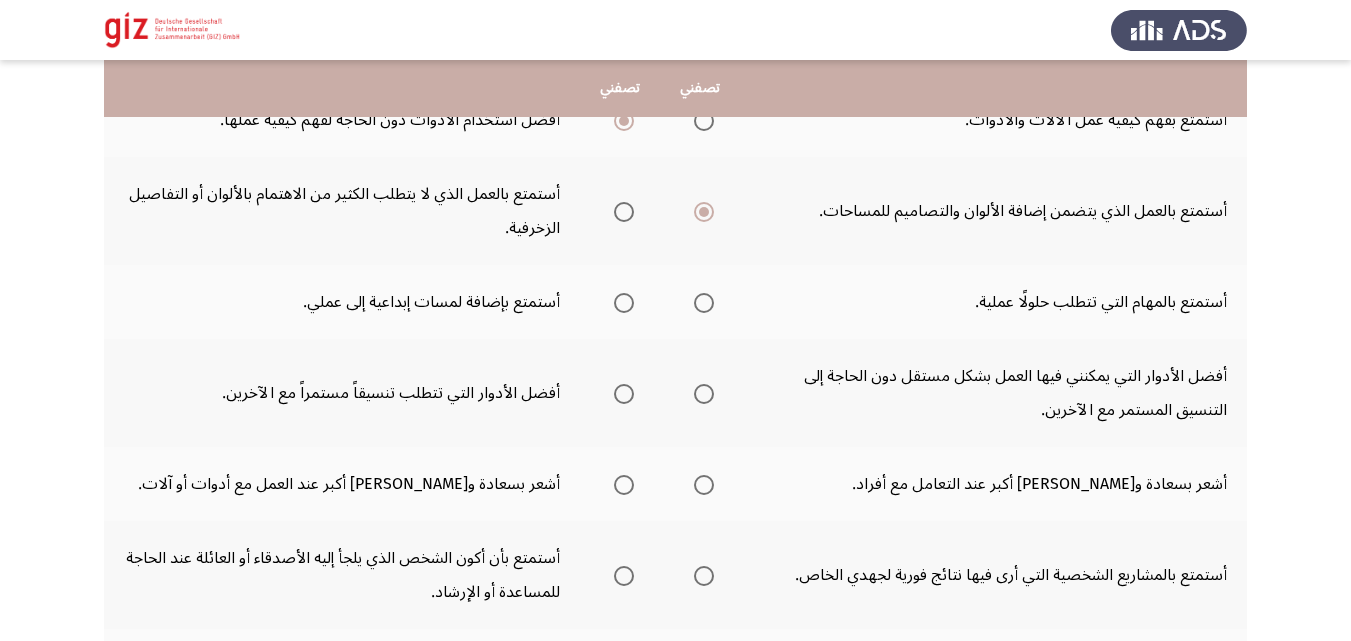 click at bounding box center [624, 303] 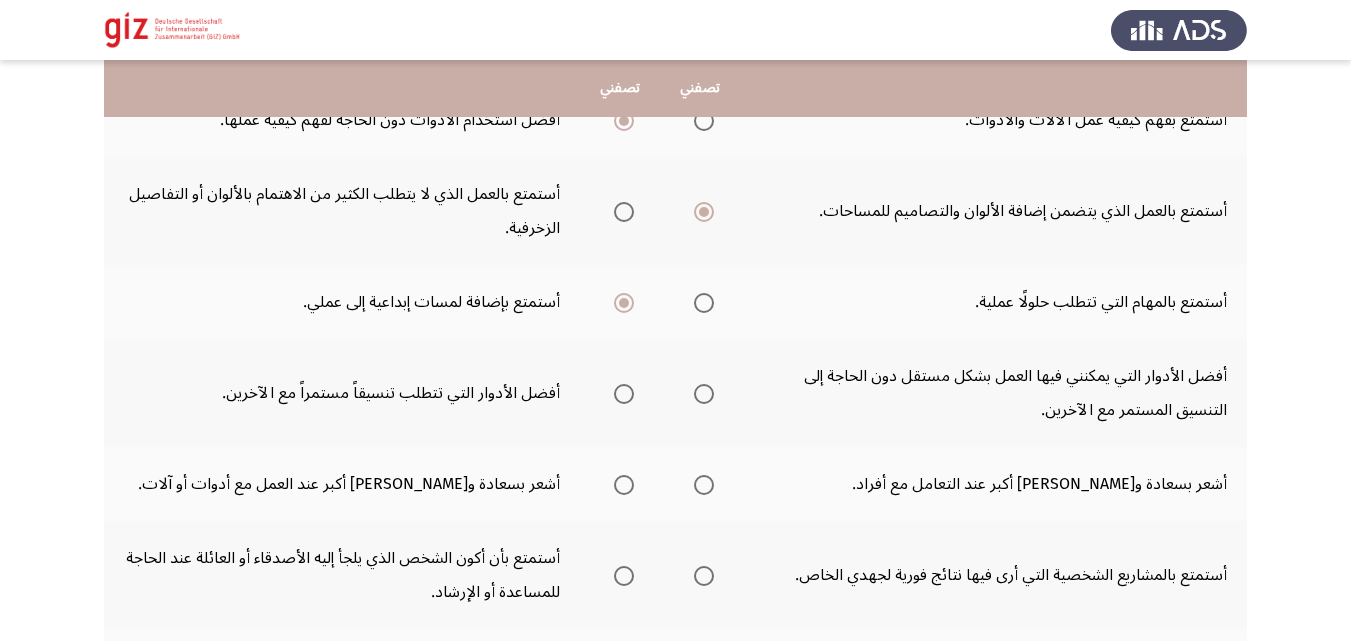 click at bounding box center (704, 394) 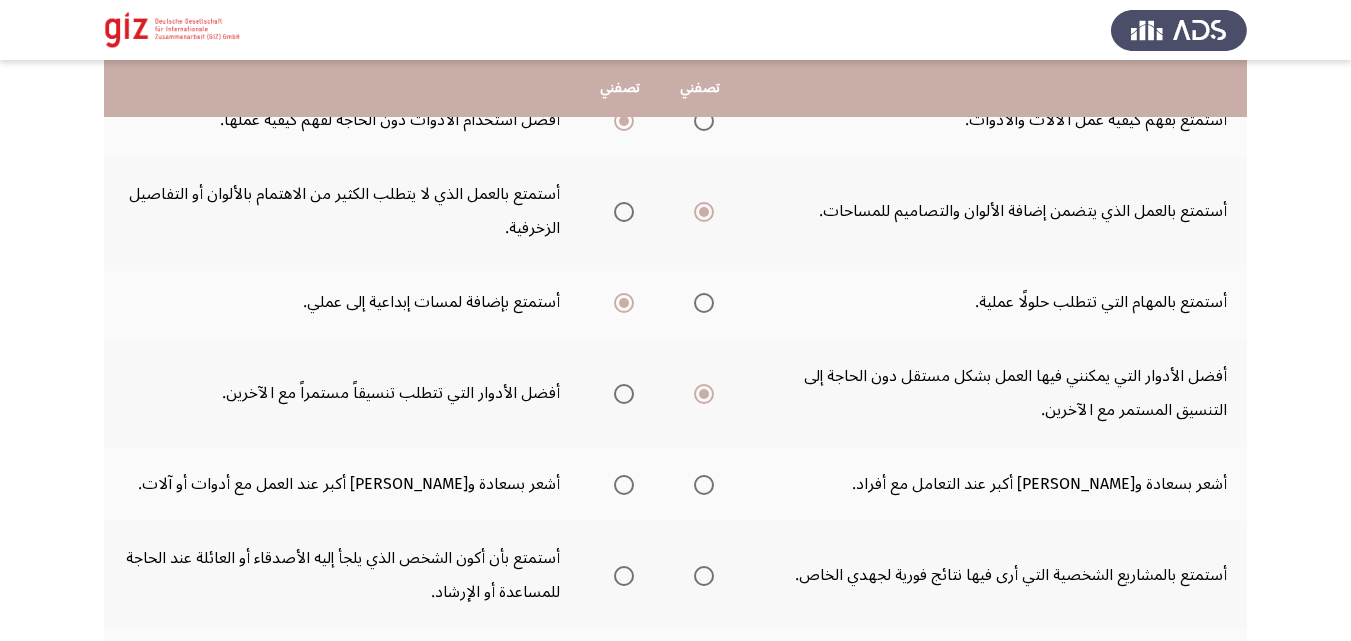 click at bounding box center [624, 485] 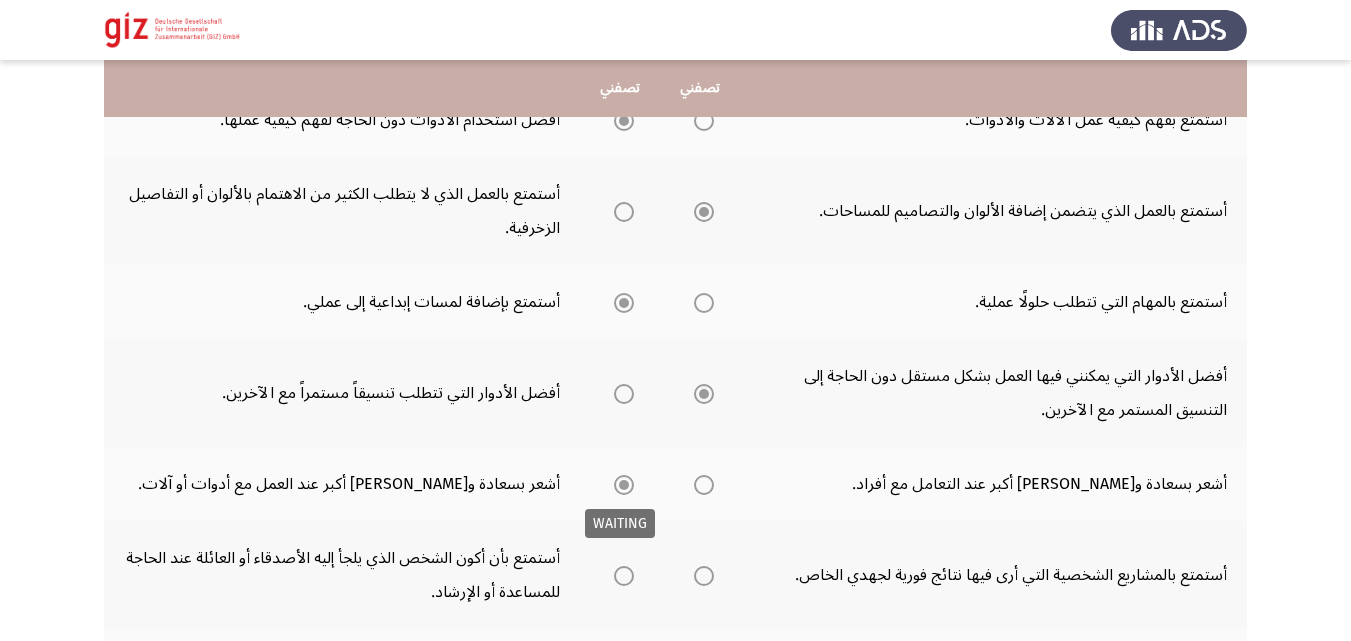 click at bounding box center (624, 485) 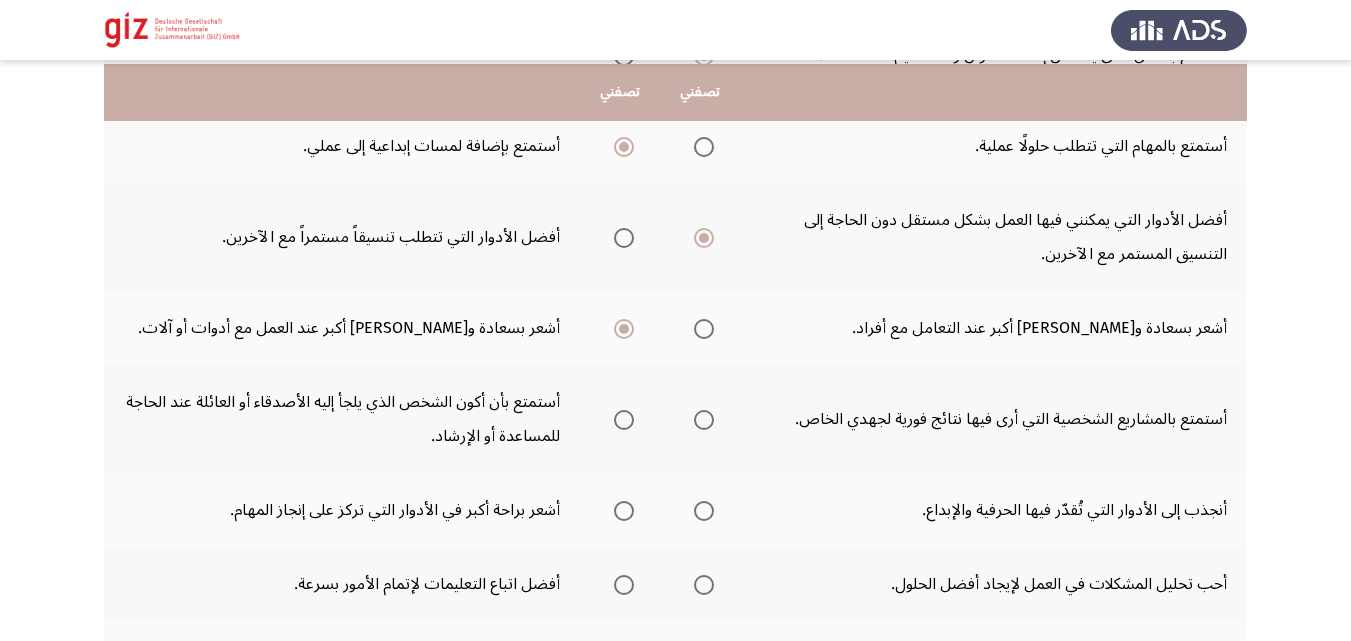 scroll, scrollTop: 480, scrollLeft: 0, axis: vertical 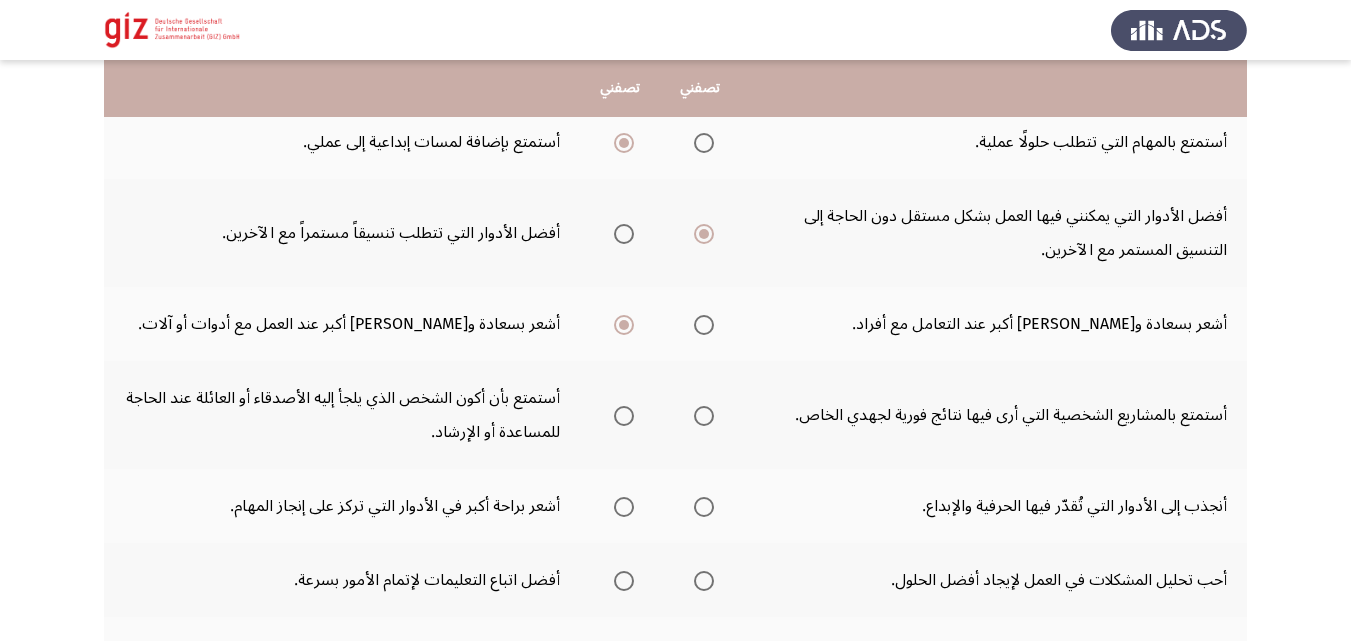 click at bounding box center [624, 416] 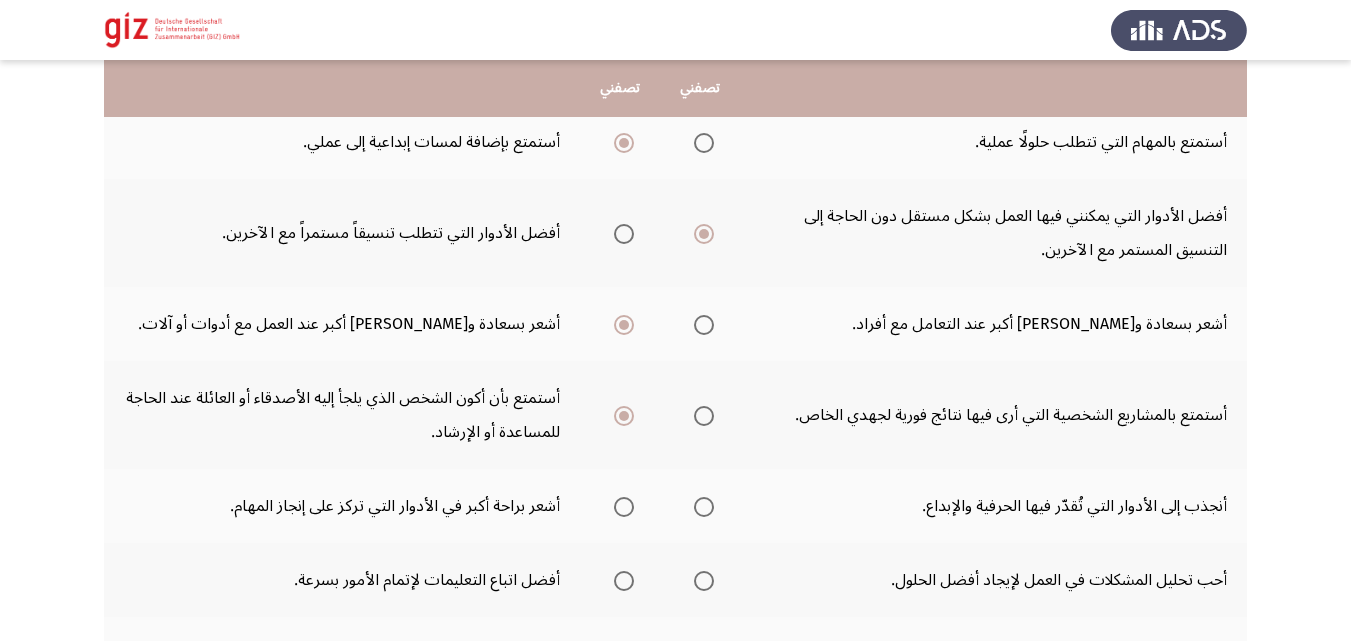 click at bounding box center [624, 416] 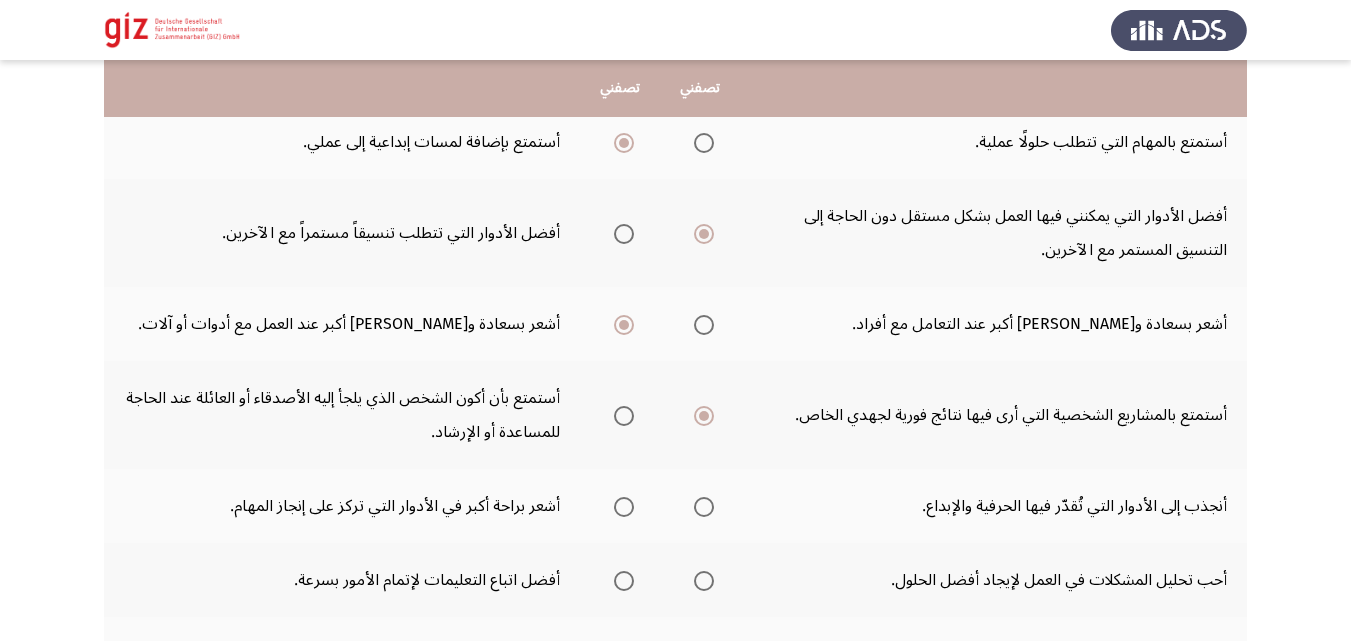click at bounding box center (624, 507) 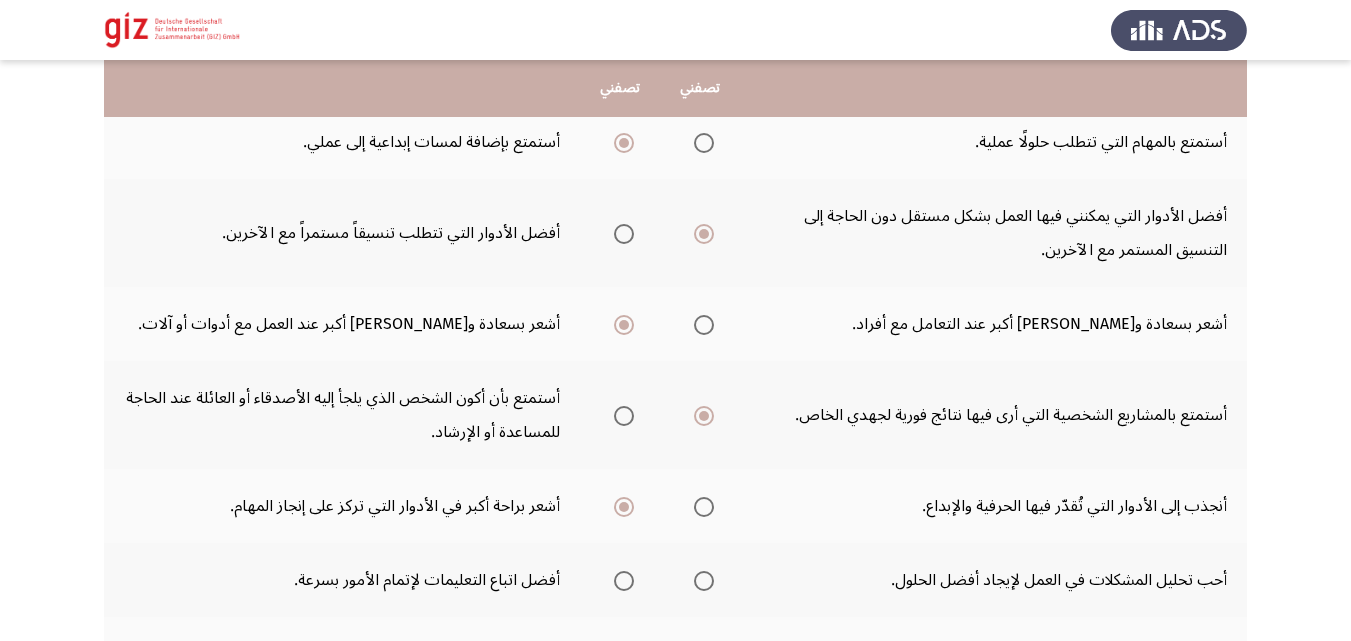 click 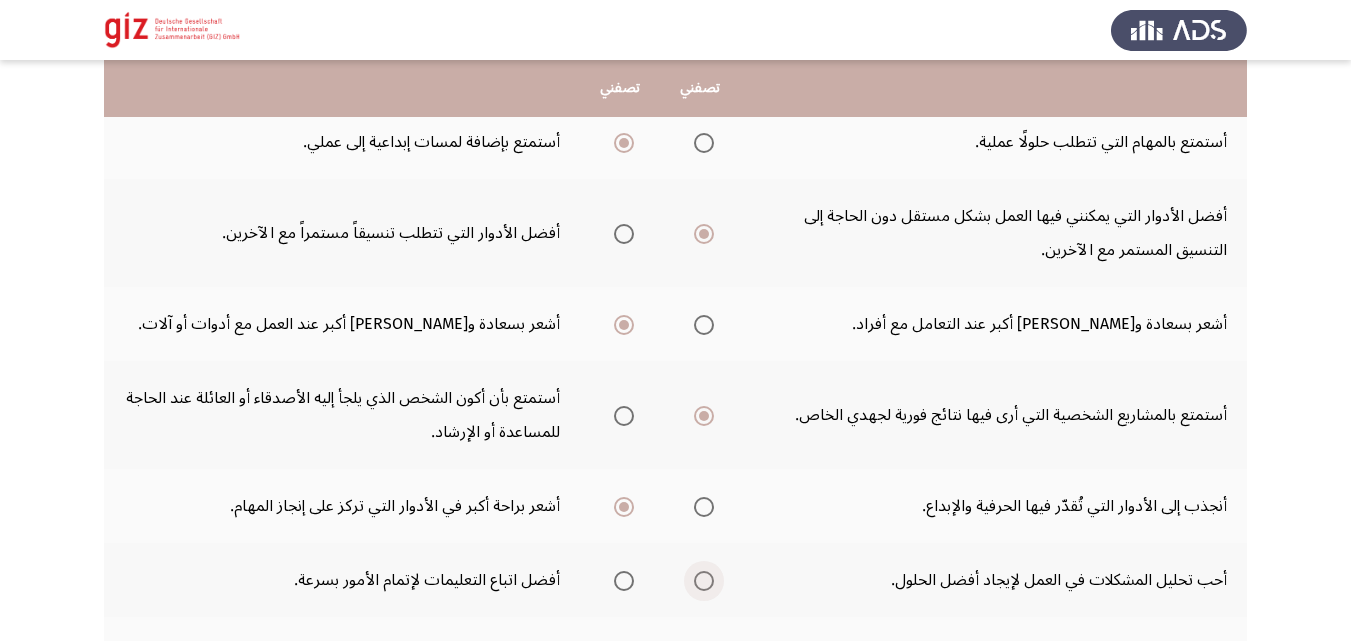 click at bounding box center (704, 581) 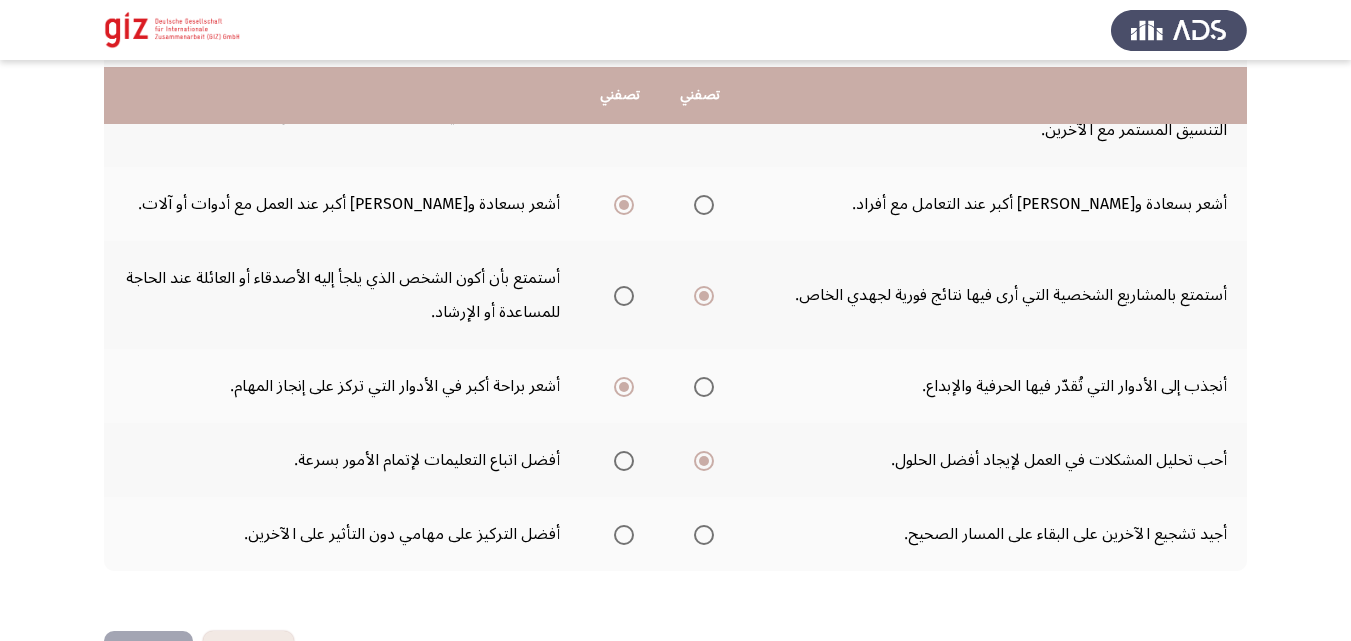 scroll, scrollTop: 640, scrollLeft: 0, axis: vertical 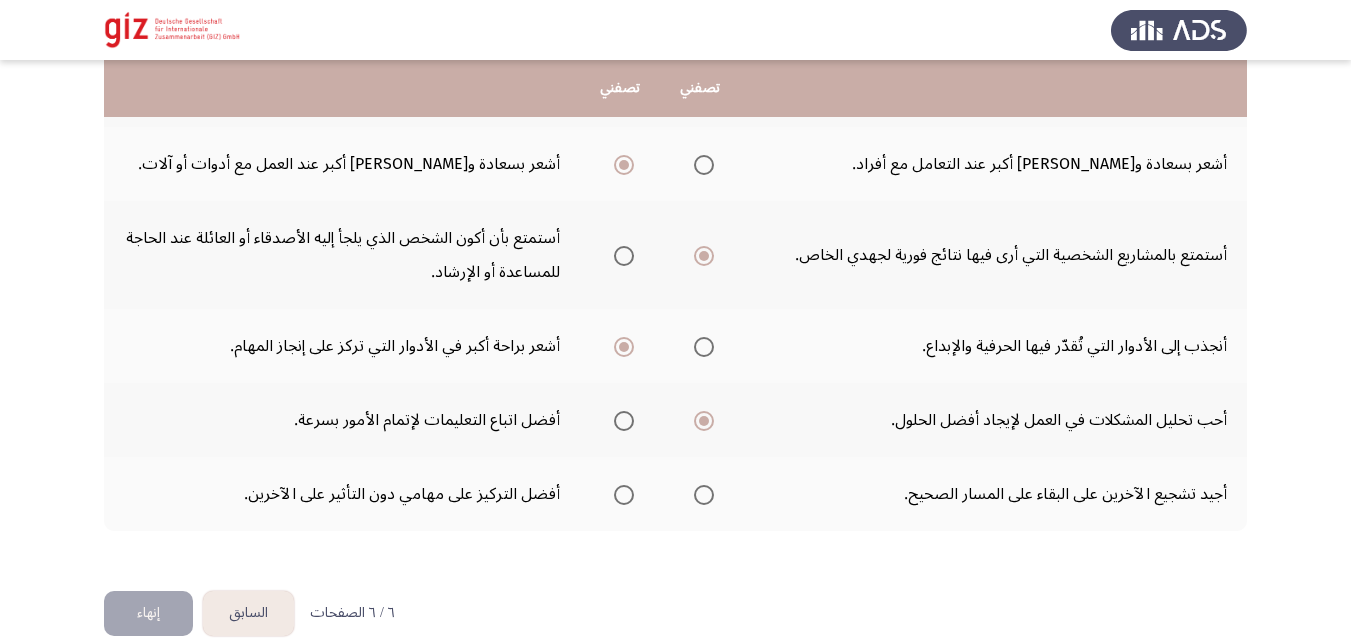 click at bounding box center [704, 495] 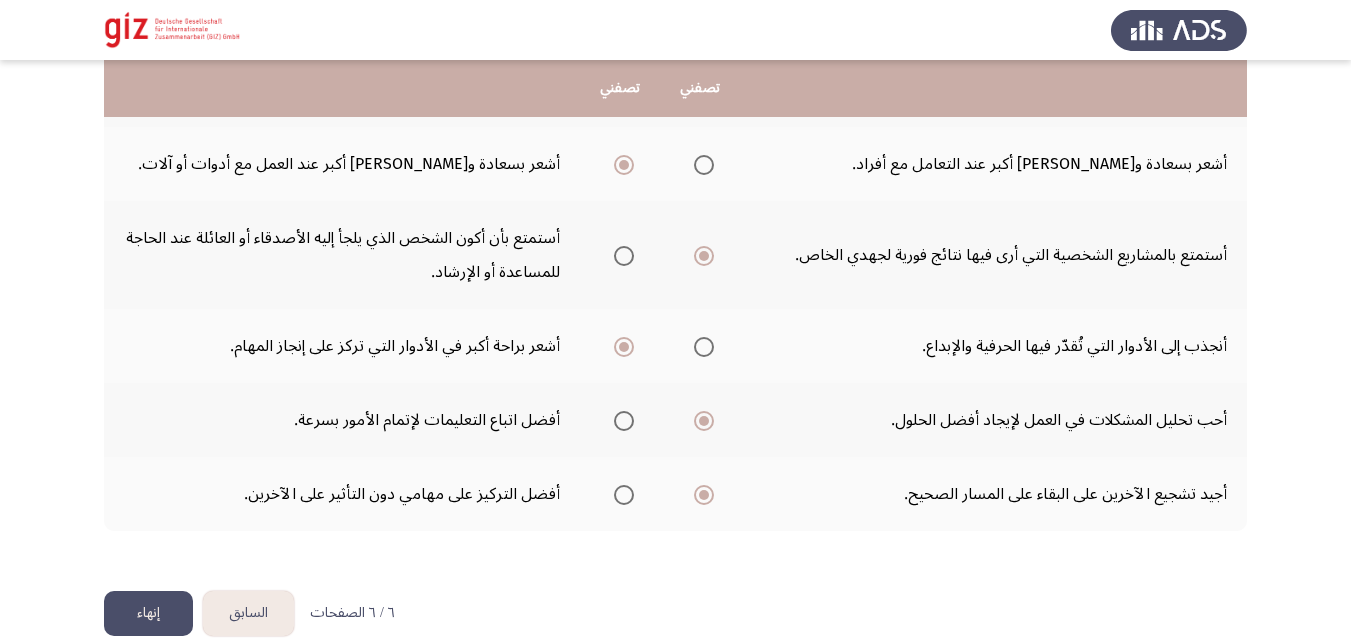 click on "إنهاء" 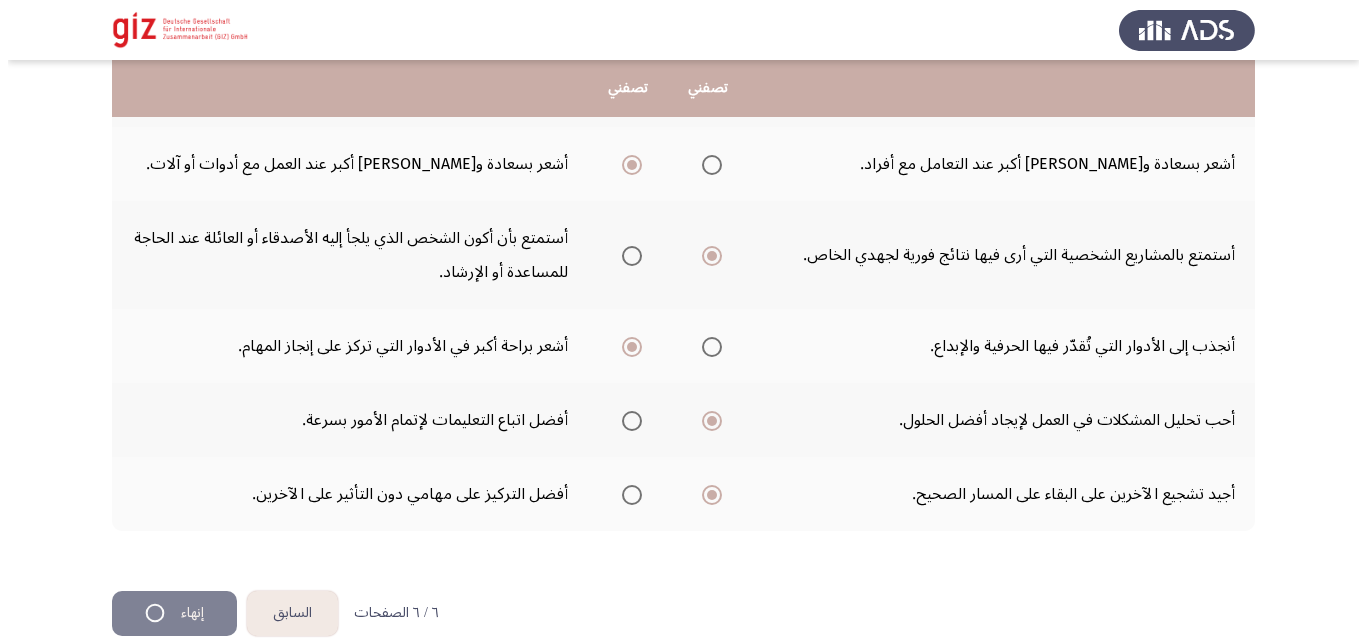 scroll, scrollTop: 0, scrollLeft: 0, axis: both 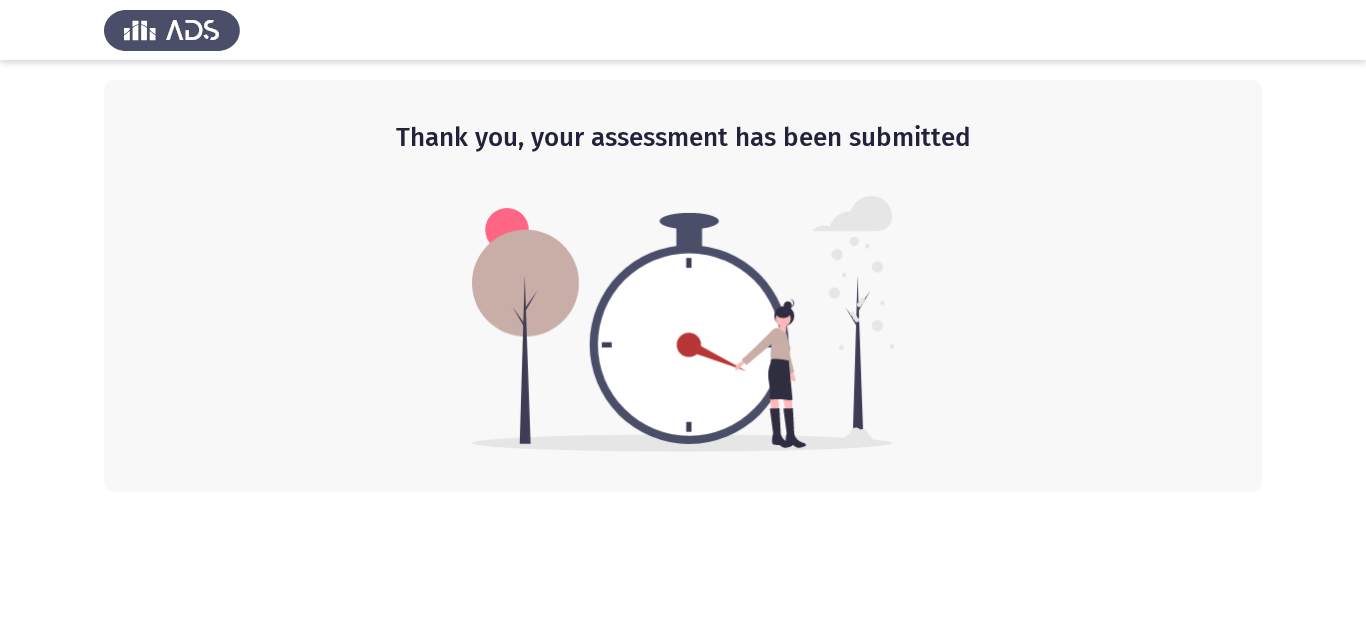 click on "Thank you, your assessment has been submitted" at bounding box center (683, 246) 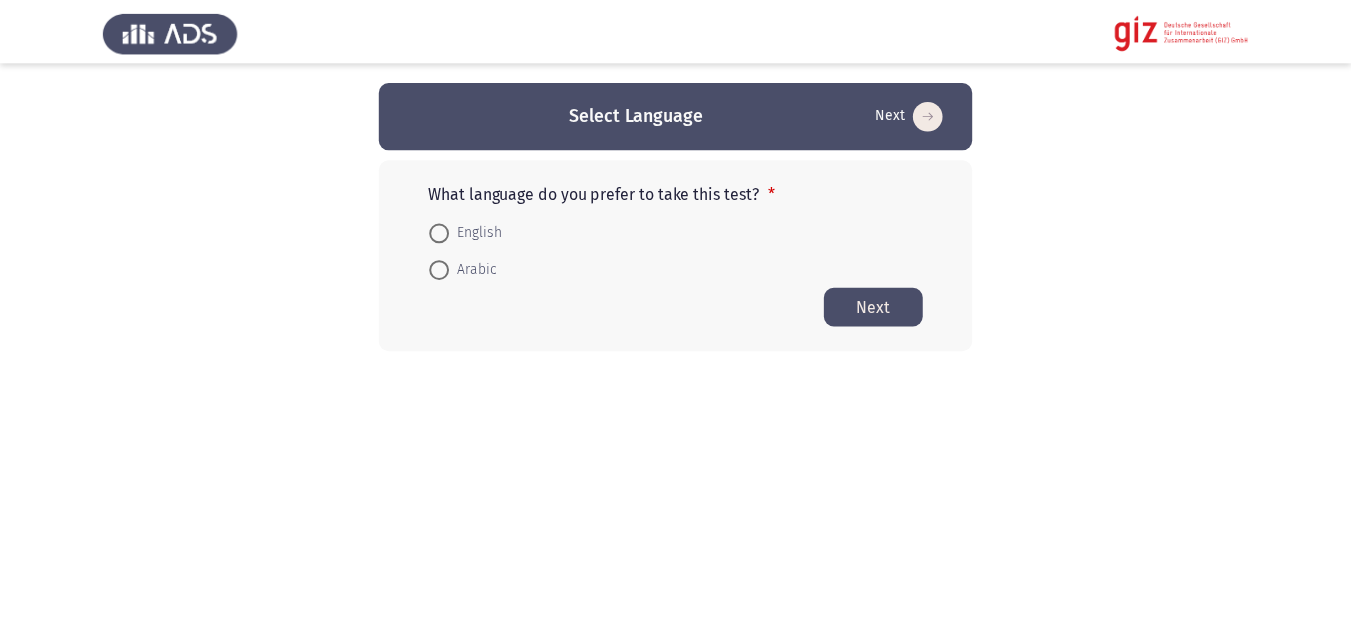 scroll, scrollTop: 0, scrollLeft: 0, axis: both 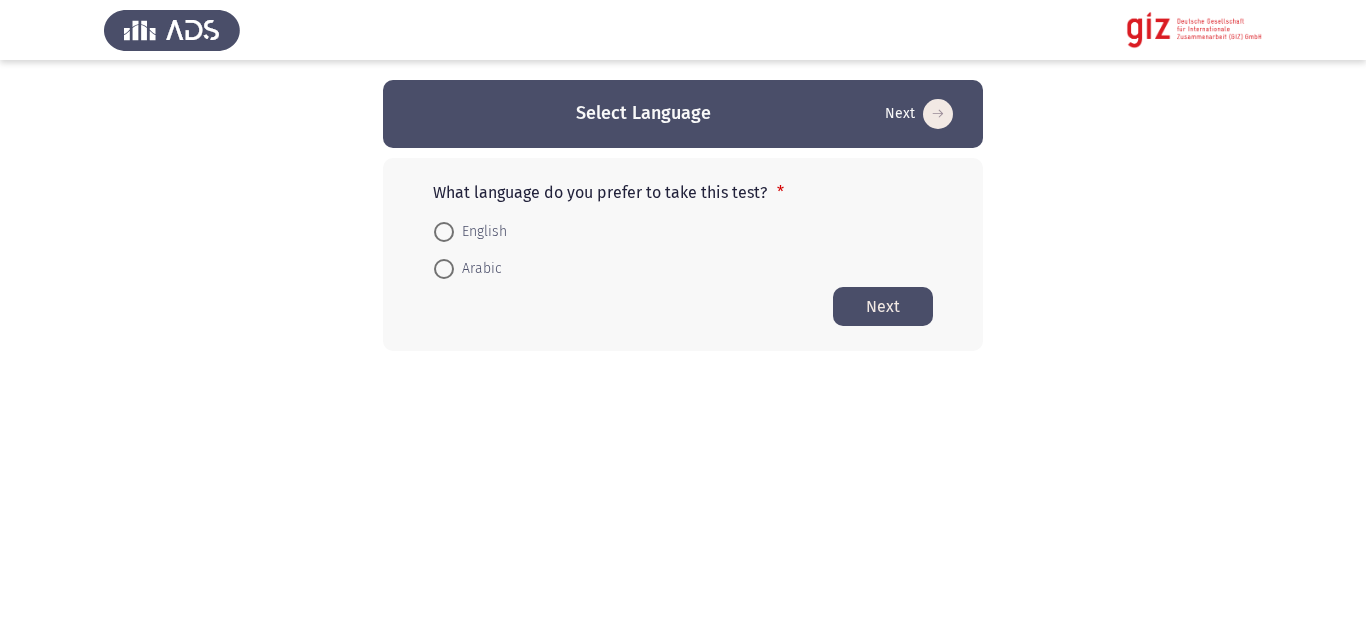 click on "Arabic" at bounding box center (478, 269) 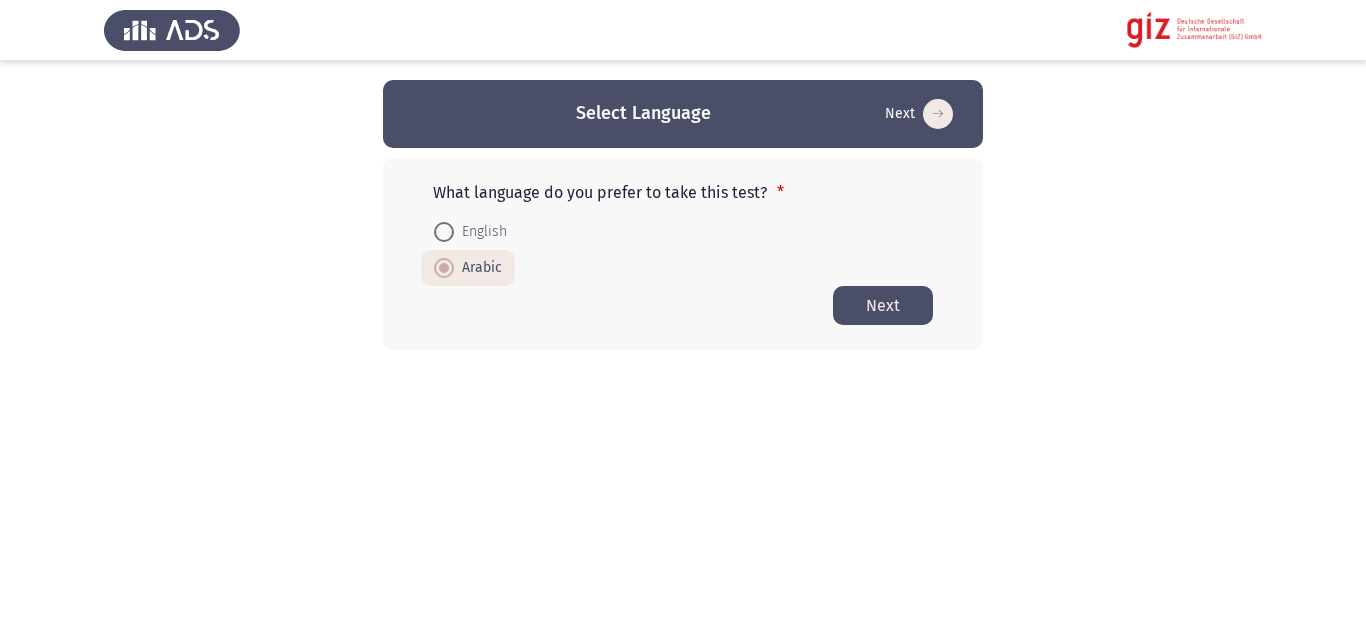 click on "Next" 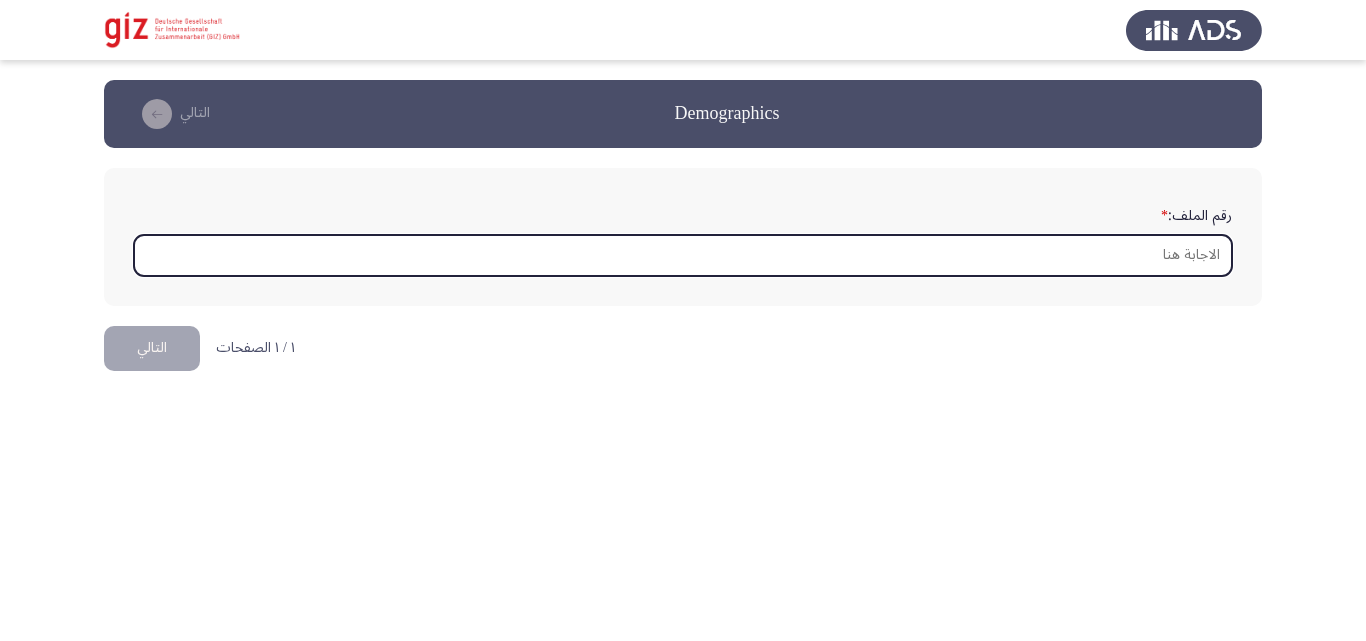 click on "رقم الملف:    *" at bounding box center [683, 255] 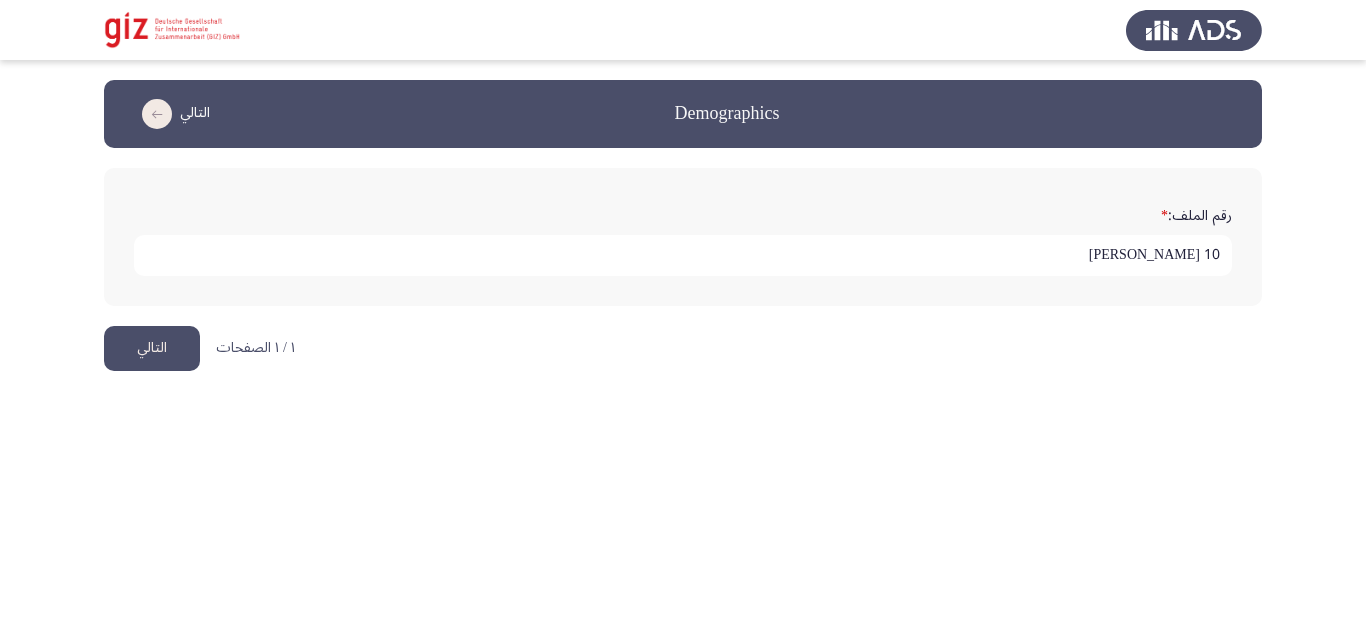 type on "10 [PERSON_NAME]" 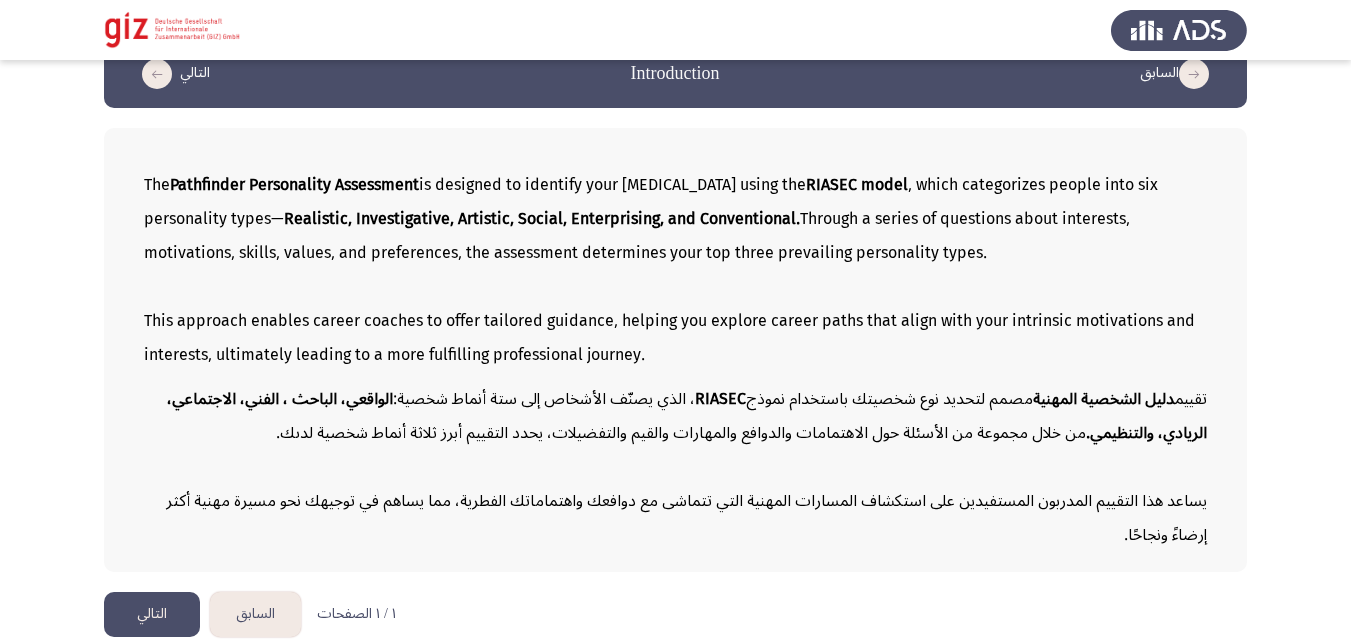 scroll, scrollTop: 56, scrollLeft: 0, axis: vertical 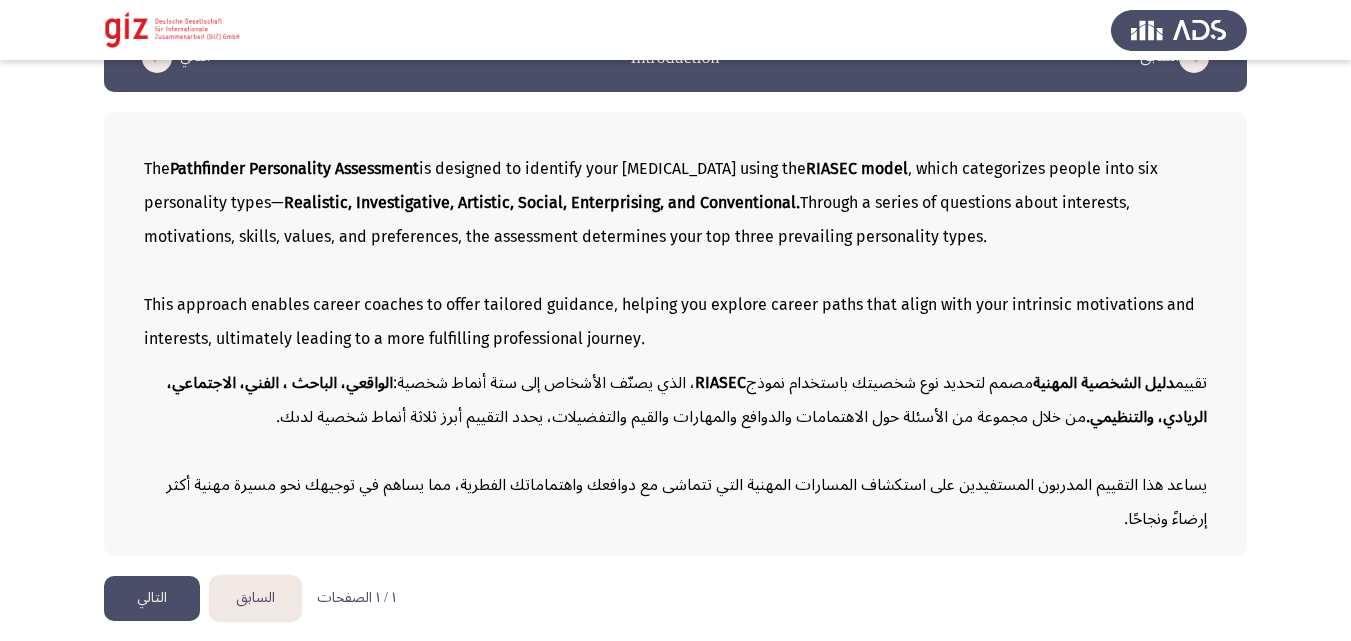 click on "التالي" 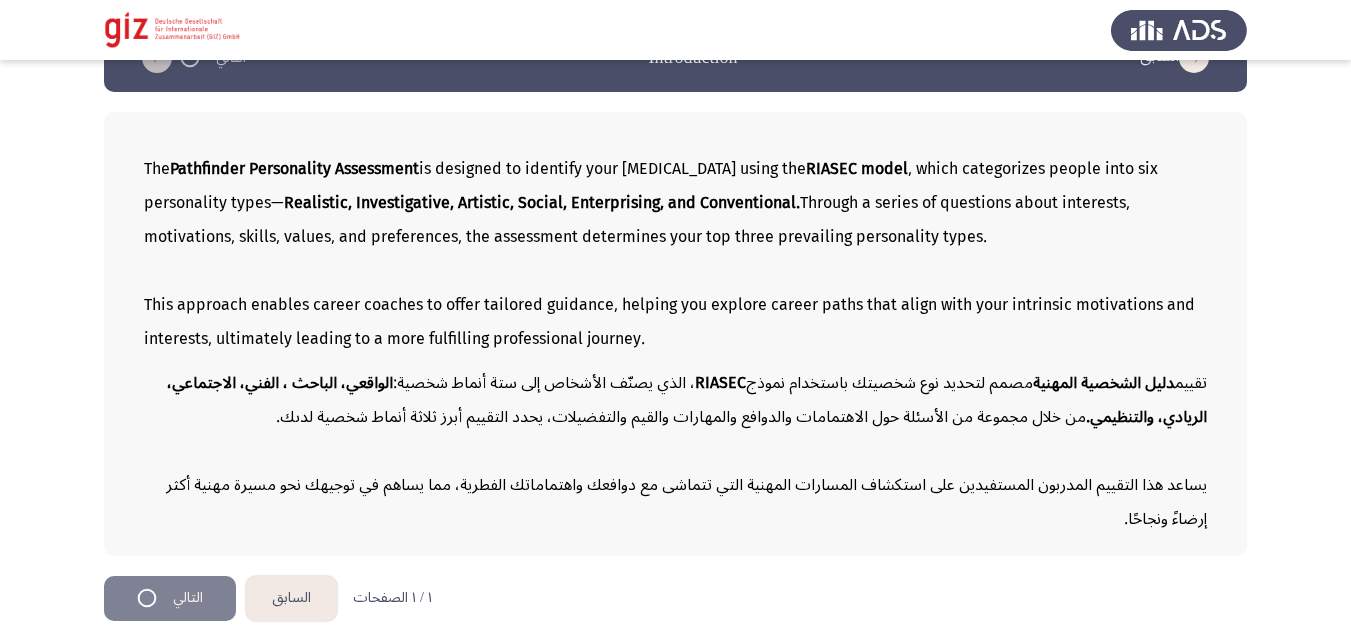 scroll, scrollTop: 0, scrollLeft: 0, axis: both 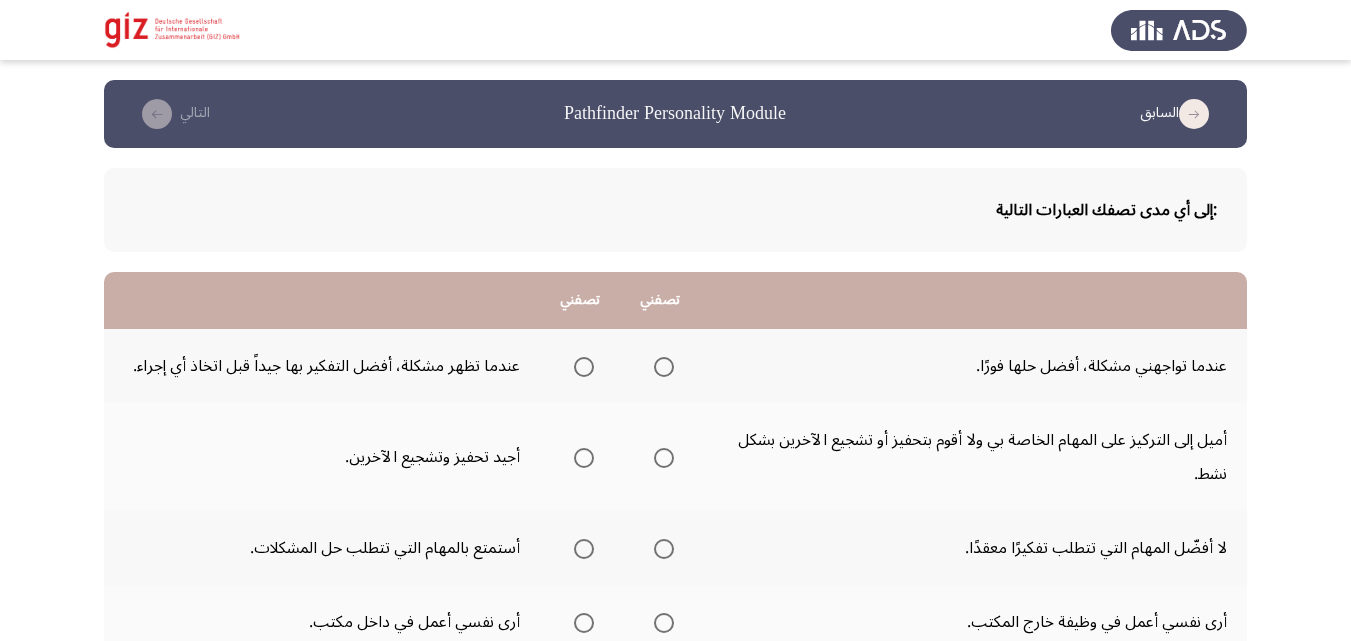click 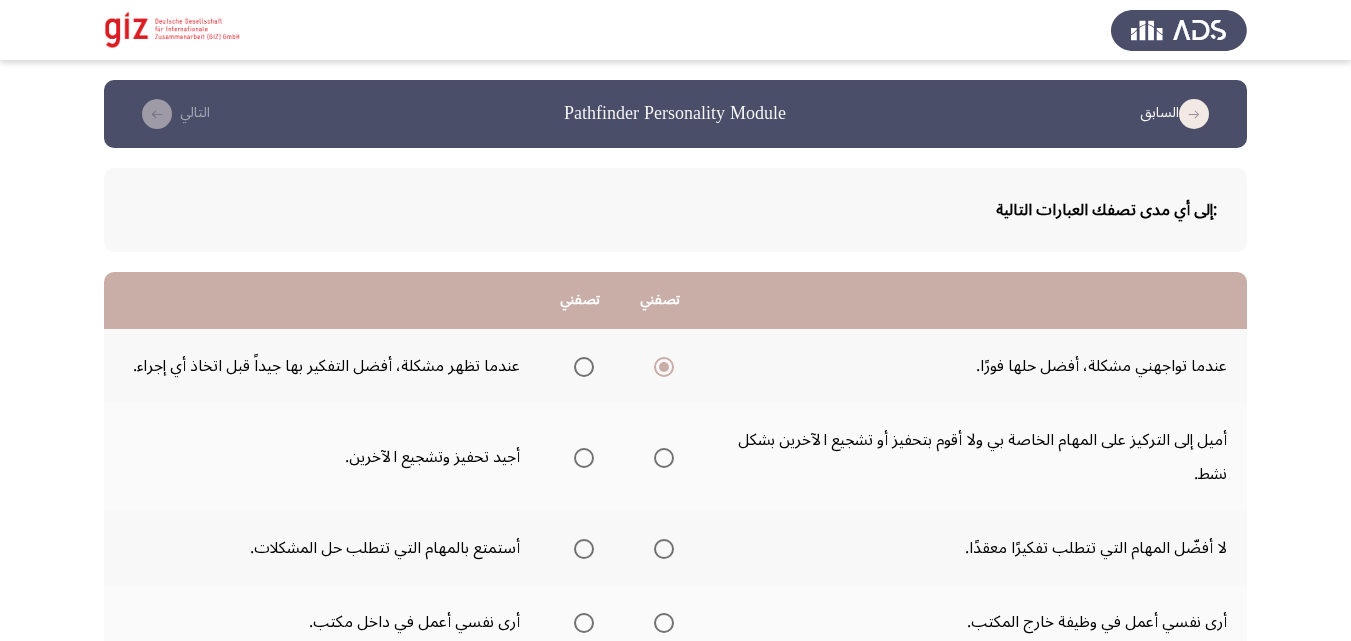 click at bounding box center (584, 367) 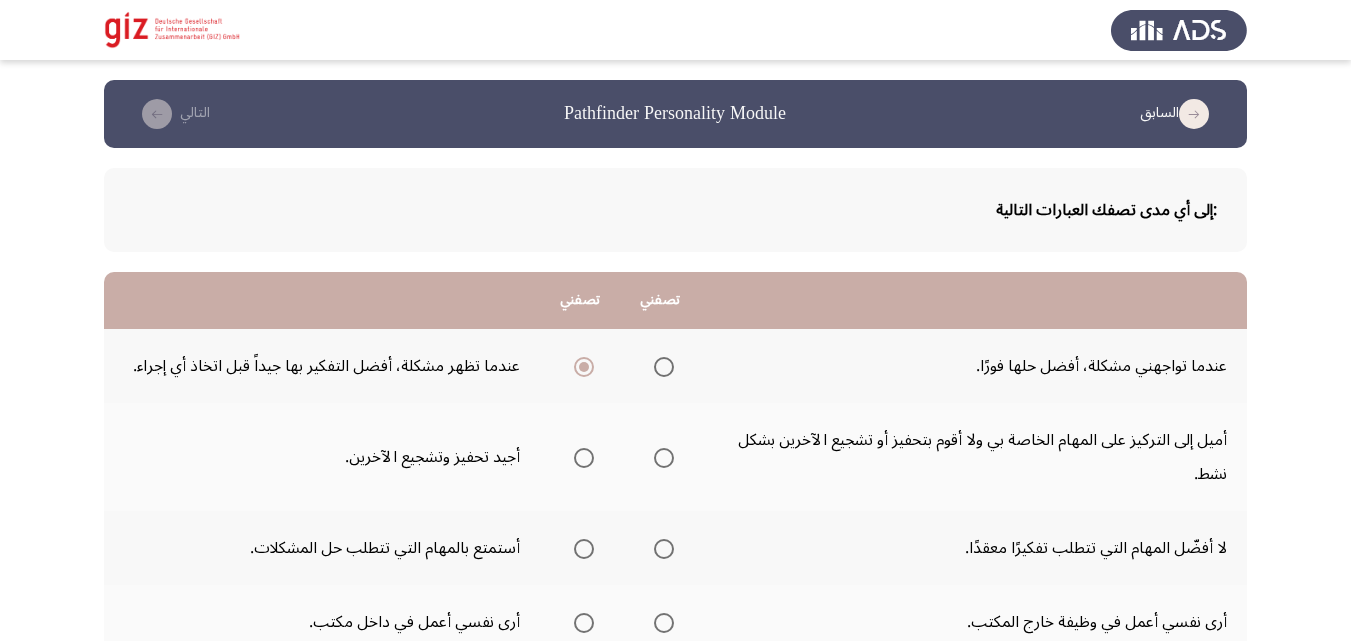 click at bounding box center (664, 458) 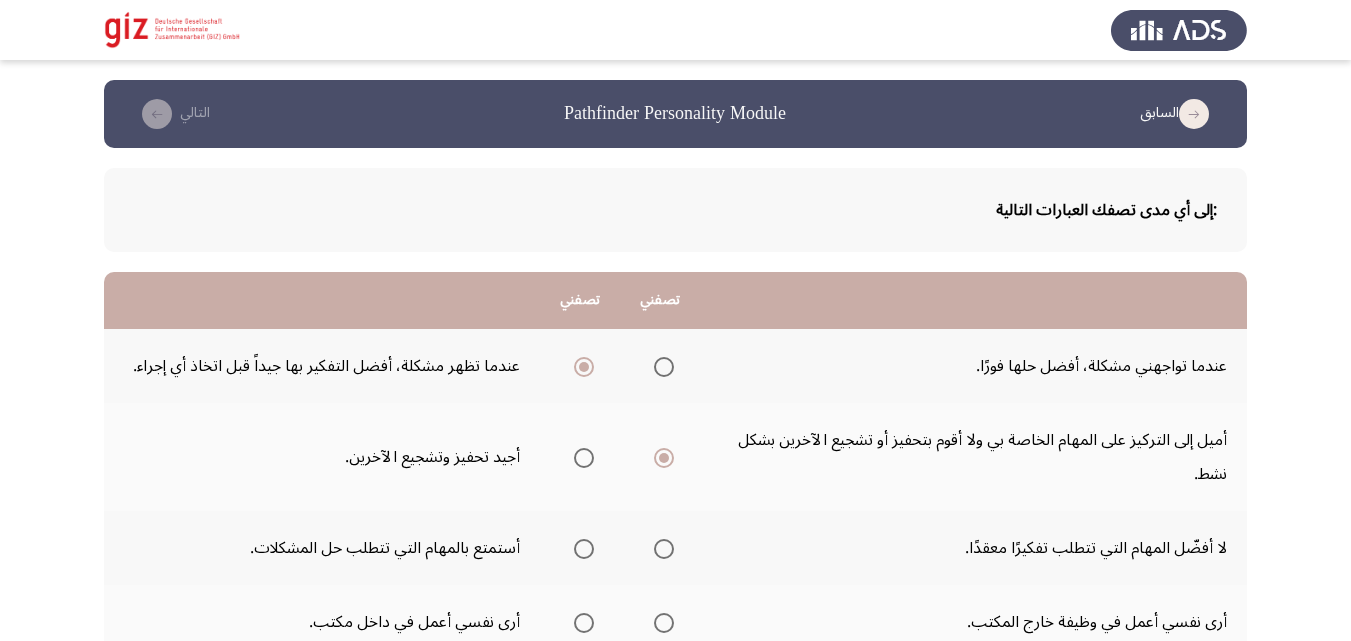 click at bounding box center (584, 549) 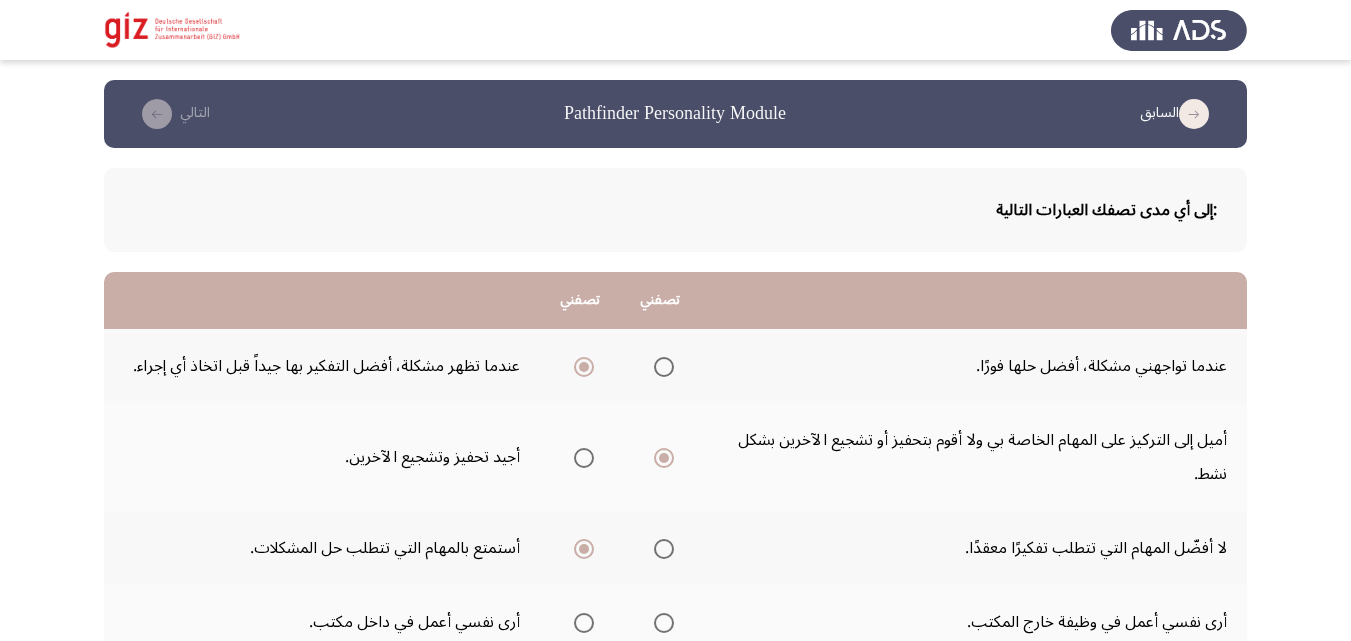 click at bounding box center (664, 623) 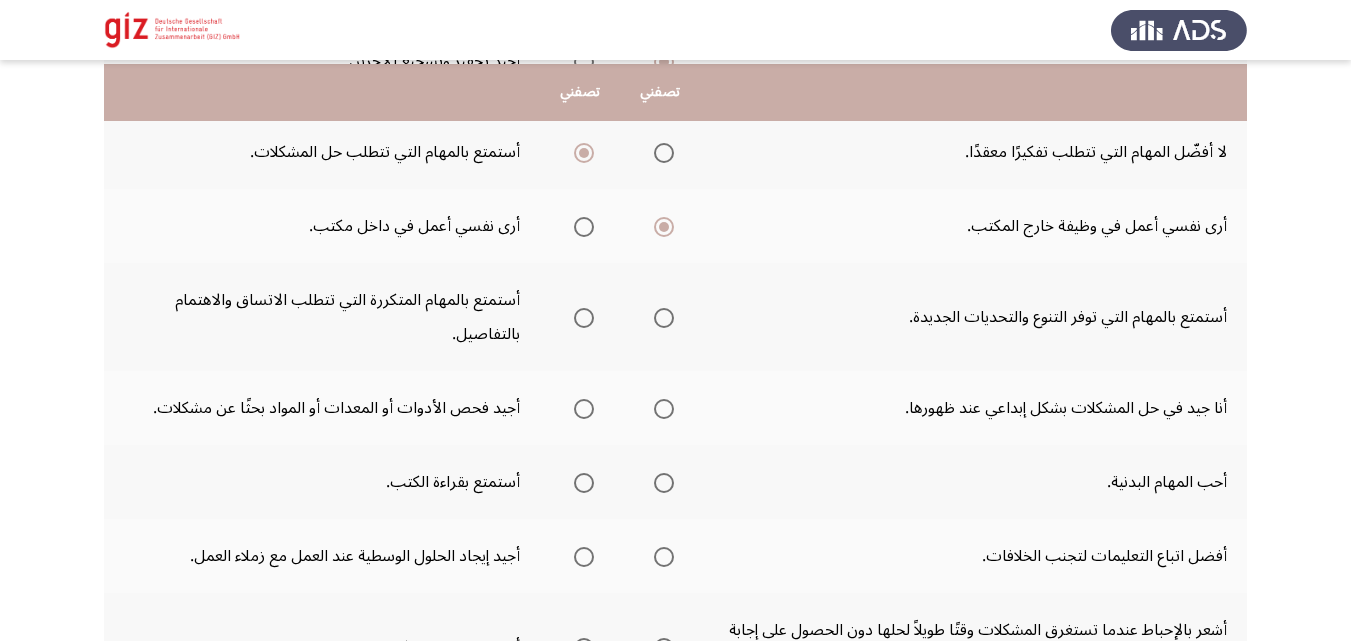 scroll, scrollTop: 400, scrollLeft: 0, axis: vertical 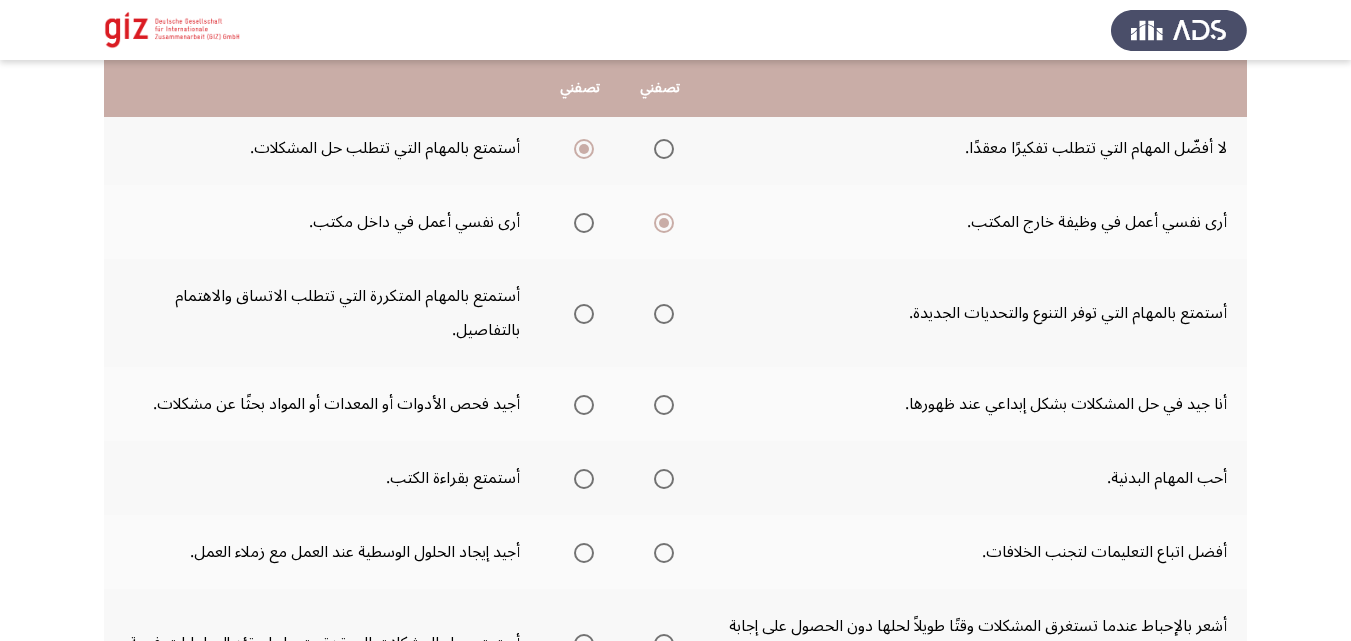 click at bounding box center [660, 405] 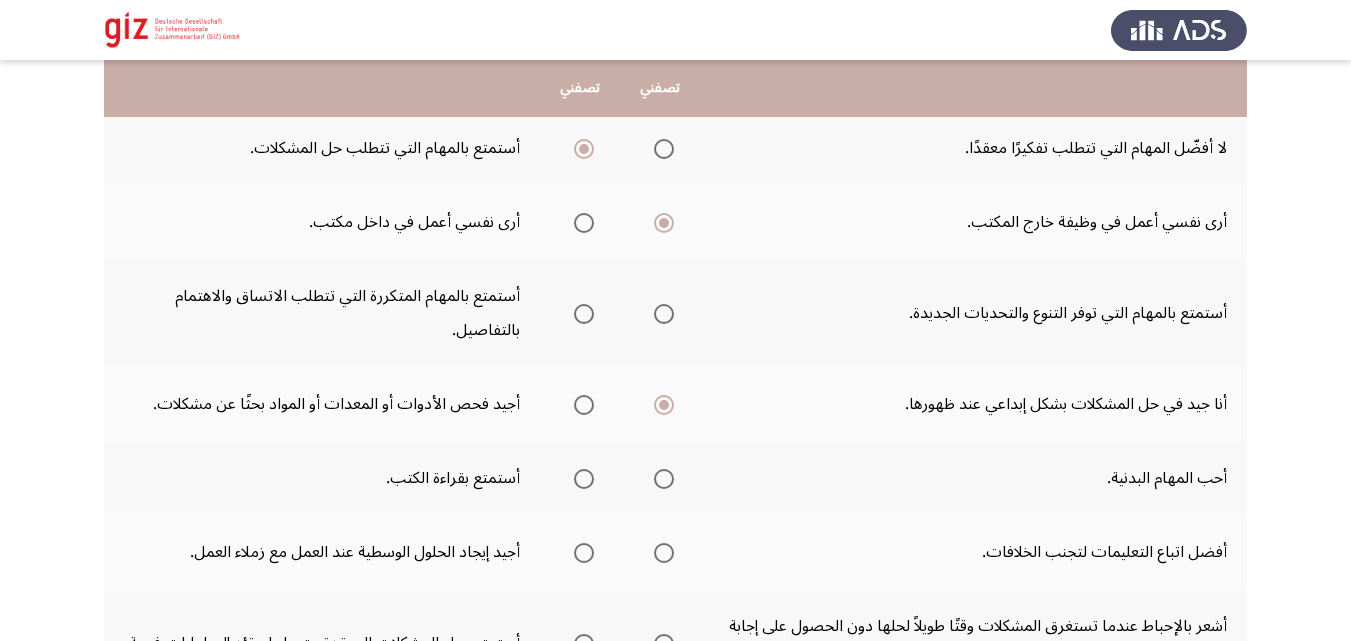 click at bounding box center [584, 479] 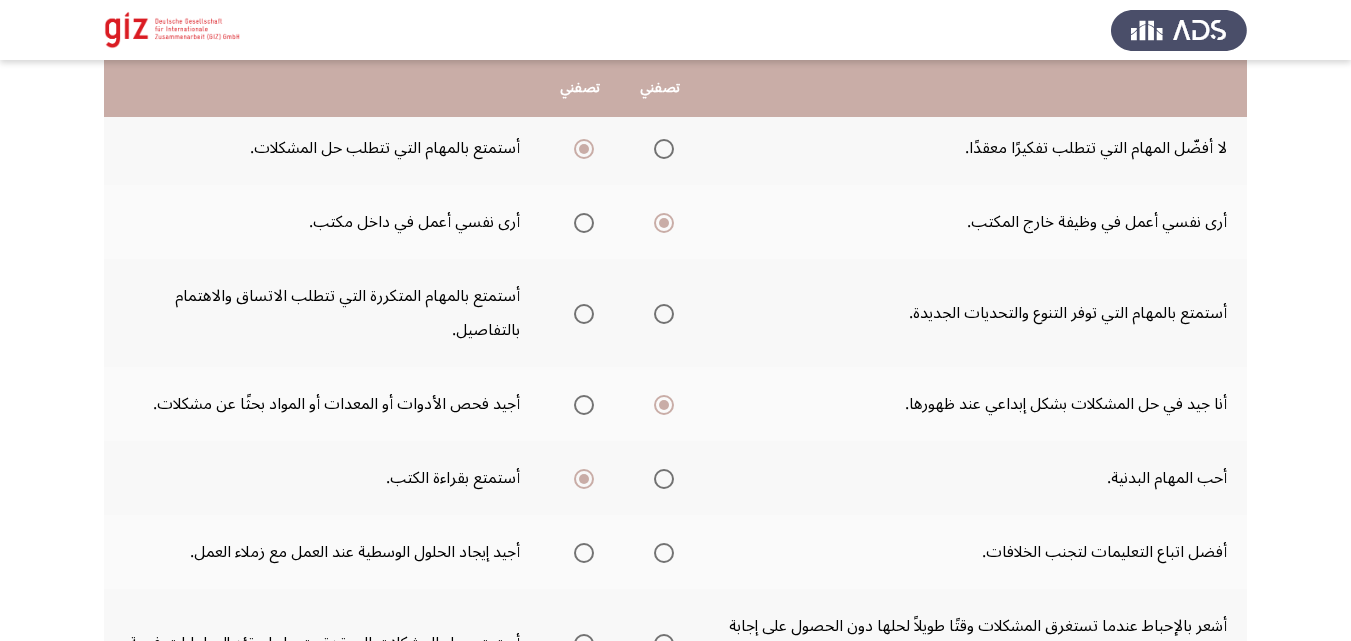 click 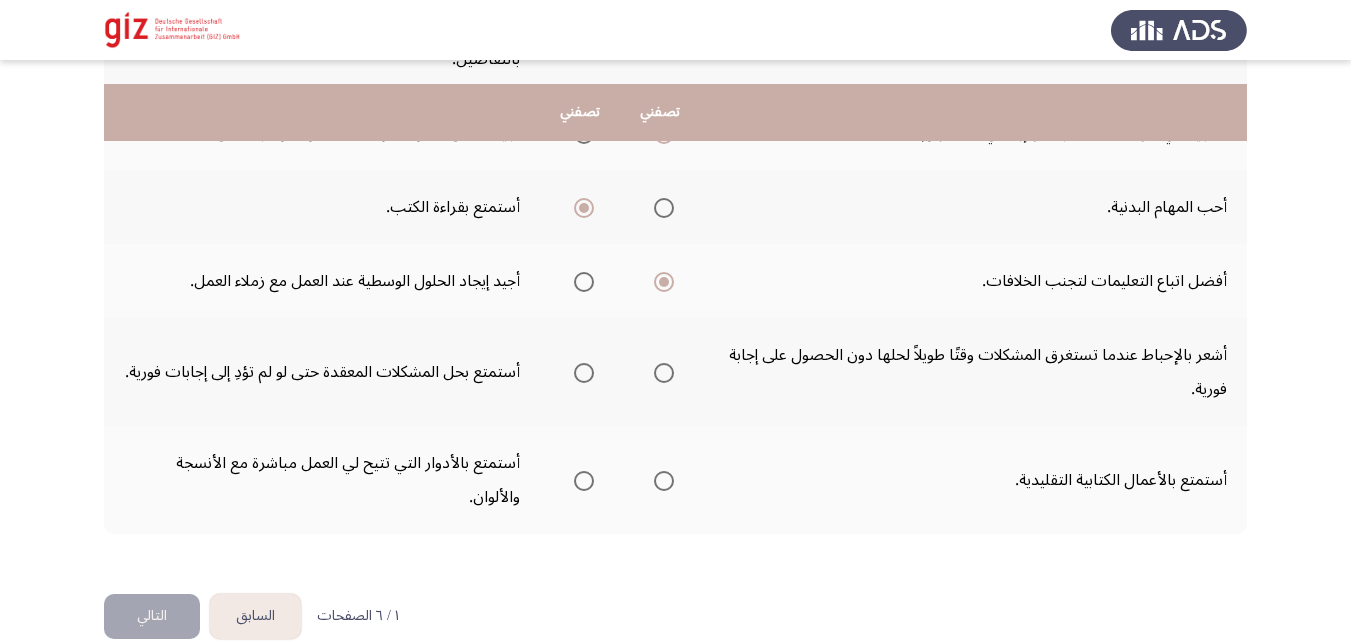 scroll, scrollTop: 704, scrollLeft: 0, axis: vertical 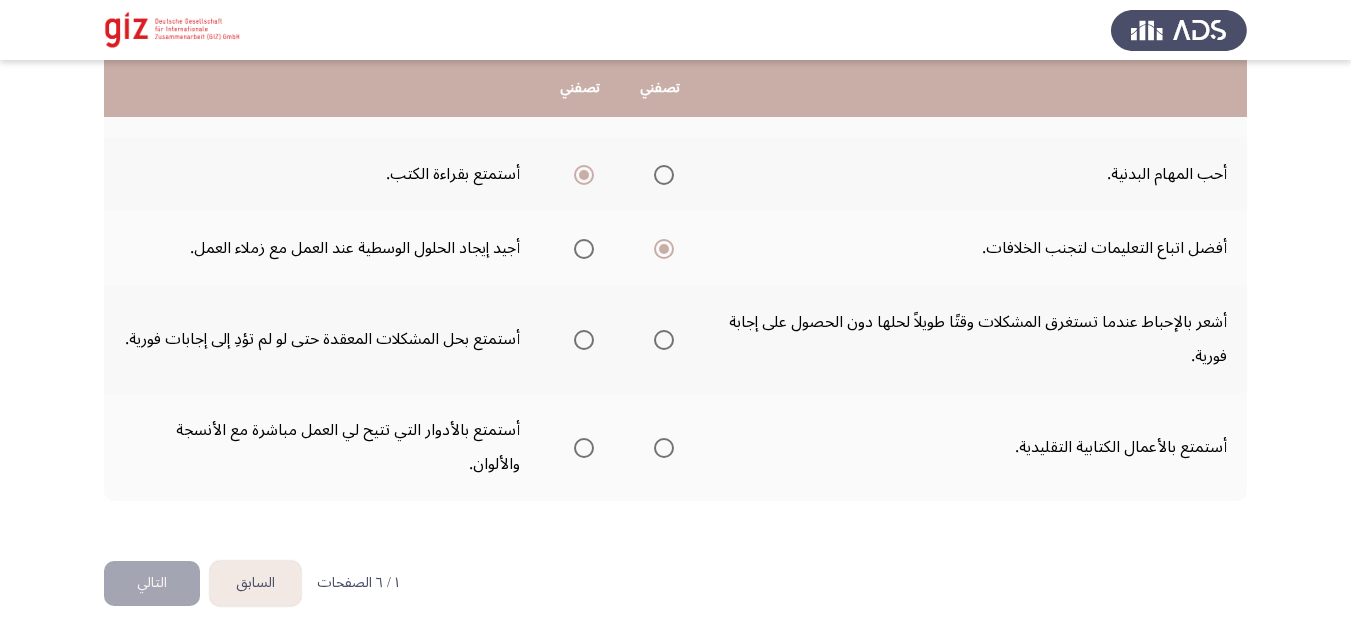 click on "السابق   Pathfinder Personality Module   التالي  :إلى أي مدى تصفك العبارات التالية  تصفني   تصفني  عندما تواجهني مشكلة، أفضل حلها فورًا.      عندما تظهر مشكلة، أفضل التفكير بها جيداً قبل اتخاذ أي إجراء.  أميل إلى التركيز على المهام الخاصة بي ولا أقوم بتحفيز أو تشجيع الآخرين بشكل نشط.      أجيد تحفيز وتشجيع الآخرين.  لا أفضّل المهام التي تتطلب تفكيرًا معقدًا.      أستمتع بالمهام التي تتطلب حل المشكلات.  أرى نفسي أعمل في وظيفة خارج المكتب.      أرى نفسي أعمل في داخل مكتب.  أستمتع بالمهام التي توفر التنوع والتحديات الجديدة.     أنا جيد في حل المشكلات بشكل إبداعي عند ظهورها." at bounding box center [675, -32] 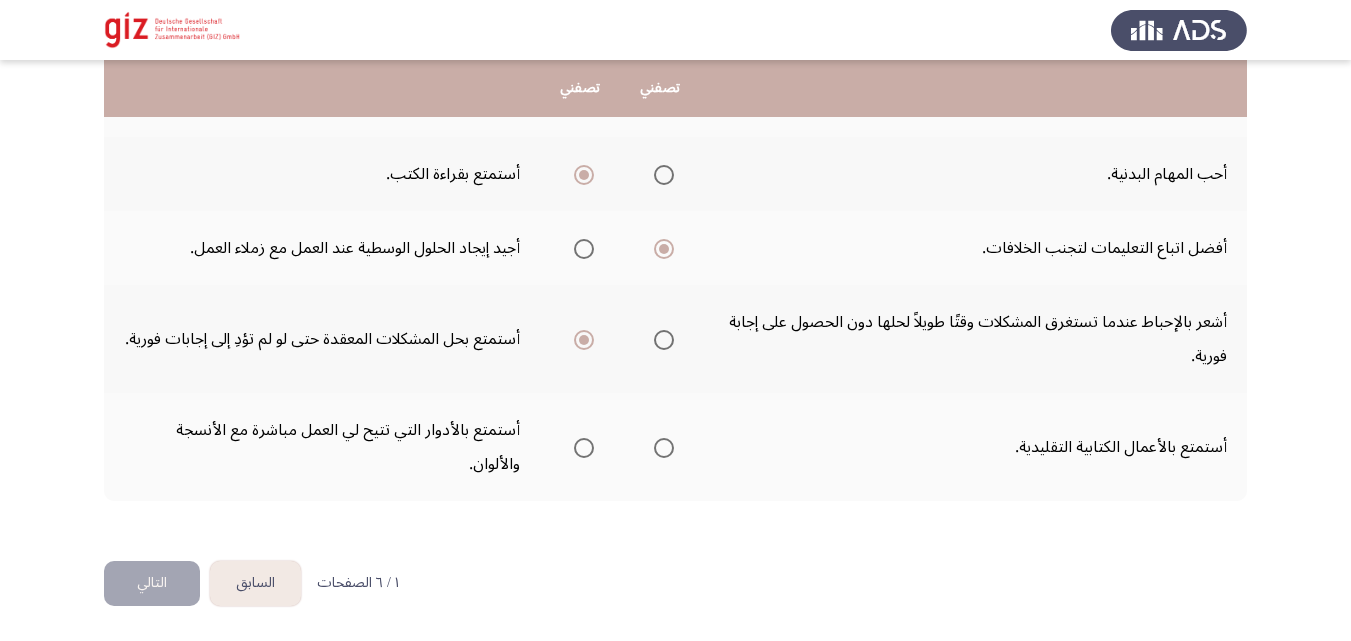 click at bounding box center [584, 448] 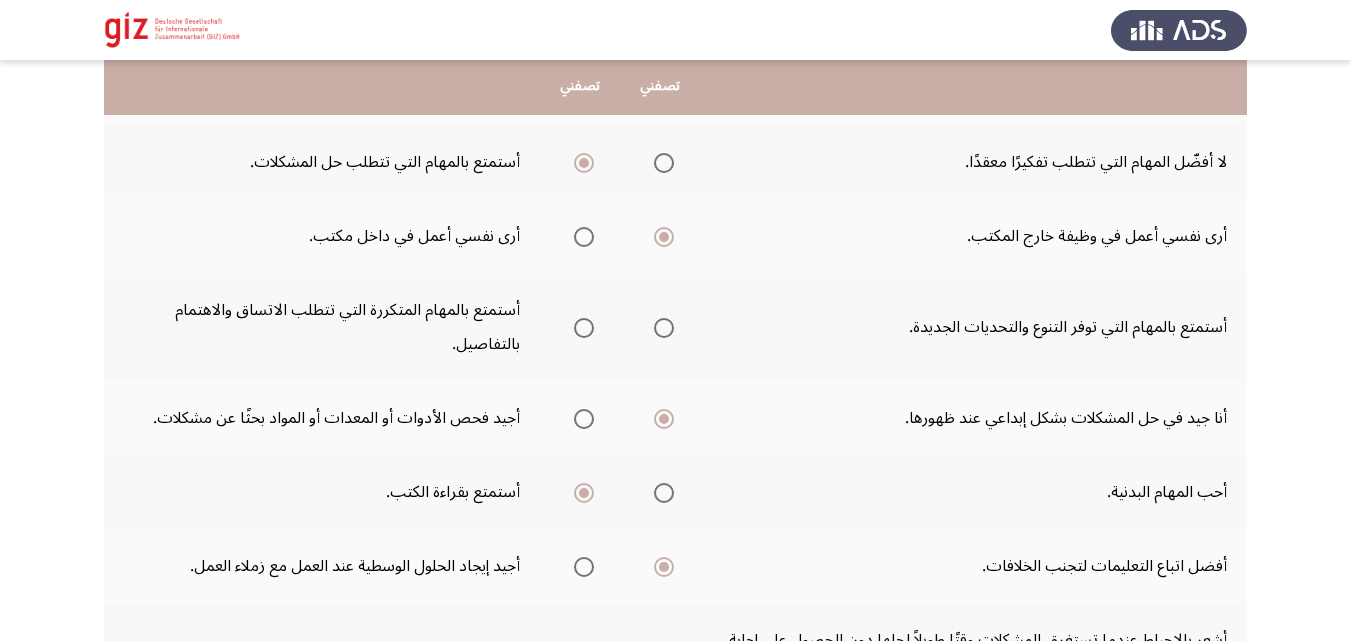 scroll, scrollTop: 384, scrollLeft: 0, axis: vertical 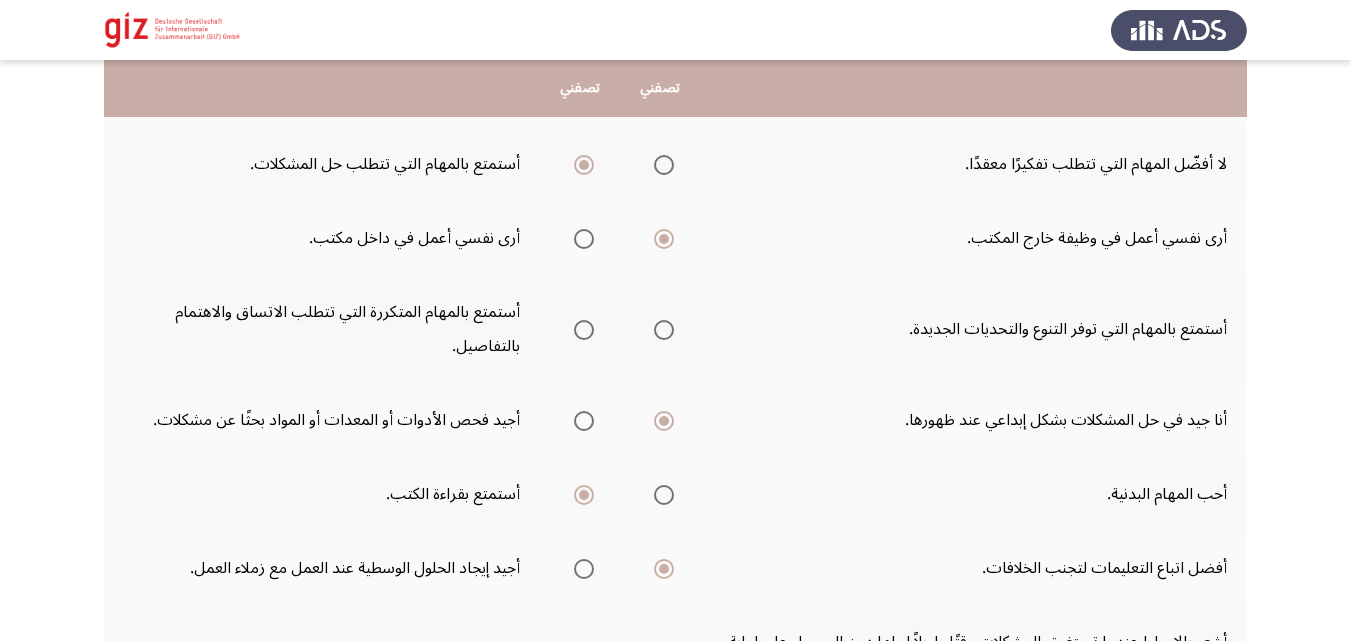 drag, startPoint x: 586, startPoint y: 460, endPoint x: 592, endPoint y: 419, distance: 41.4367 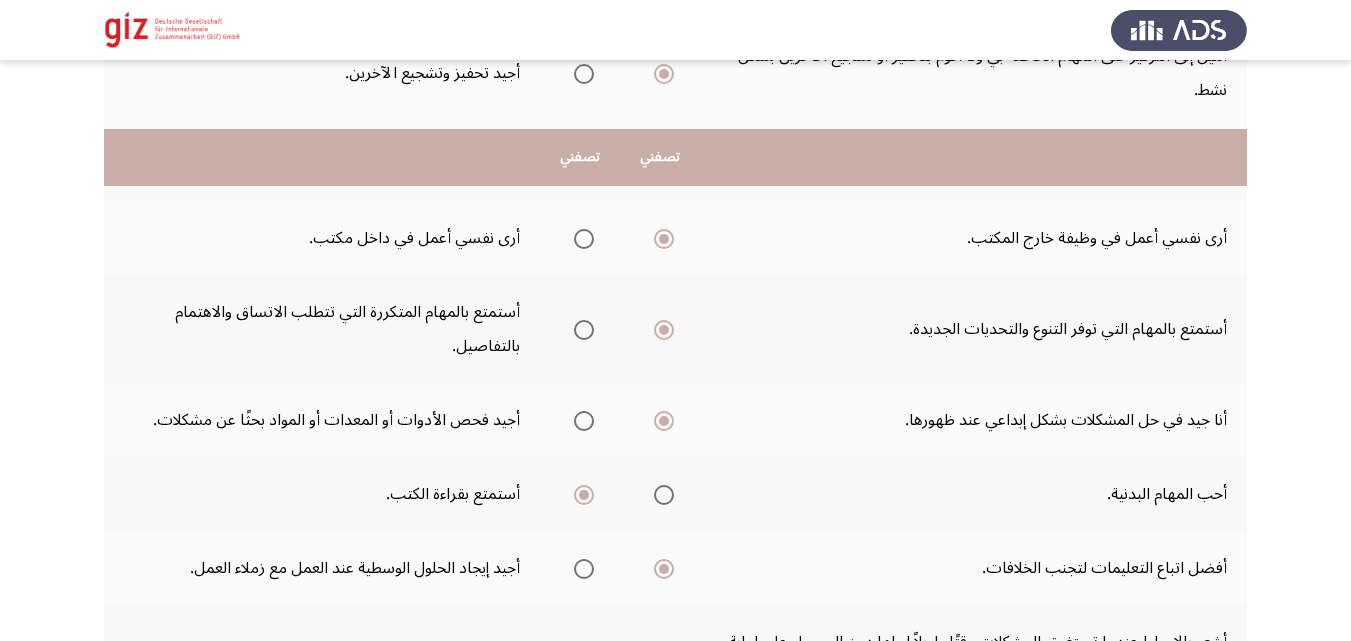 scroll, scrollTop: 704, scrollLeft: 0, axis: vertical 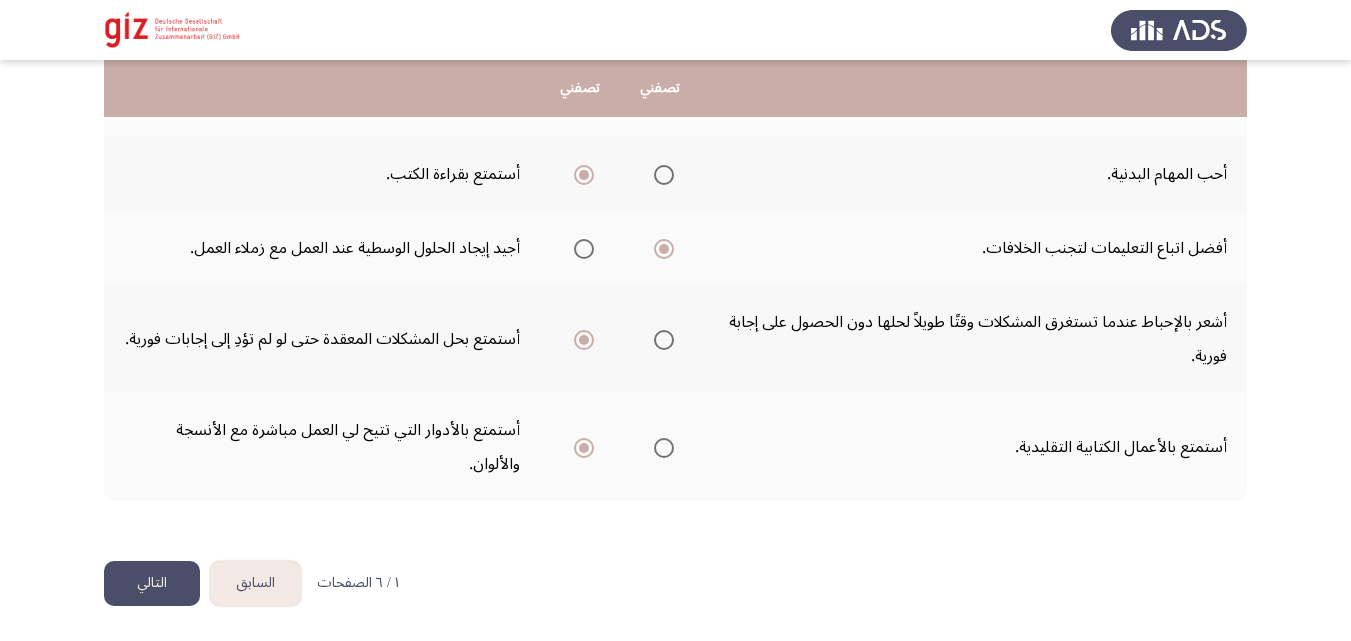 click on "السابق   Pathfinder Personality Module   التالي  :إلى أي مدى تصفك العبارات التالية  تصفني   تصفني  عندما تواجهني مشكلة، أفضل حلها فورًا.      عندما تظهر مشكلة، أفضل التفكير بها جيداً قبل اتخاذ أي إجراء.  أميل إلى التركيز على المهام الخاصة بي ولا أقوم بتحفيز أو تشجيع الآخرين بشكل نشط.      أجيد تحفيز وتشجيع الآخرين.  لا أفضّل المهام التي تتطلب تفكيرًا معقدًا.      أستمتع بالمهام التي تتطلب حل المشكلات.  أرى نفسي أعمل في وظيفة خارج المكتب.      أرى نفسي أعمل في داخل مكتب.  أستمتع بالمهام التي توفر التنوع والتحديات الجديدة.     أنا جيد في حل المشكلات بشكل إبداعي عند ظهورها." at bounding box center [675, -32] 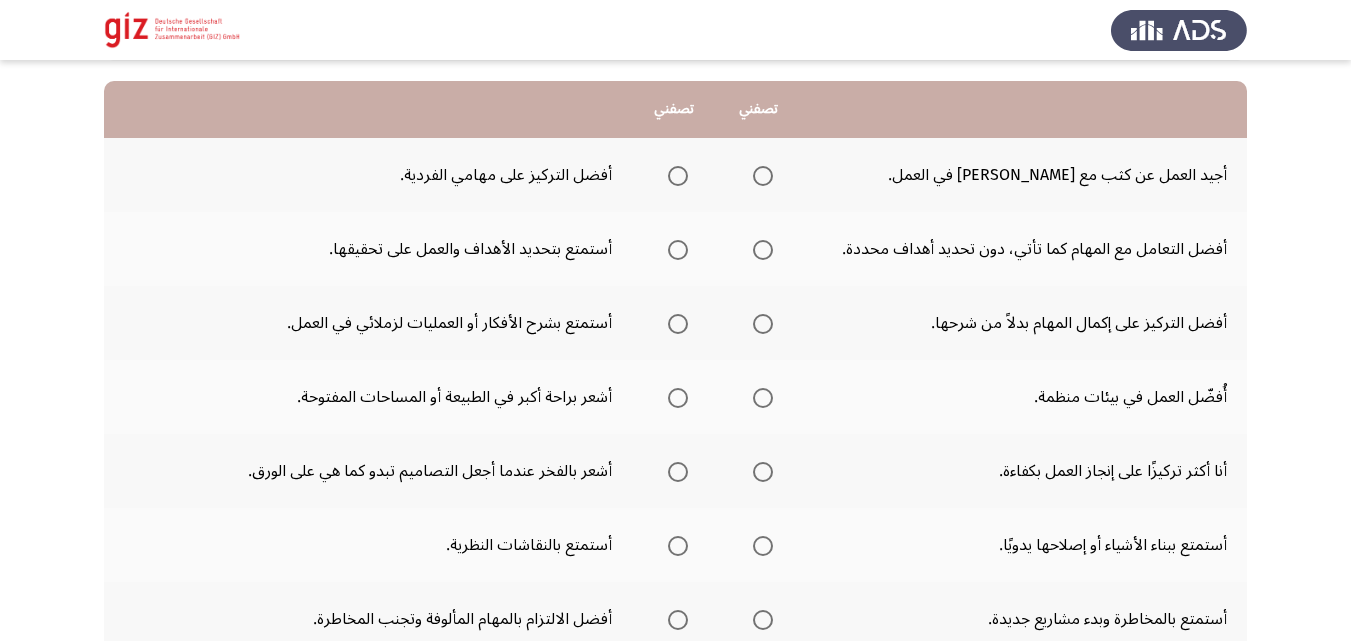 scroll, scrollTop: 200, scrollLeft: 0, axis: vertical 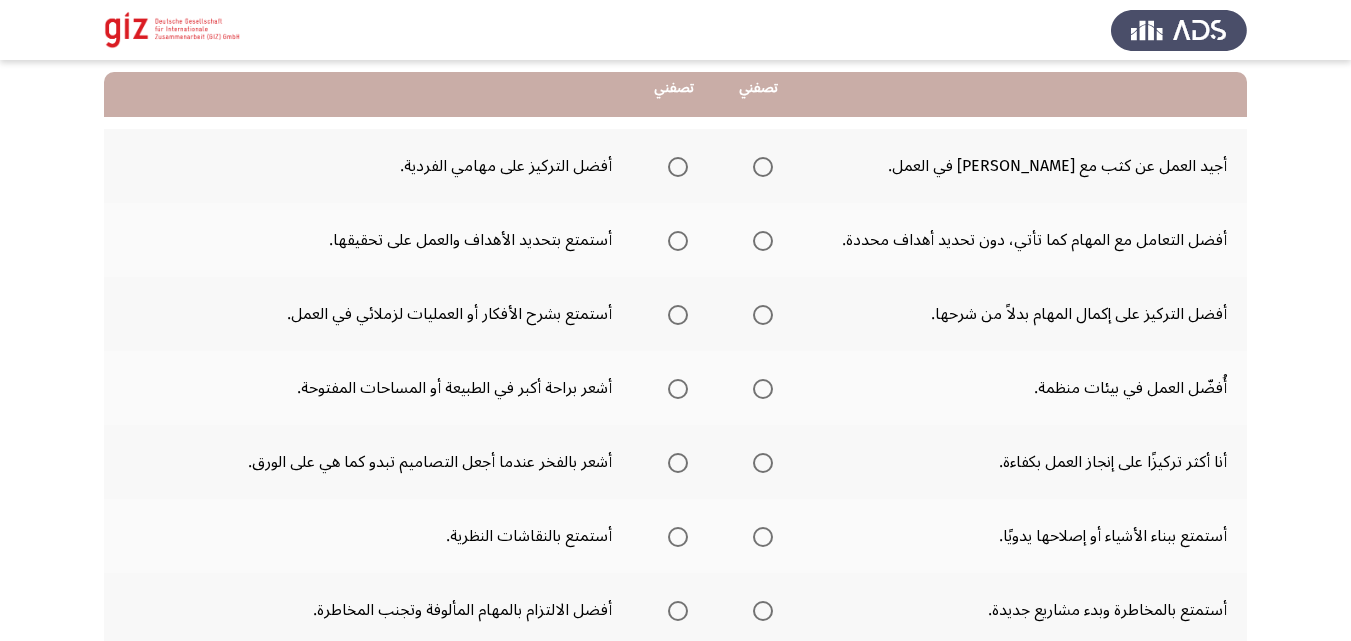click at bounding box center [763, 167] 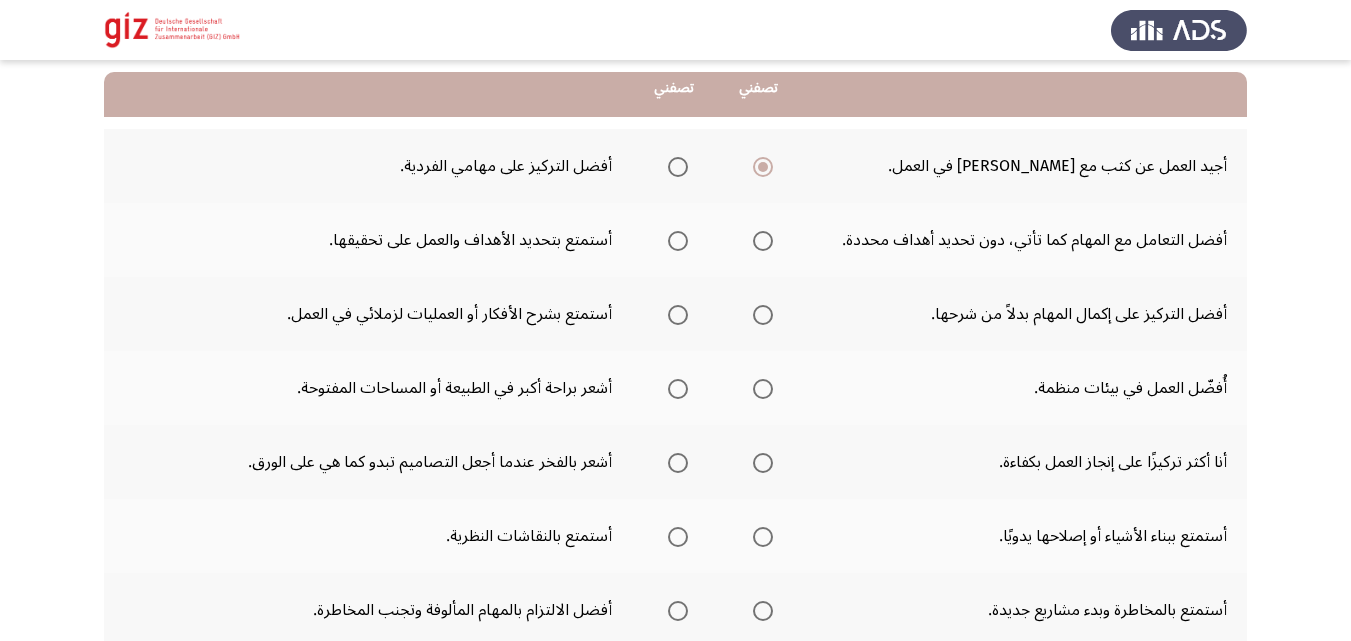 click at bounding box center (678, 241) 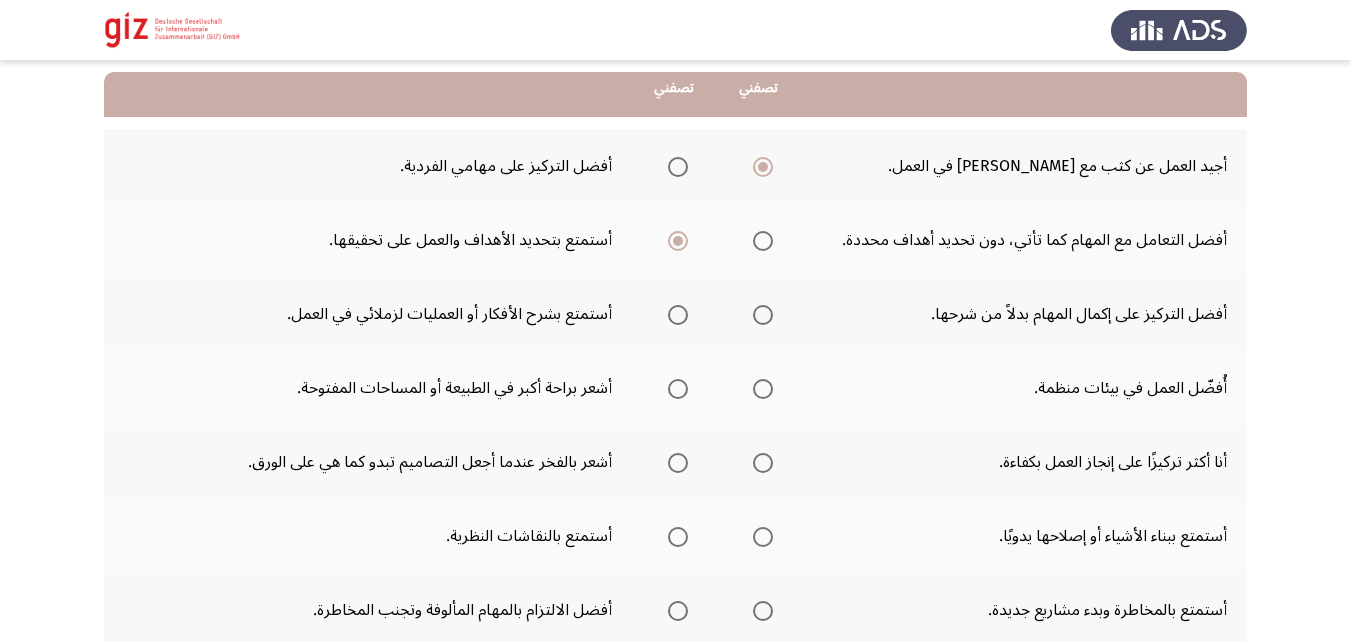 click at bounding box center (763, 315) 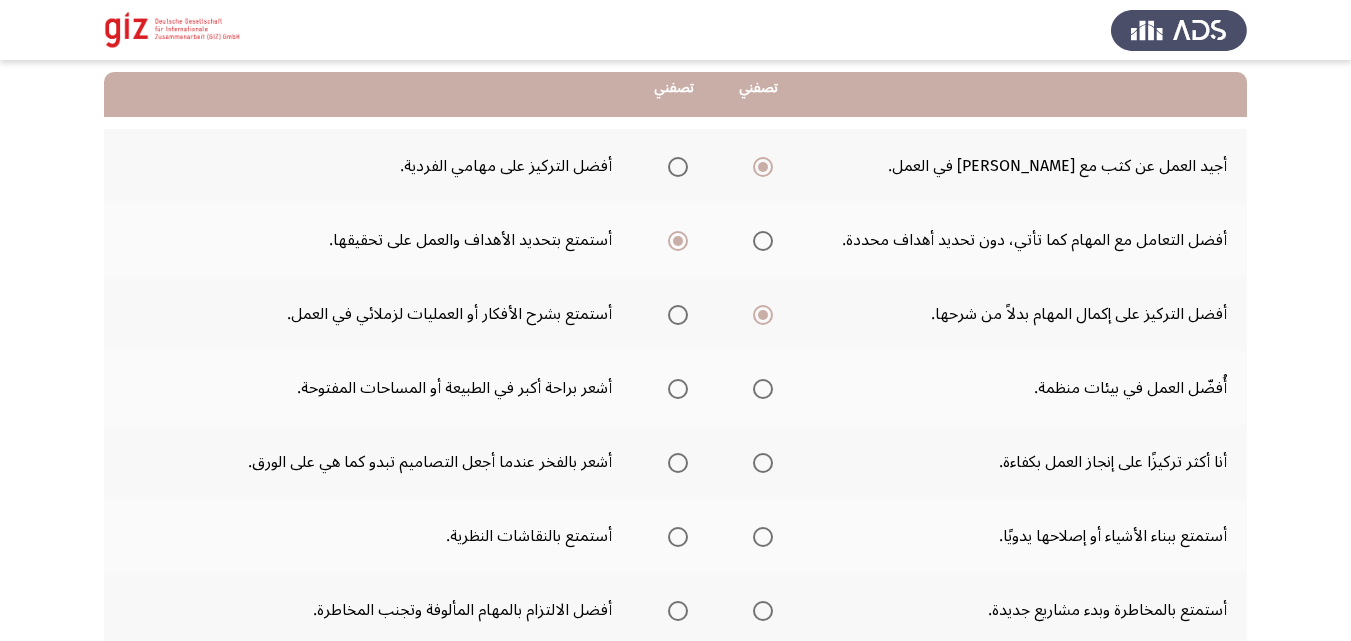 click 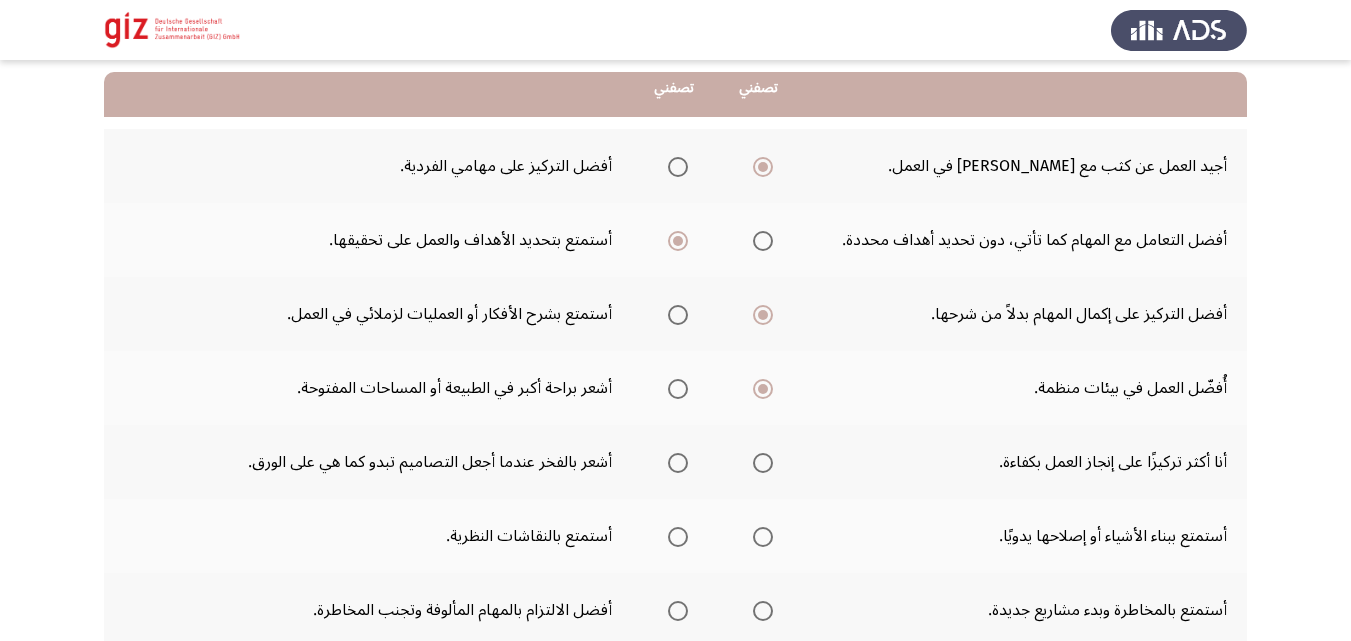 click at bounding box center (763, 463) 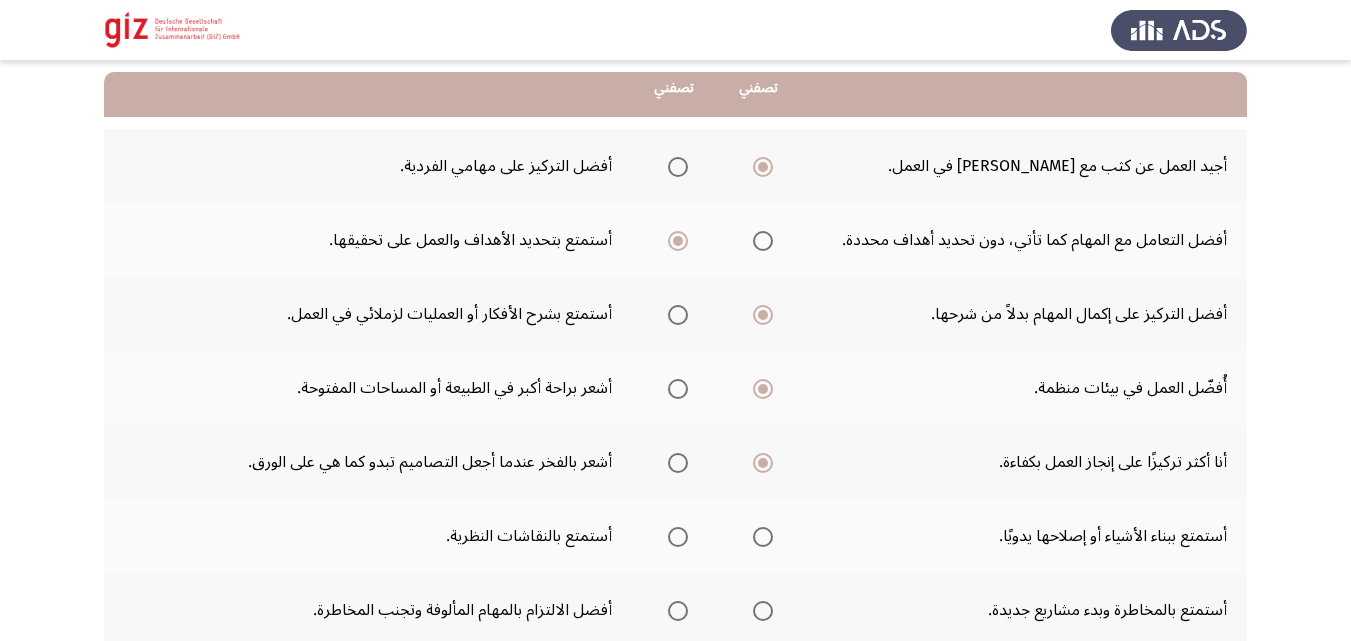 click at bounding box center [678, 537] 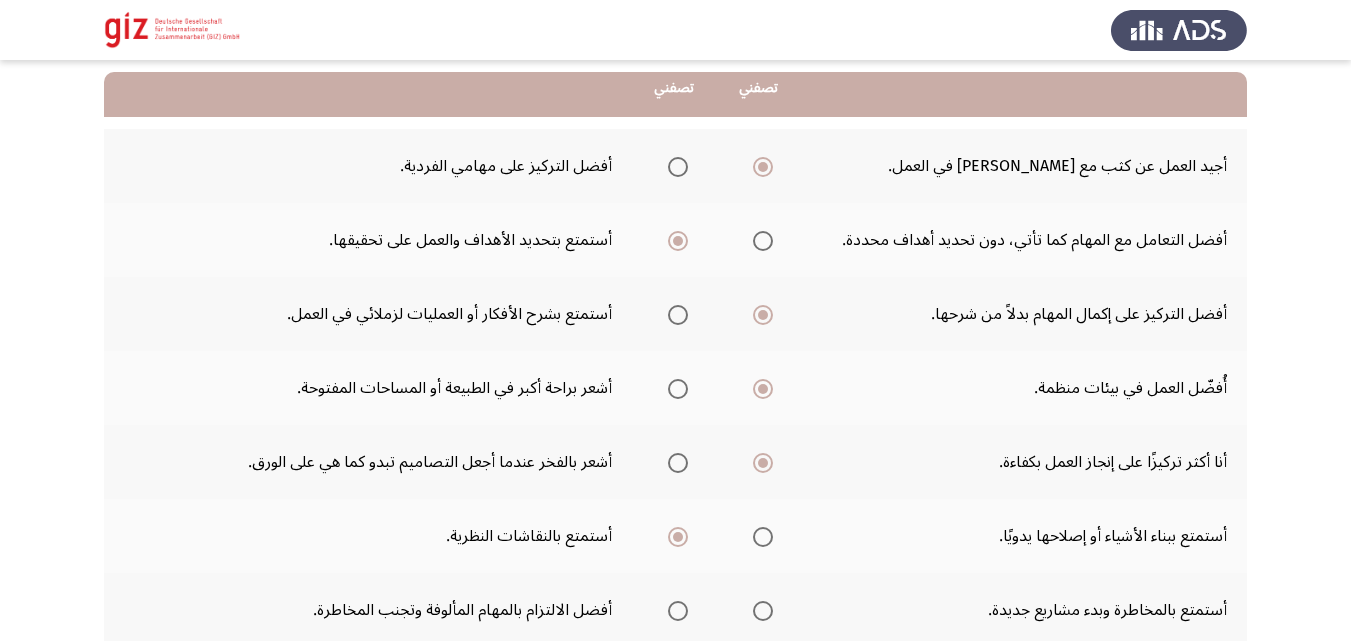 click 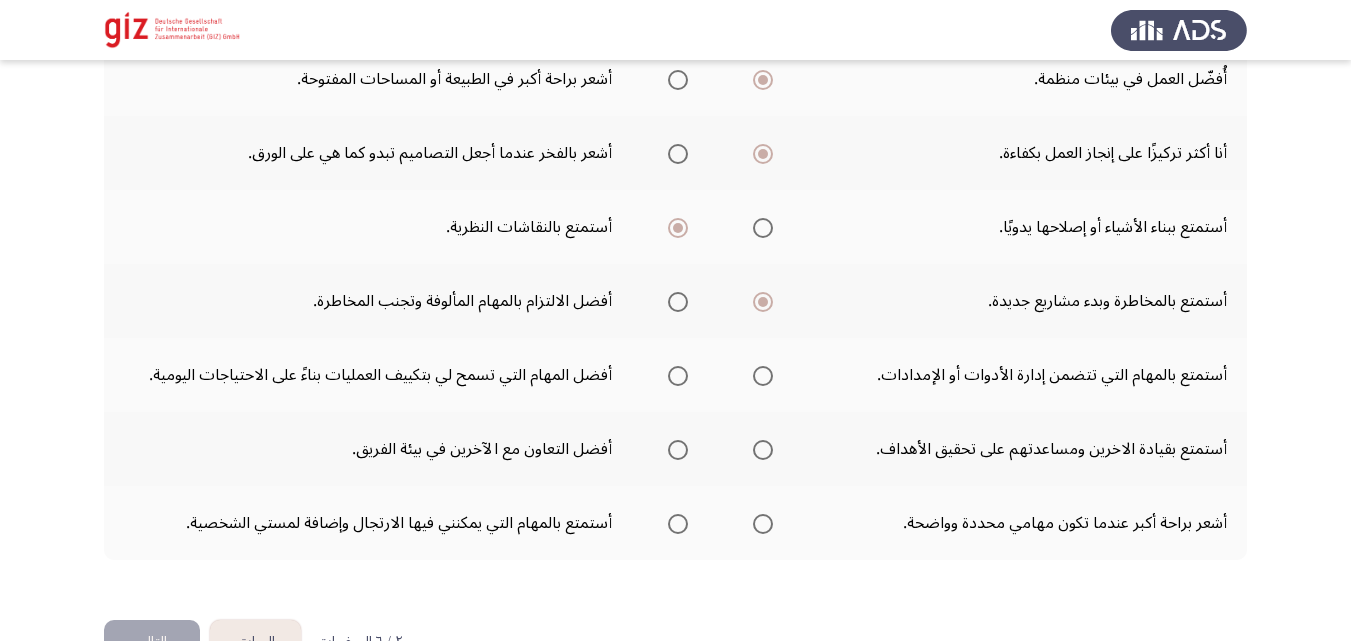 scroll, scrollTop: 568, scrollLeft: 0, axis: vertical 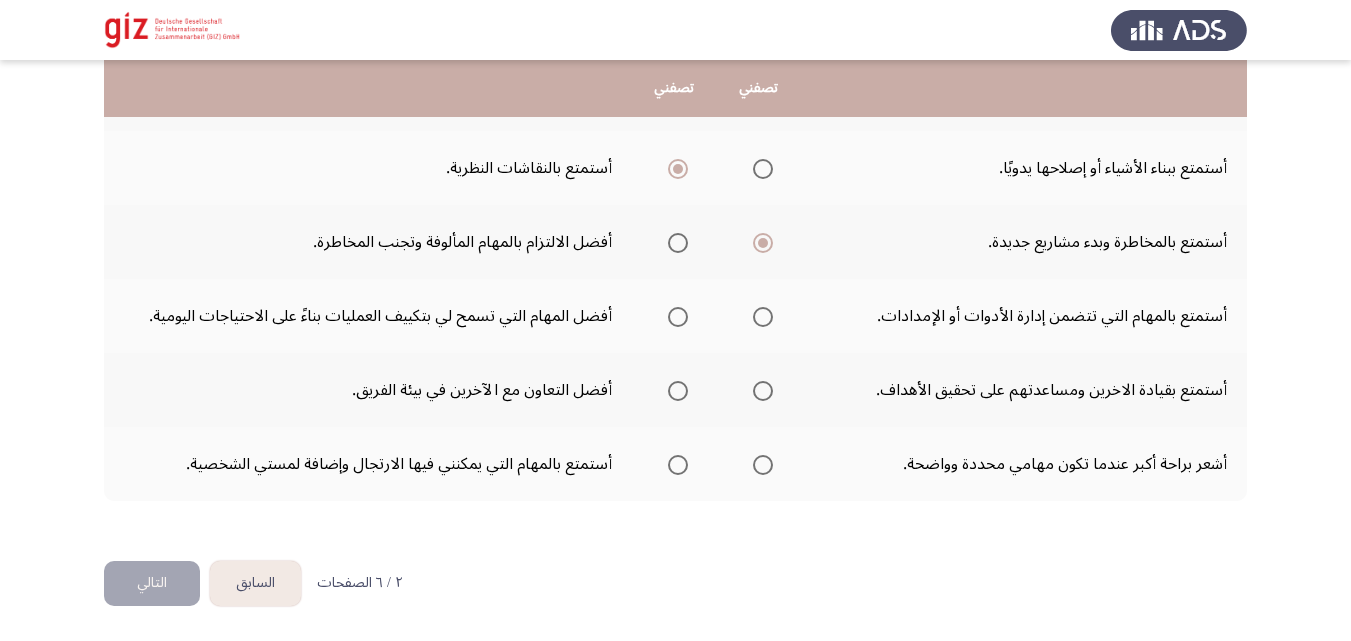 click at bounding box center [759, 317] 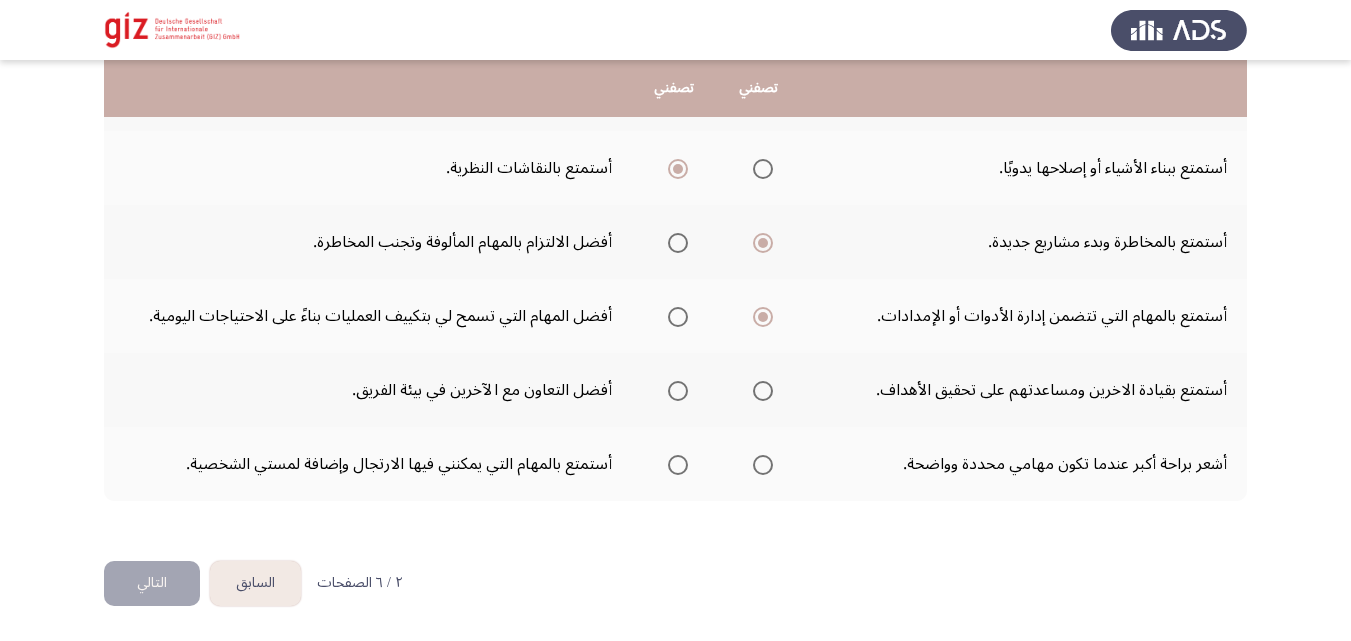 click at bounding box center (759, 391) 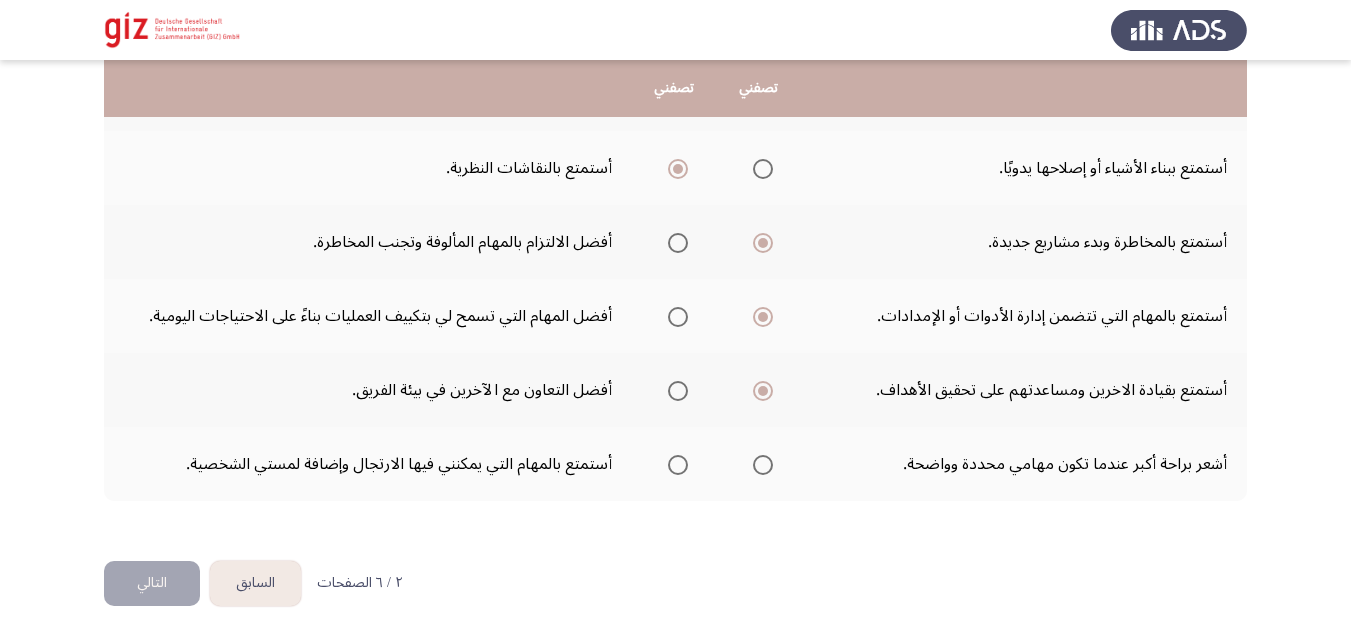 click at bounding box center (759, 465) 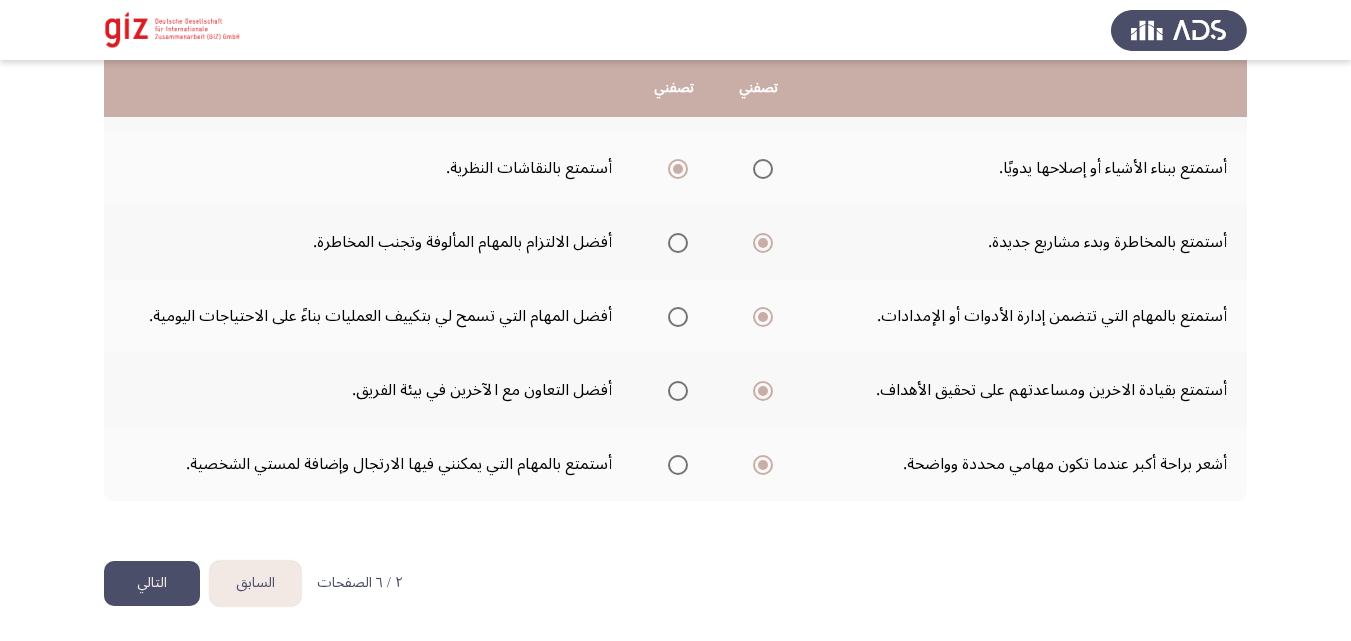 click on "التالي" 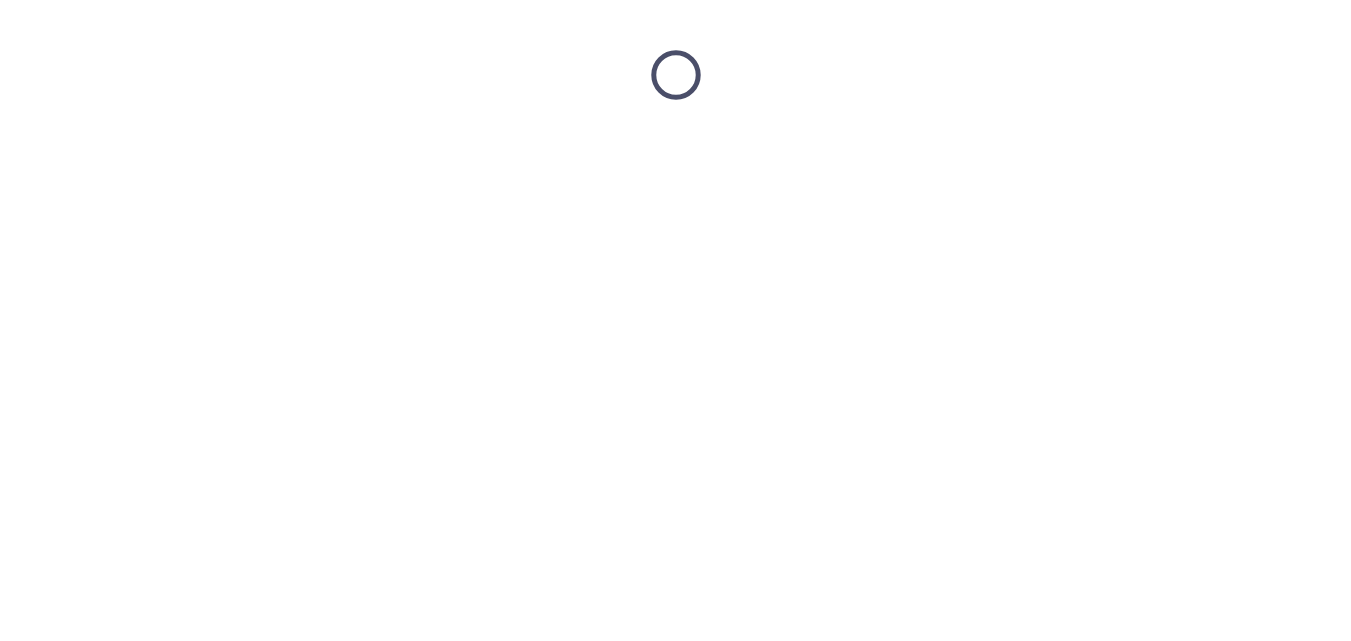scroll, scrollTop: 0, scrollLeft: 0, axis: both 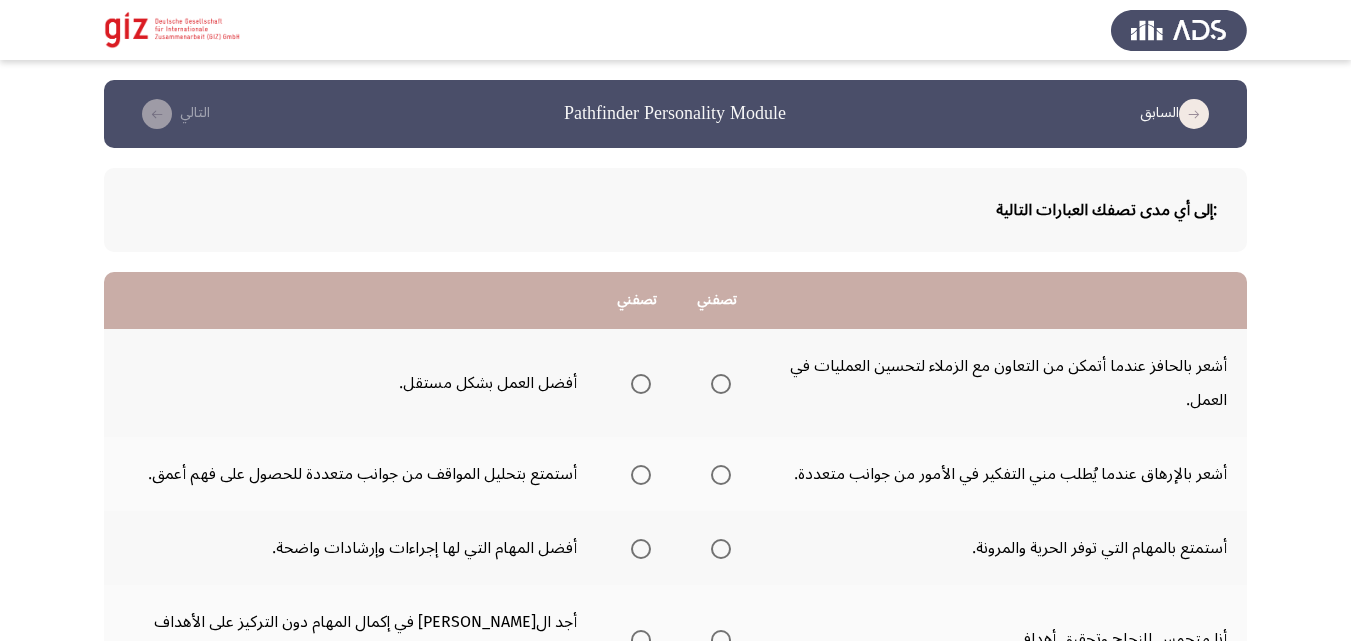 click at bounding box center (637, 384) 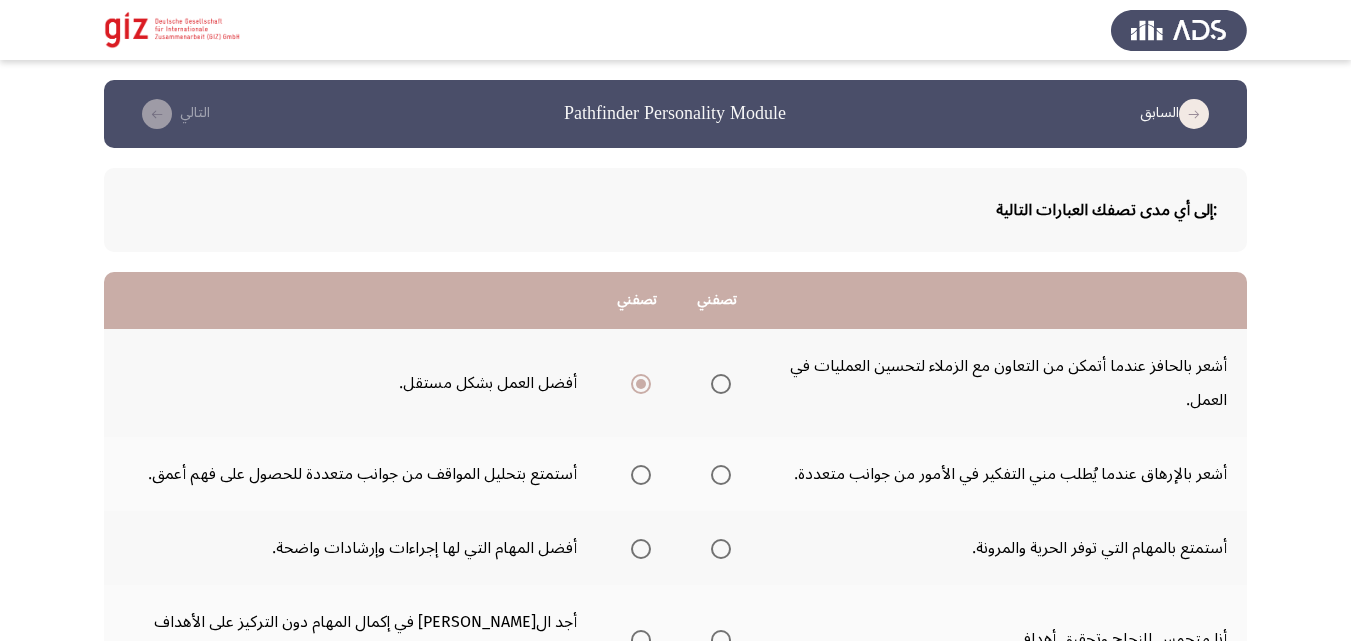 click at bounding box center (641, 475) 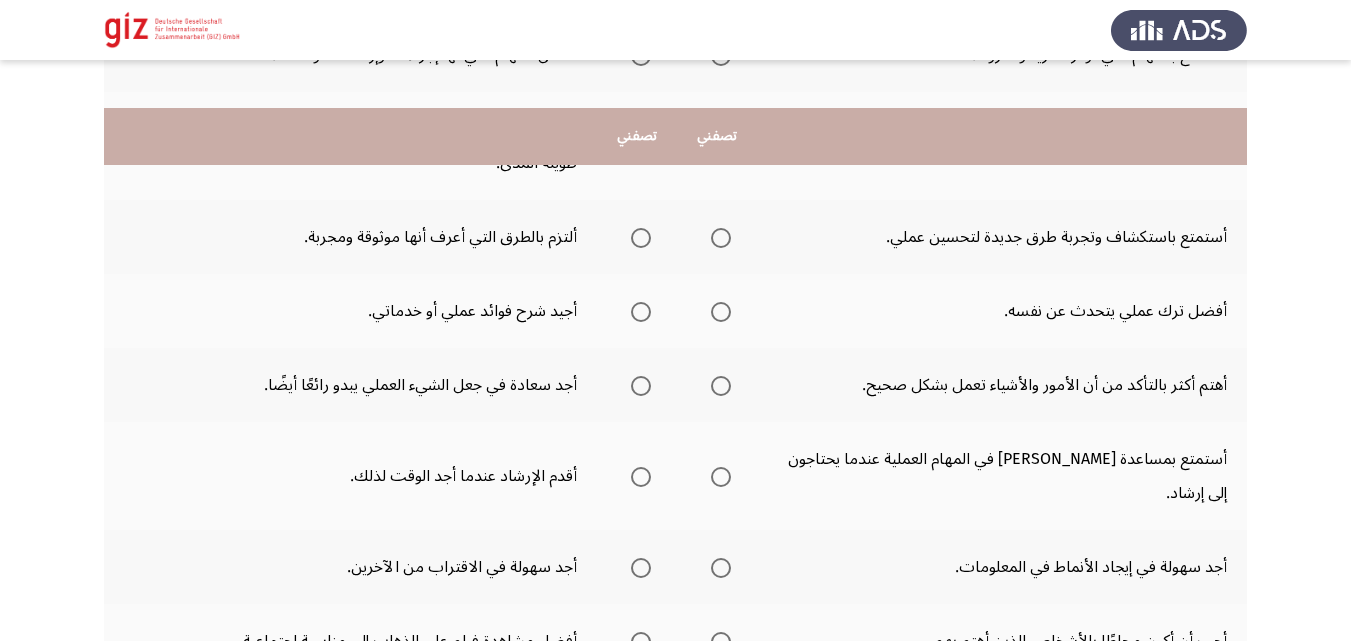 scroll, scrollTop: 560, scrollLeft: 0, axis: vertical 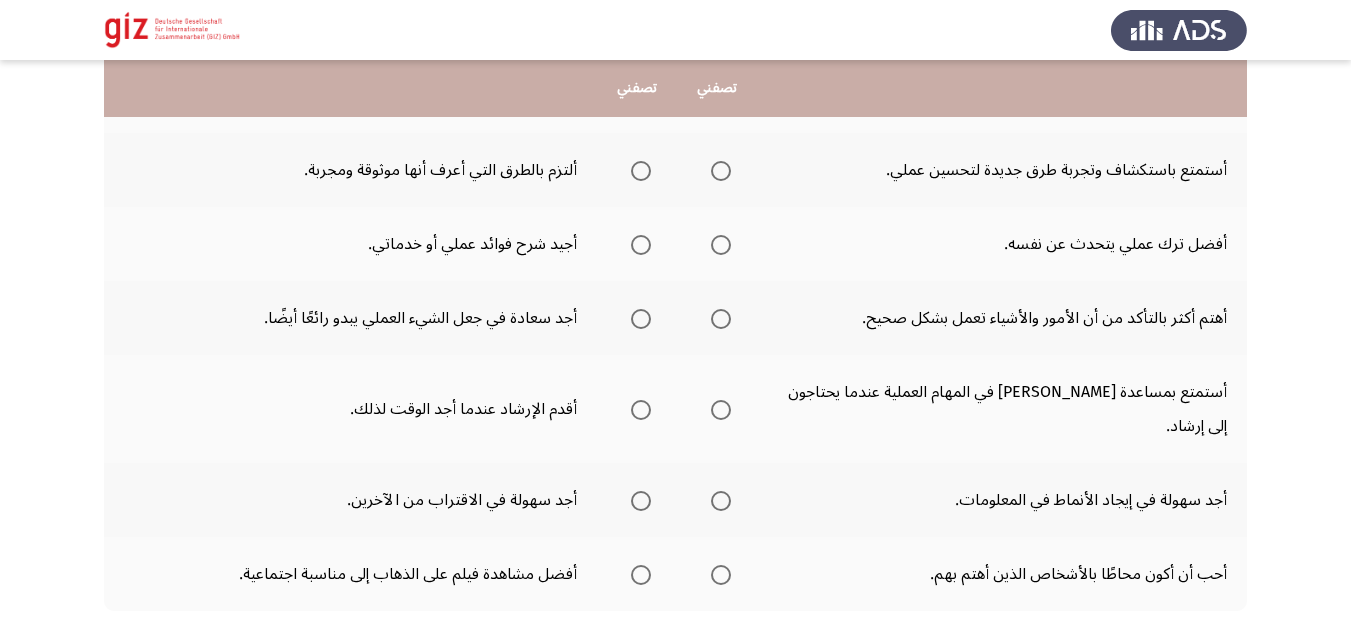 click at bounding box center [641, 171] 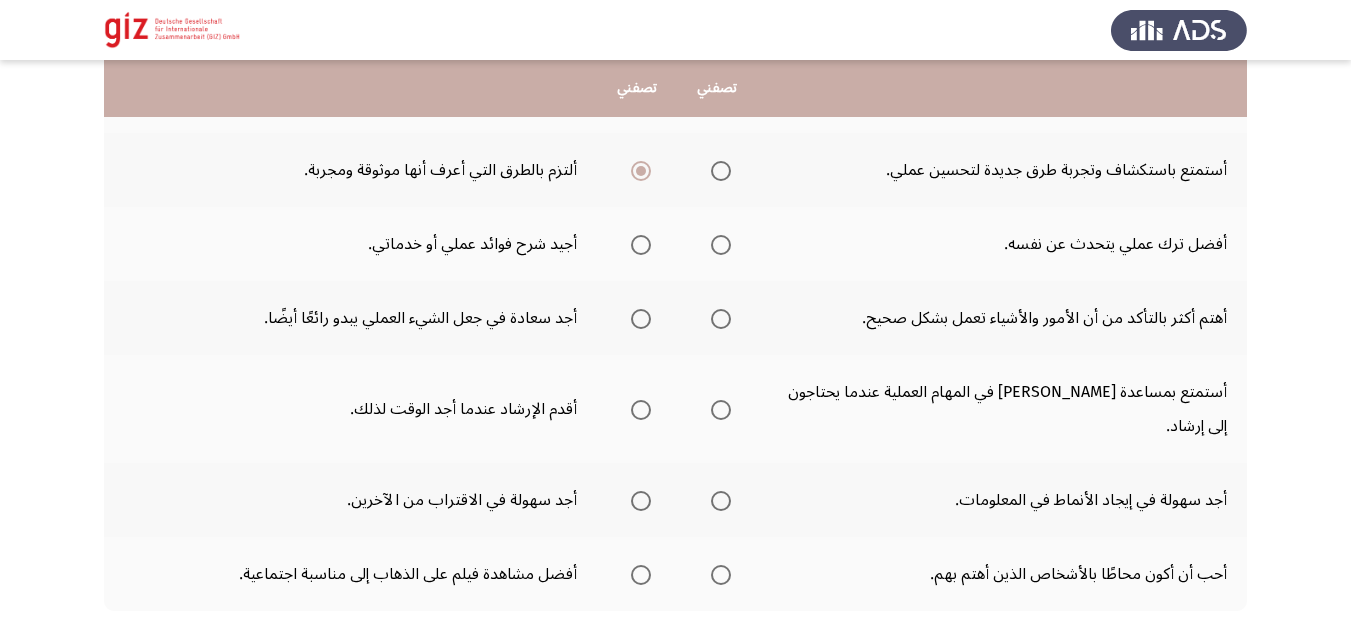 click at bounding box center [721, 245] 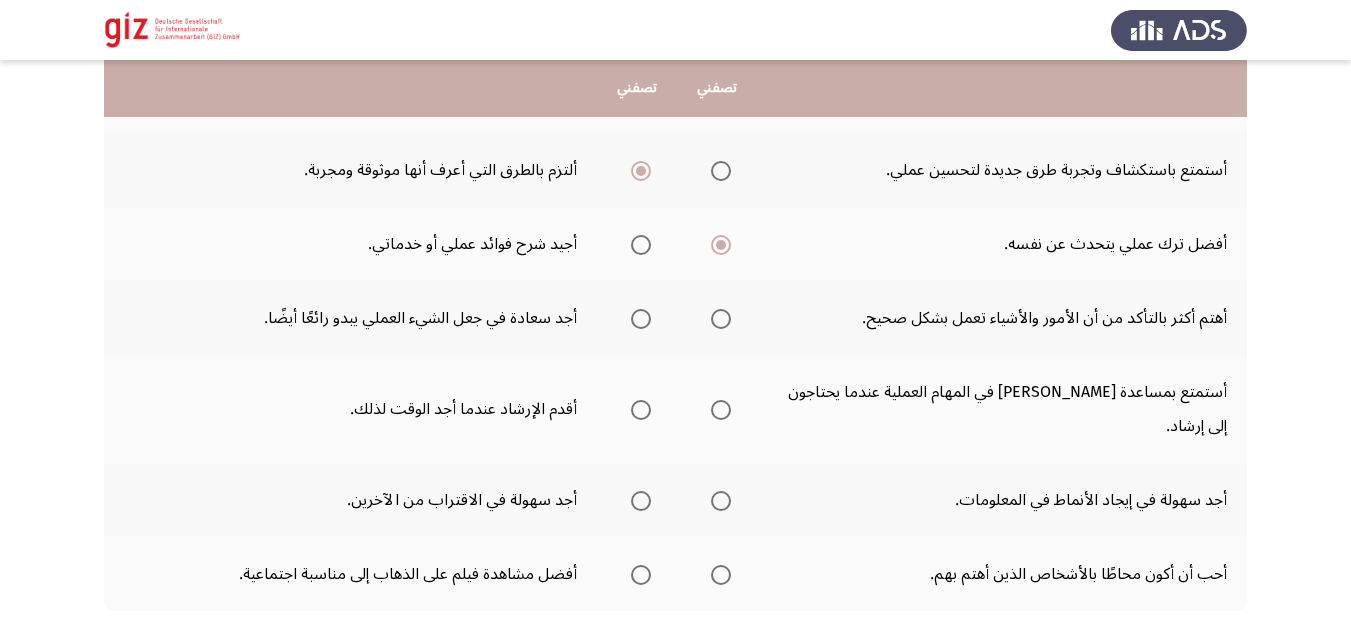 click at bounding box center (721, 319) 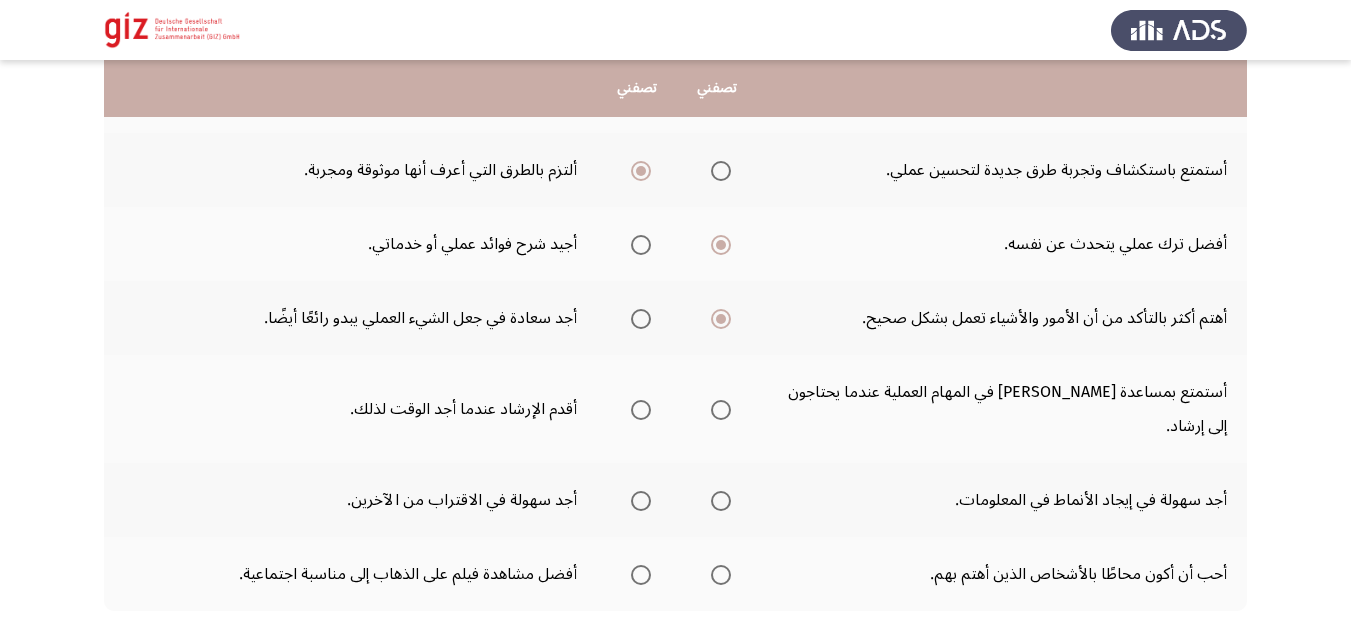 click at bounding box center [721, 410] 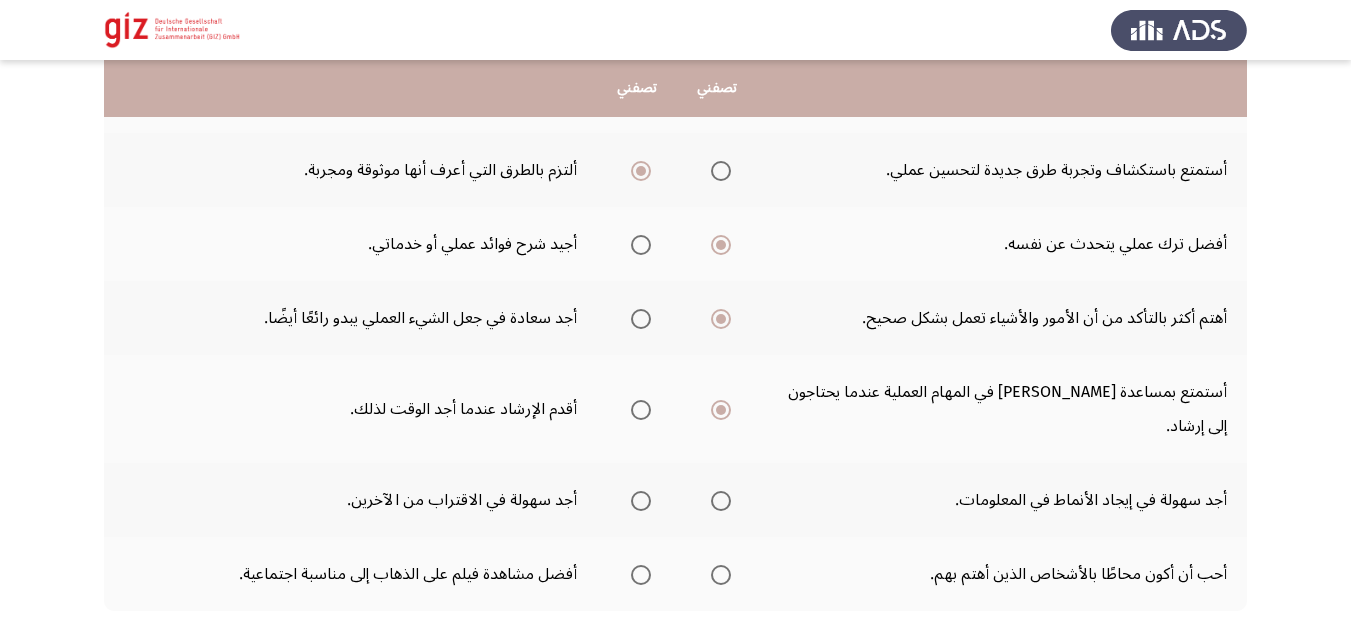 click at bounding box center [641, 501] 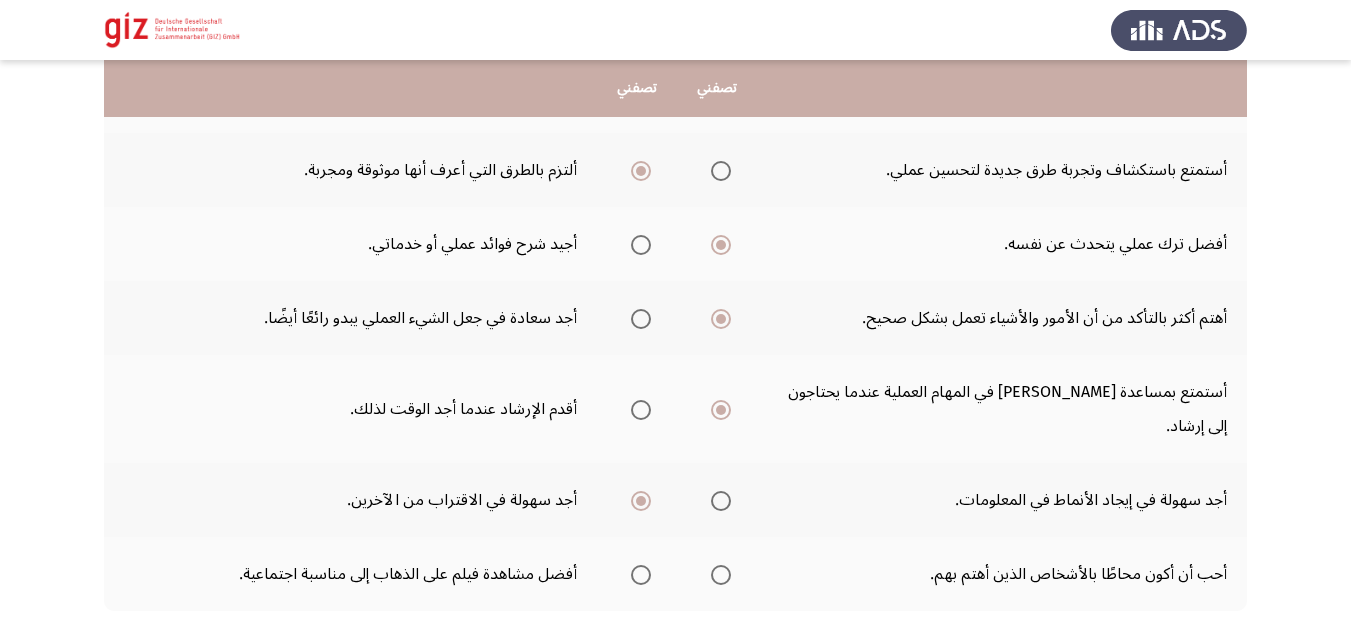 click at bounding box center (721, 575) 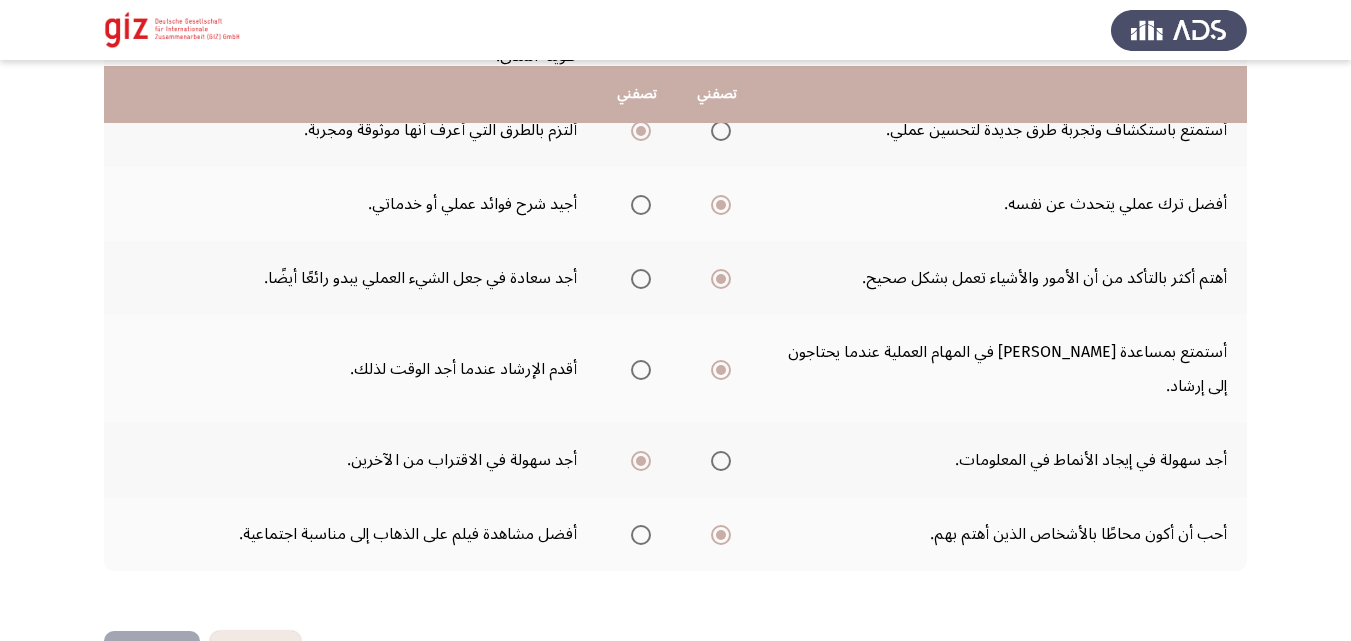 scroll, scrollTop: 636, scrollLeft: 0, axis: vertical 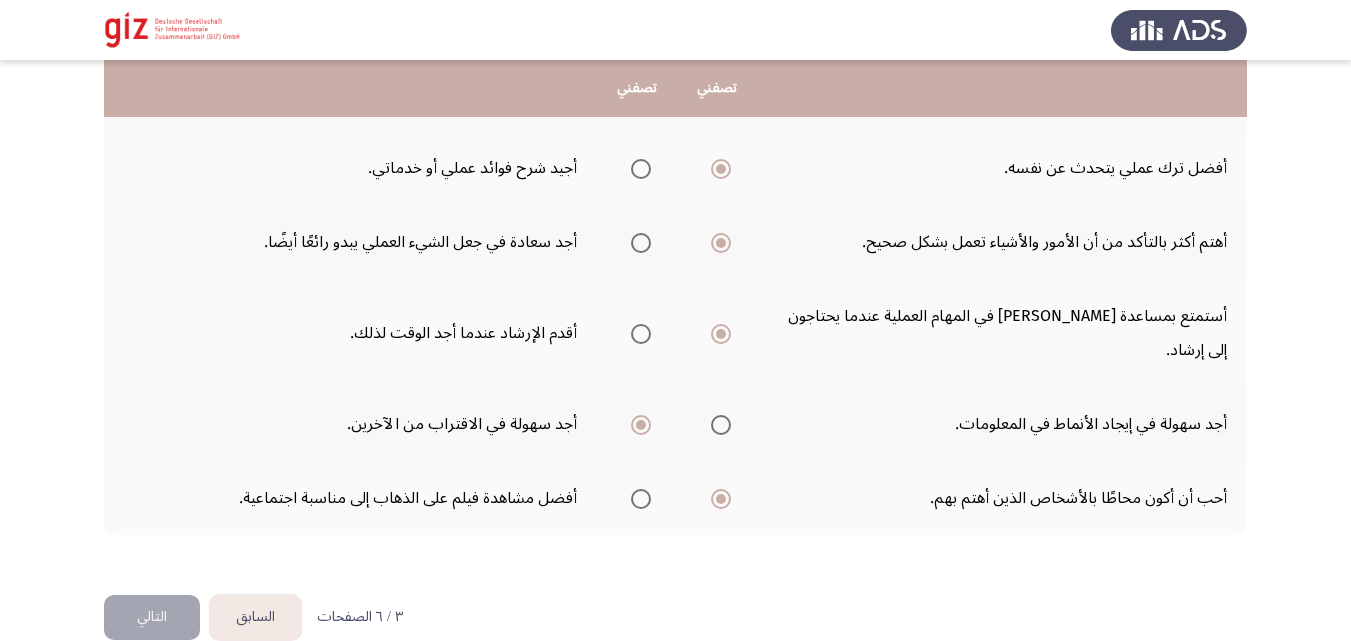 click on "التالي" 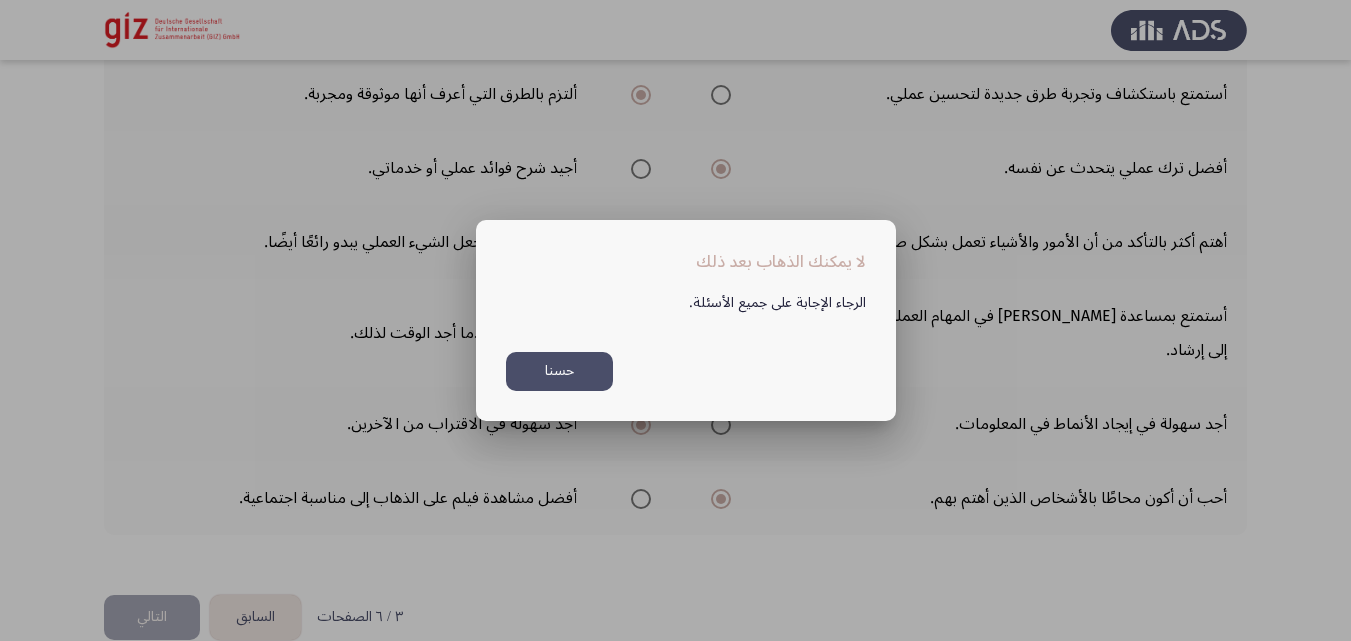 scroll, scrollTop: 0, scrollLeft: 0, axis: both 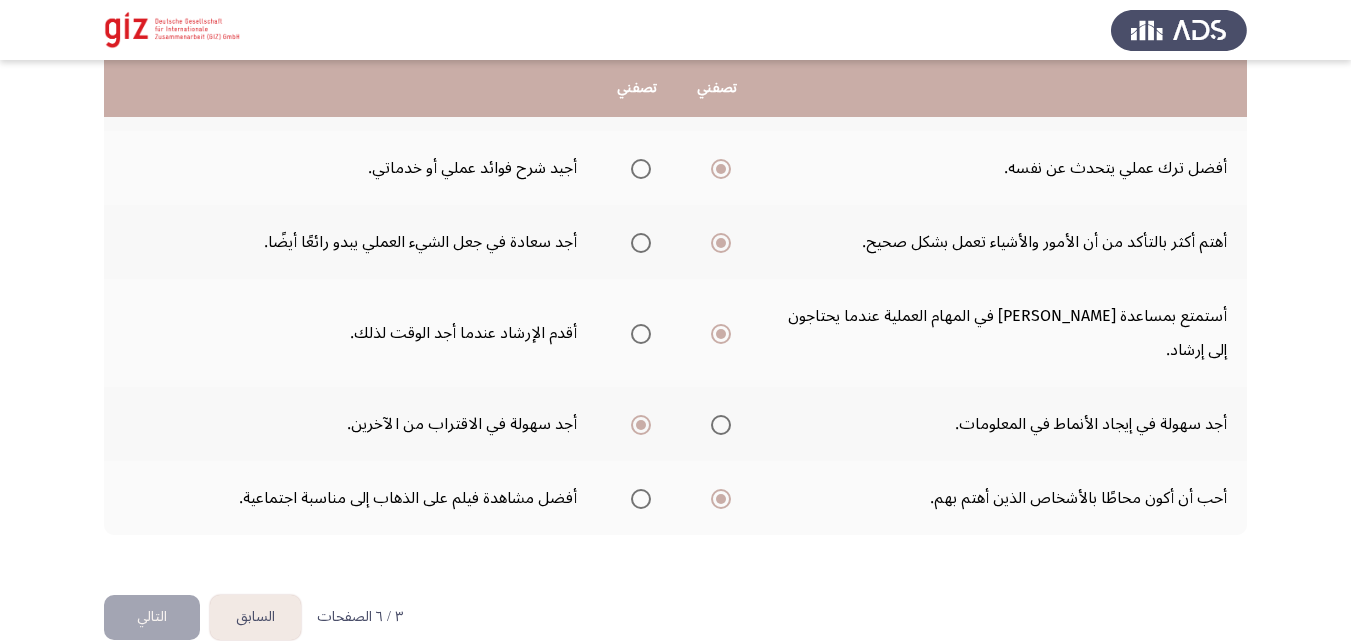 type 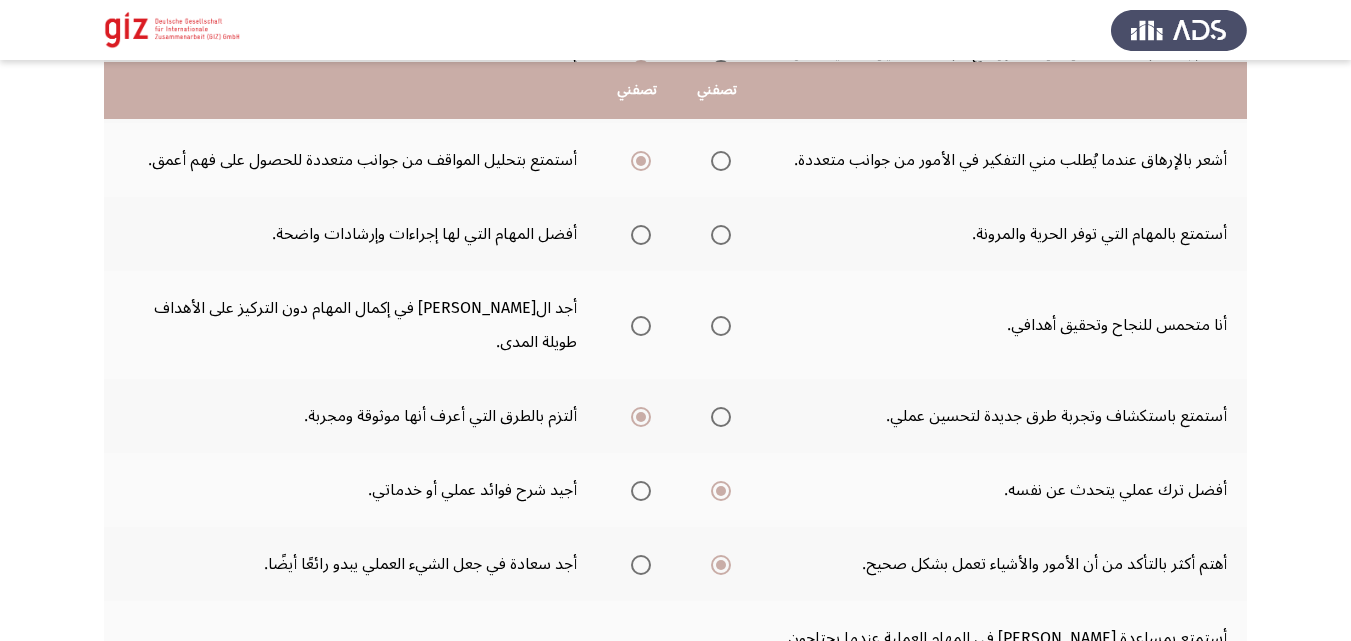 scroll, scrollTop: 276, scrollLeft: 0, axis: vertical 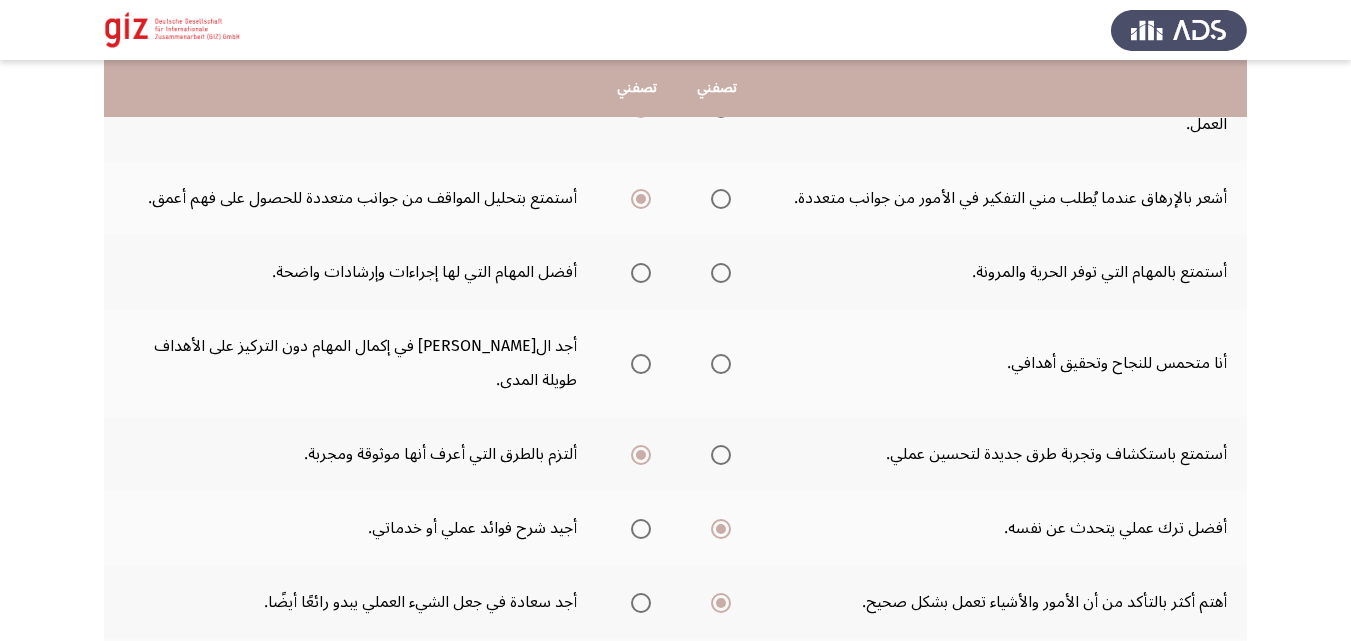 click at bounding box center [717, 364] 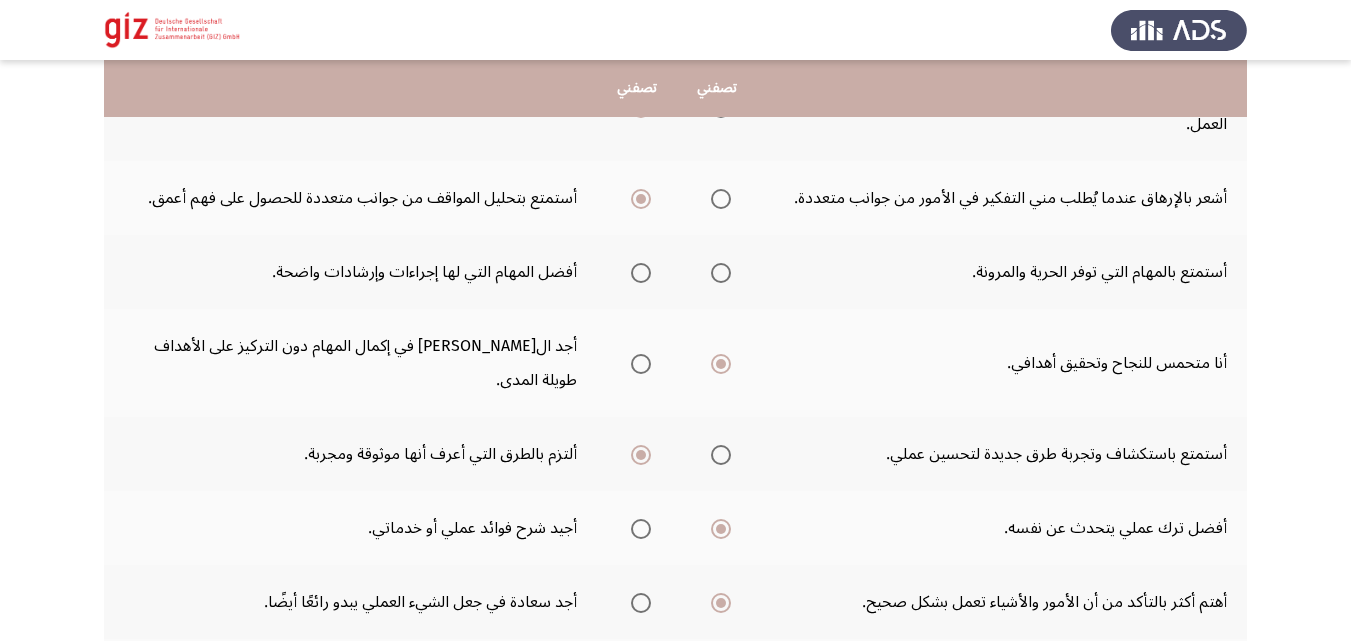 click 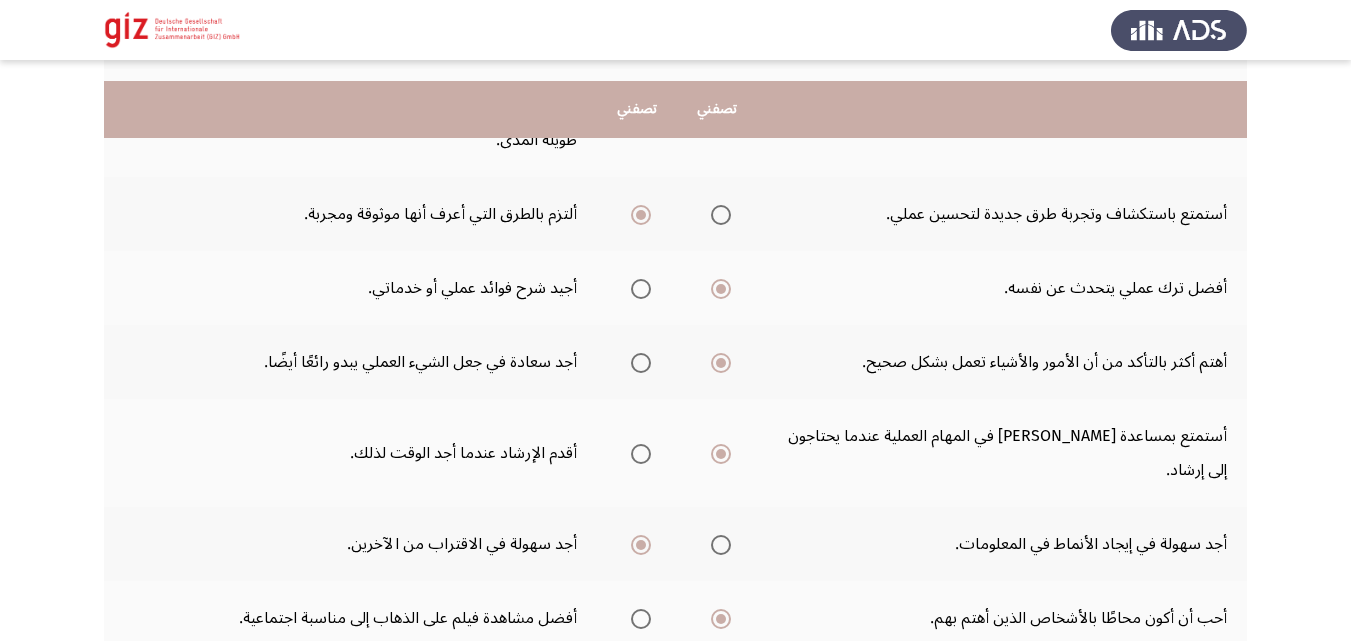 scroll, scrollTop: 636, scrollLeft: 0, axis: vertical 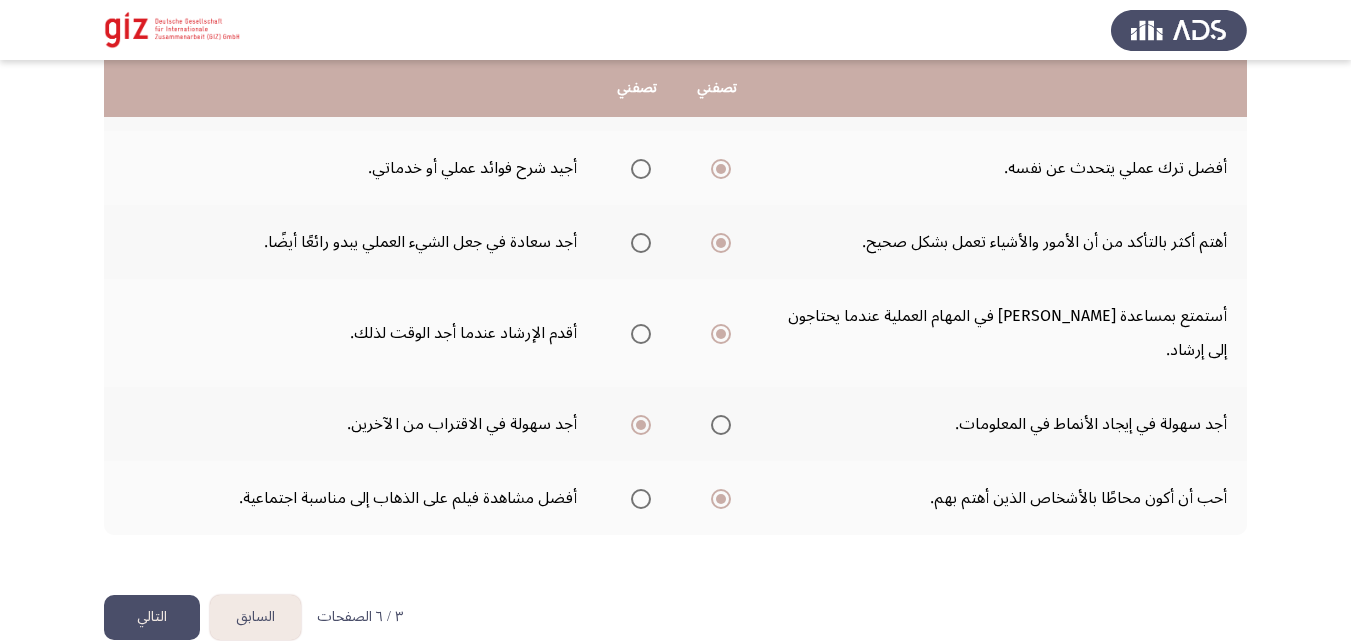 click 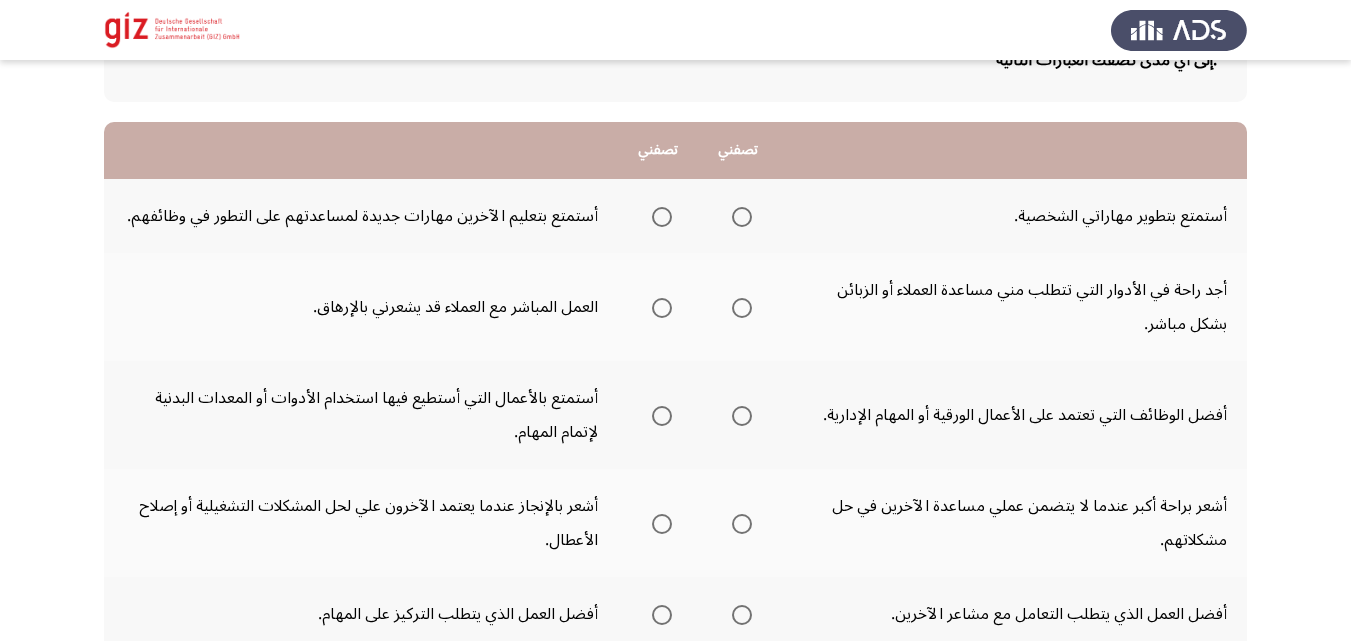 scroll, scrollTop: 190, scrollLeft: 0, axis: vertical 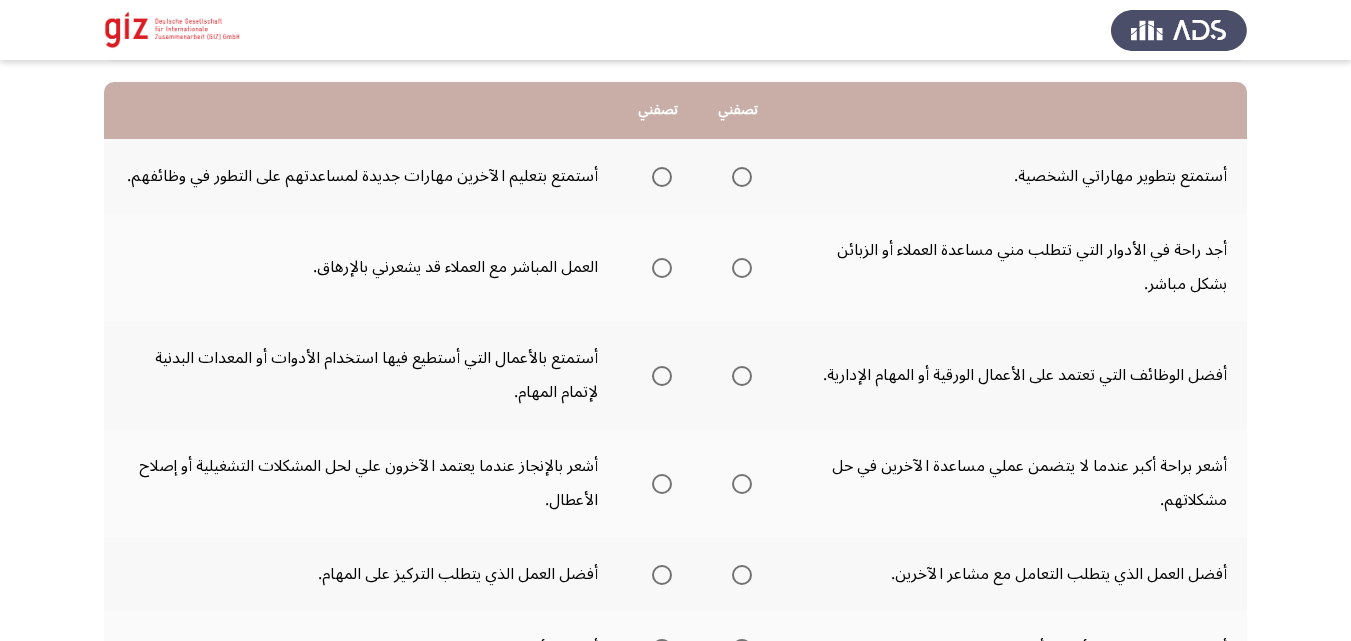 click at bounding box center (742, 177) 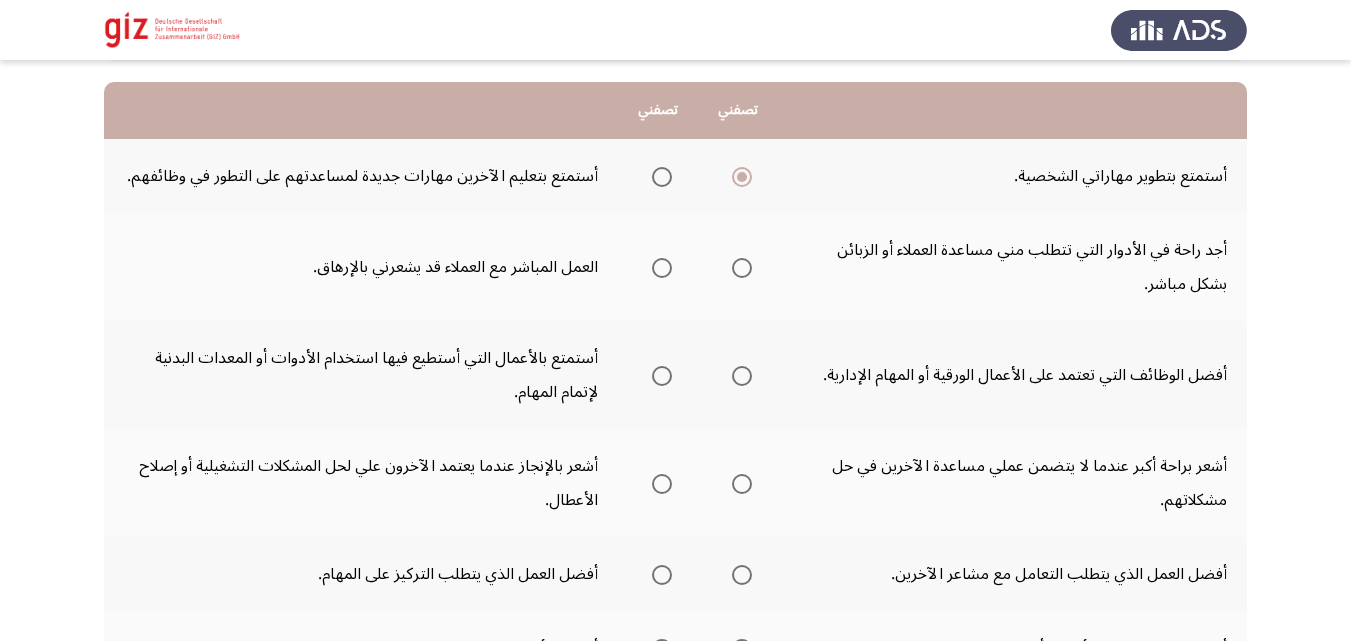 click at bounding box center (742, 268) 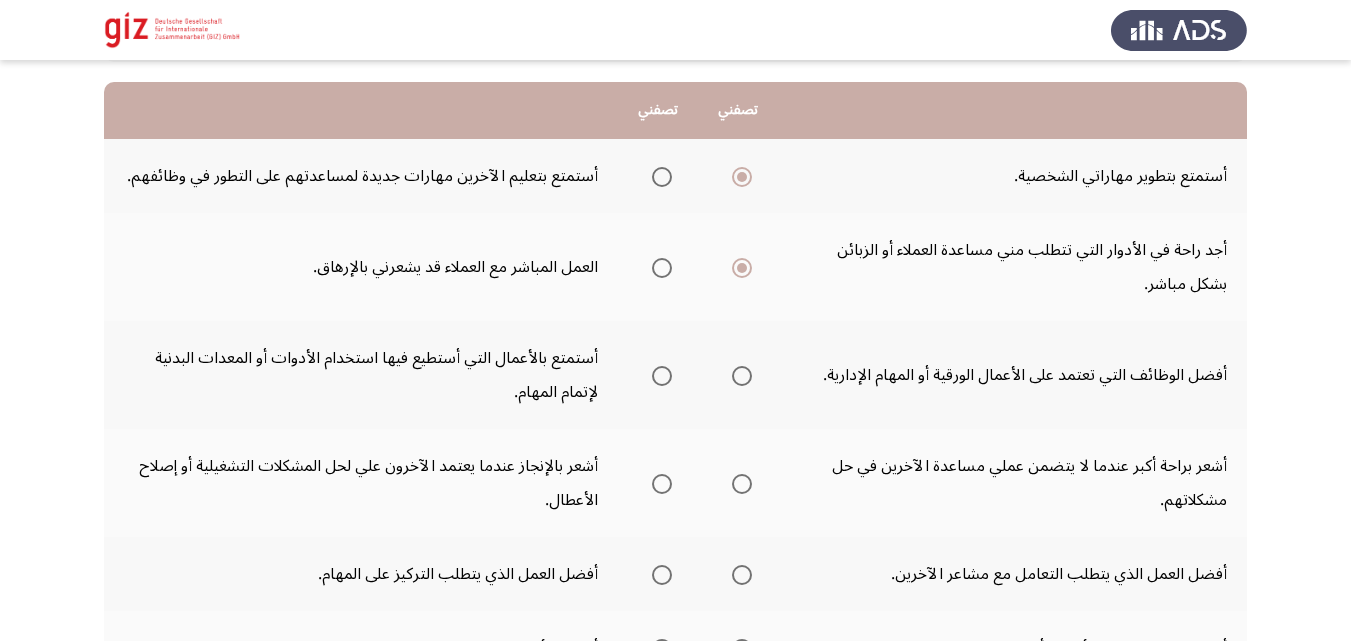 click 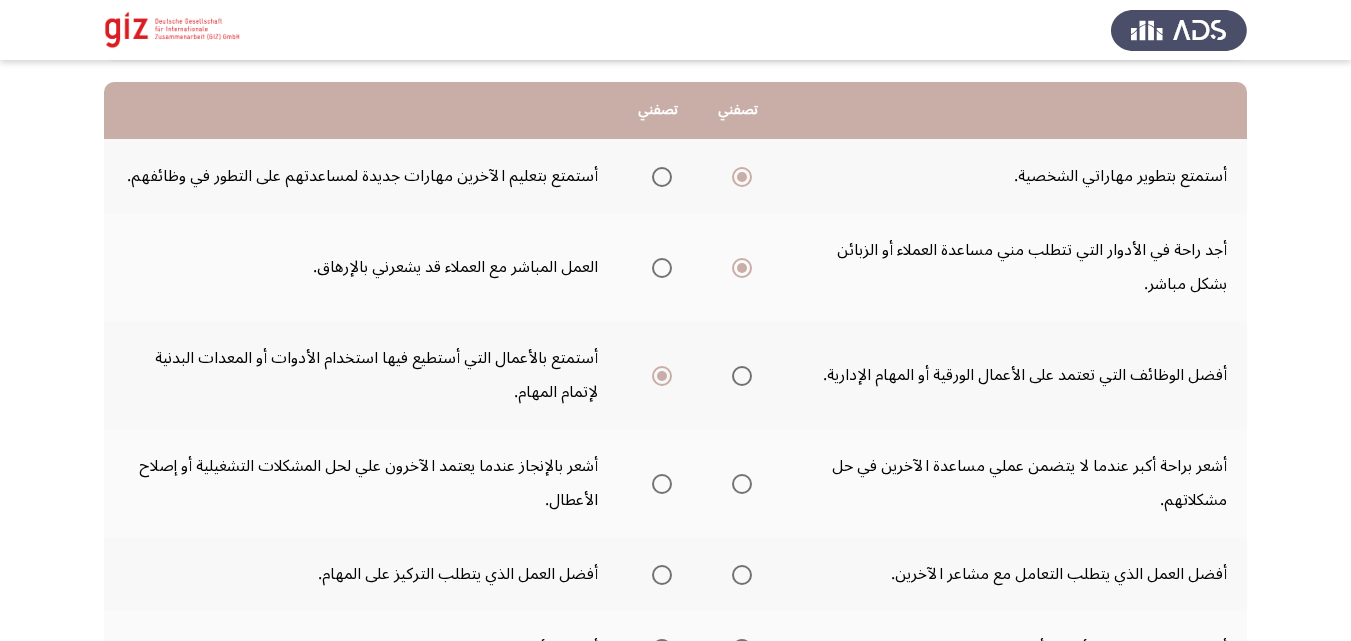 click at bounding box center [662, 484] 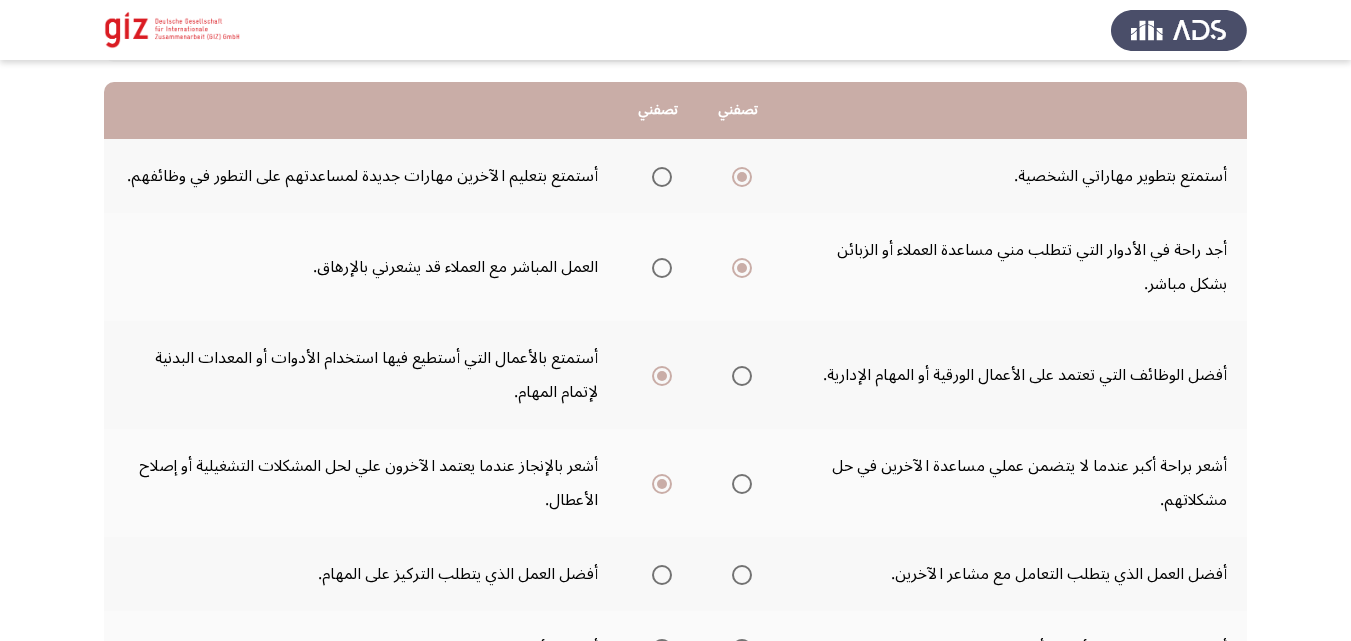 click at bounding box center [662, 575] 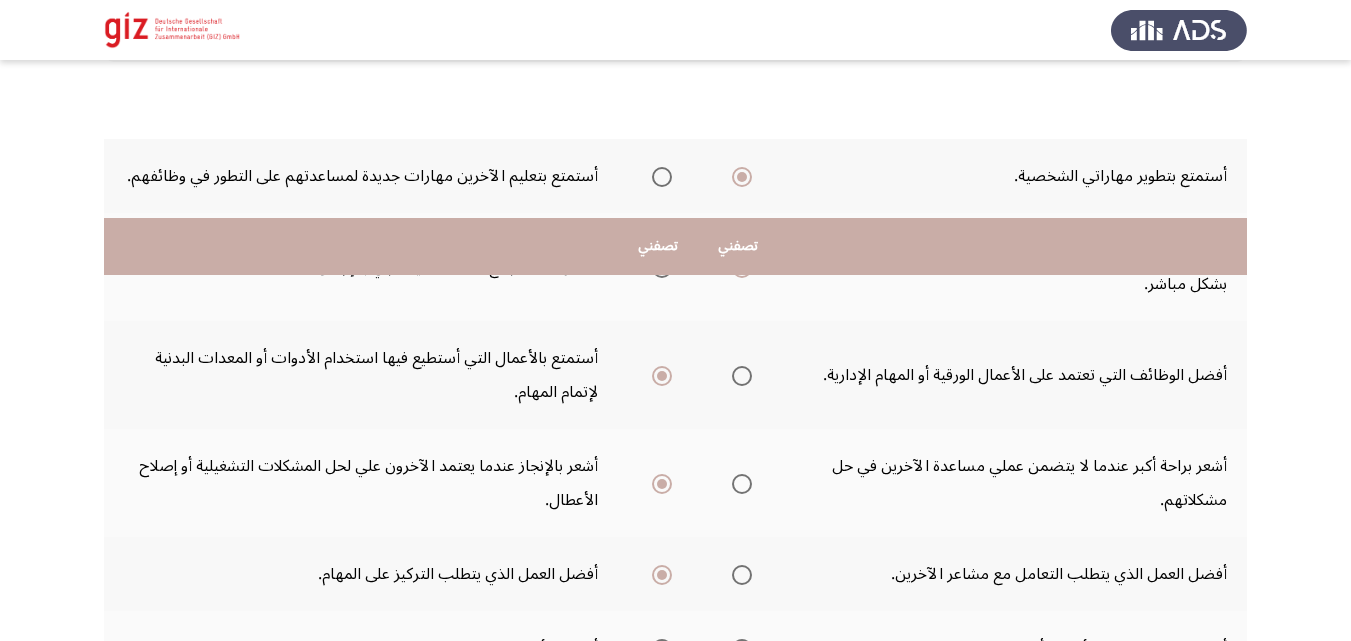 scroll, scrollTop: 670, scrollLeft: 0, axis: vertical 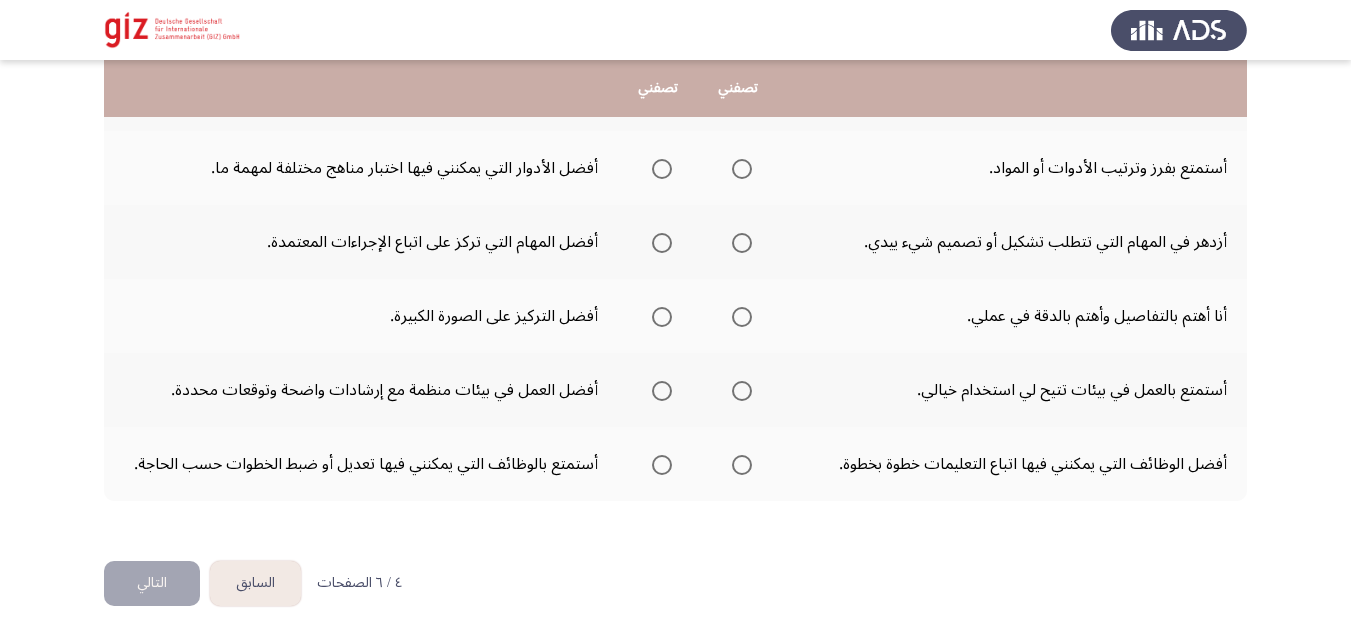 click at bounding box center [742, 169] 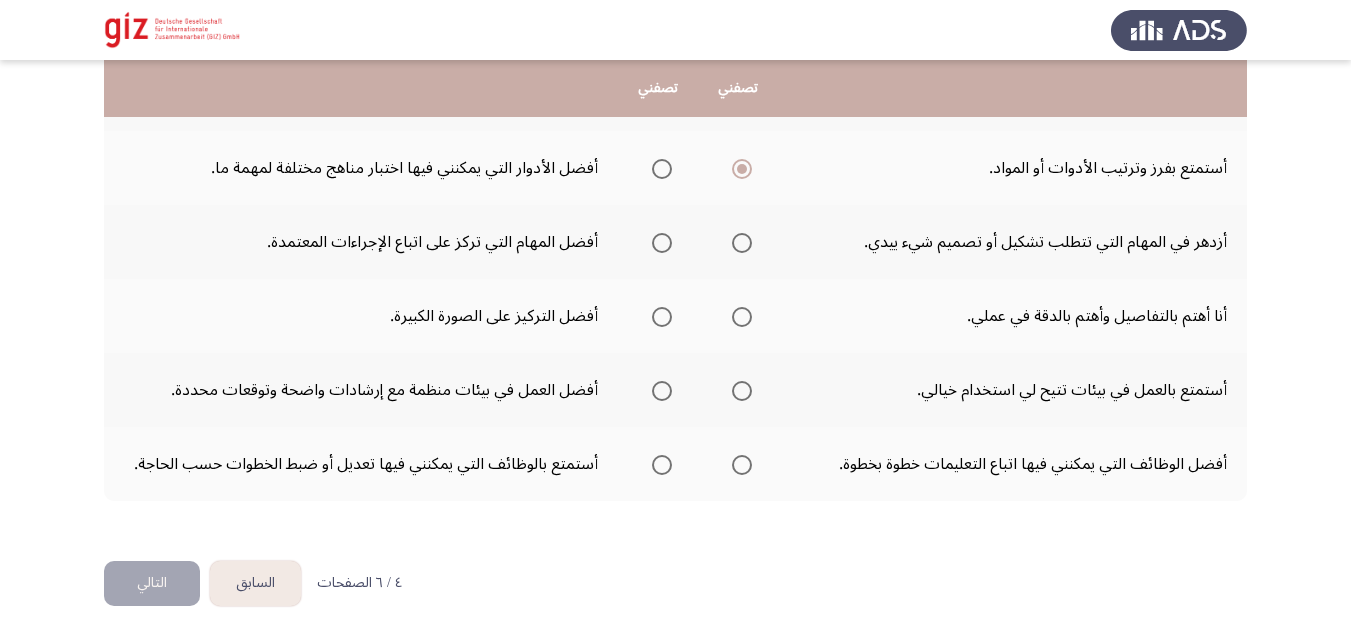 click at bounding box center (742, 243) 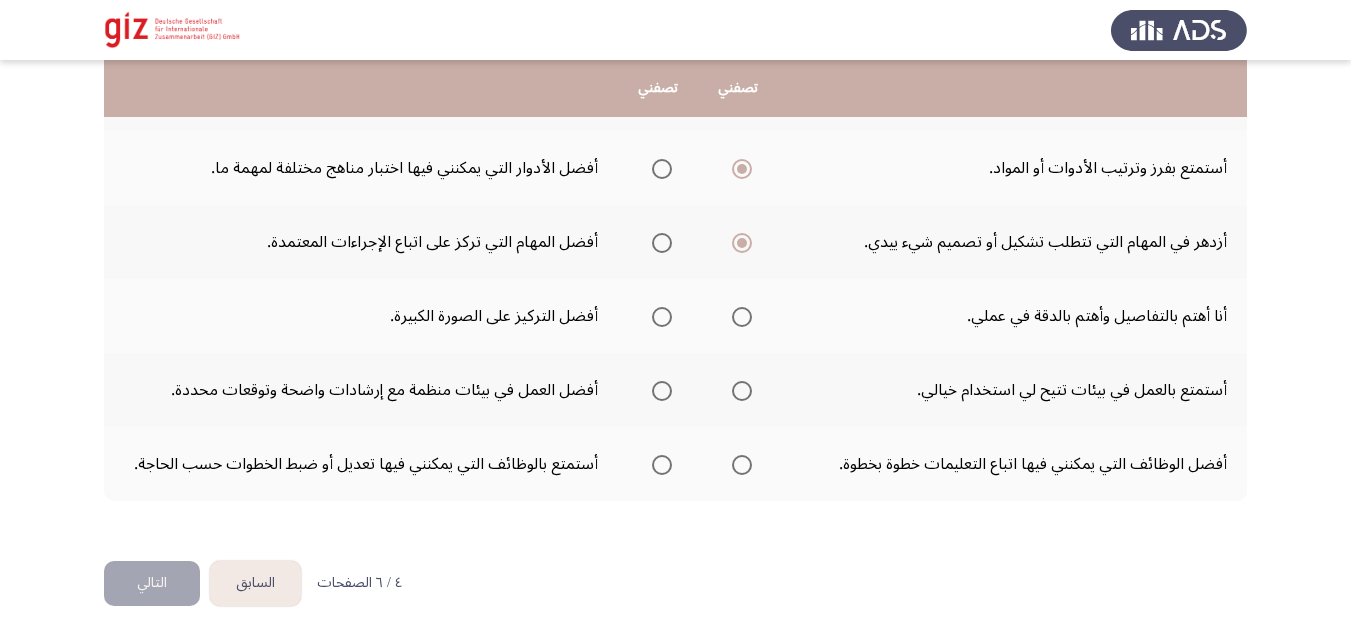 click at bounding box center [662, 317] 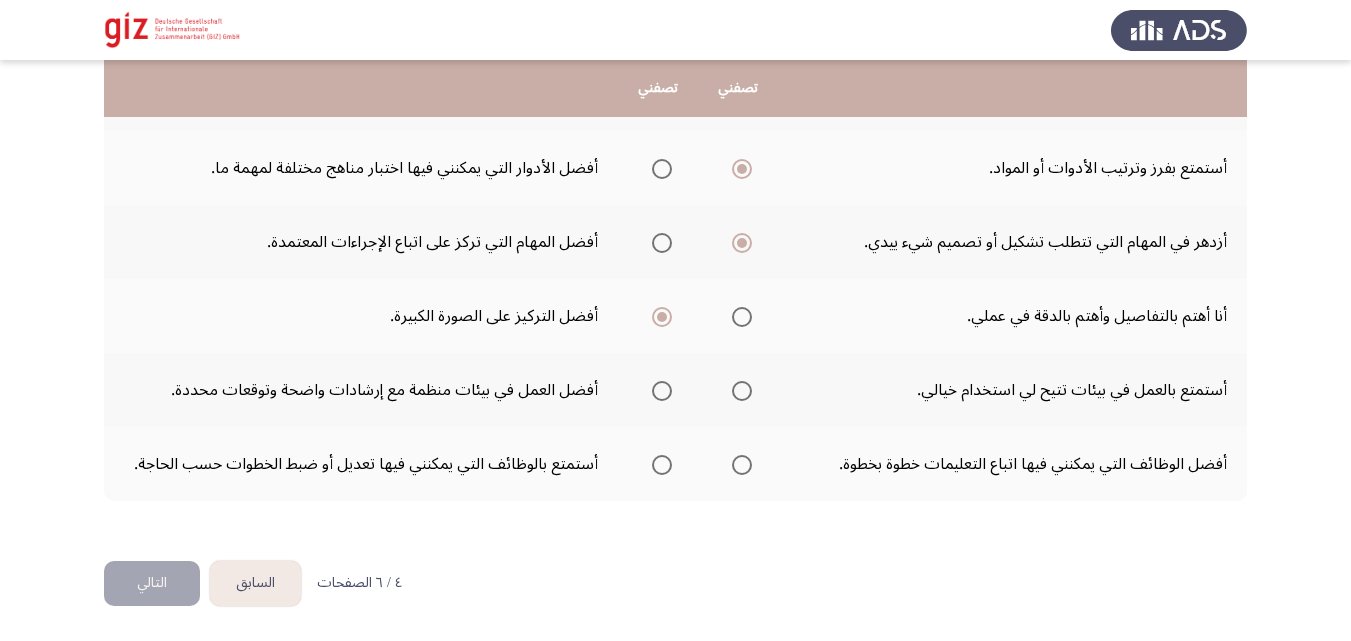 click at bounding box center (742, 317) 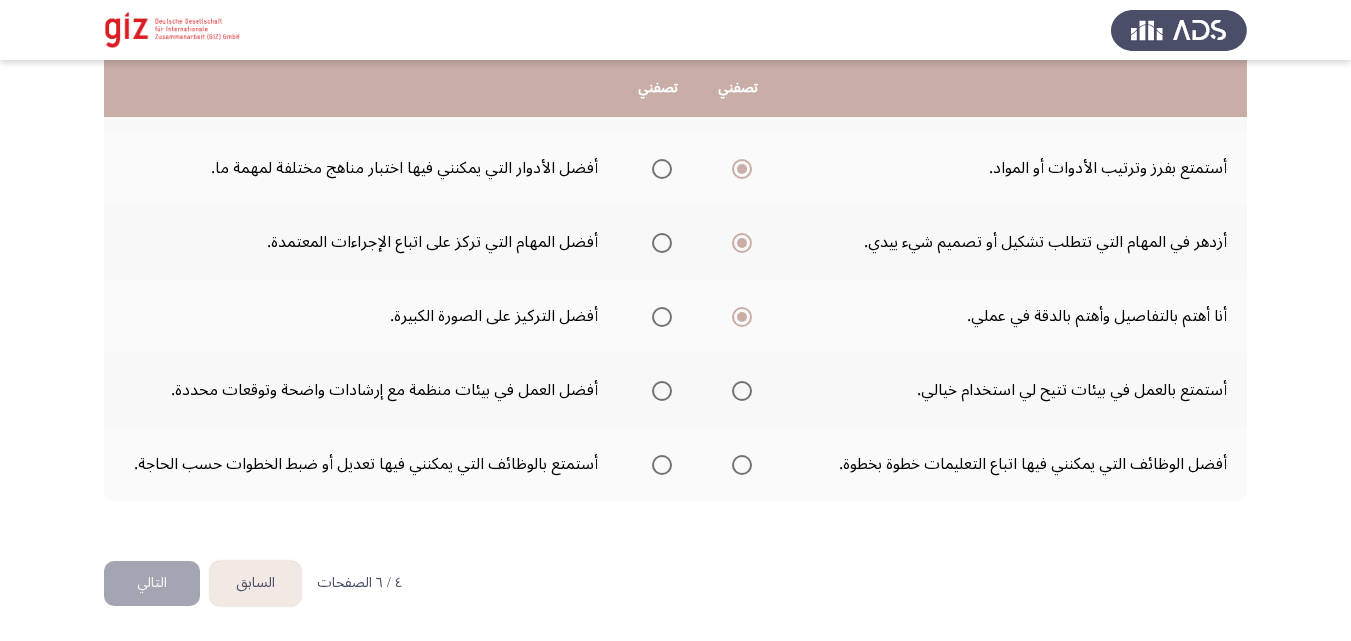 click at bounding box center (662, 391) 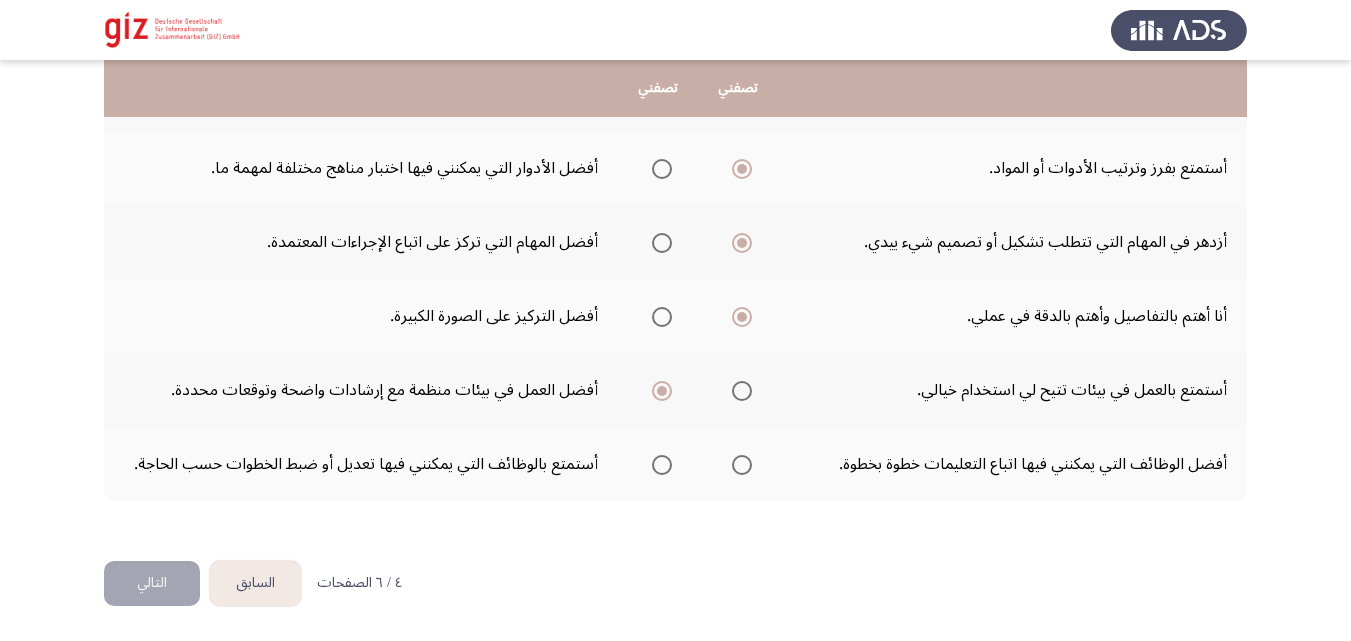 click at bounding box center (662, 391) 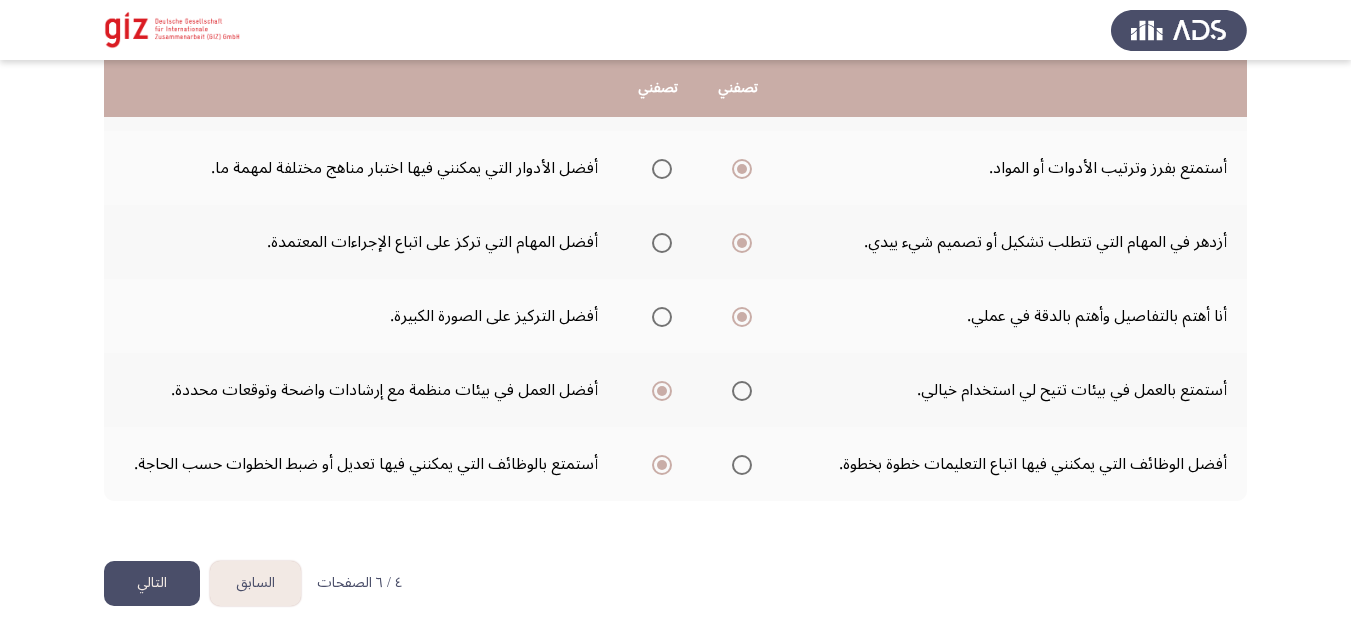 click on "التالي" 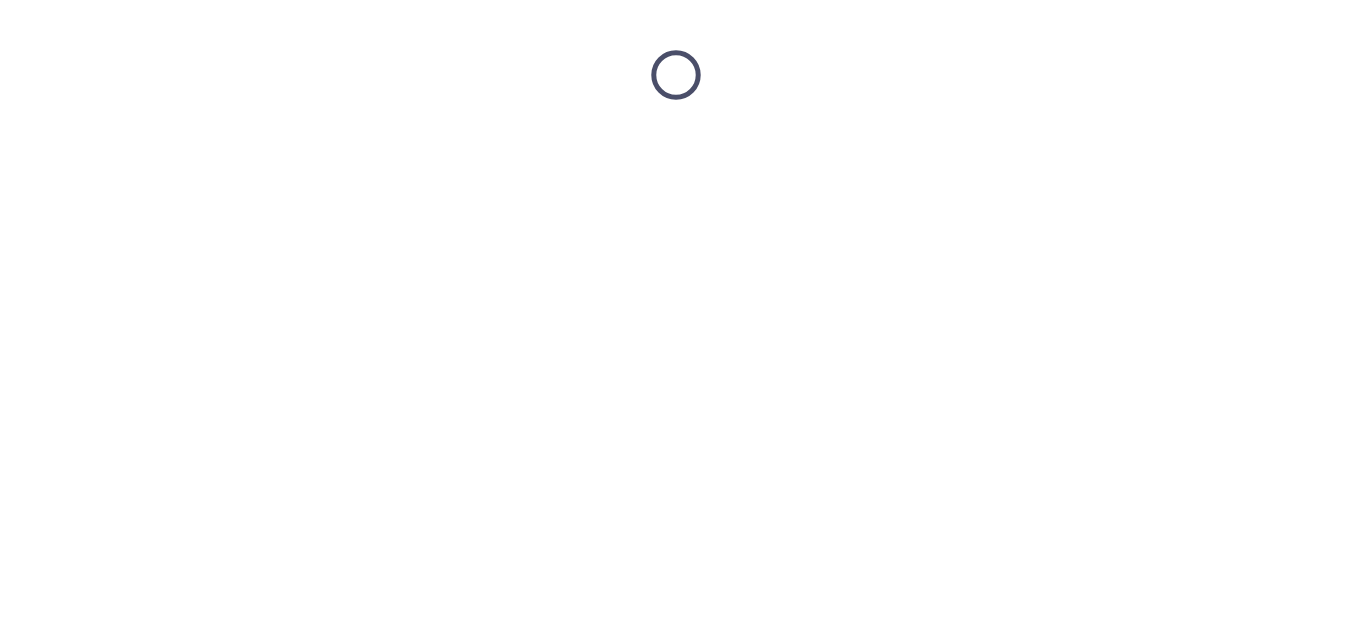 scroll, scrollTop: 0, scrollLeft: 0, axis: both 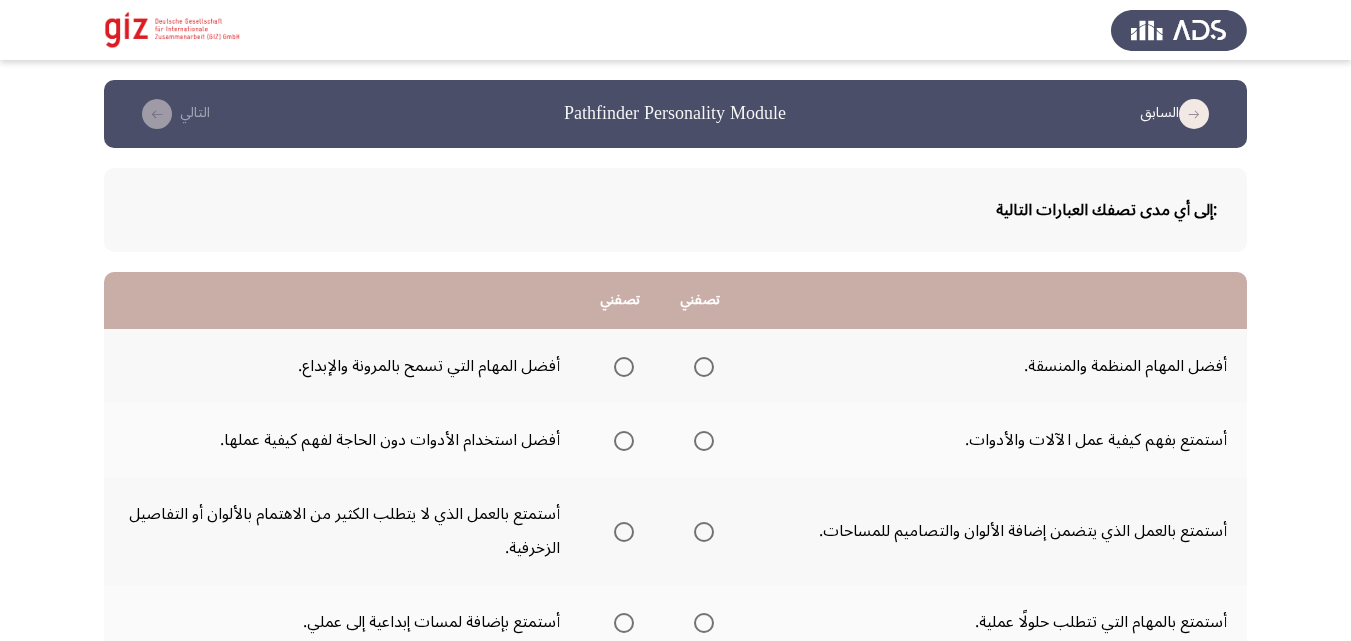 click on "أستمتع بالعمل الذي لا يتطلب الكثير من الاهتمام بالألوان أو التفاصيل الزخرفية." 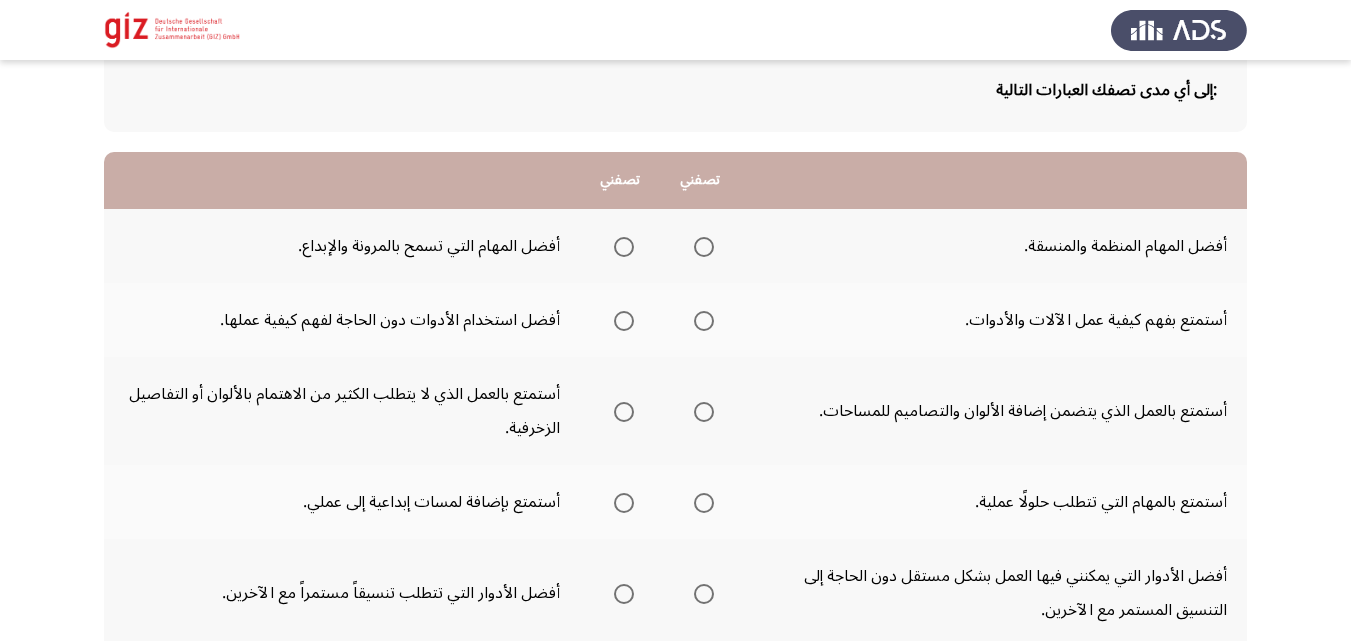 scroll, scrollTop: 80, scrollLeft: 0, axis: vertical 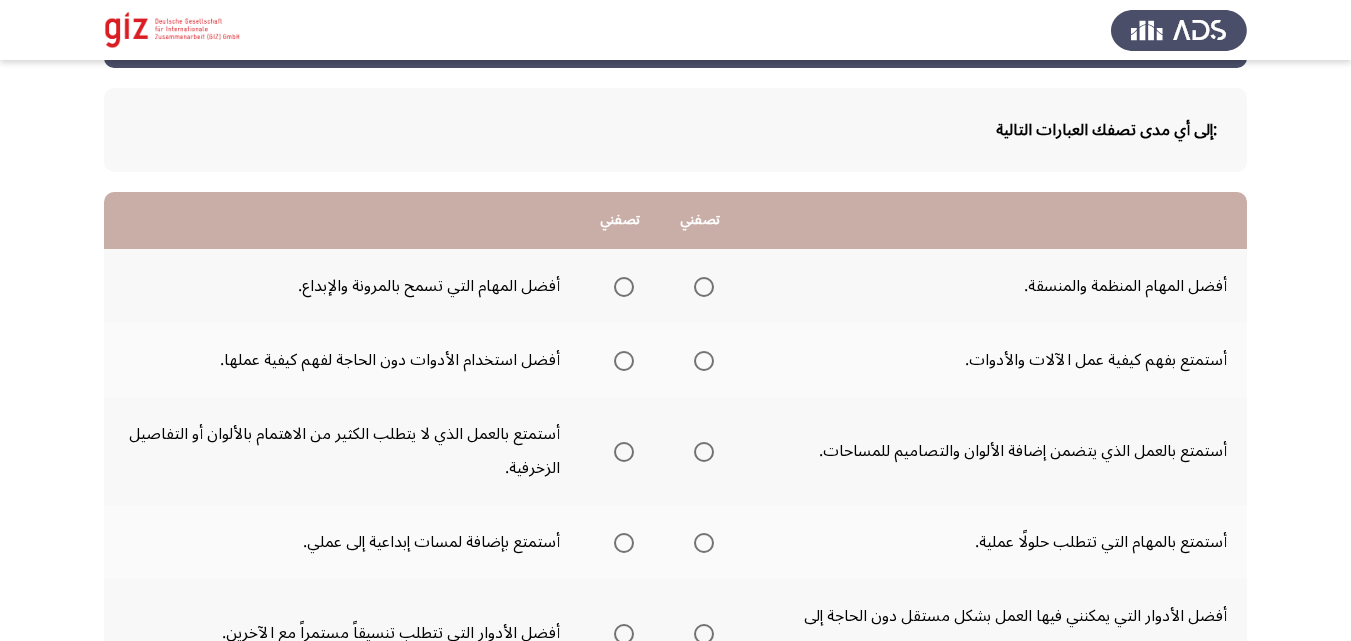 click at bounding box center [624, 287] 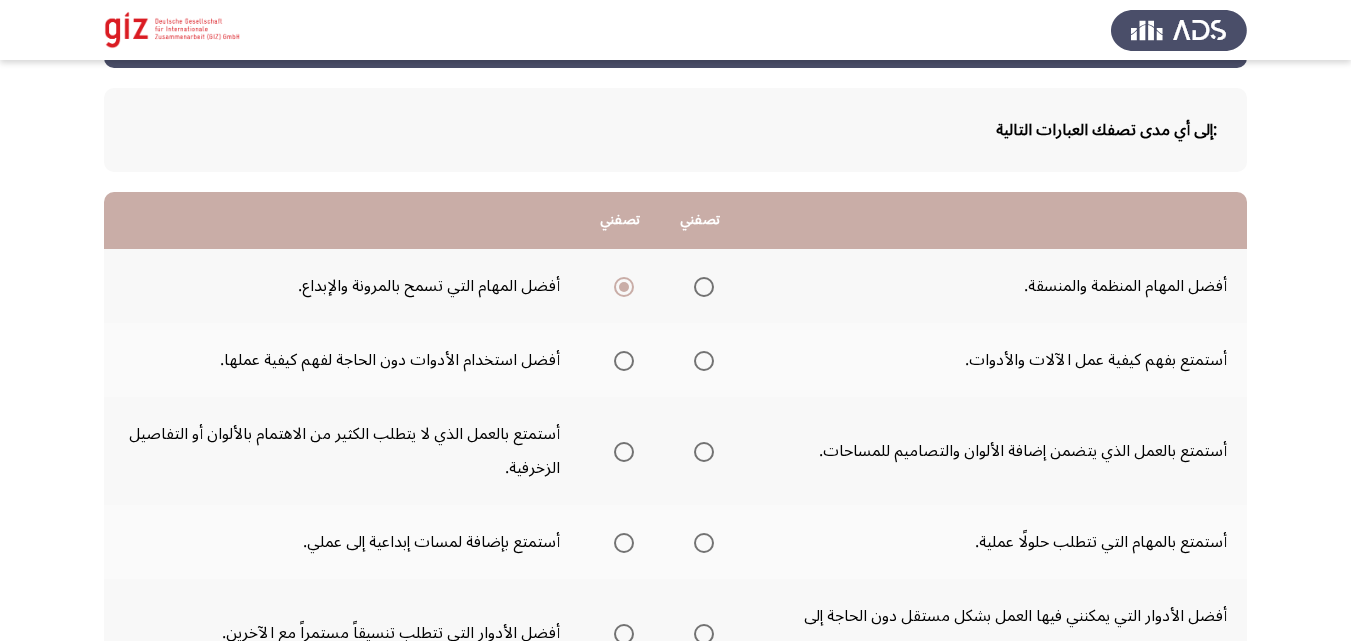click at bounding box center (704, 361) 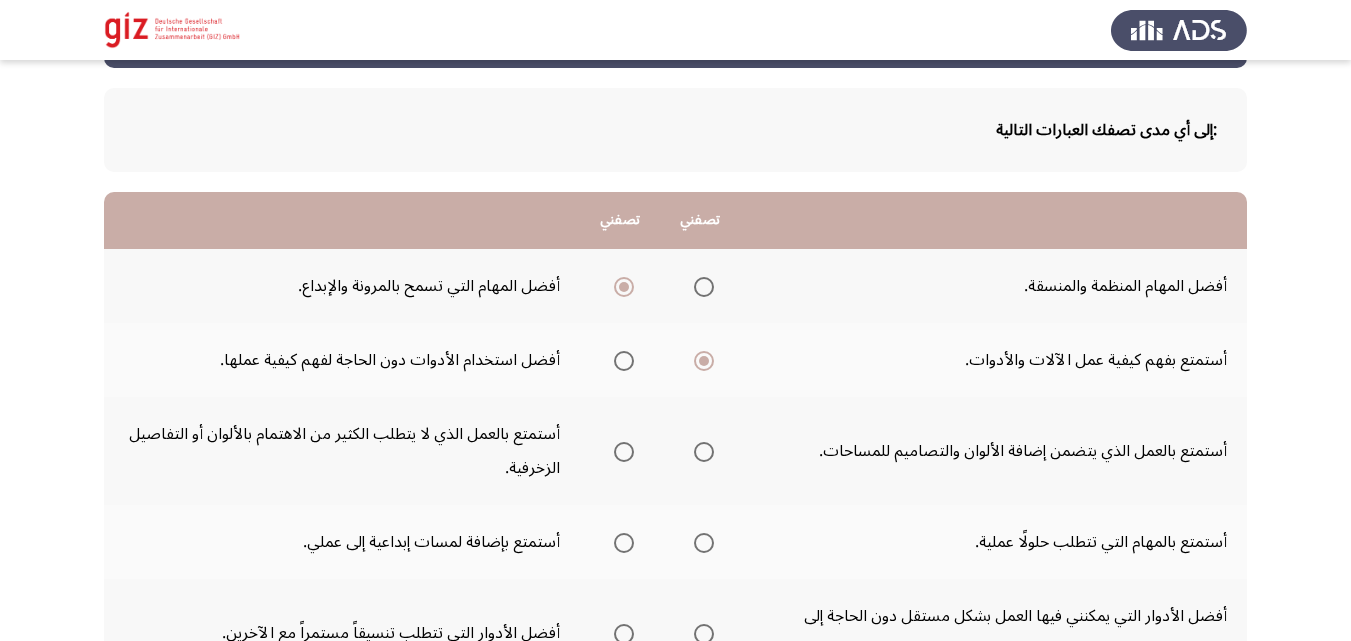 click at bounding box center (704, 452) 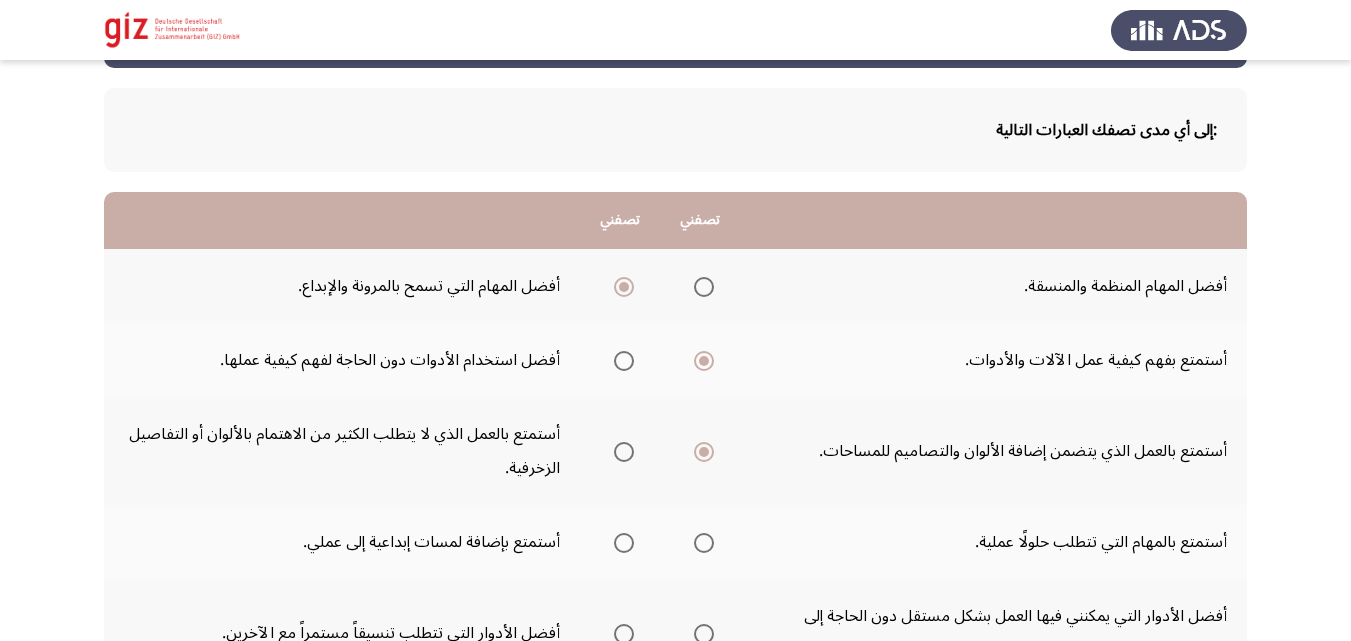 click at bounding box center (624, 543) 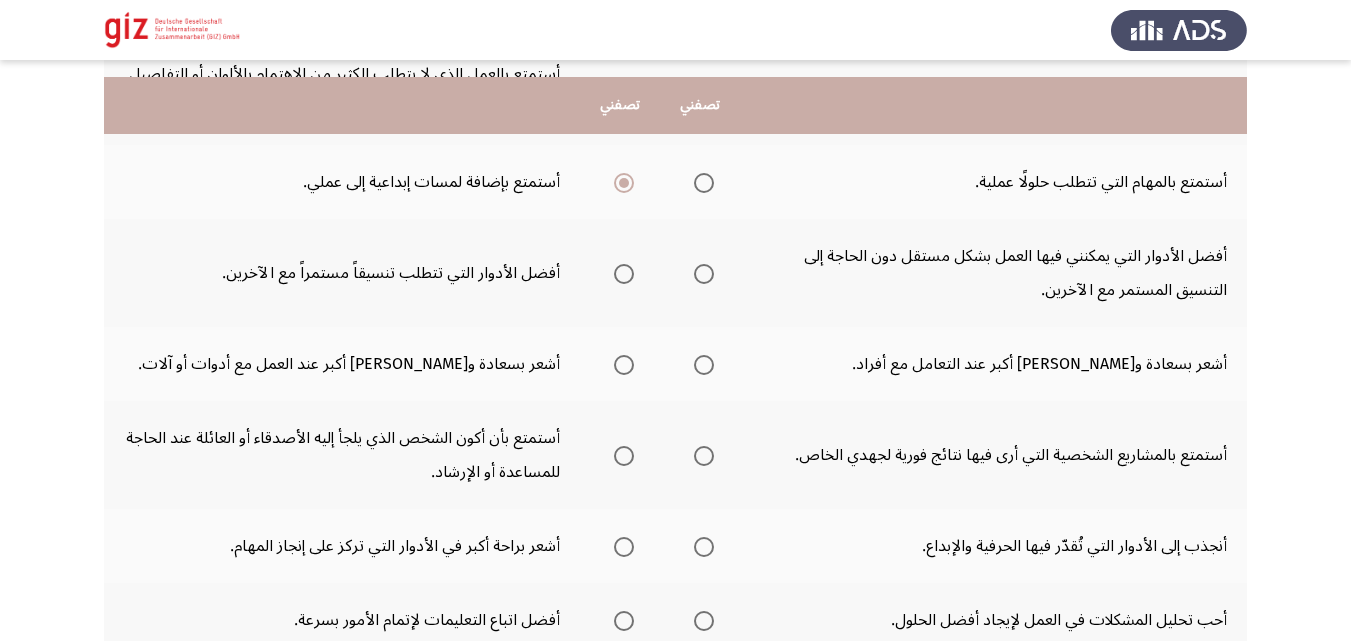scroll, scrollTop: 480, scrollLeft: 0, axis: vertical 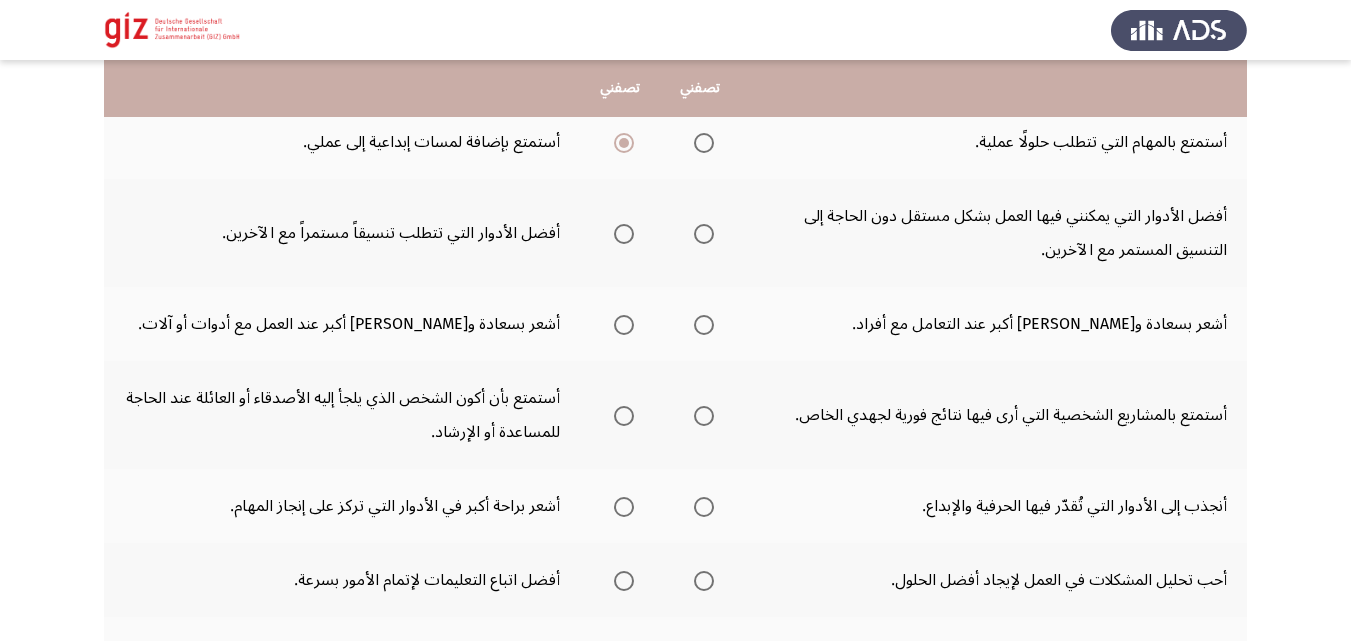 click at bounding box center (700, 233) 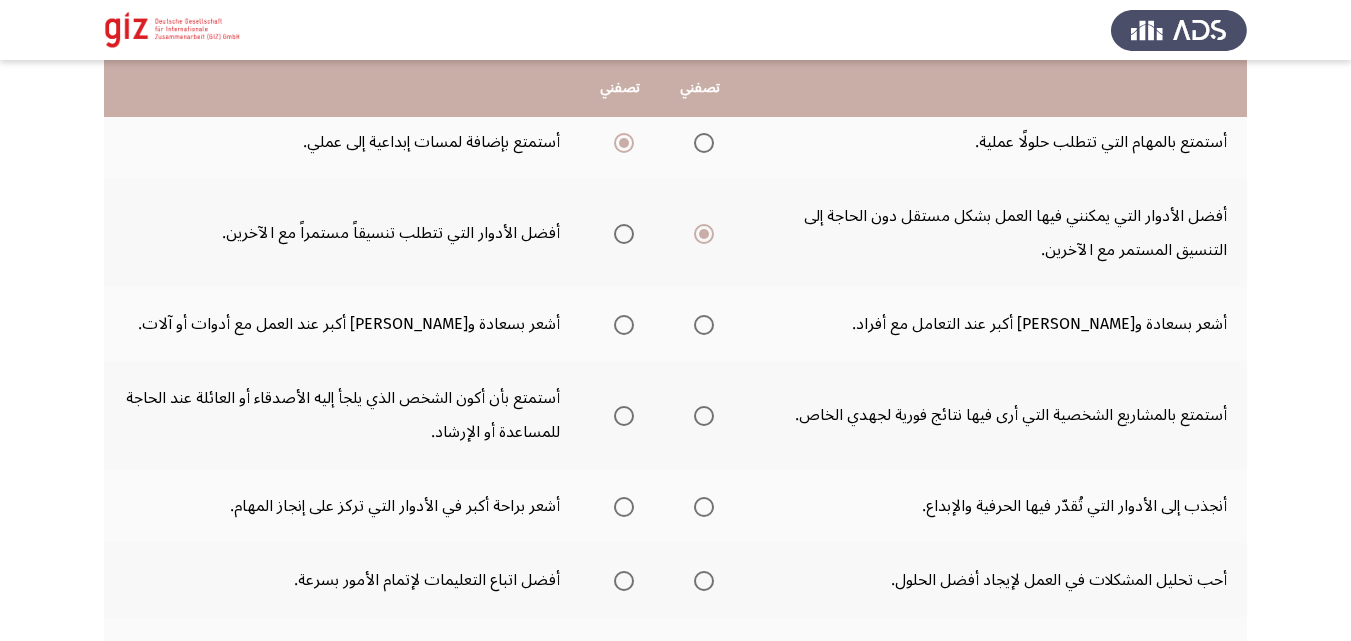 click 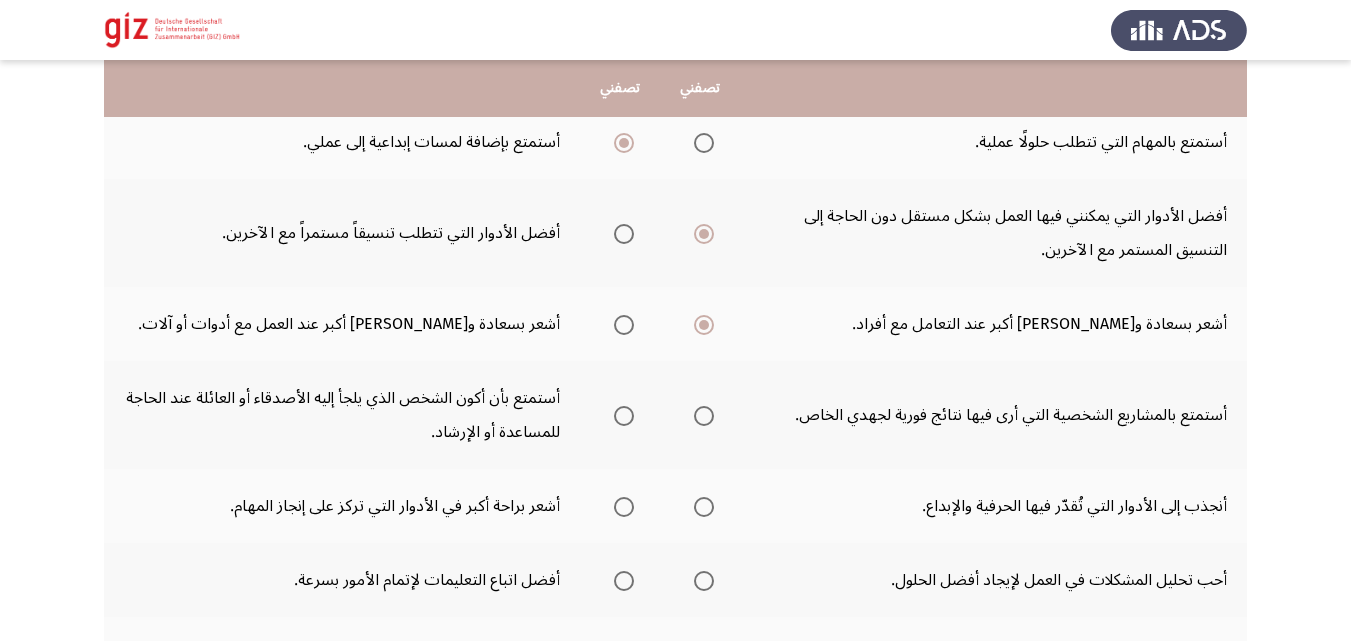 click at bounding box center (704, 325) 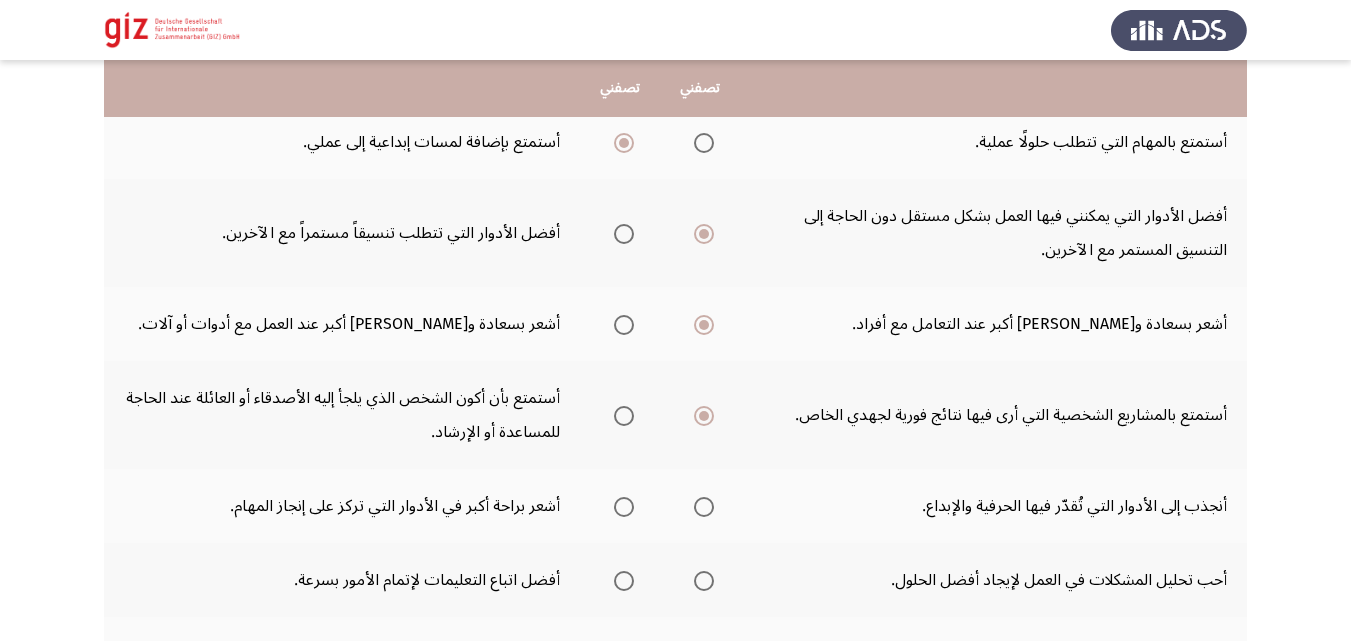 click at bounding box center [704, 507] 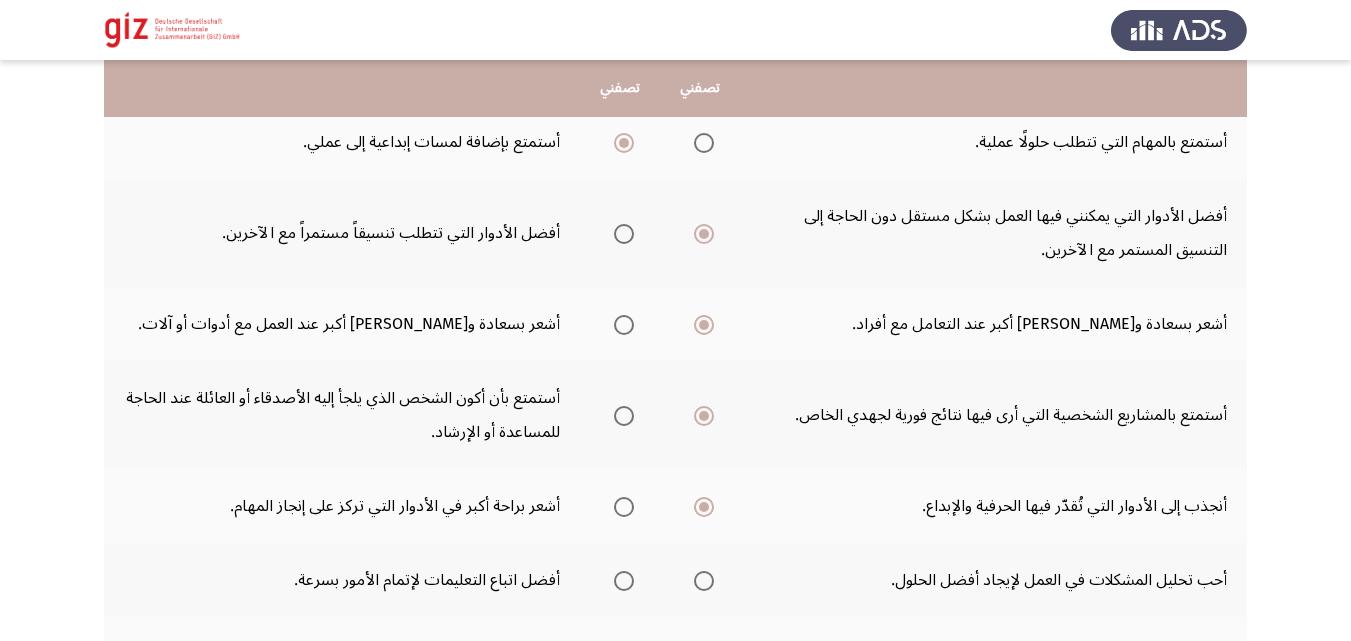 click 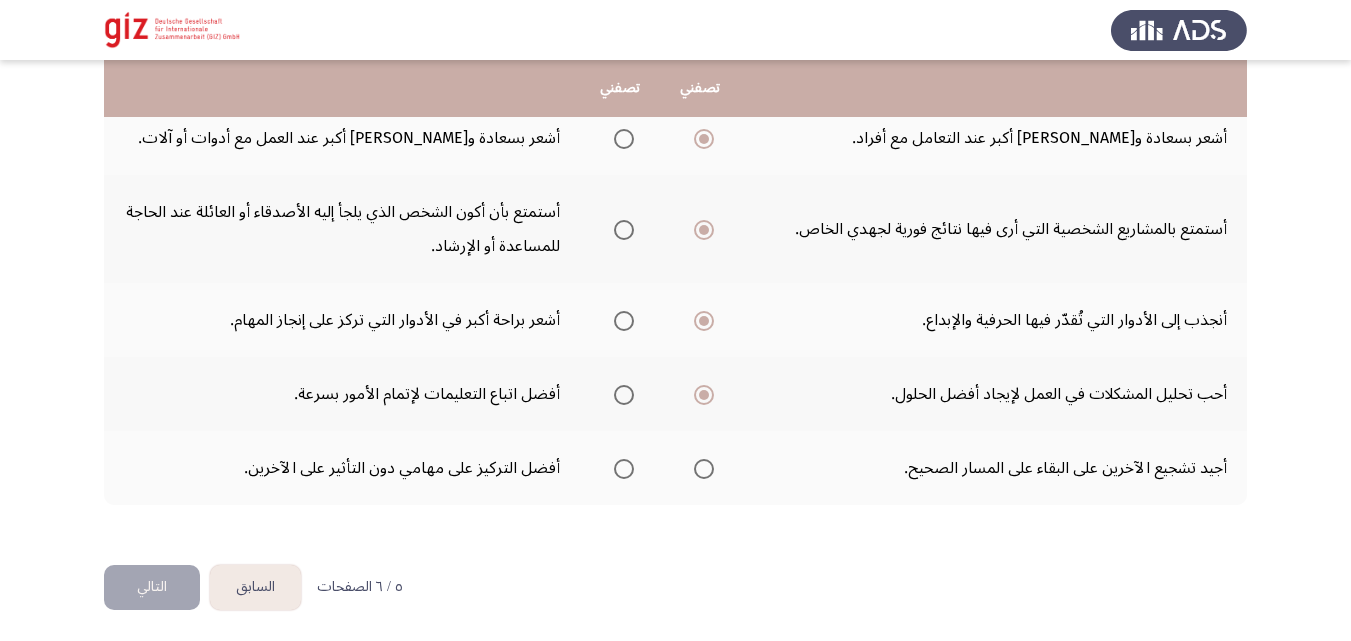 scroll, scrollTop: 670, scrollLeft: 0, axis: vertical 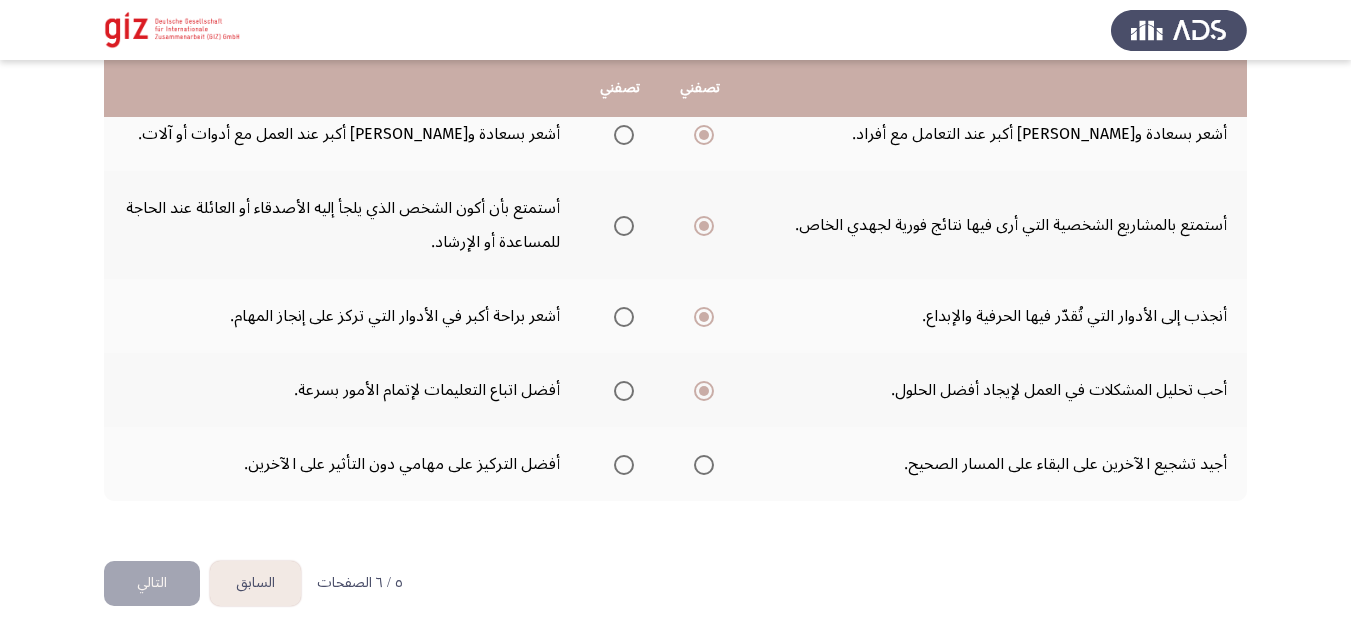 click at bounding box center [624, 465] 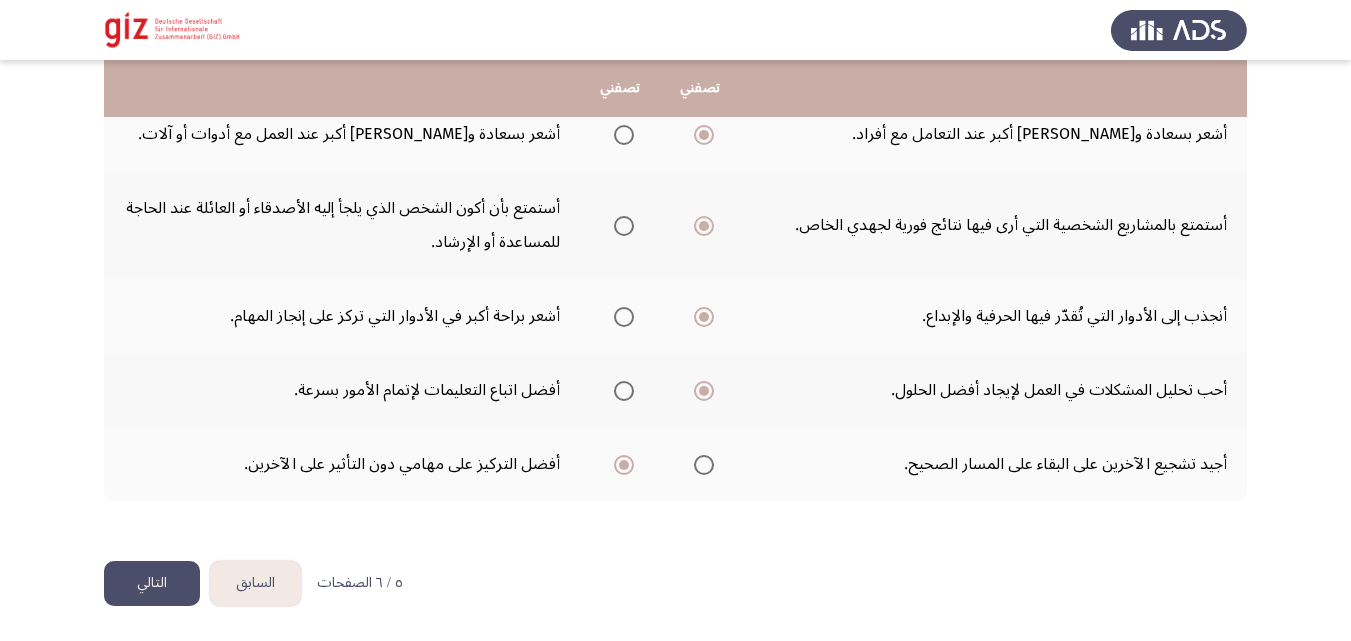 click on "التالي" 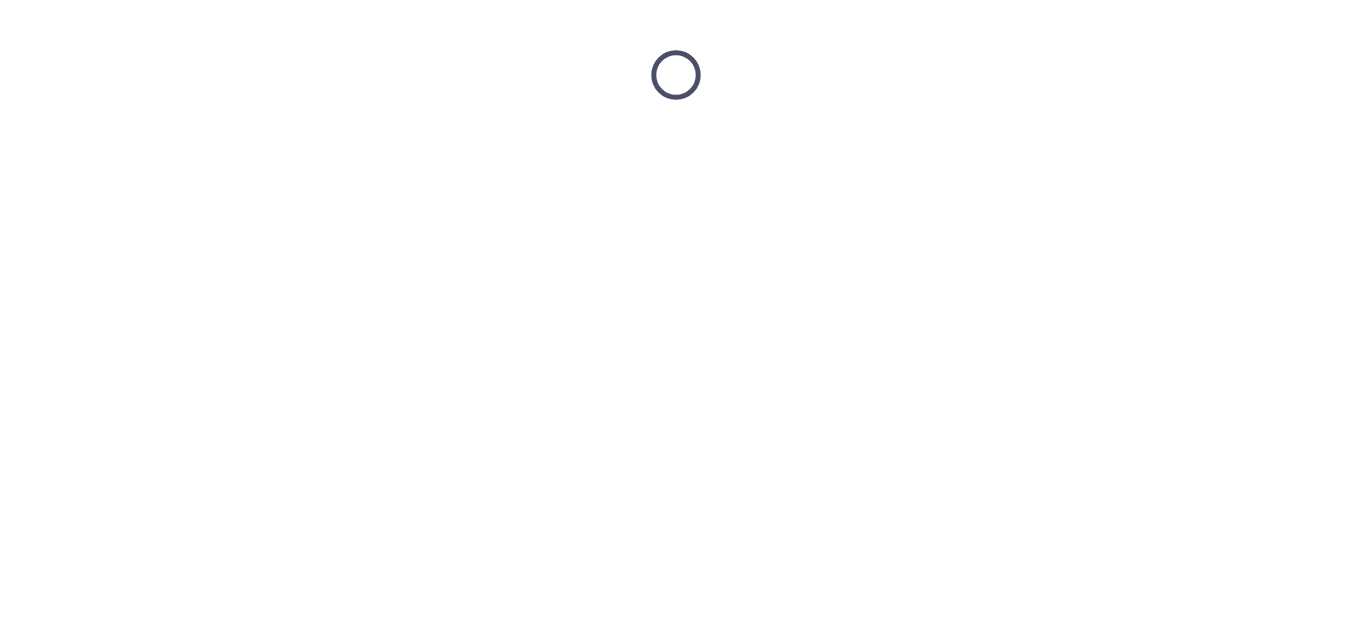 scroll, scrollTop: 0, scrollLeft: 0, axis: both 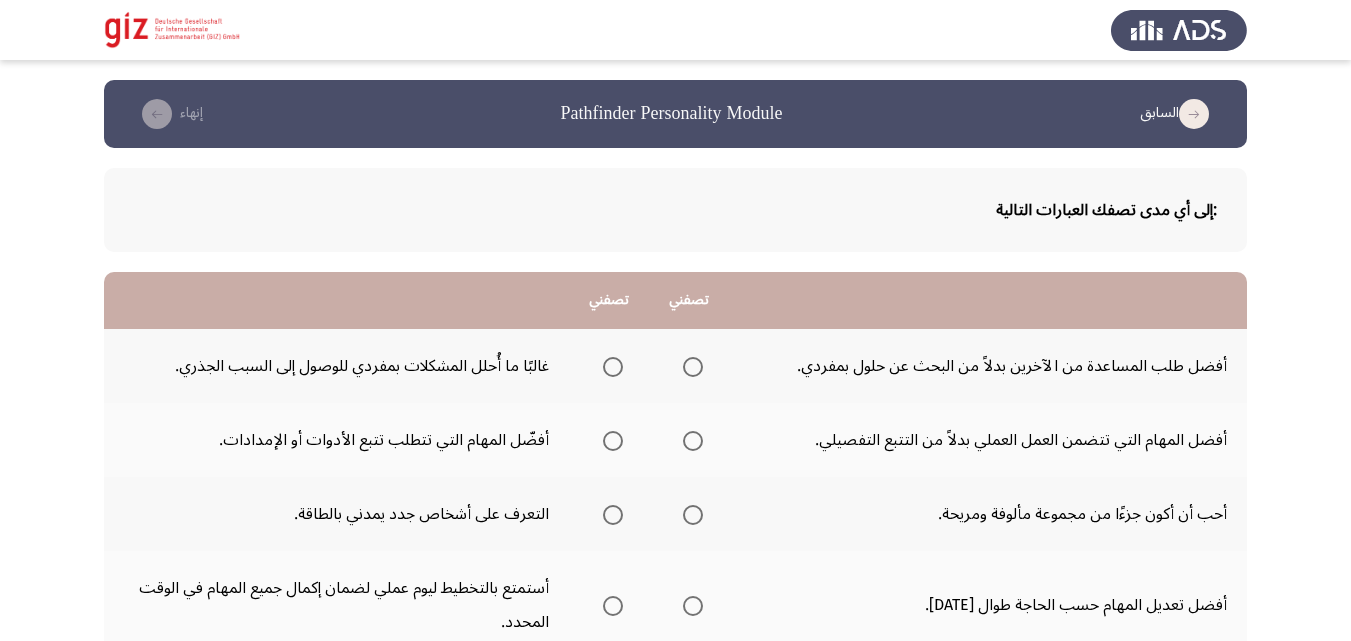 click at bounding box center (613, 367) 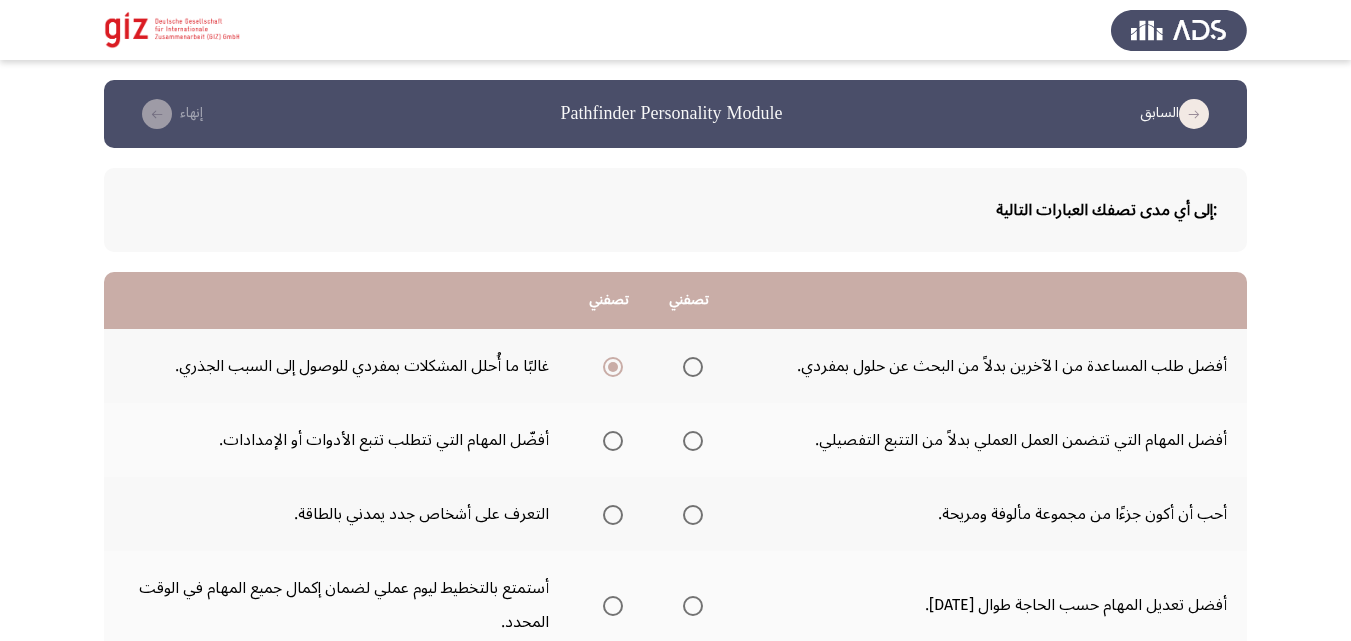 click at bounding box center (613, 367) 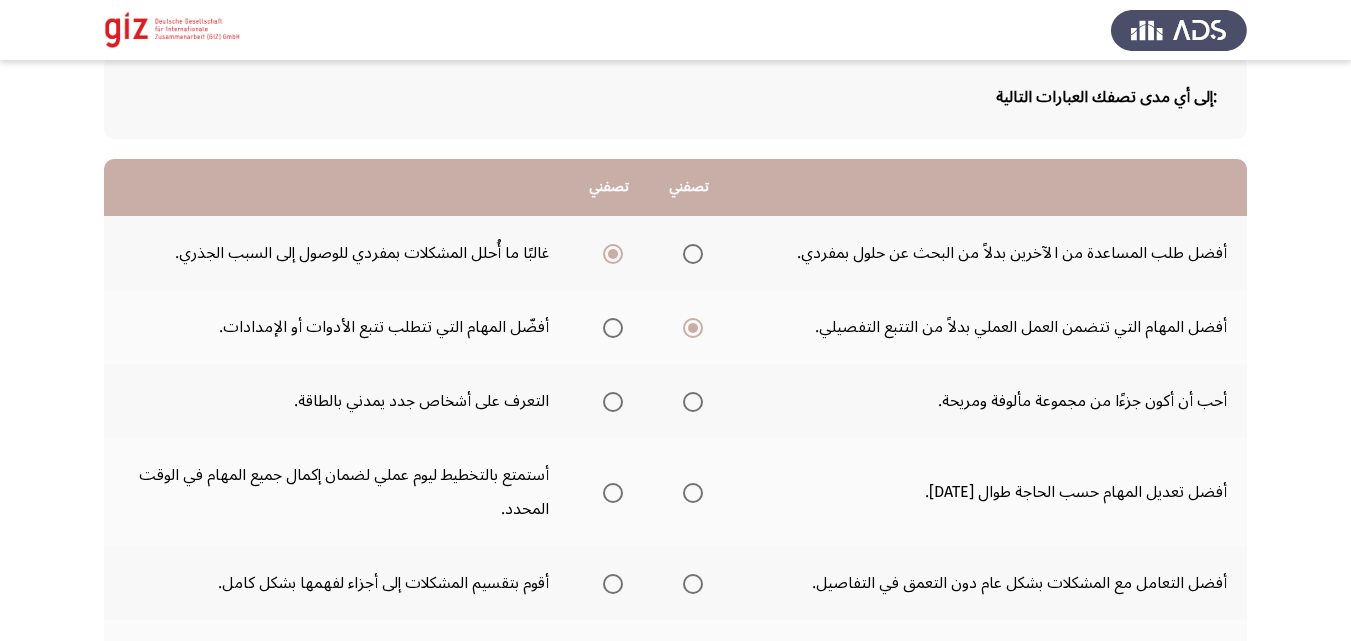 scroll, scrollTop: 116, scrollLeft: 0, axis: vertical 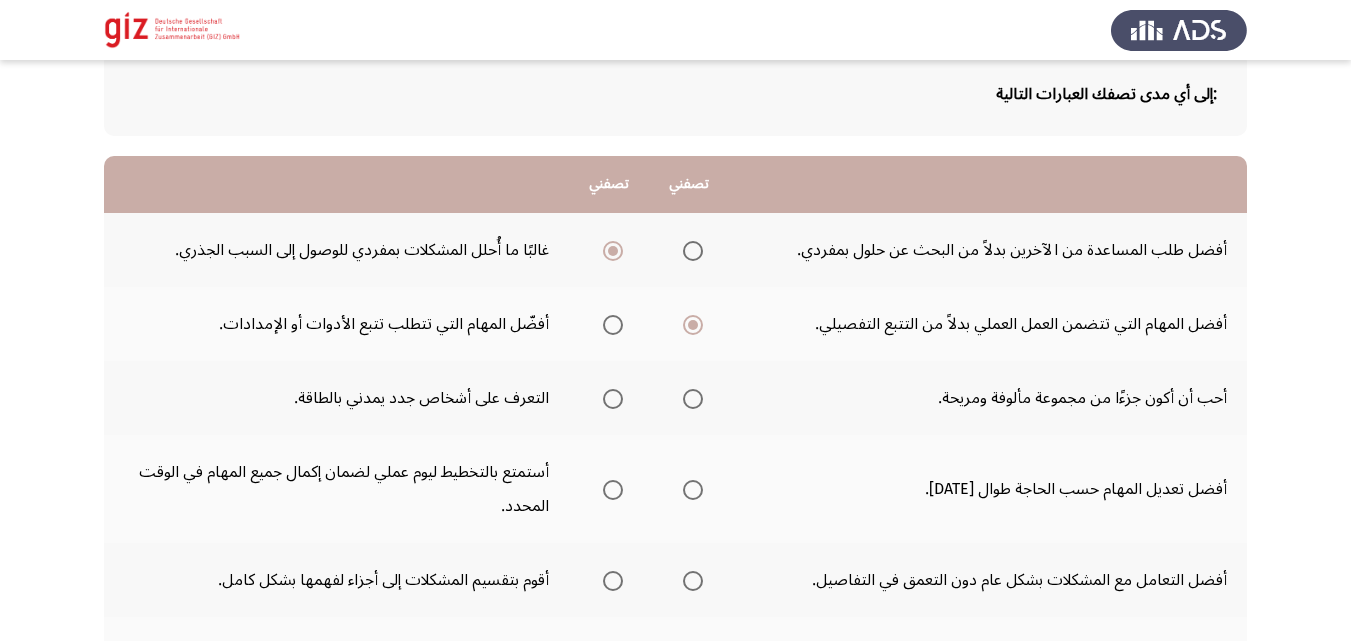 click at bounding box center [613, 399] 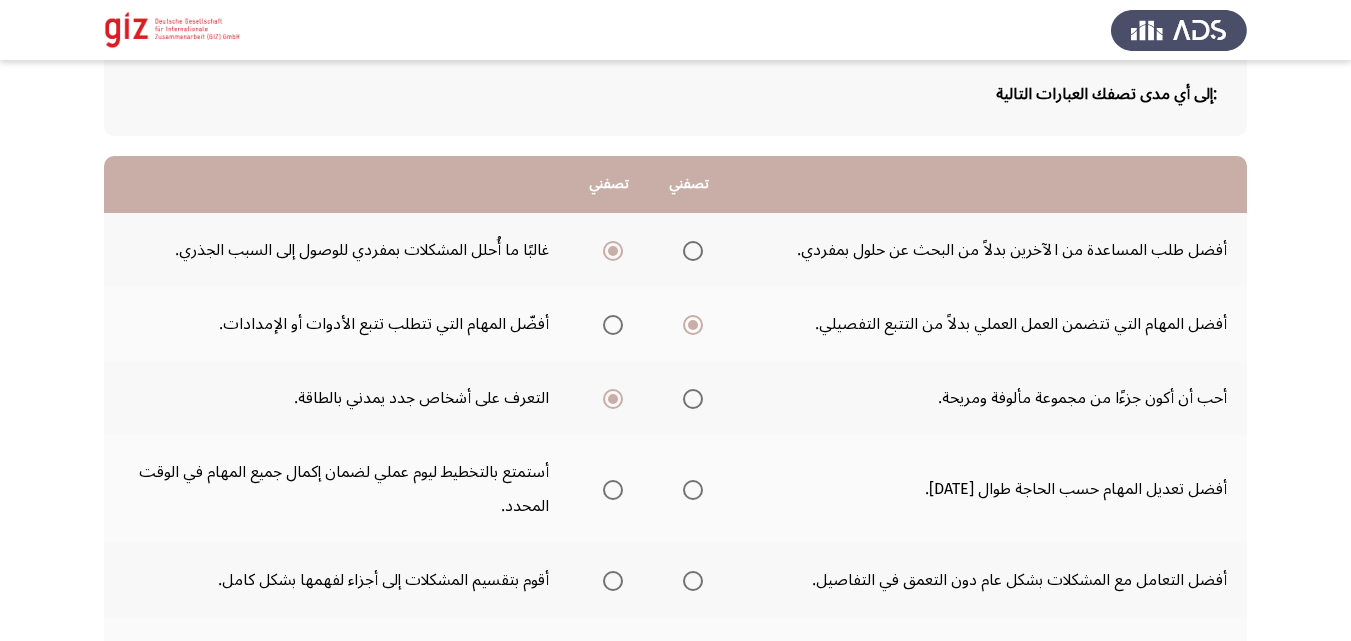 click at bounding box center [613, 490] 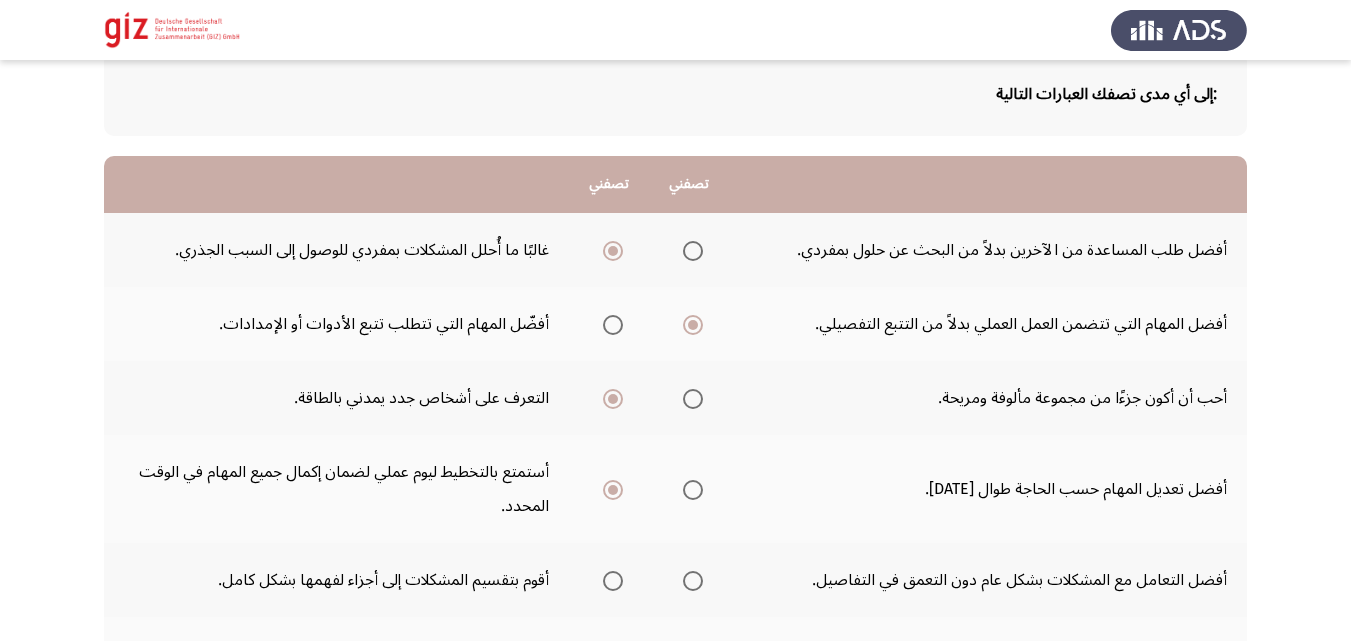 click at bounding box center (693, 581) 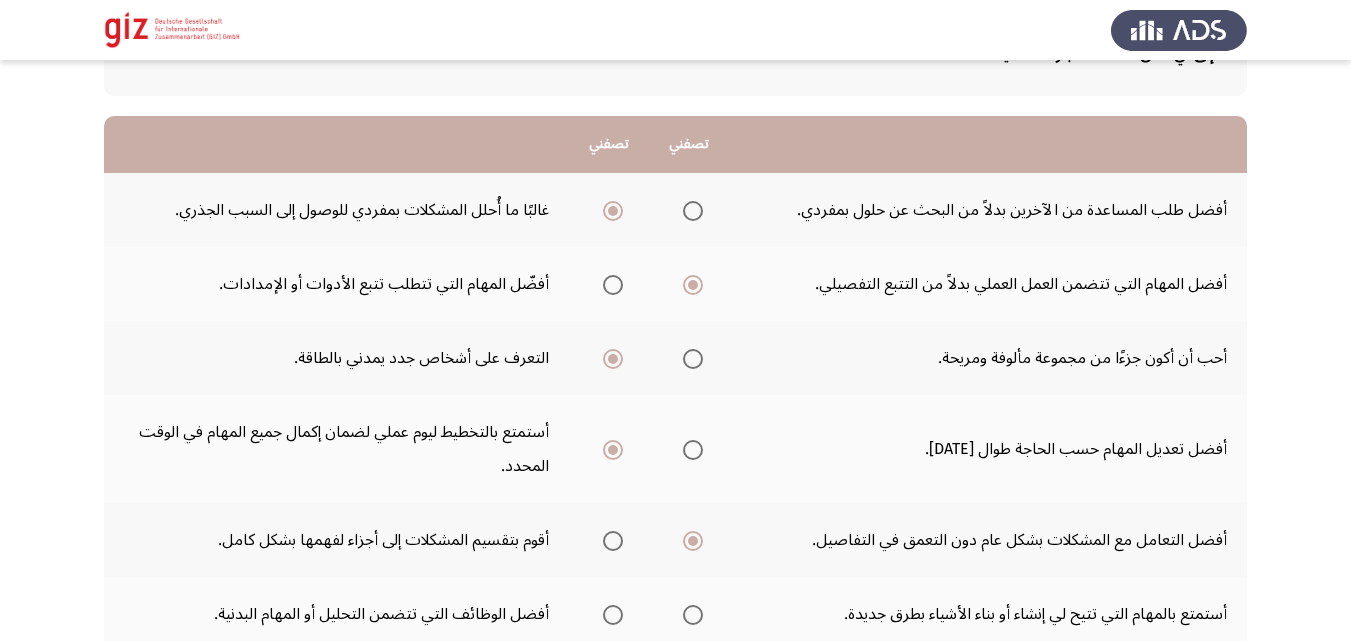 scroll, scrollTop: 196, scrollLeft: 0, axis: vertical 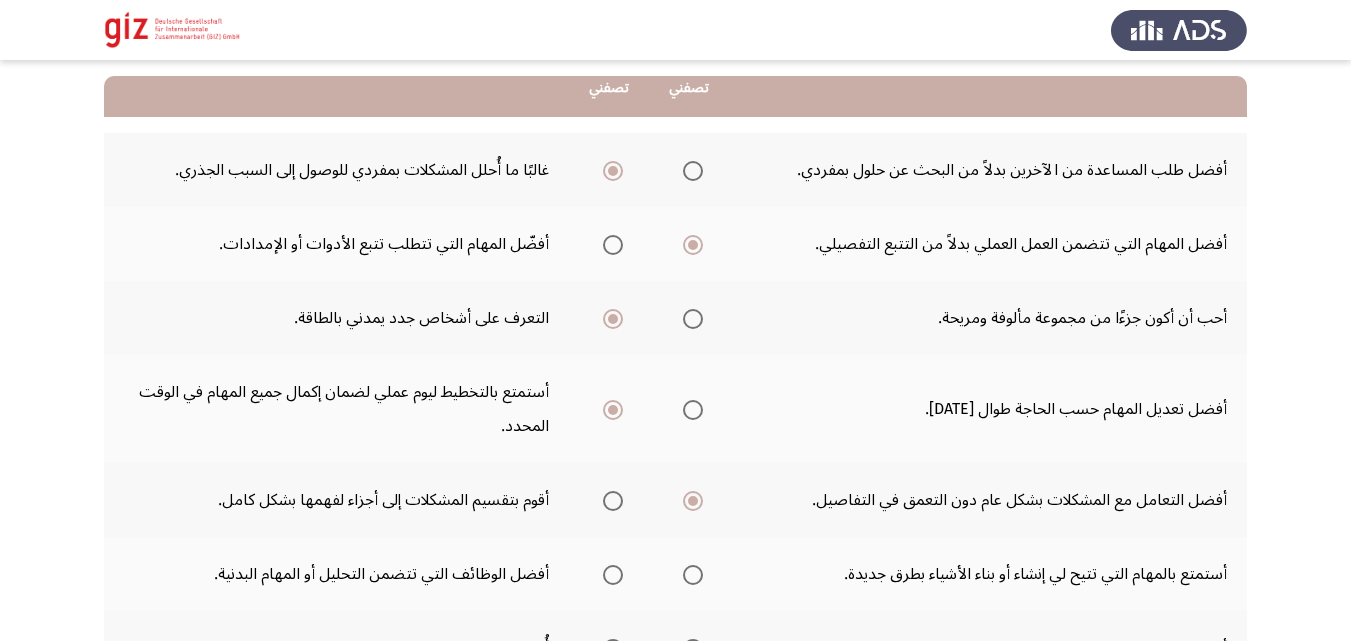 click at bounding box center (613, 575) 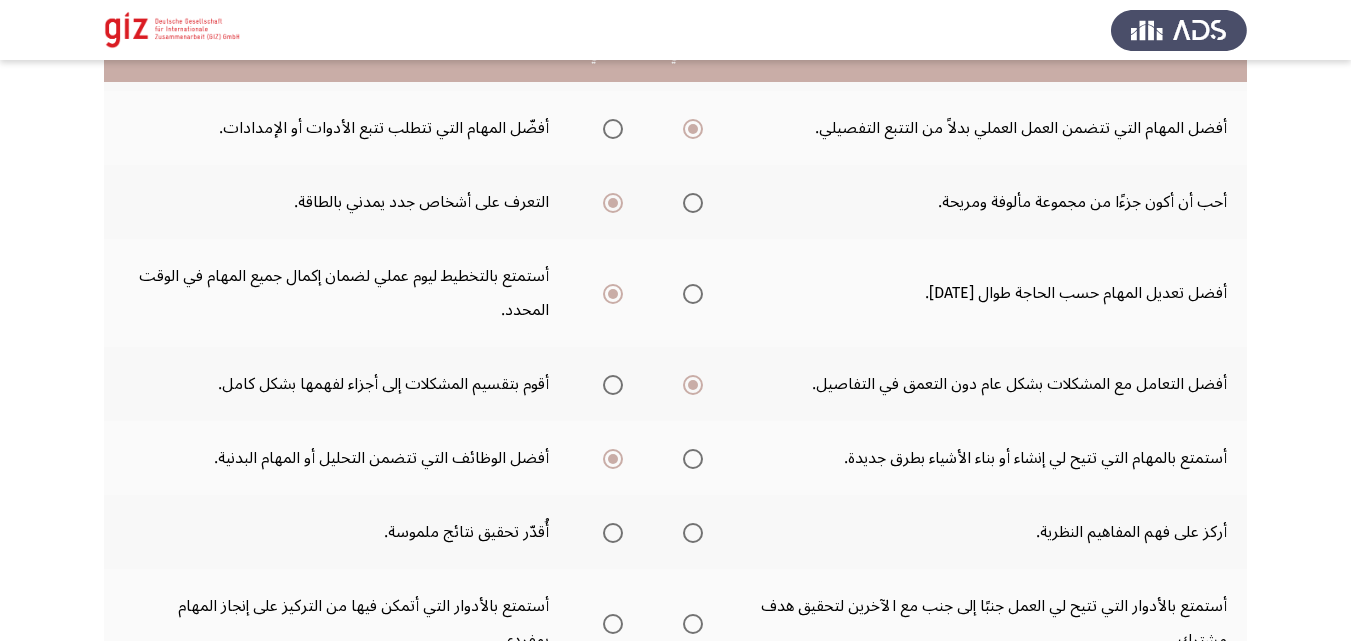 scroll, scrollTop: 316, scrollLeft: 0, axis: vertical 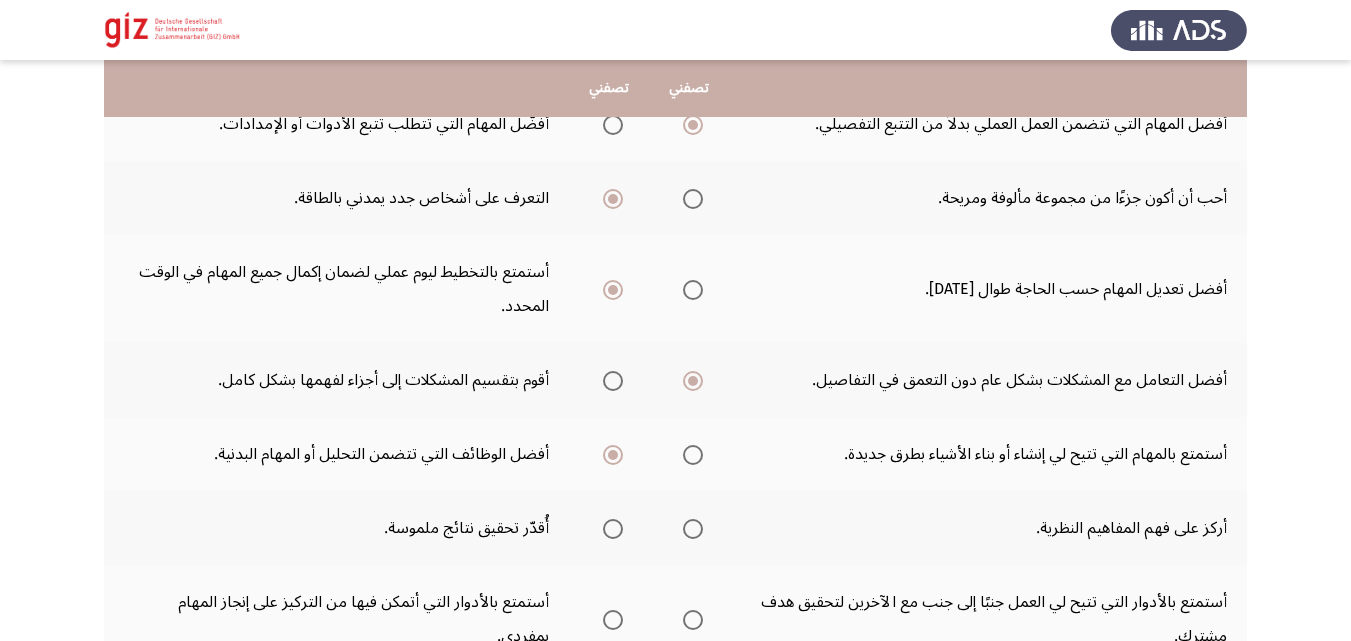 click at bounding box center (613, 529) 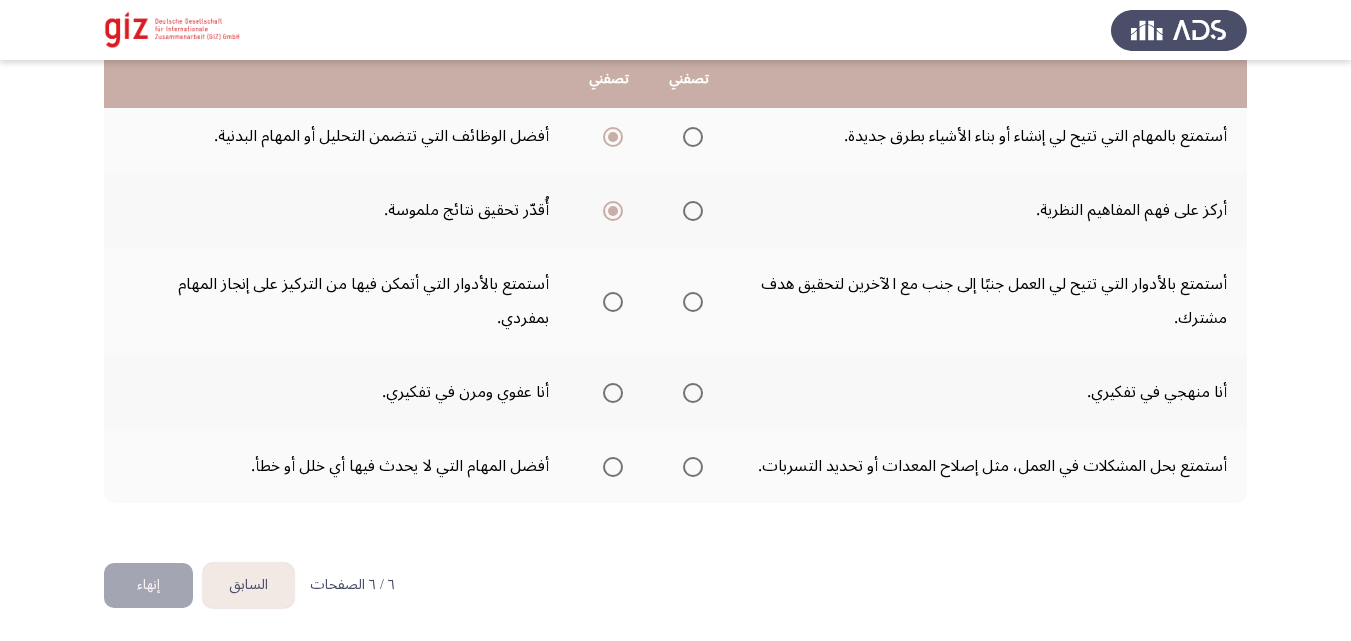 scroll, scrollTop: 636, scrollLeft: 0, axis: vertical 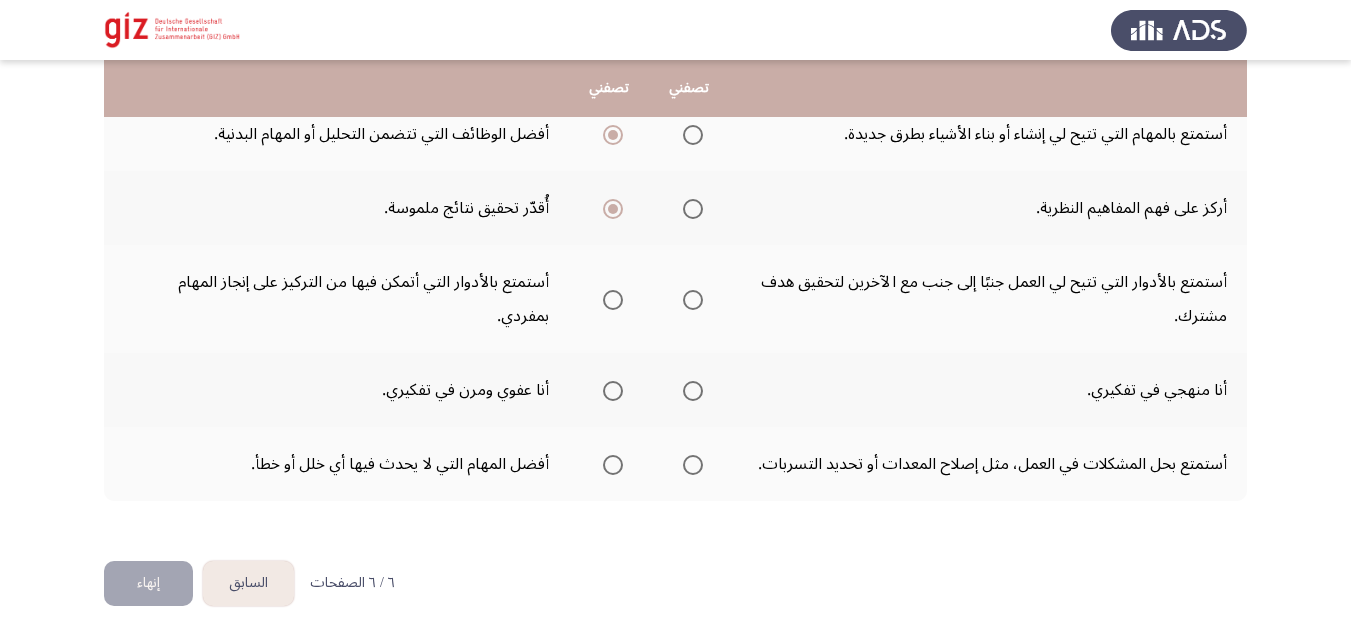 click at bounding box center [613, 300] 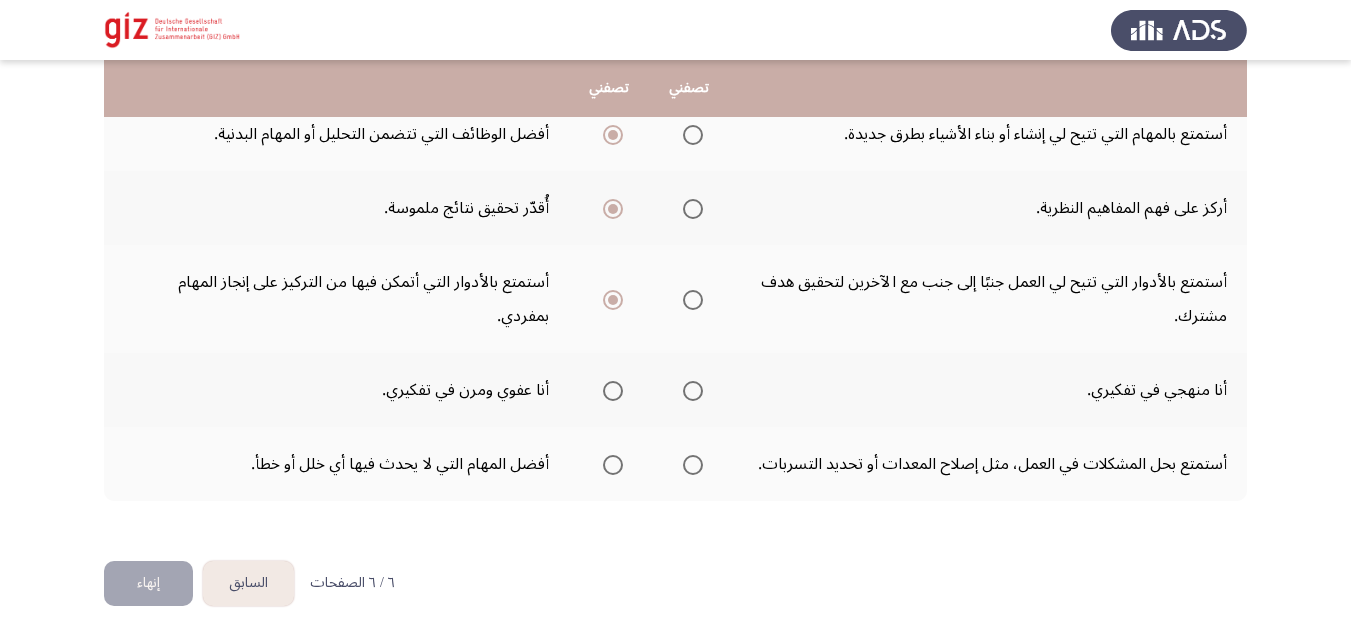 click at bounding box center (613, 391) 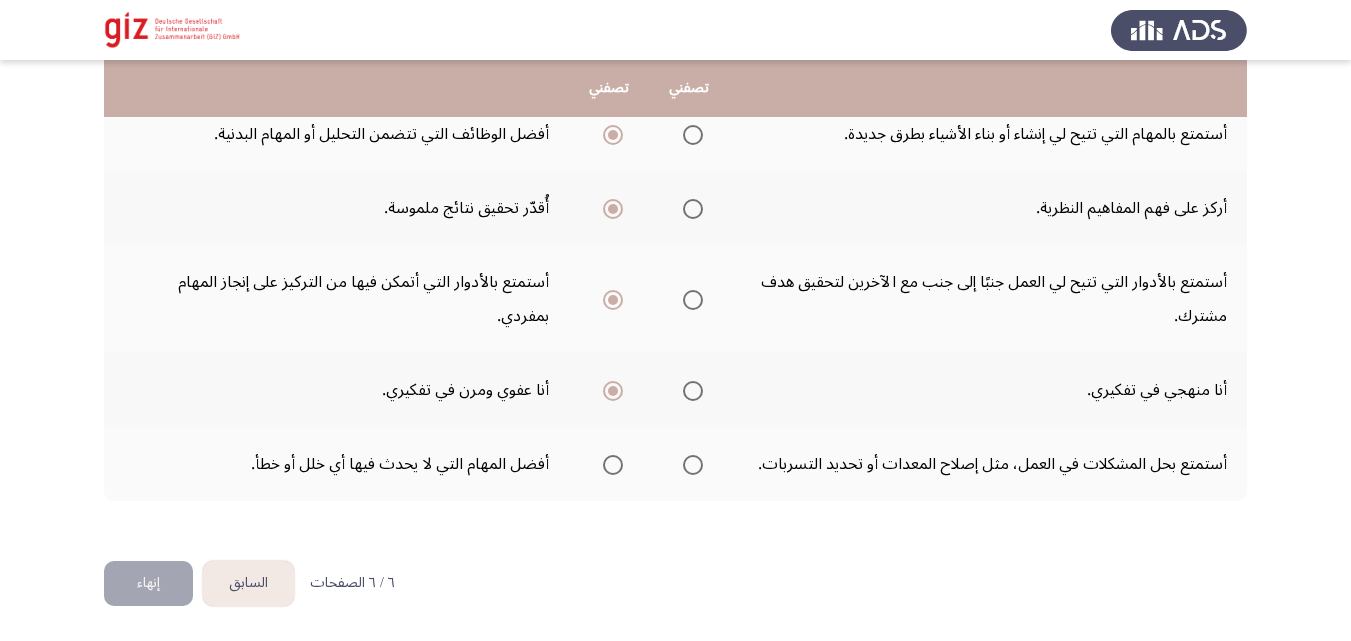 click 